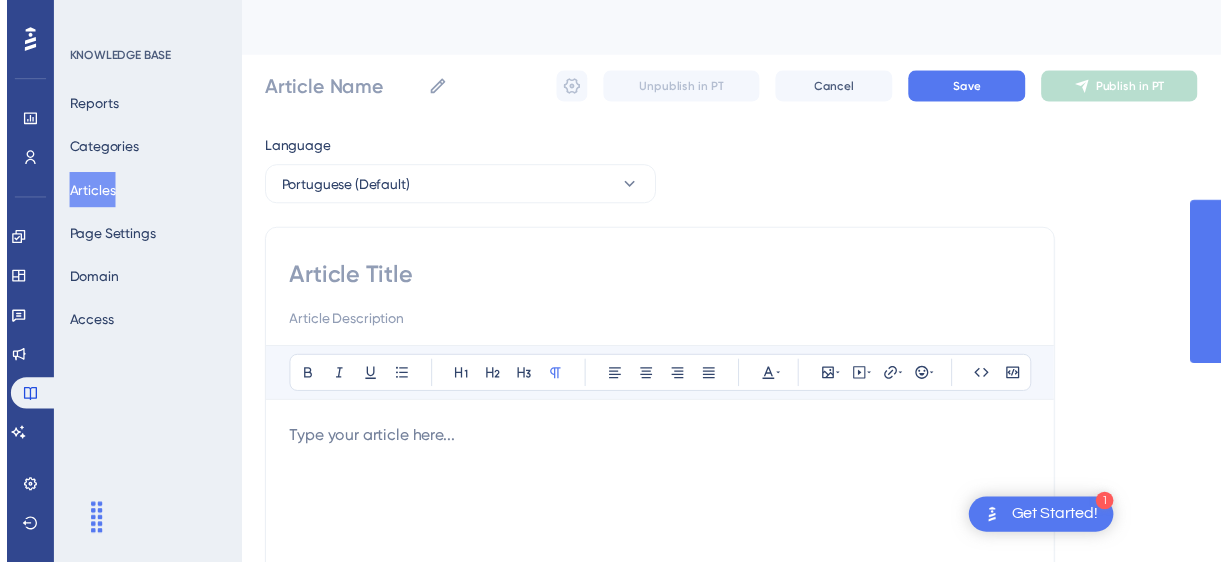 scroll, scrollTop: 0, scrollLeft: 0, axis: both 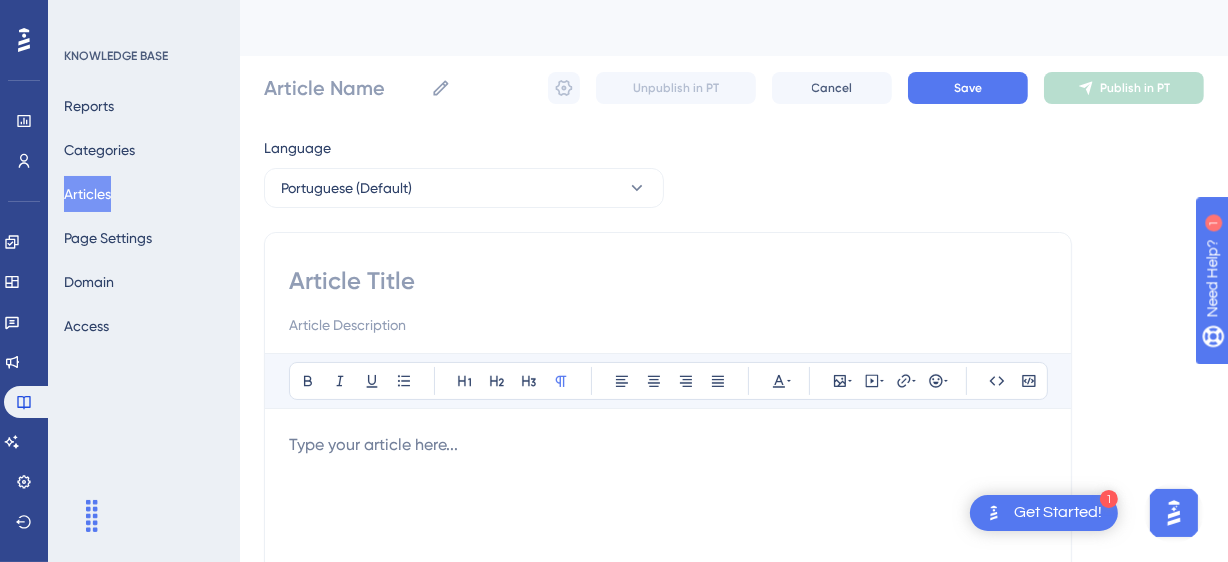 click on "Articles" at bounding box center (87, 194) 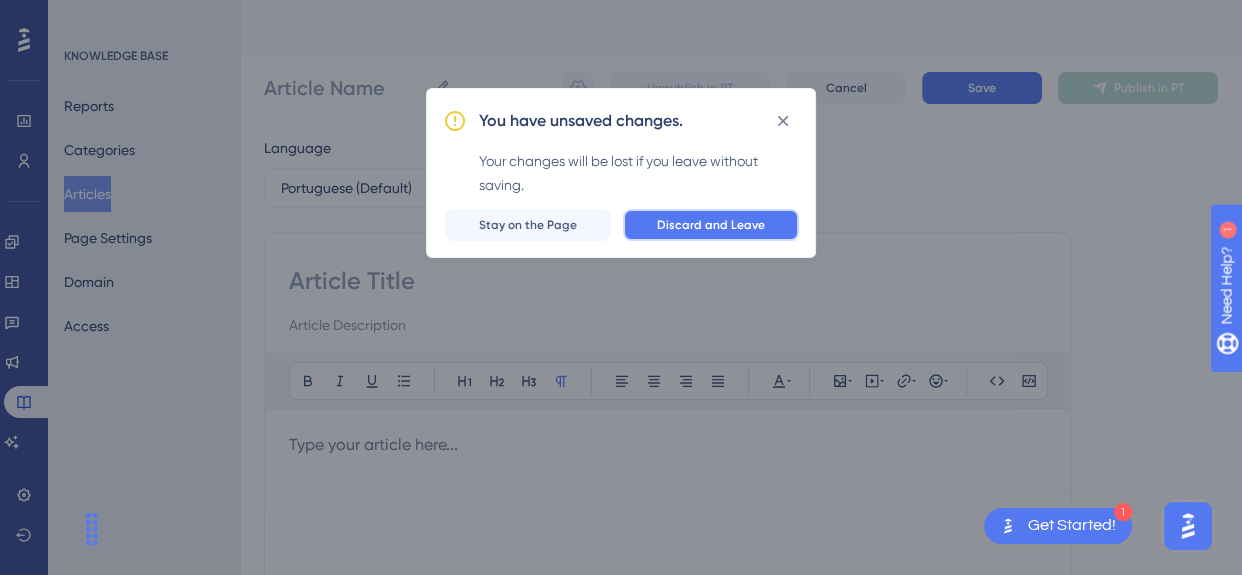 click on "Discard and Leave" at bounding box center (711, 225) 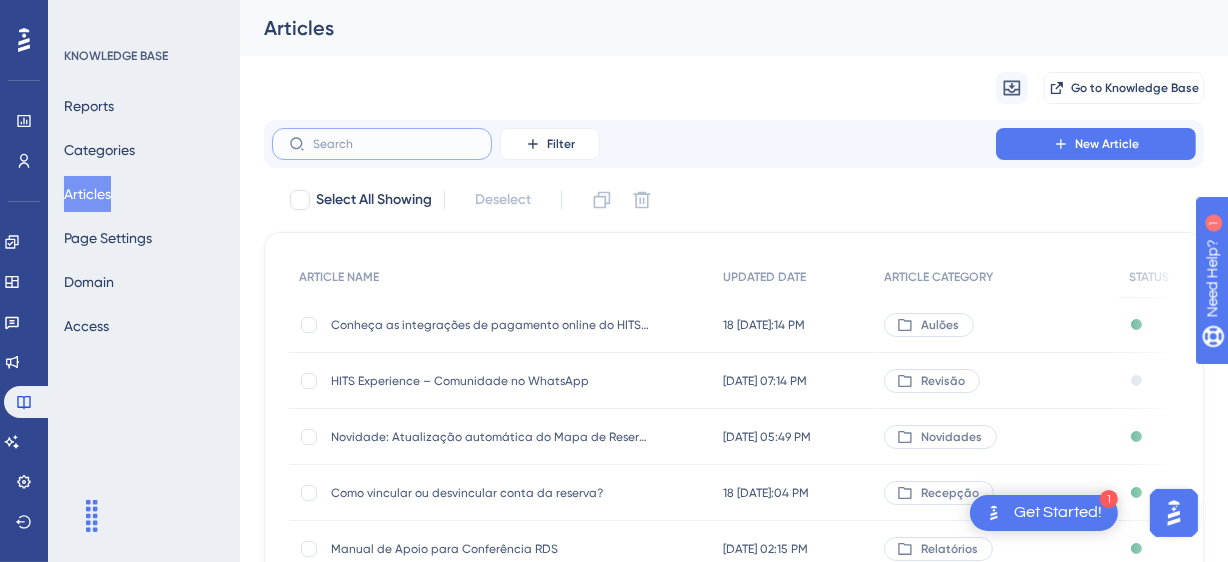 click at bounding box center [394, 144] 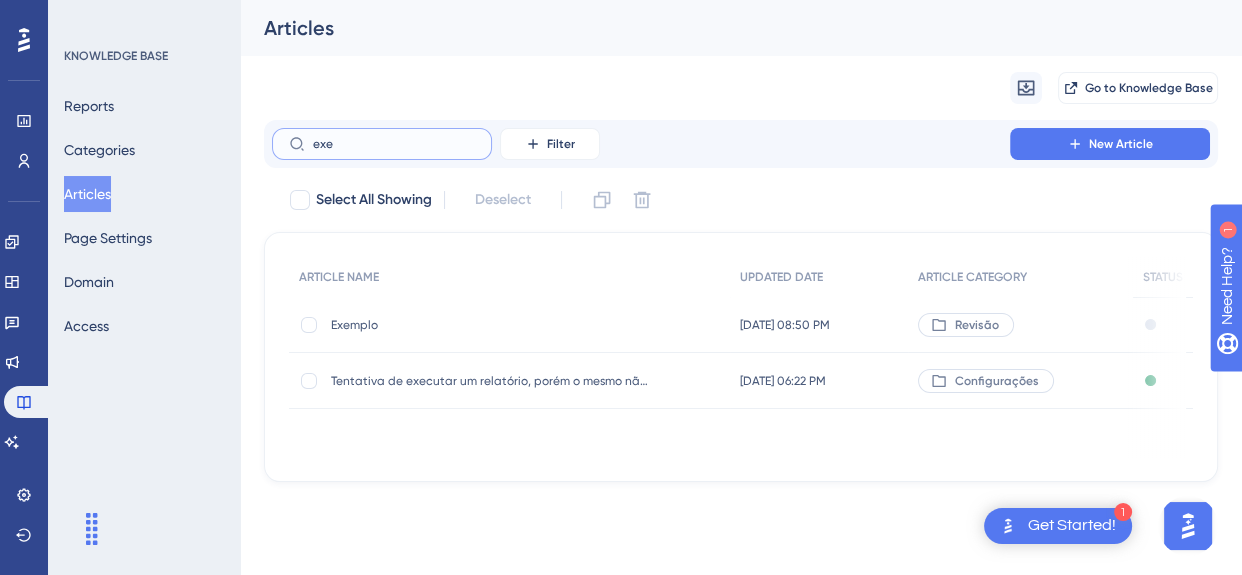 type on "exe" 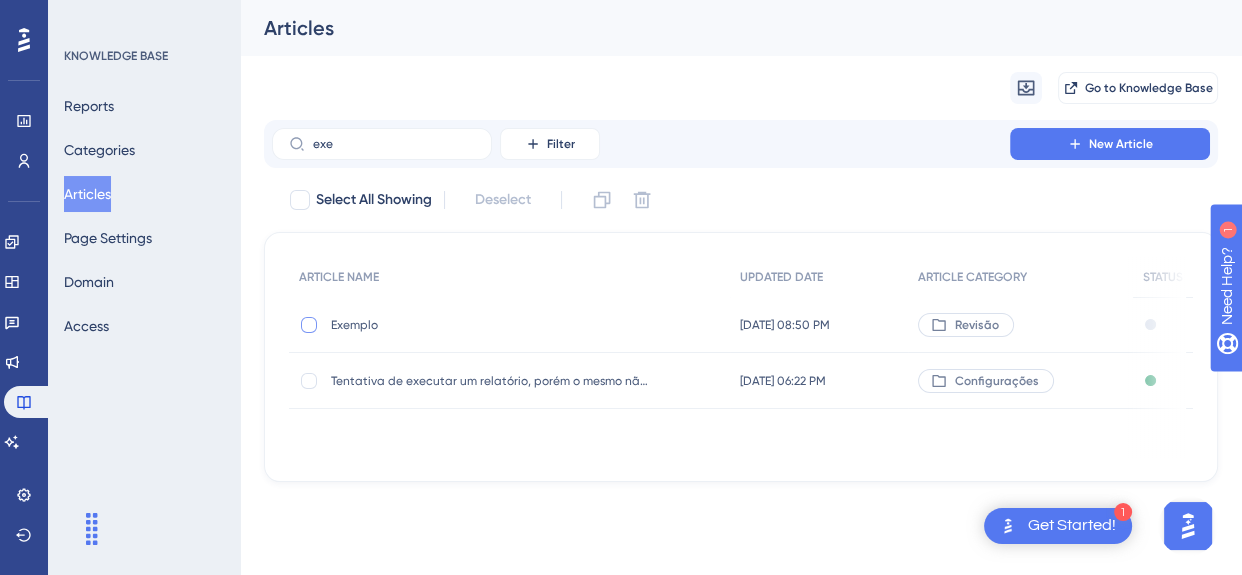 click at bounding box center (309, 325) 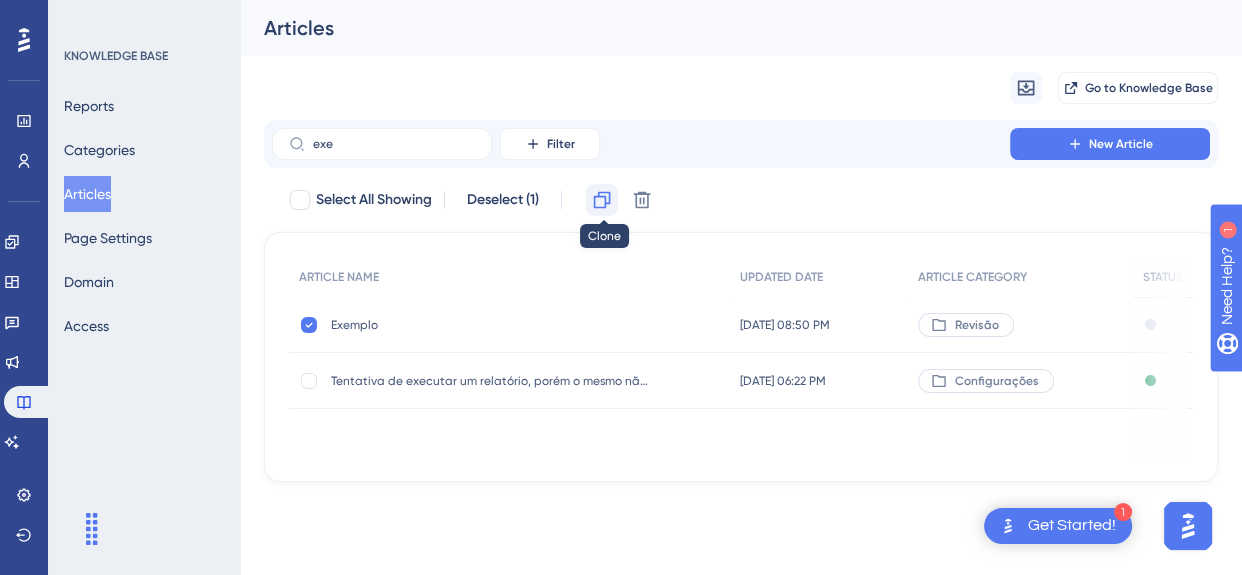 click 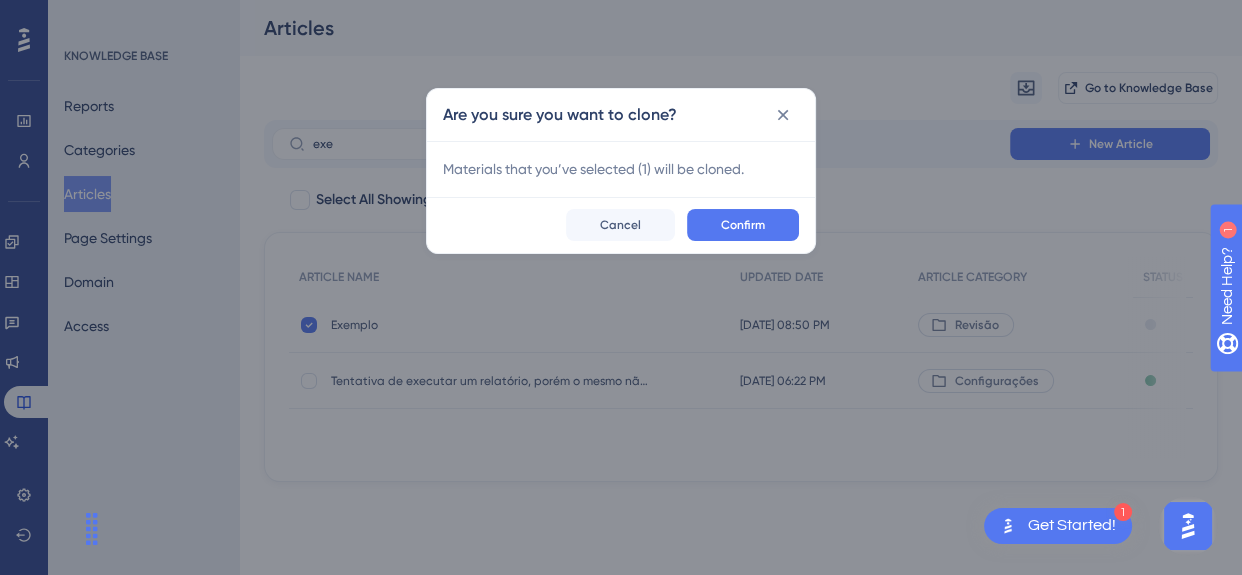 checkbox on "false" 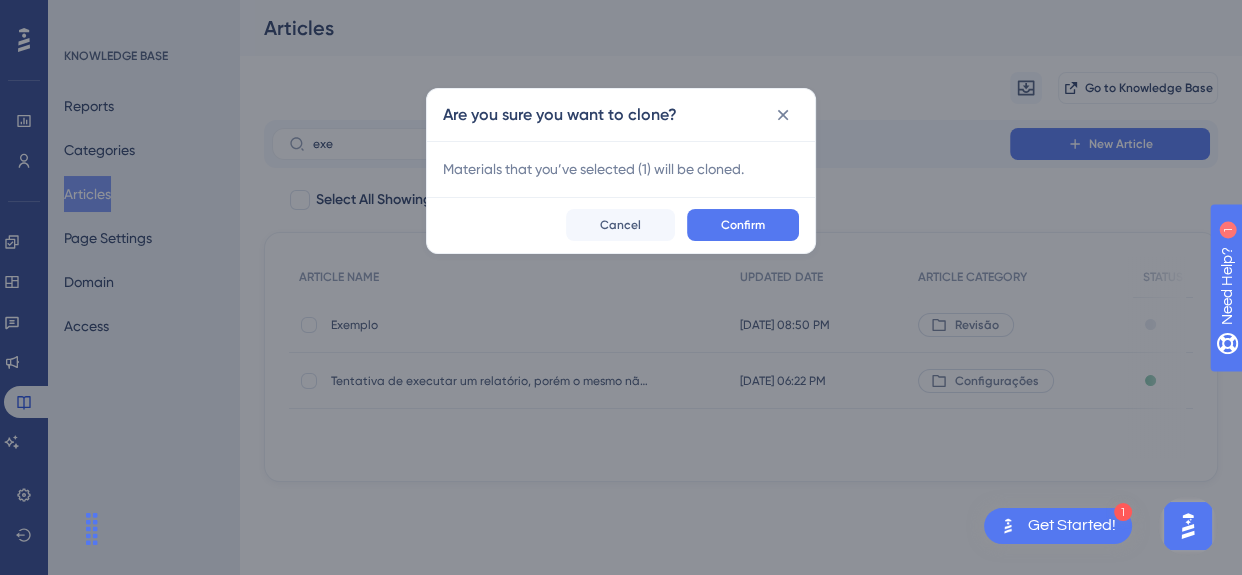 click on "Confirm Cancel" at bounding box center (621, 225) 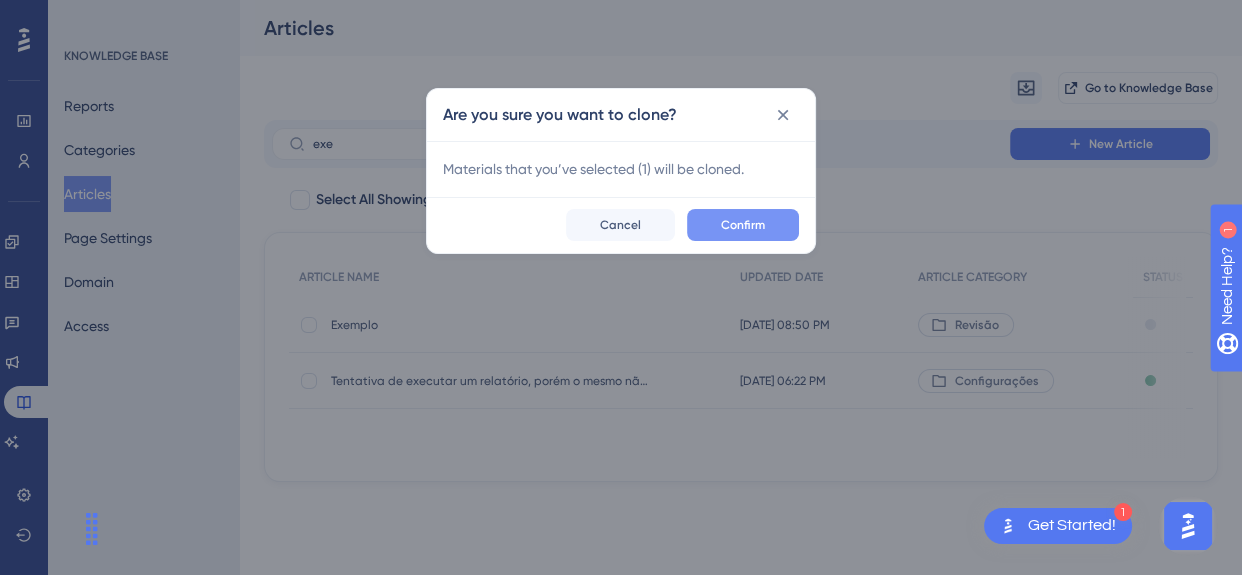 click on "Confirm" at bounding box center [743, 225] 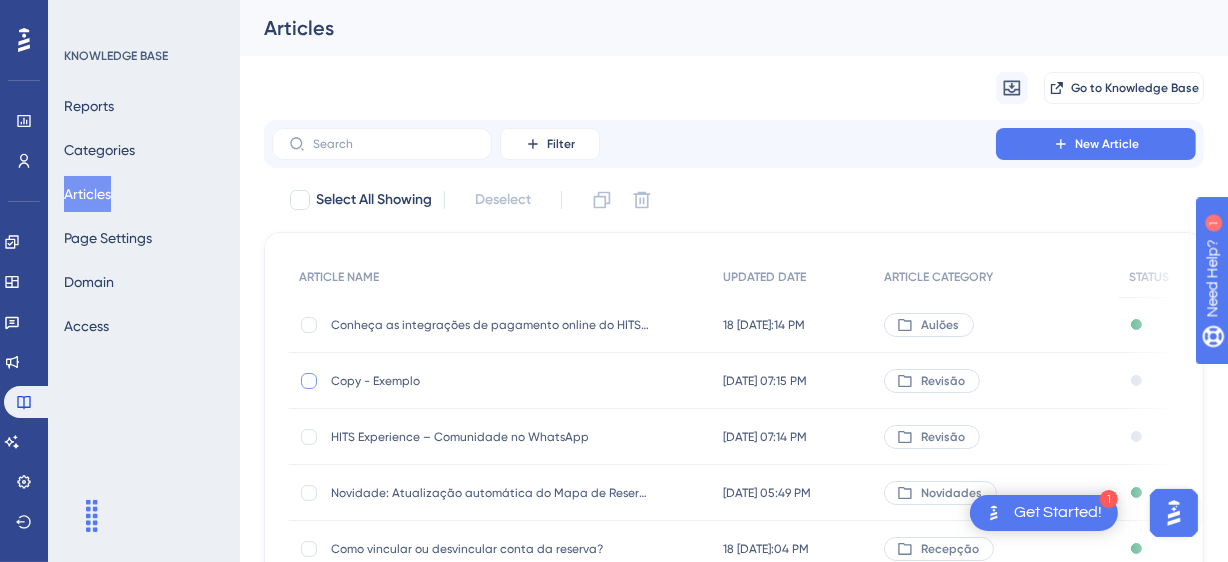 click at bounding box center (309, 381) 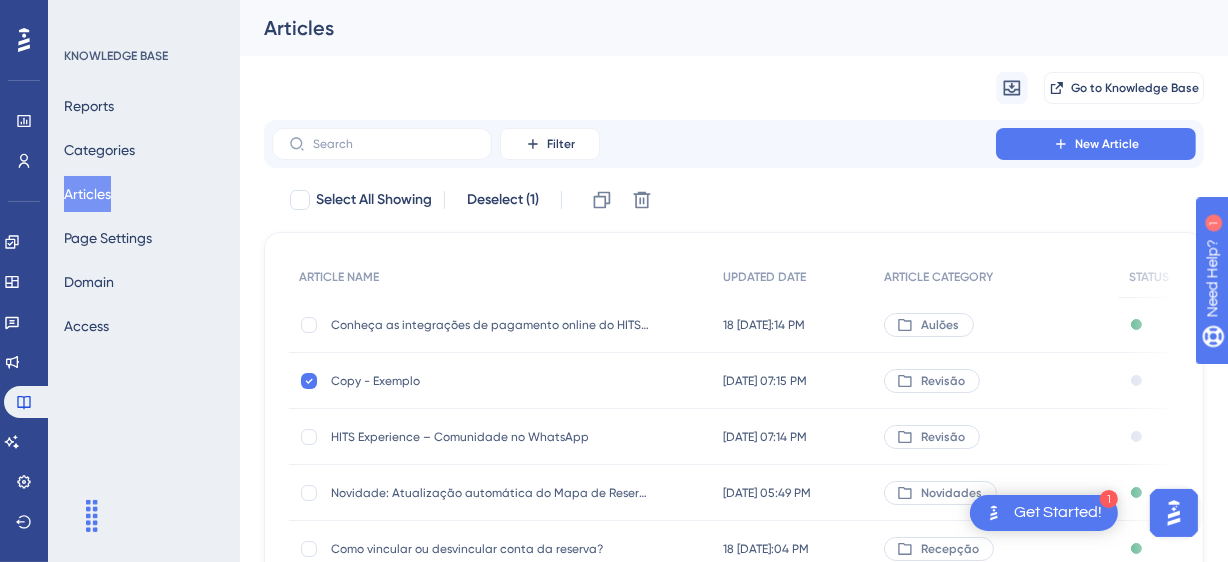 click on "Copy - Exemplo Copy - Exemplo" at bounding box center (491, 381) 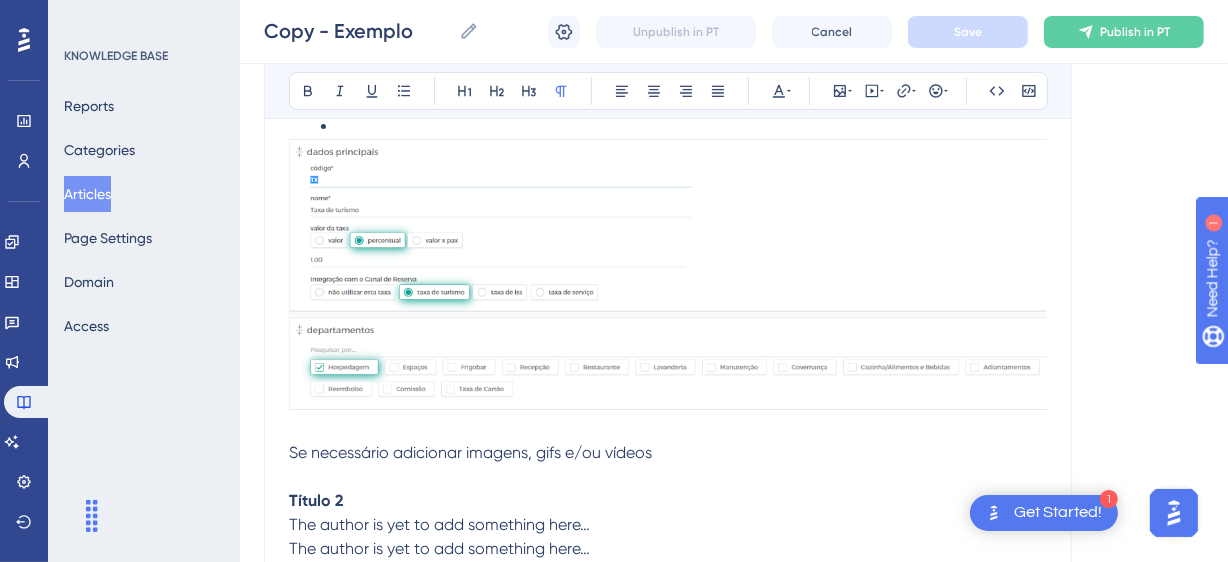 scroll, scrollTop: 0, scrollLeft: 0, axis: both 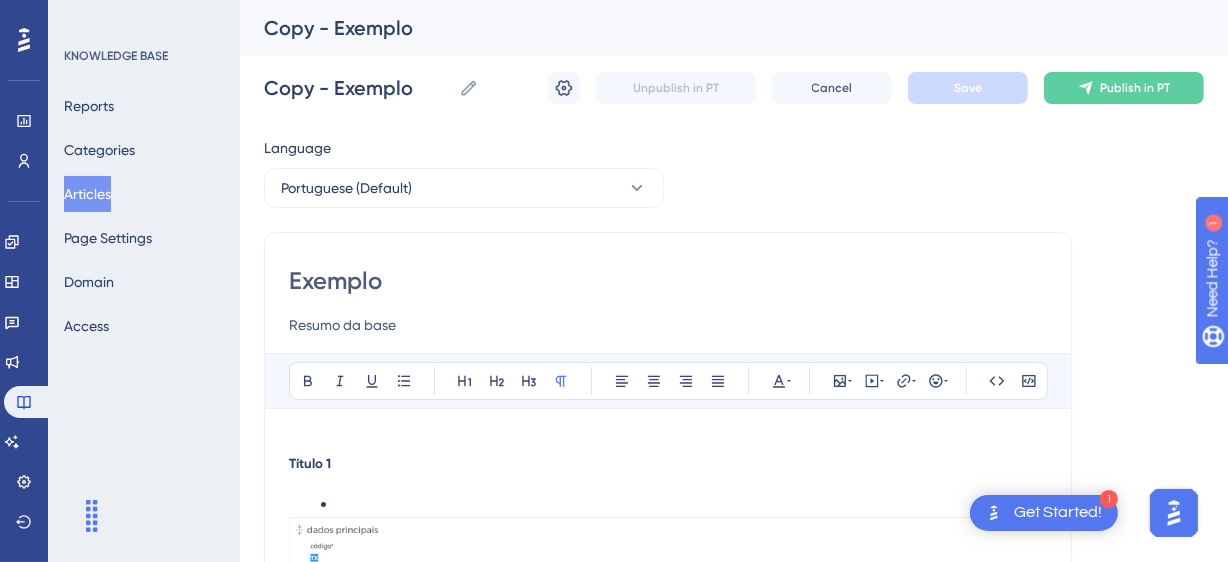click on "Exemplo" at bounding box center (668, 281) 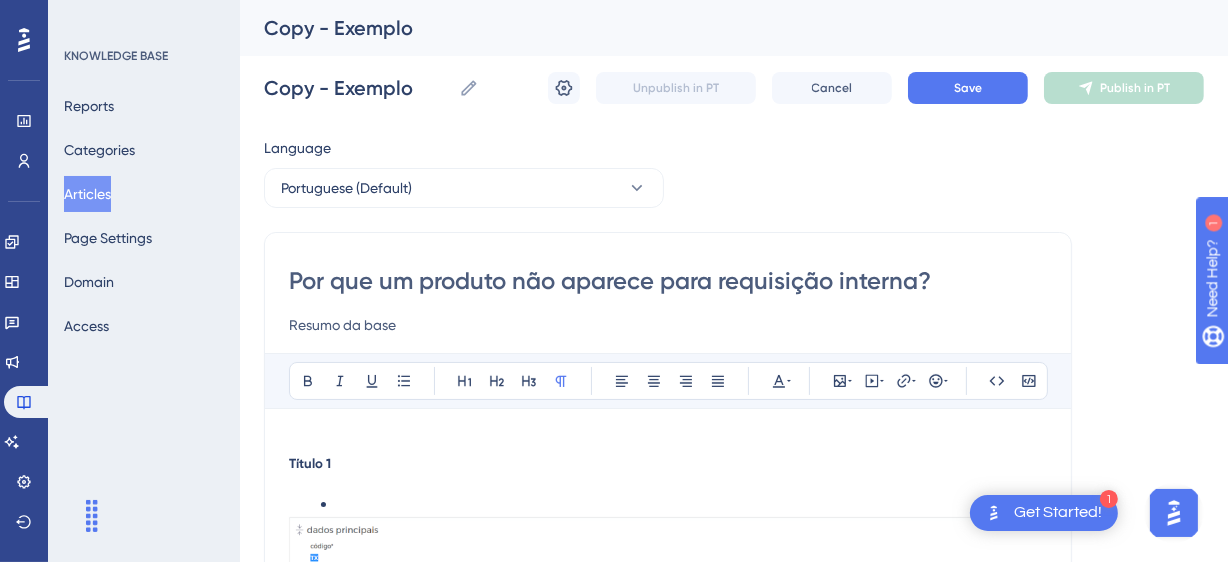 click on "Por que um produto não aparece para requisição interna?" at bounding box center [668, 281] 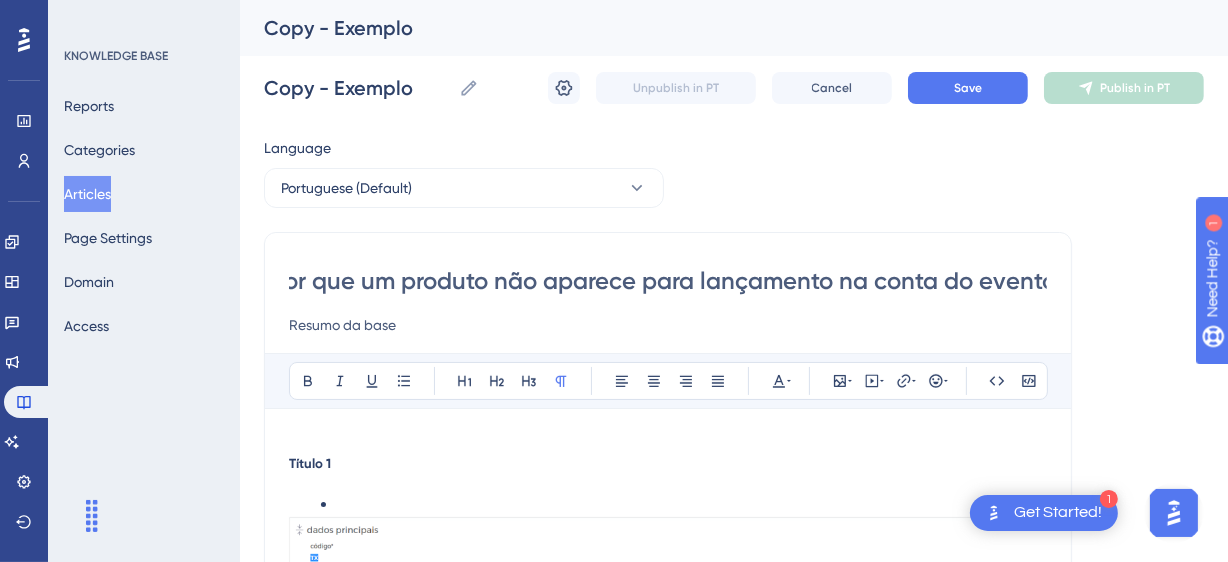 scroll, scrollTop: 0, scrollLeft: 30, axis: horizontal 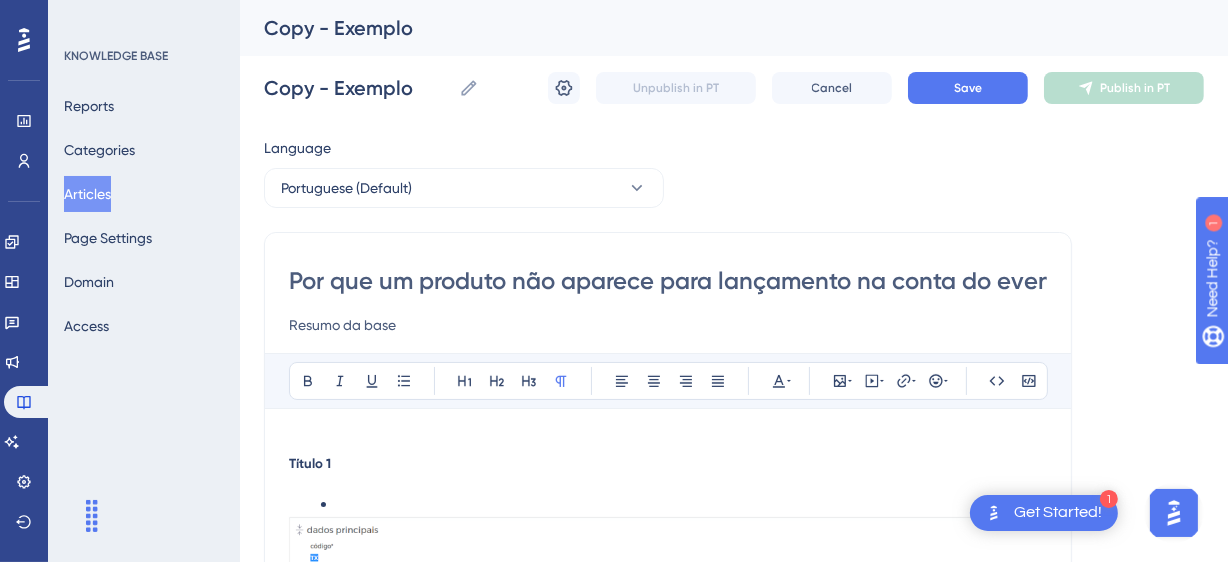 drag, startPoint x: 738, startPoint y: 290, endPoint x: 261, endPoint y: 284, distance: 477.03772 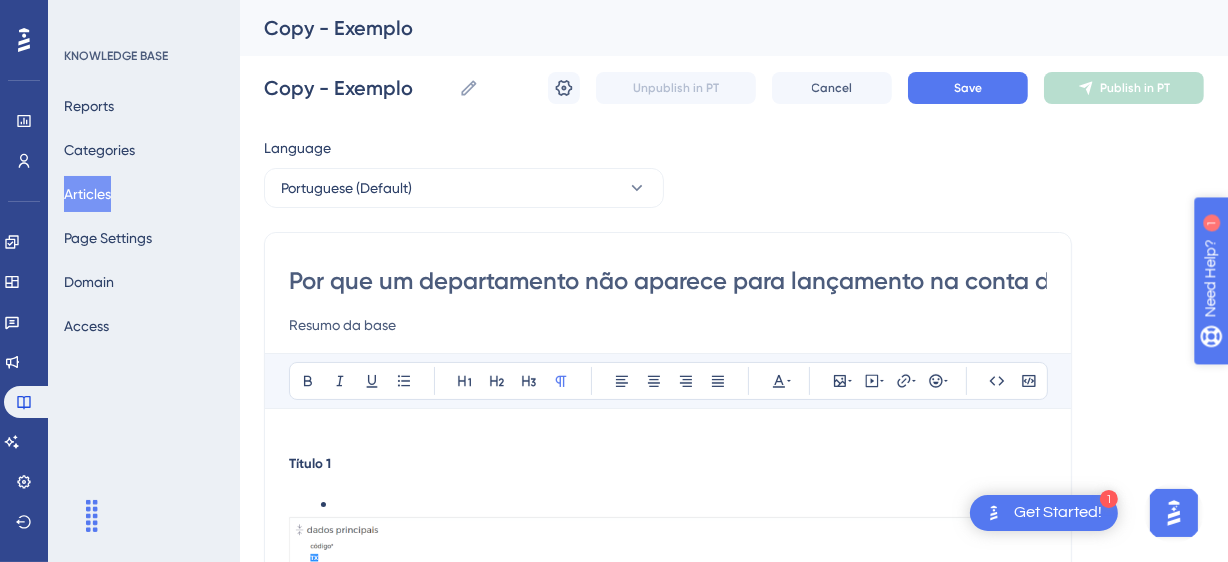 type on "Por que um departamento não aparece para lançamento na conta do evento?" 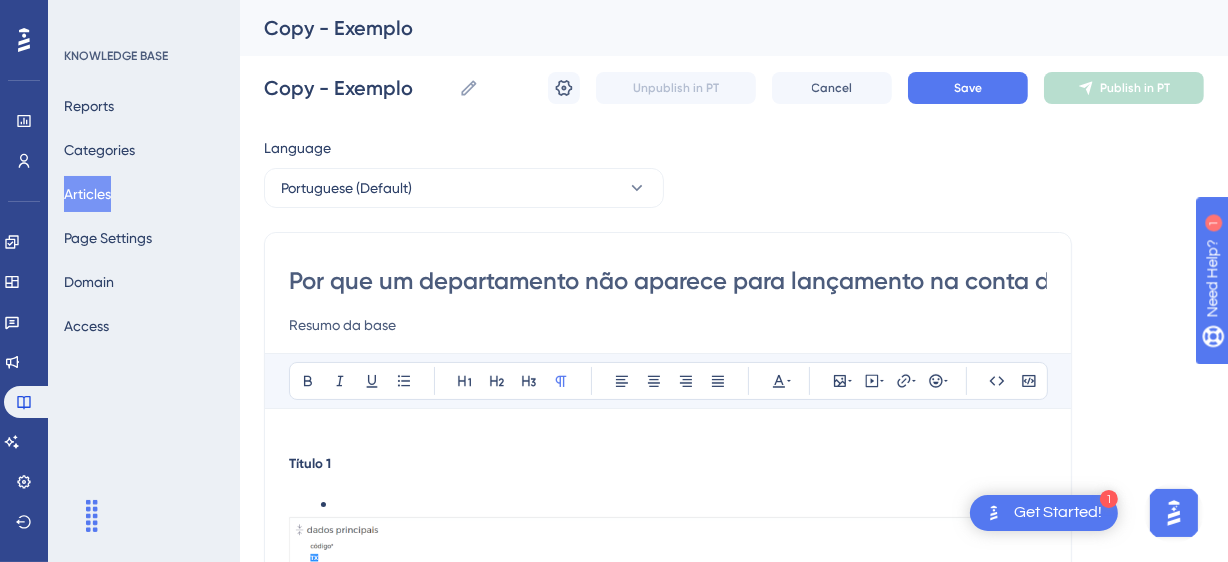 click on "Por que um departamento não aparece para lançamento na conta do evento?" at bounding box center (668, 281) 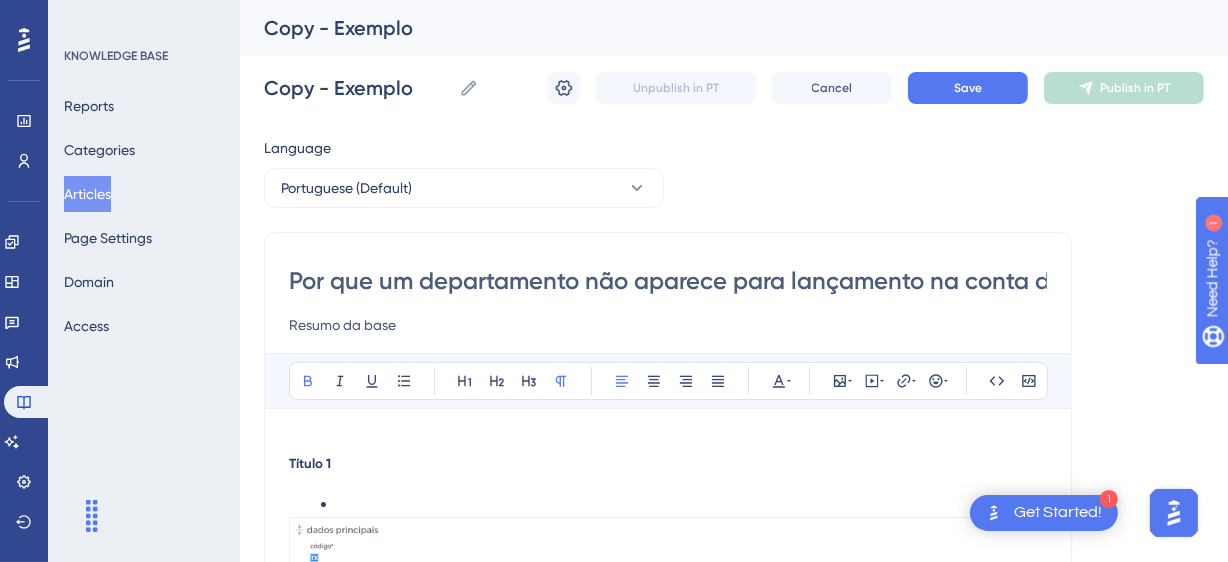 click on "Título 1" at bounding box center [310, 463] 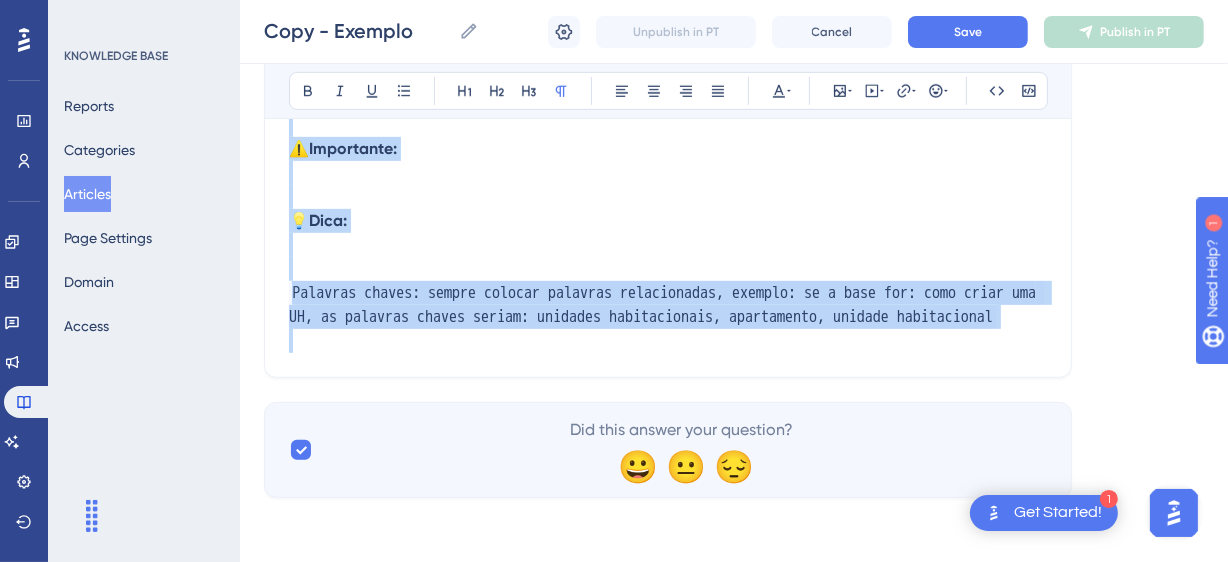 drag, startPoint x: 289, startPoint y: 464, endPoint x: 517, endPoint y: 383, distance: 241.96074 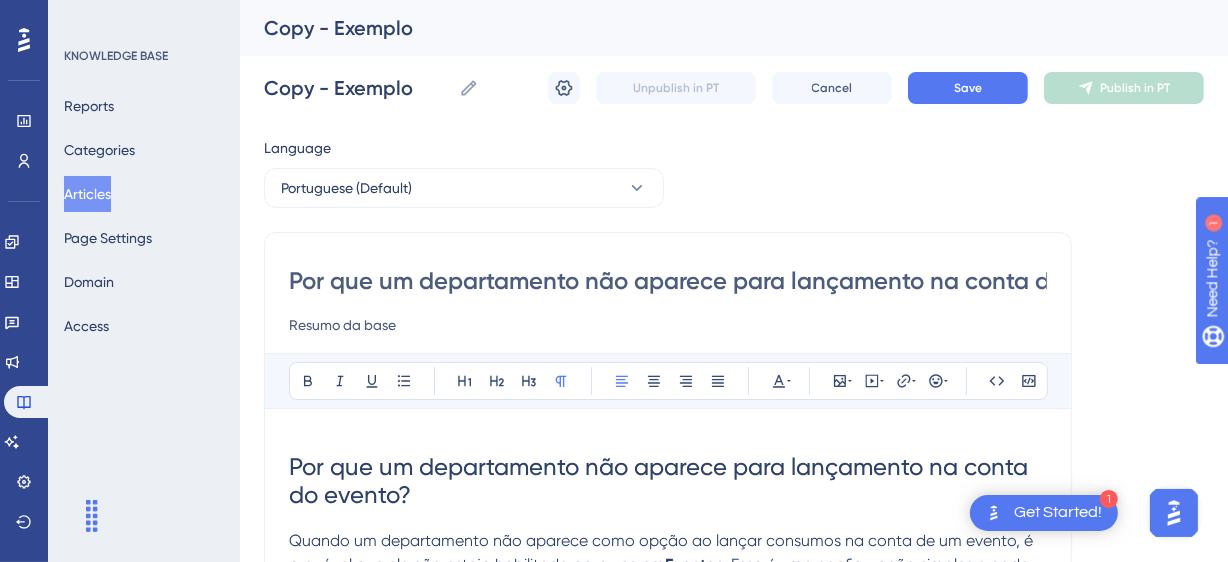 scroll, scrollTop: 181, scrollLeft: 0, axis: vertical 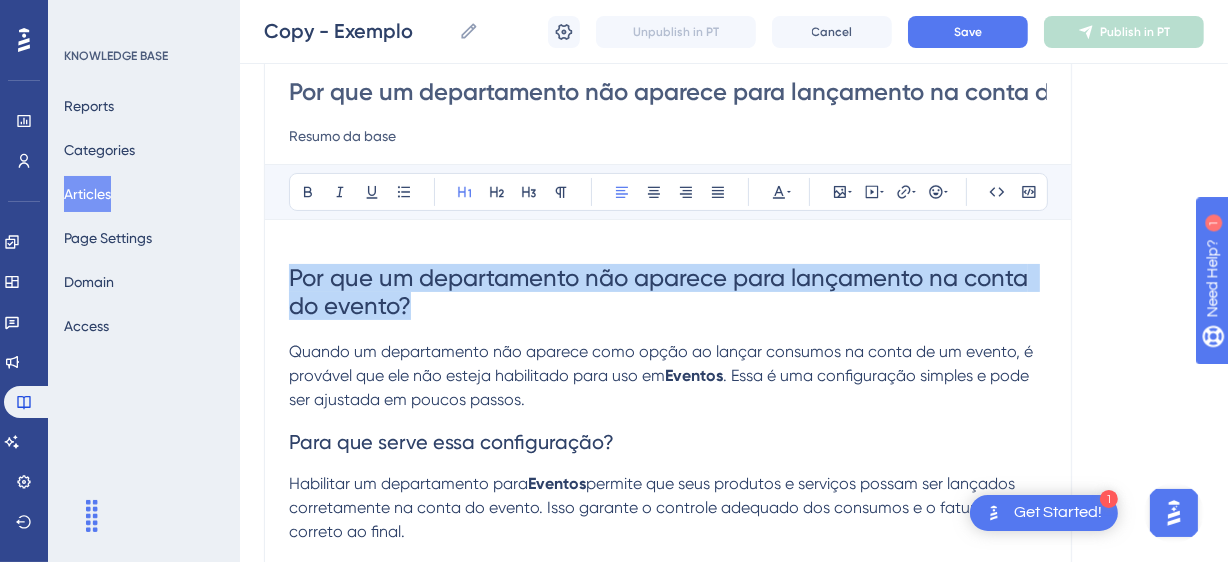 drag, startPoint x: 420, startPoint y: 300, endPoint x: 262, endPoint y: 265, distance: 161.83015 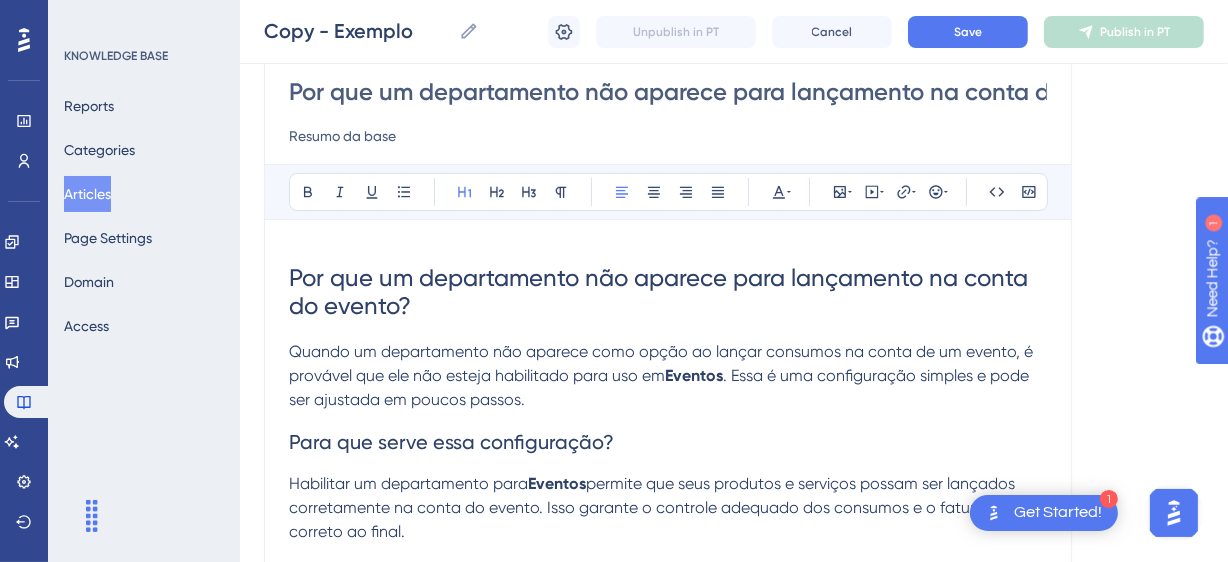click on "Por que um departamento não aparece para lançamento na conta do evento?" at bounding box center (668, 92) 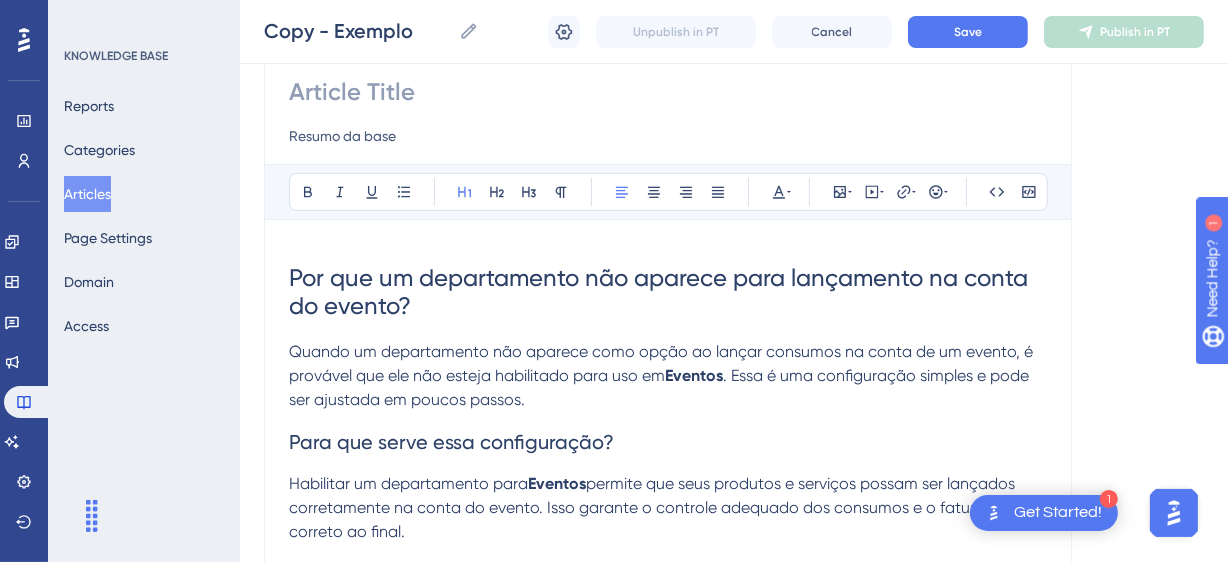 paste on "Por que um departamento não aparece para lançamento na conta do evento?" 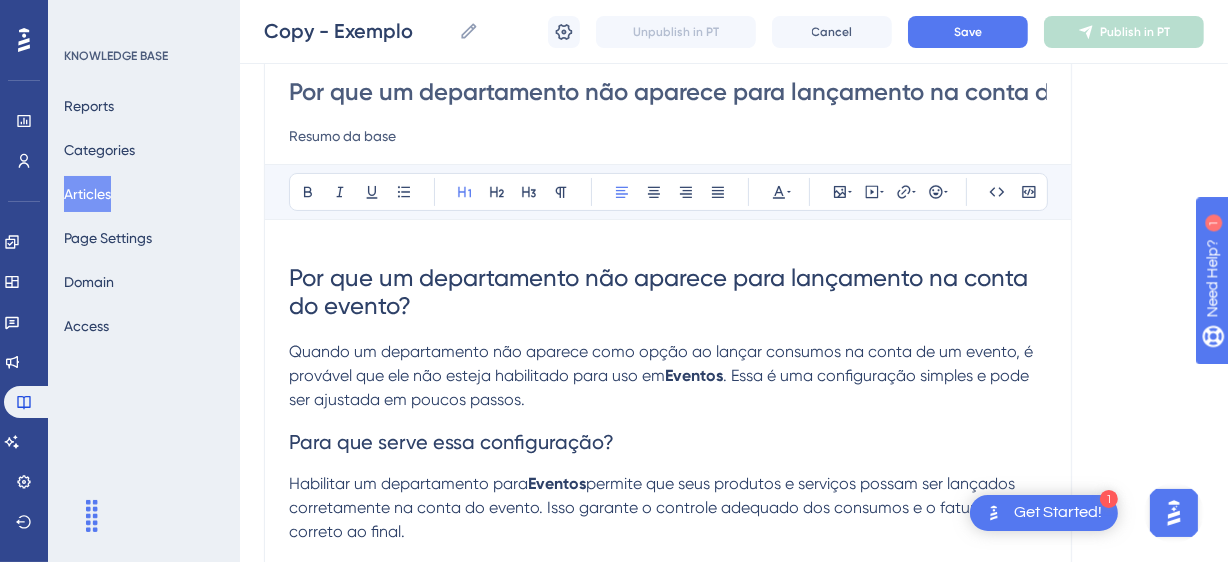 scroll, scrollTop: 0, scrollLeft: 116, axis: horizontal 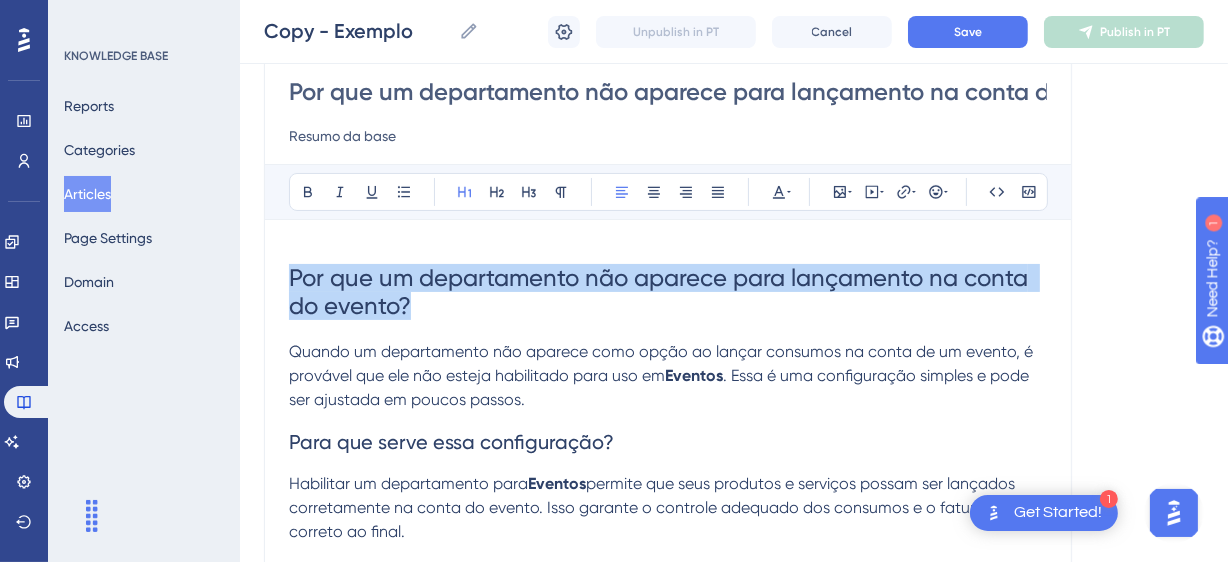 drag, startPoint x: 454, startPoint y: 293, endPoint x: 241, endPoint y: 257, distance: 216.02083 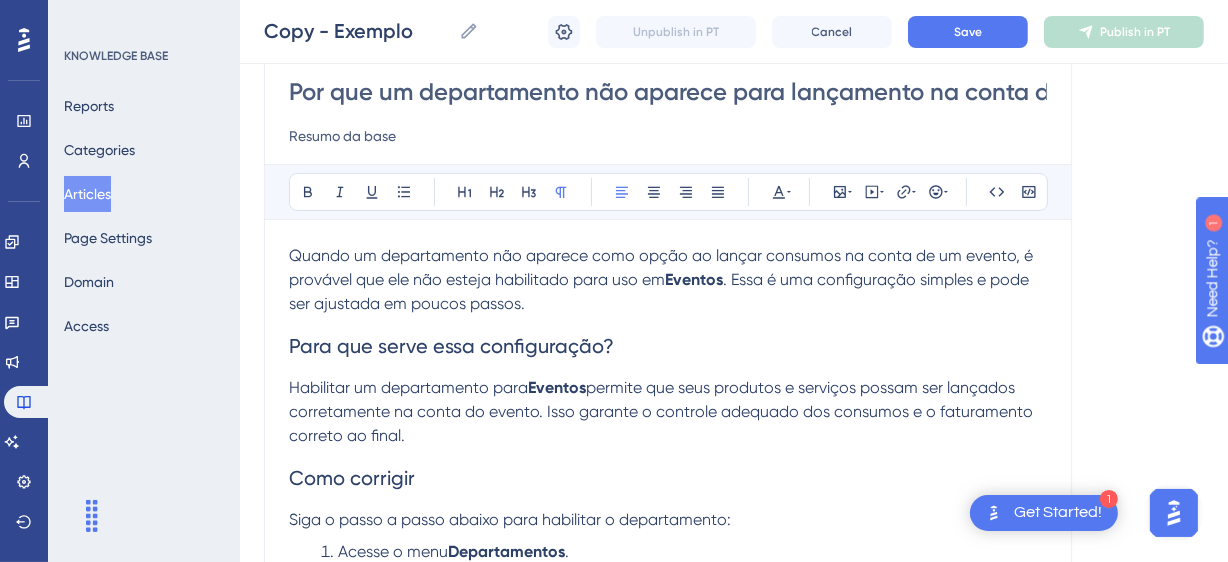 drag, startPoint x: 404, startPoint y: 136, endPoint x: 279, endPoint y: 132, distance: 125.06398 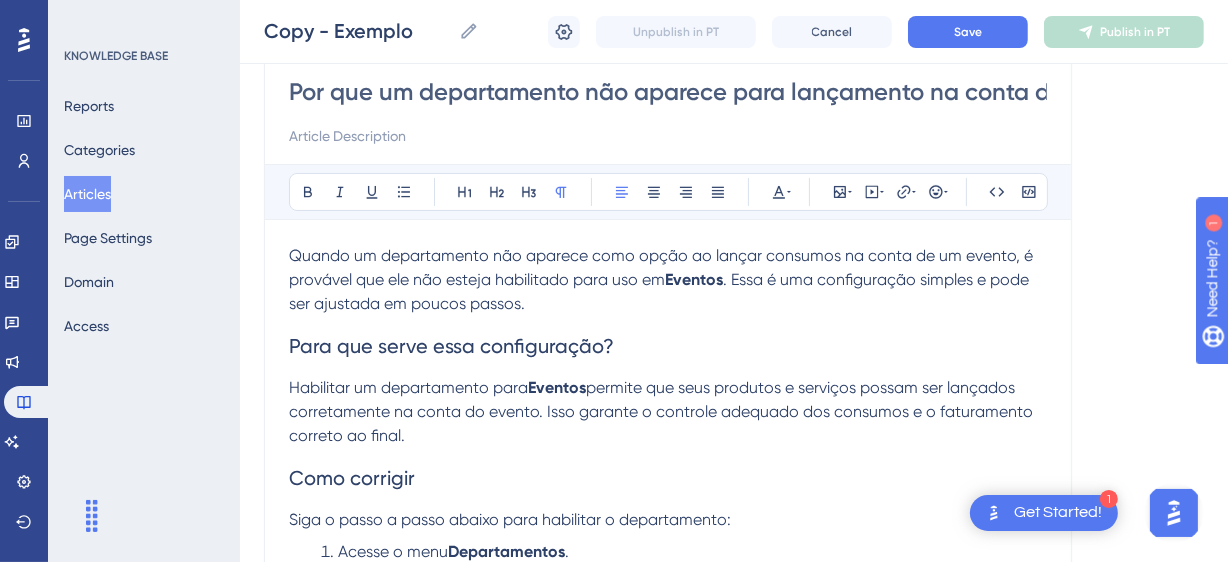 type 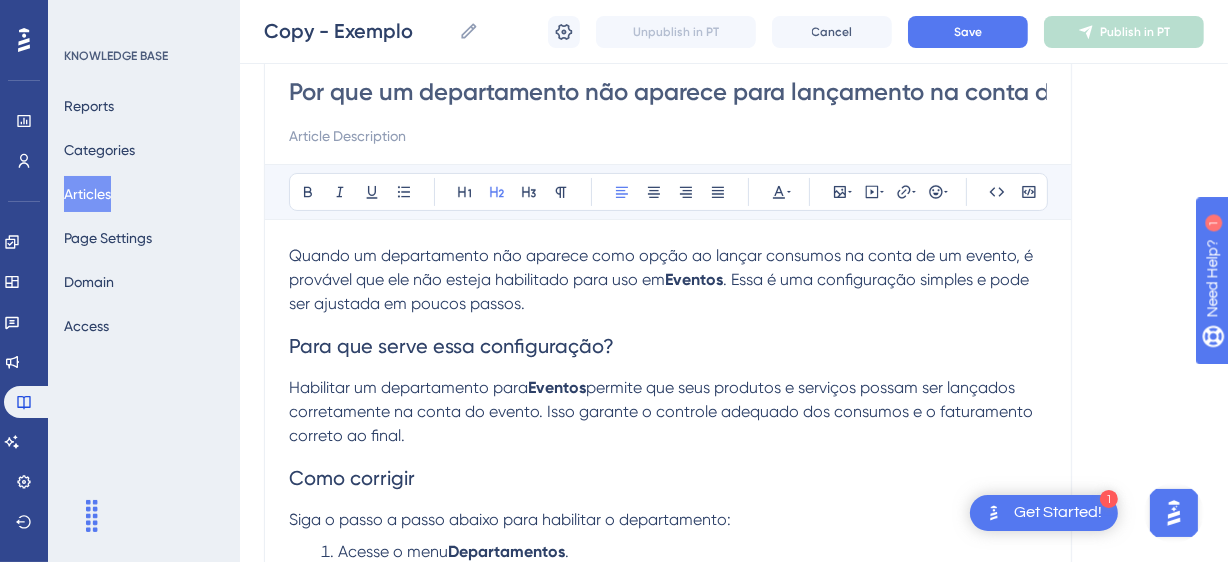 click on "Para que serve essa configuração?" at bounding box center (668, 346) 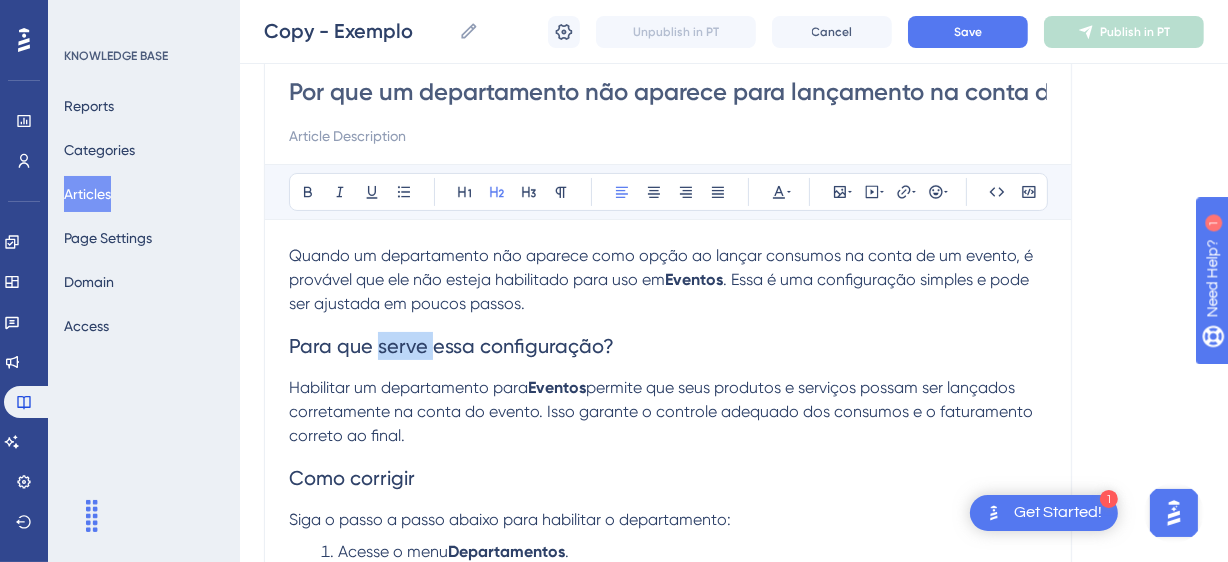 click on "Para que serve essa configuração?" at bounding box center [668, 346] 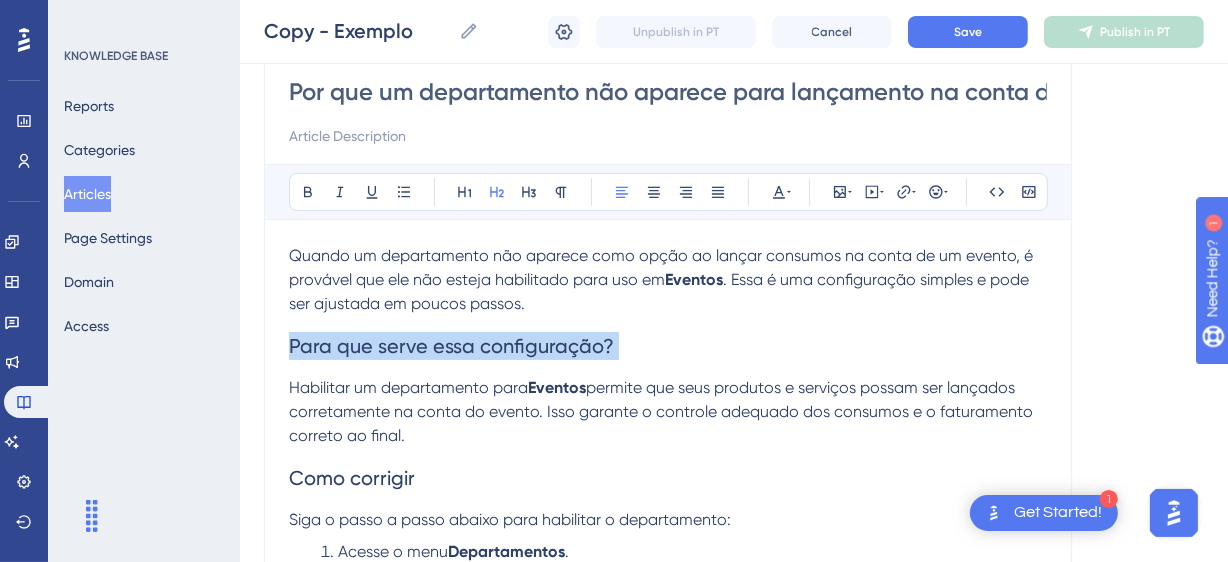 click on "Para que serve essa configuração?" at bounding box center (668, 346) 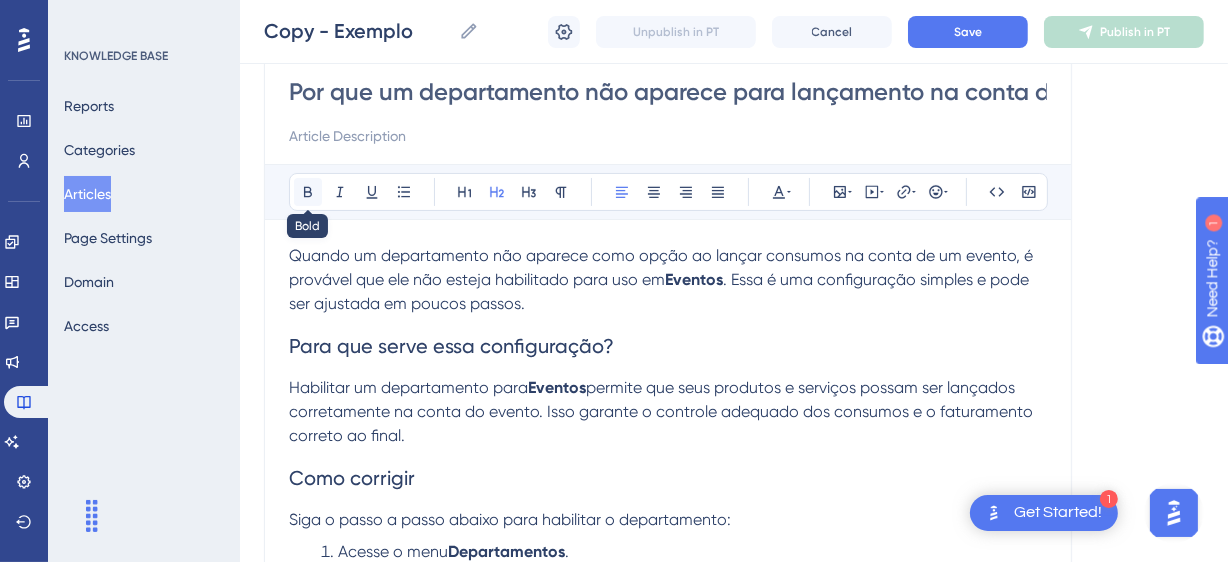 click at bounding box center (308, 192) 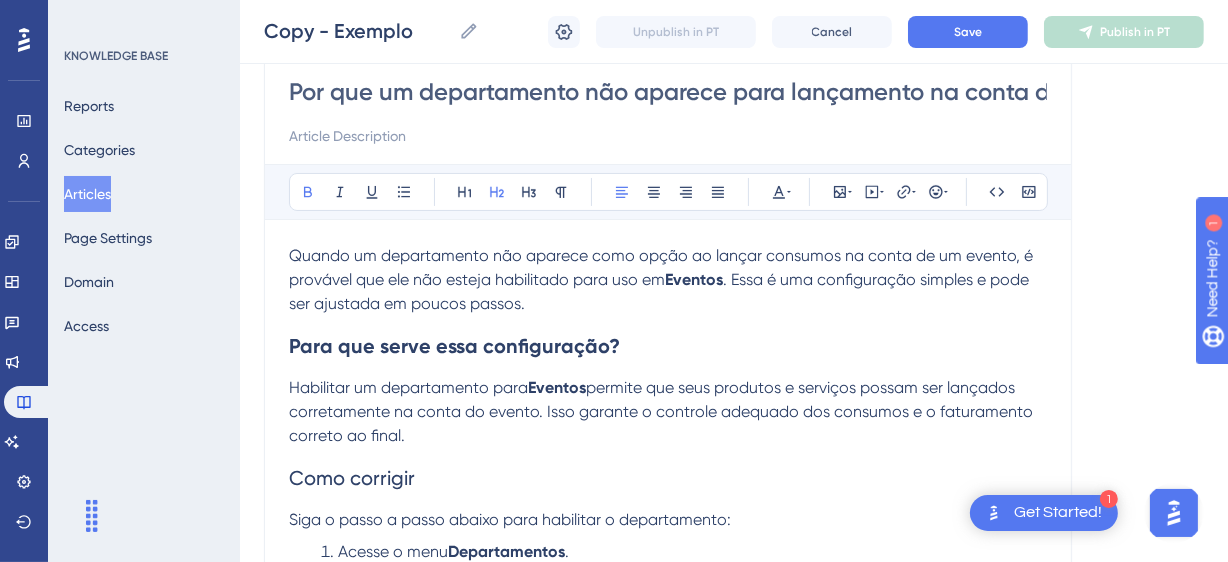 click on "Habilitar um departamento para  Eventos  permite que seus produtos e serviços possam ser lançados corretamente na conta do evento. Isso garante o controle adequado dos consumos e o faturamento correto ao final." at bounding box center (668, 412) 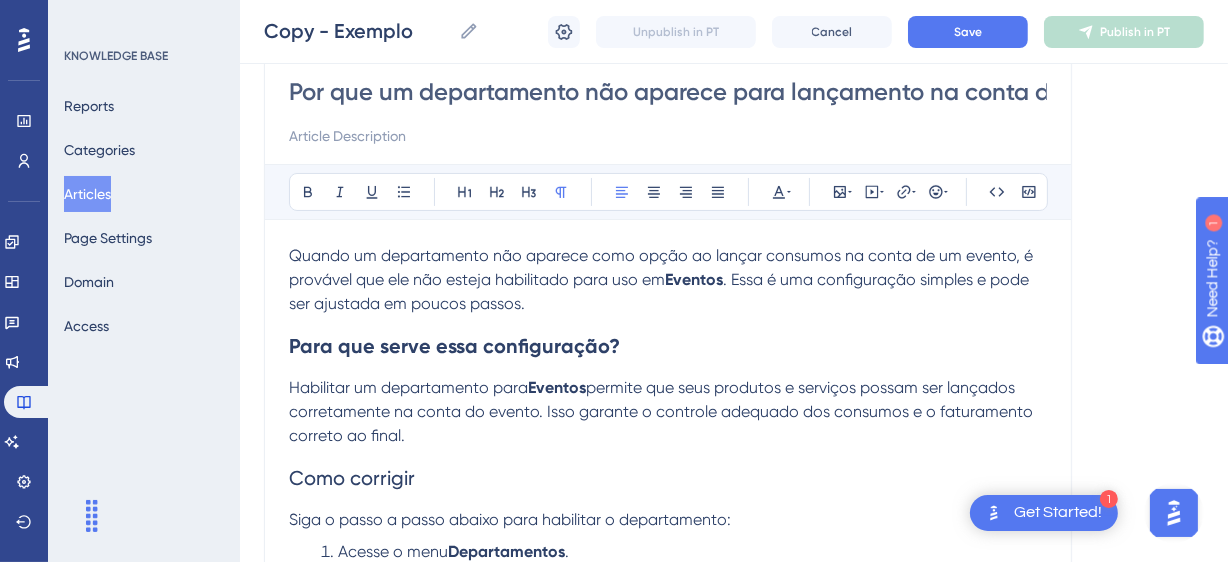 click on "permite que seus produtos e serviços possam ser lançados corretamente na conta do evento. Isso garante o controle adequado dos consumos e o faturamento correto ao final." at bounding box center [663, 411] 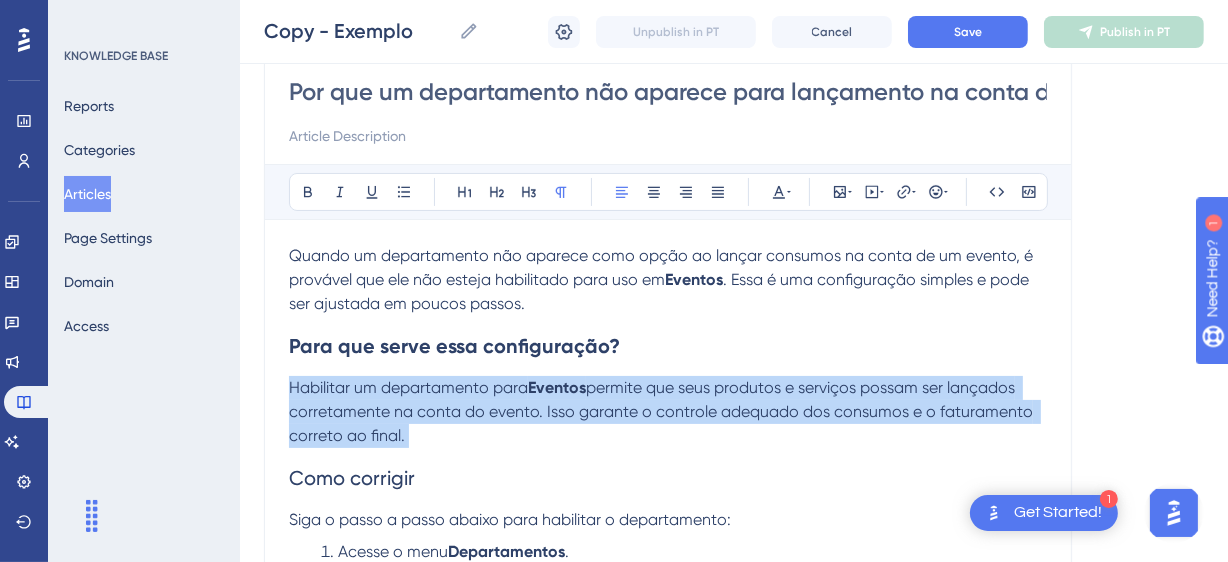 click on "permite que seus produtos e serviços possam ser lançados corretamente na conta do evento. Isso garante o controle adequado dos consumos e o faturamento correto ao final." at bounding box center (663, 411) 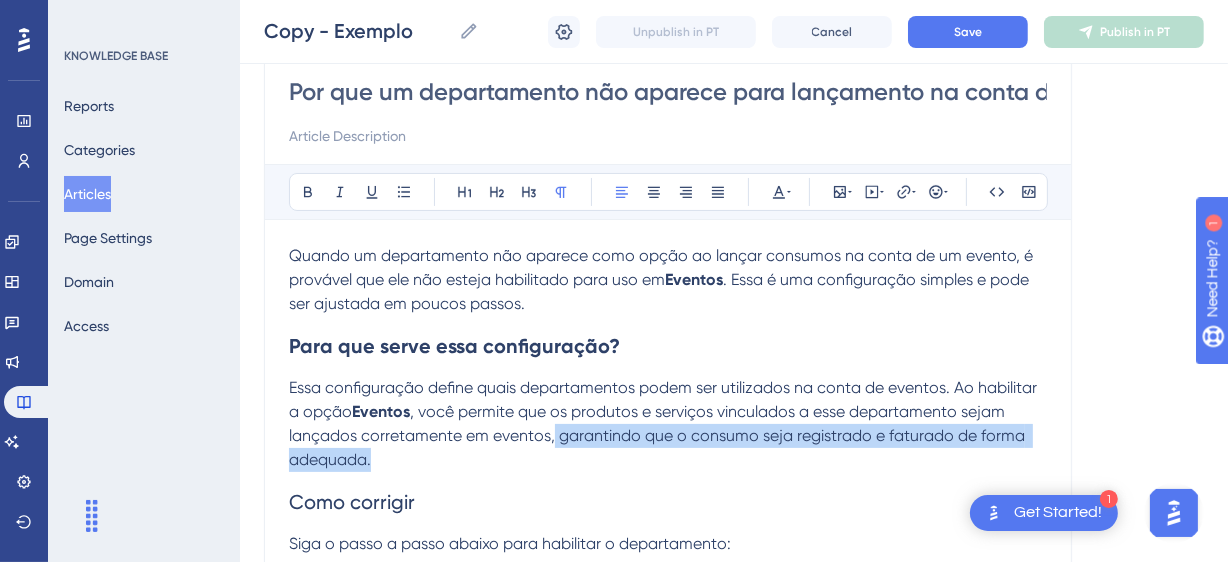 drag, startPoint x: 484, startPoint y: 451, endPoint x: 550, endPoint y: 436, distance: 67.68308 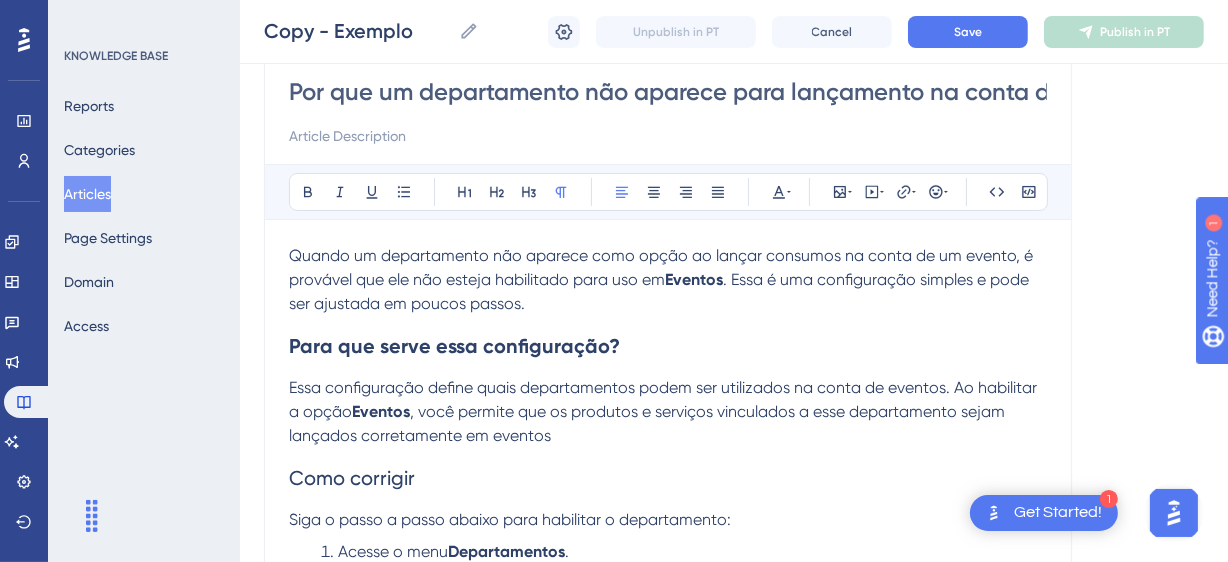 type 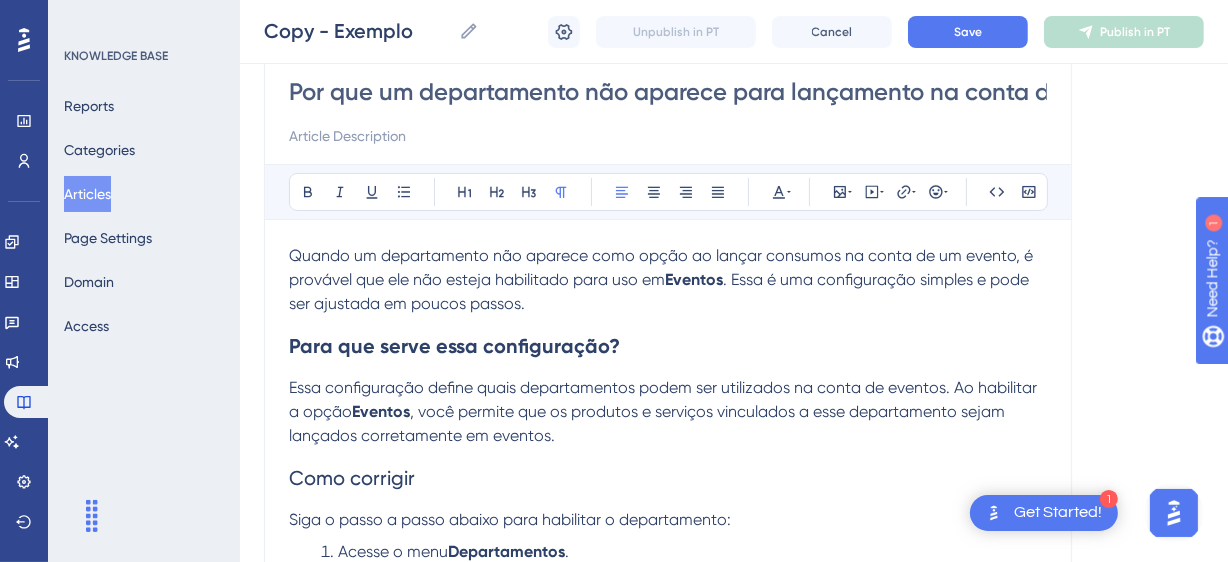 click on "Como corrigir" at bounding box center [668, 478] 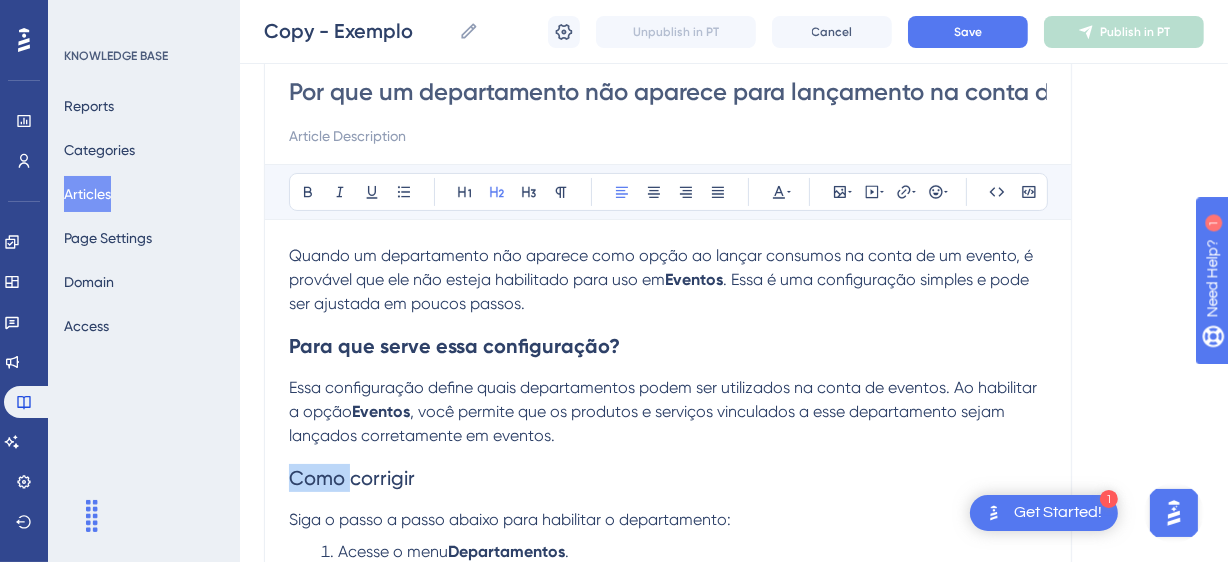 click on "Como corrigir" at bounding box center [668, 478] 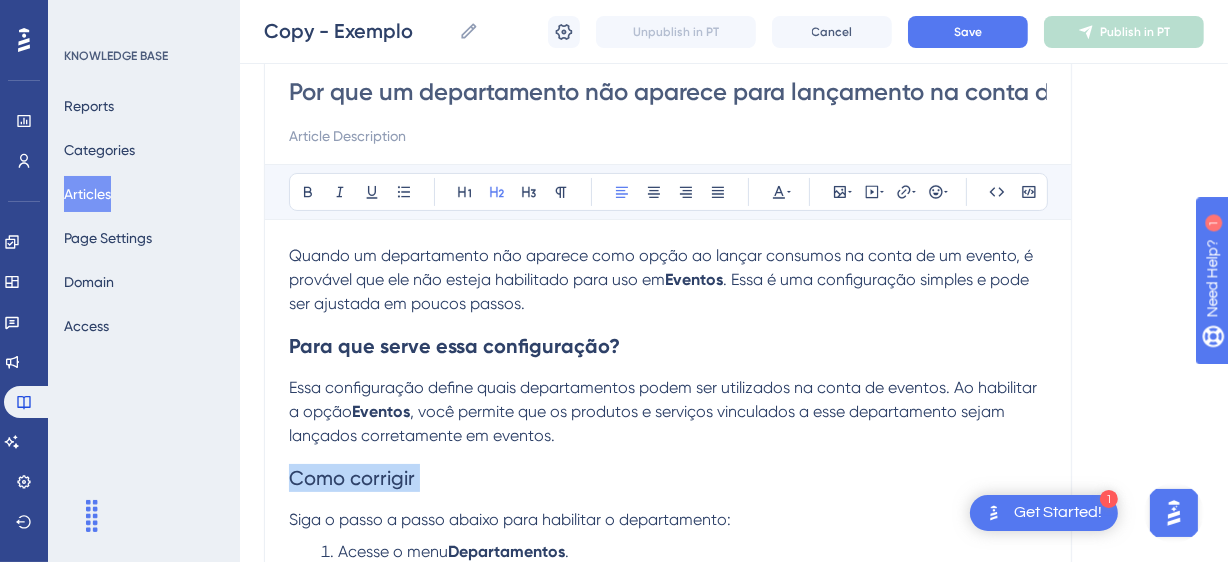 click on "Como corrigir" at bounding box center [668, 478] 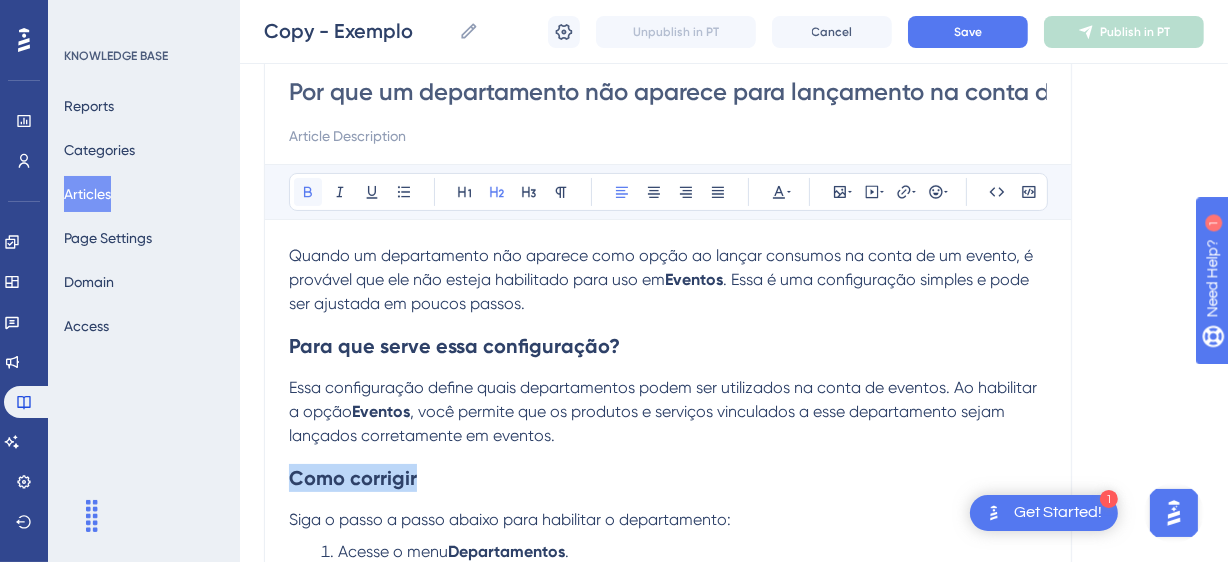 click 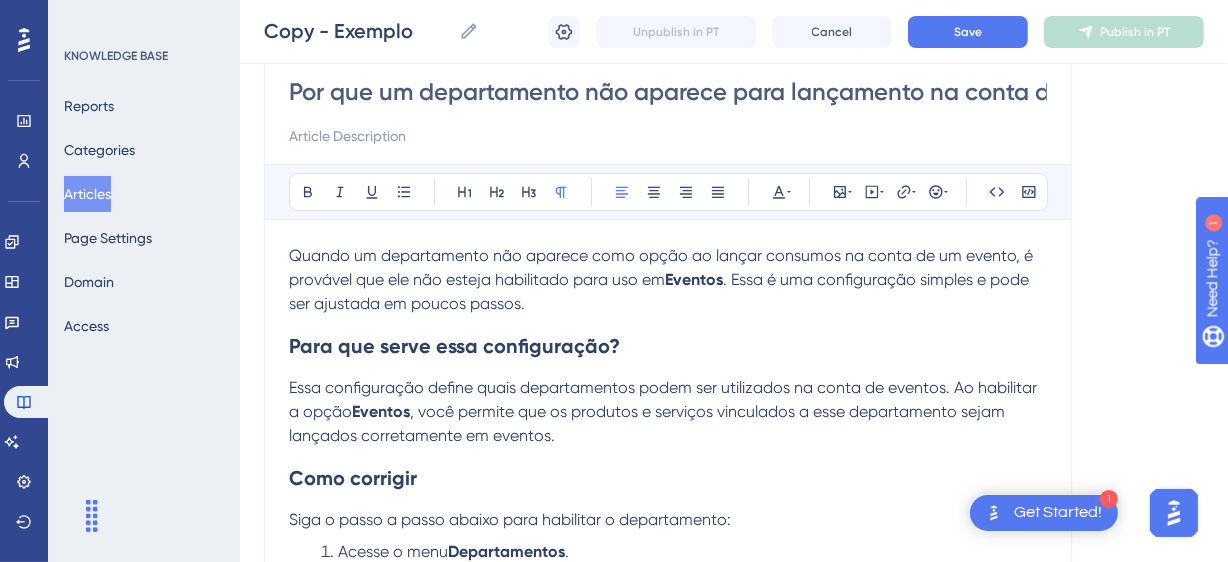 click on "Quando um departamento não aparece como opção ao lançar consumos na conta de um evento, é provável que ele não esteja habilitado para uso em  Eventos . Essa é uma configuração simples e pode ser ajustada em poucos passos." at bounding box center (668, 280) 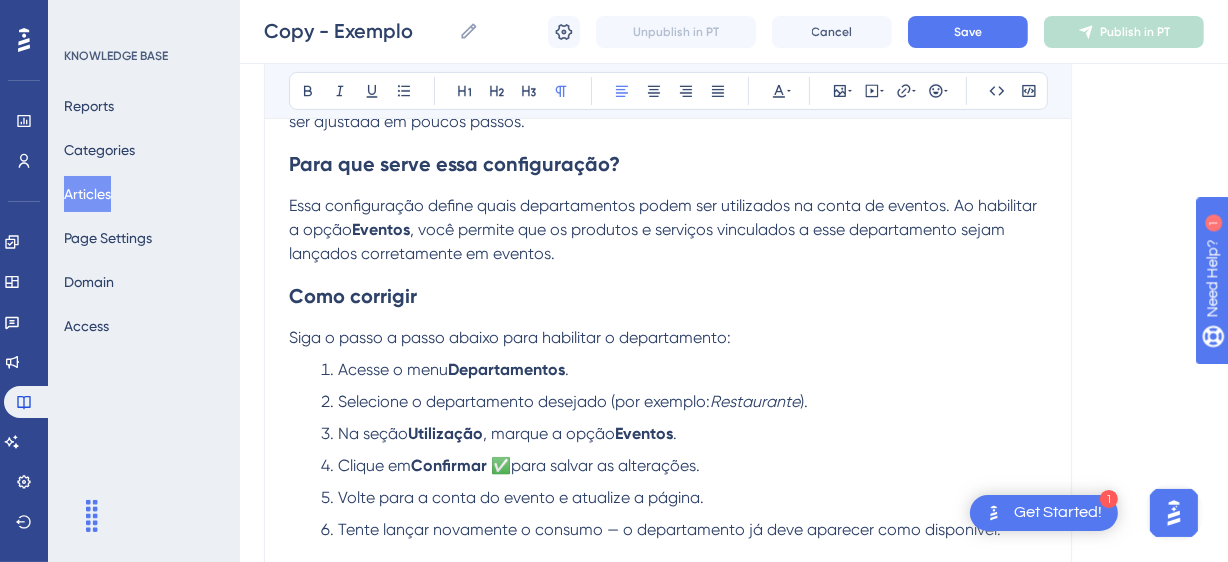 click on "Como corrigir" at bounding box center [668, 296] 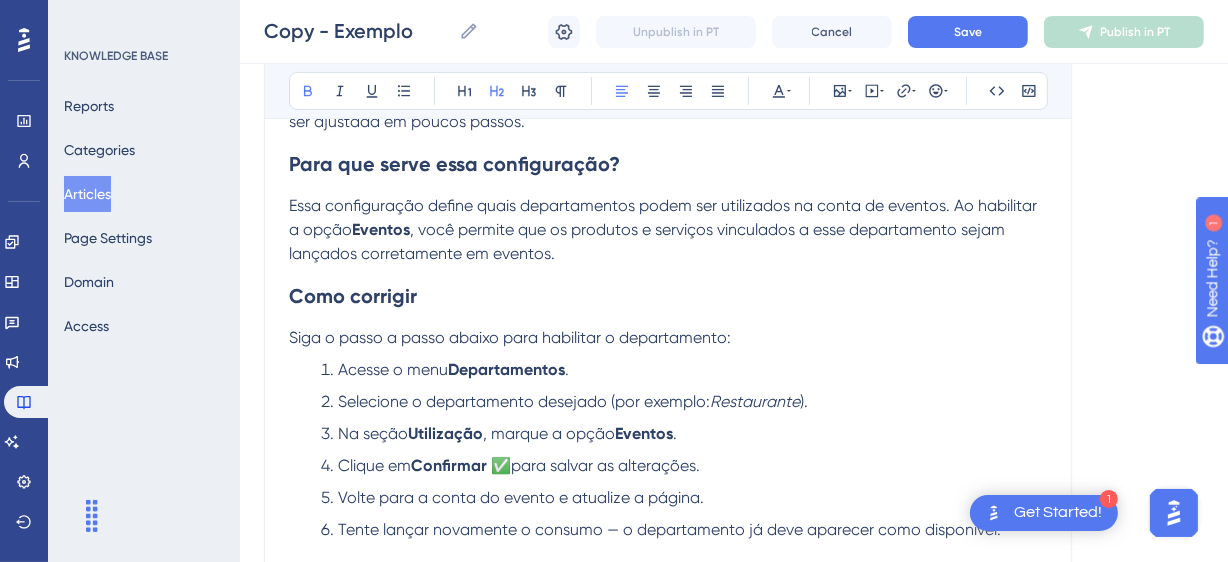 drag, startPoint x: 494, startPoint y: 374, endPoint x: 478, endPoint y: 368, distance: 17.088007 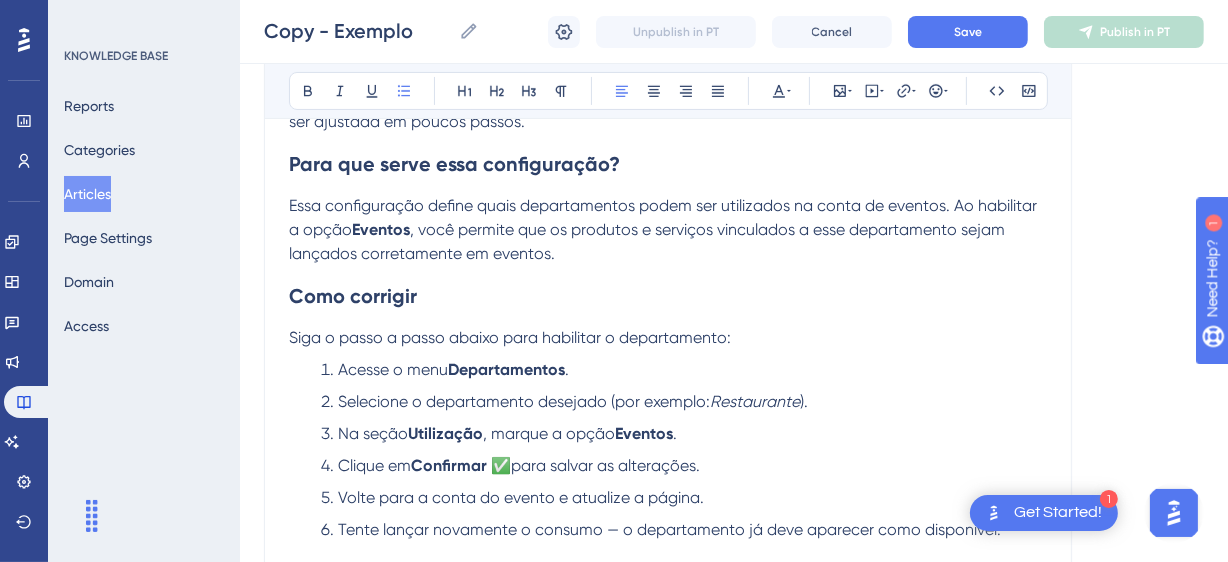 click on "Acesse o menu" at bounding box center (393, 369) 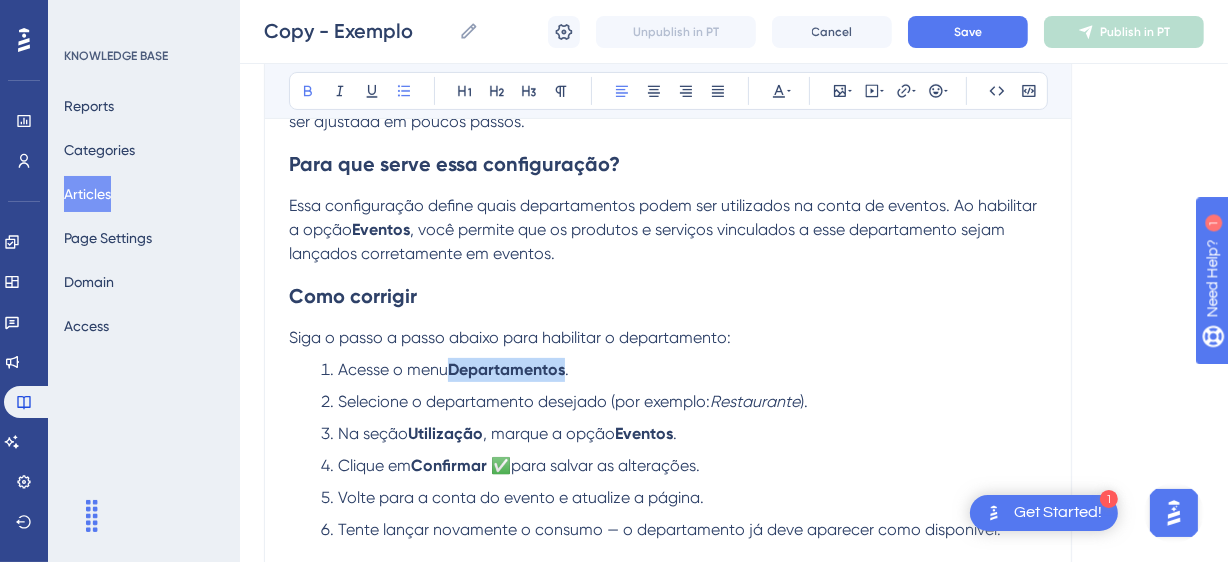 drag, startPoint x: 449, startPoint y: 368, endPoint x: 493, endPoint y: 362, distance: 44.407207 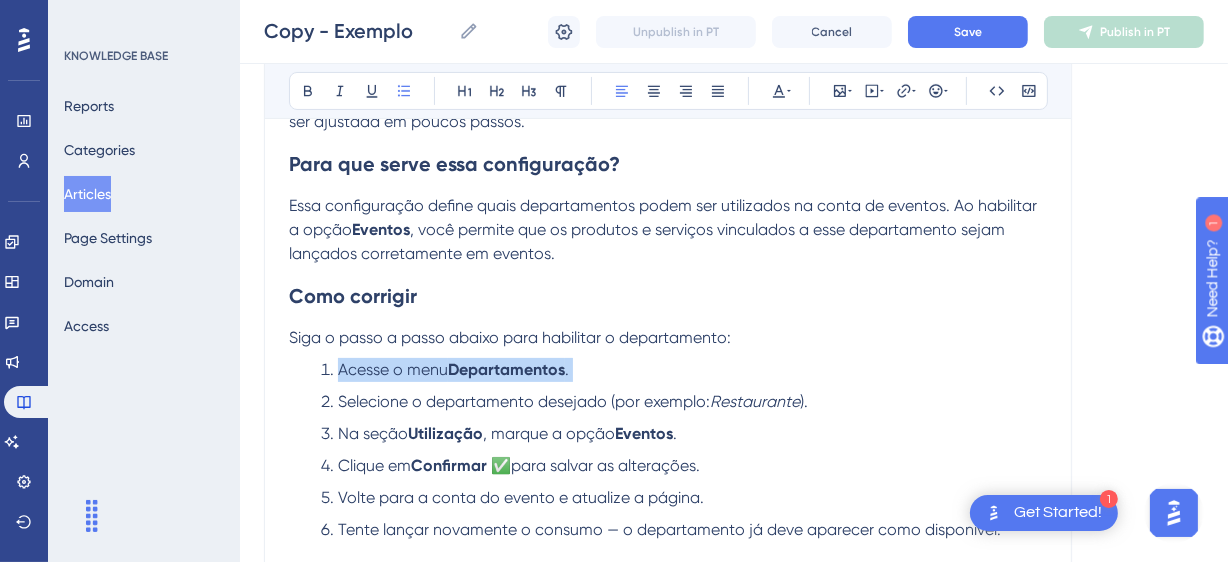 click on "Departamentos" at bounding box center (506, 369) 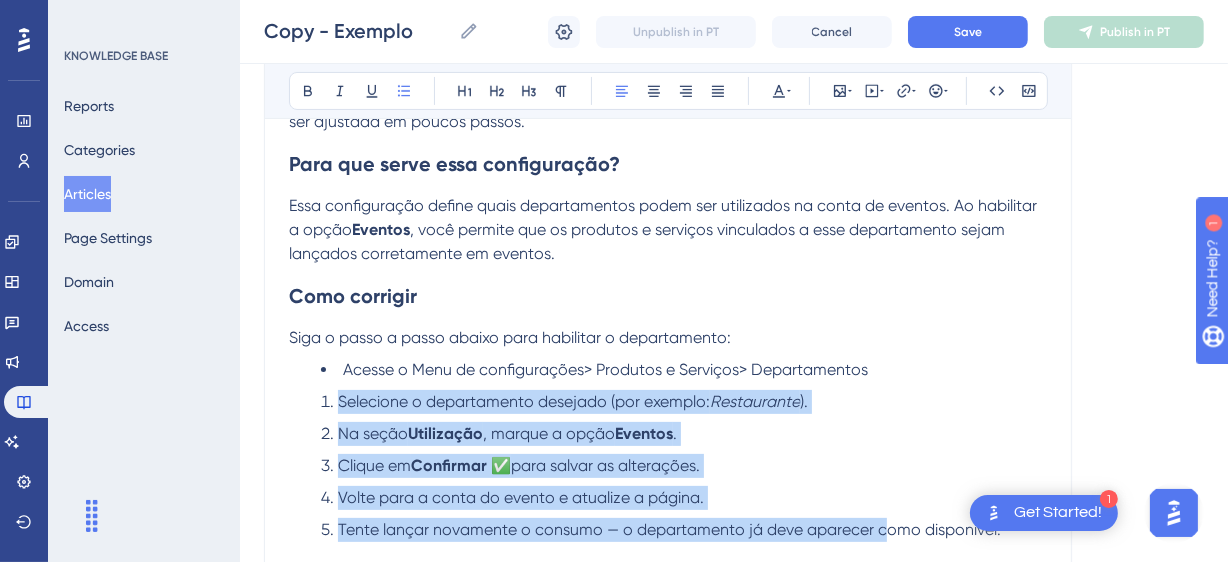 drag, startPoint x: 337, startPoint y: 395, endPoint x: 881, endPoint y: 517, distance: 557.5123 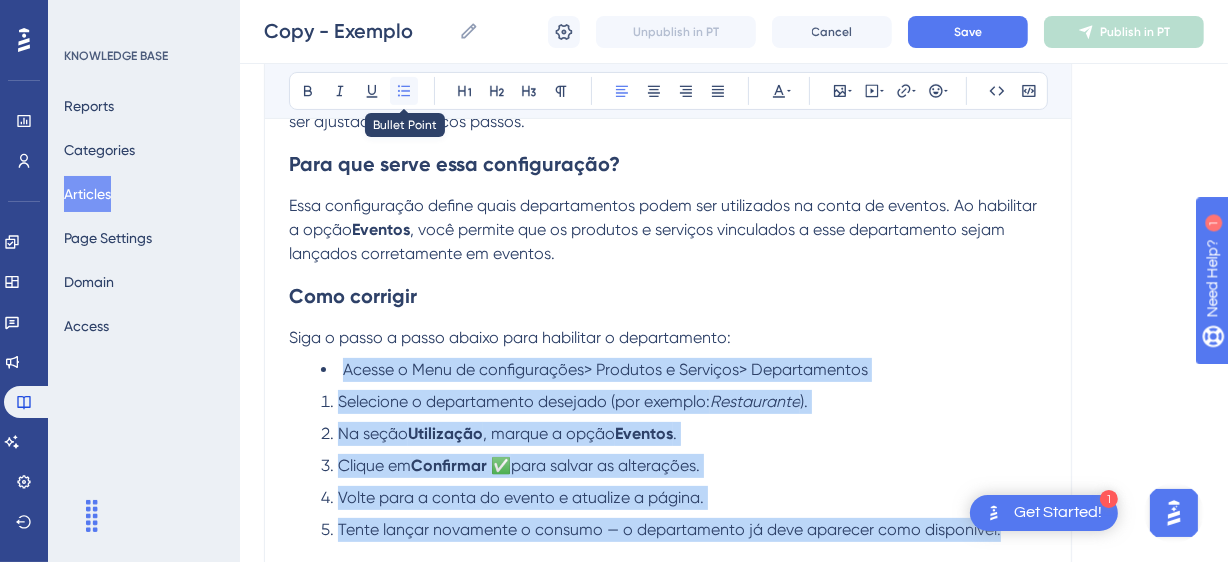 click 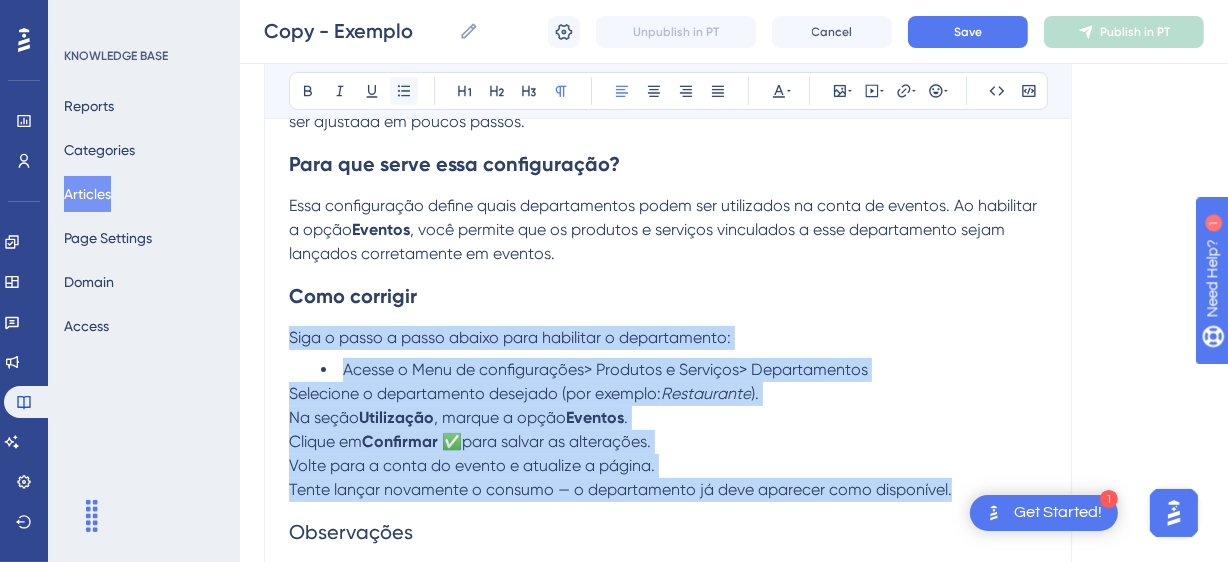 click 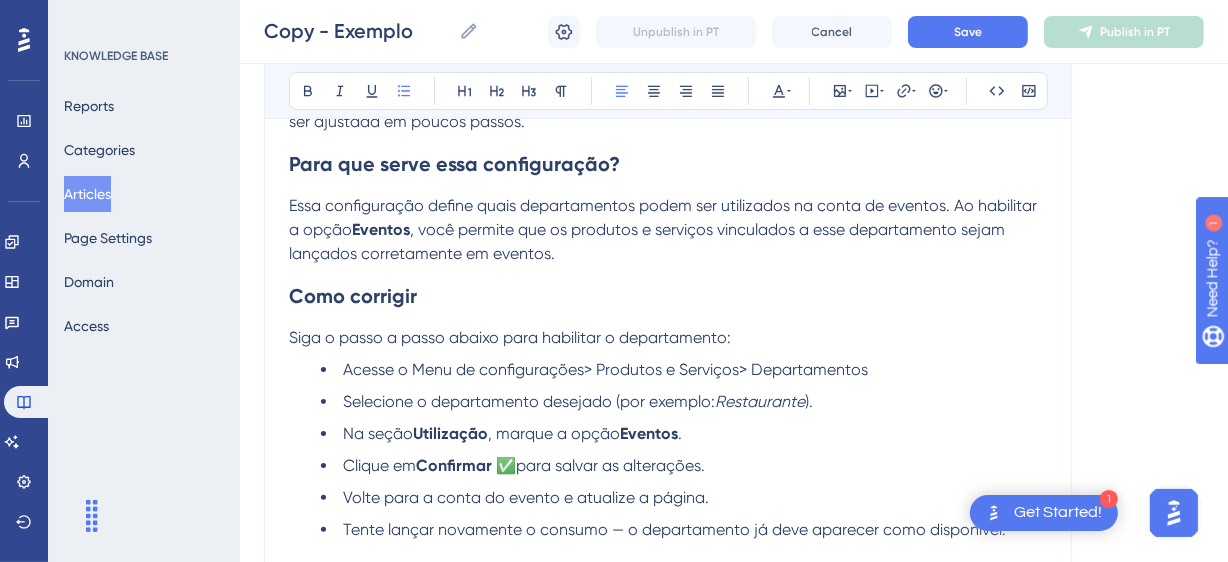 click on "Acesse o Menu de configurações> Produtos e Serviços> Departamentos" at bounding box center [605, 369] 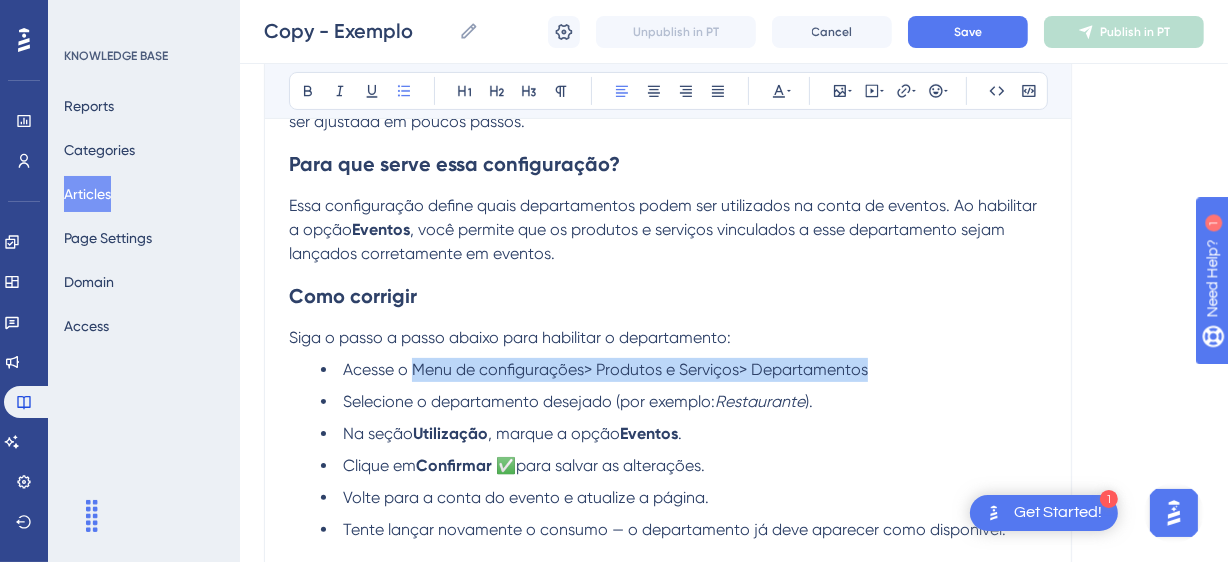 drag, startPoint x: 409, startPoint y: 370, endPoint x: 873, endPoint y: 370, distance: 464 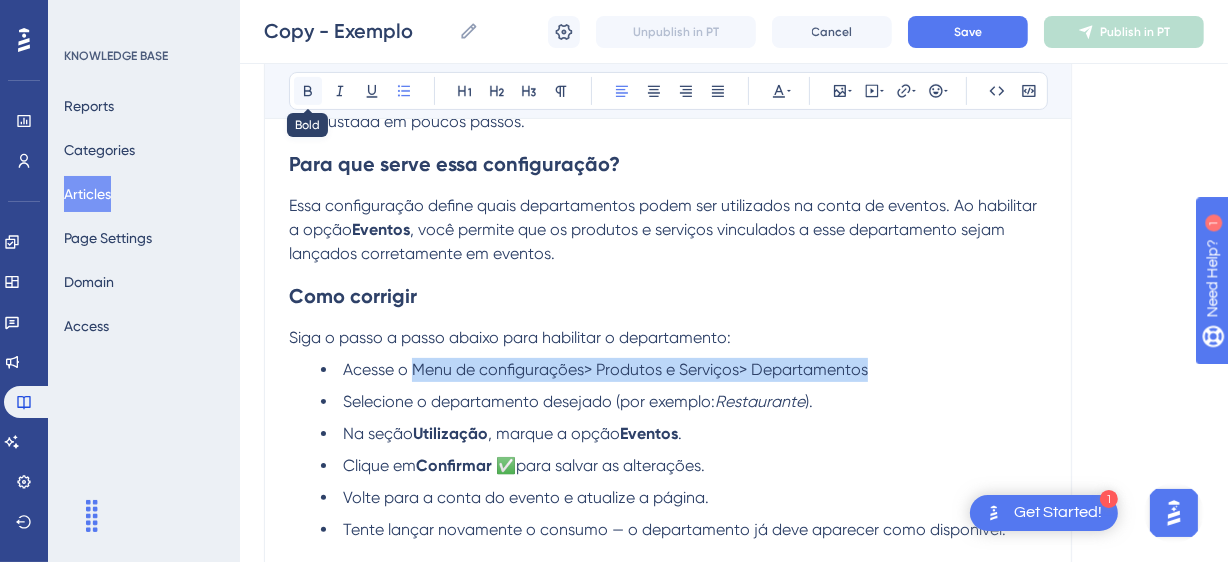 click 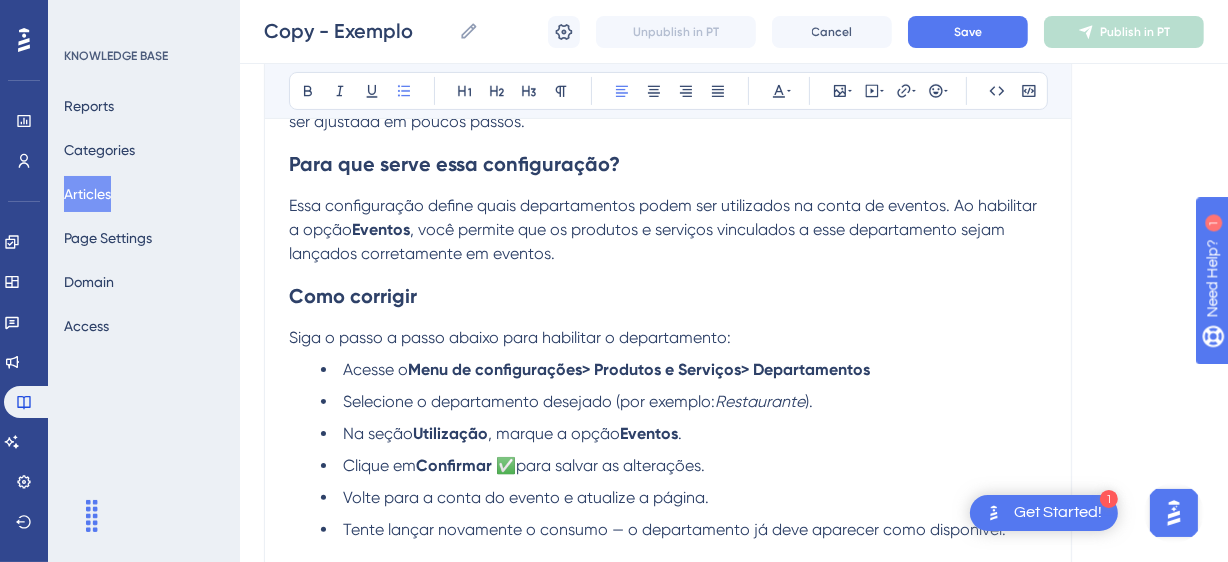 click on "Selecione o departamento desejado (por exemplo:" at bounding box center [529, 401] 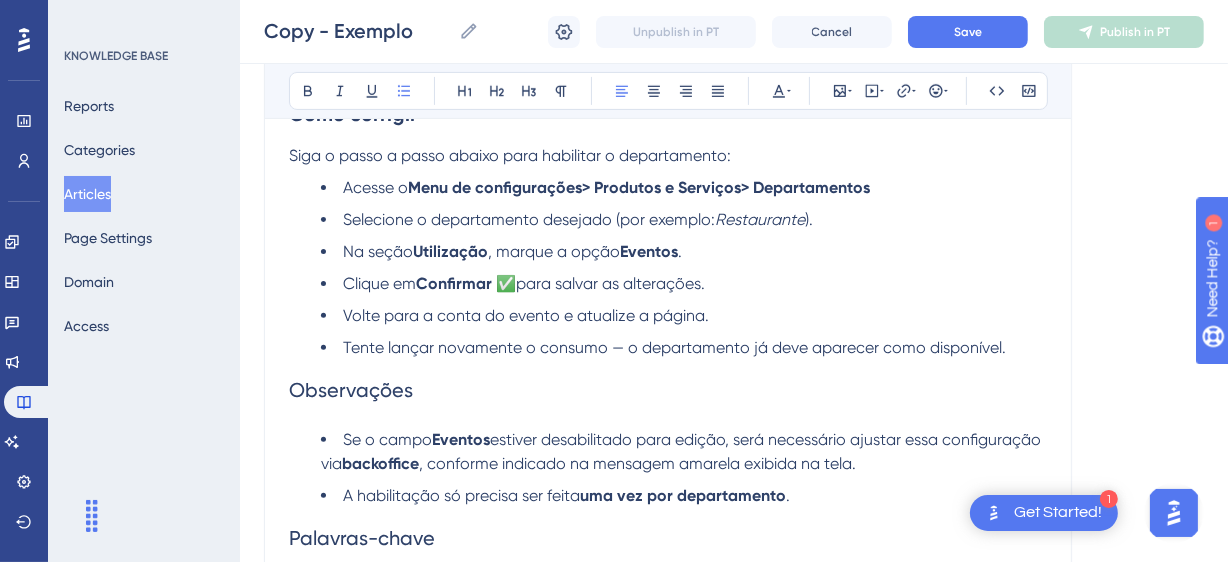 click on "Acesse o  Menu de configurações> Produtos e Serviços> Departamentos Selecione o departamento desejado (por exemplo:  Restaurante ). Na seção  Utilização , marque a opção  Eventos . Clique em  Confirmar ✅  para salvar as alterações. Volte para a conta do evento e atualize a página. Tente lançar novamente o consumo — o departamento já deve aparecer como disponível." at bounding box center (668, 268) 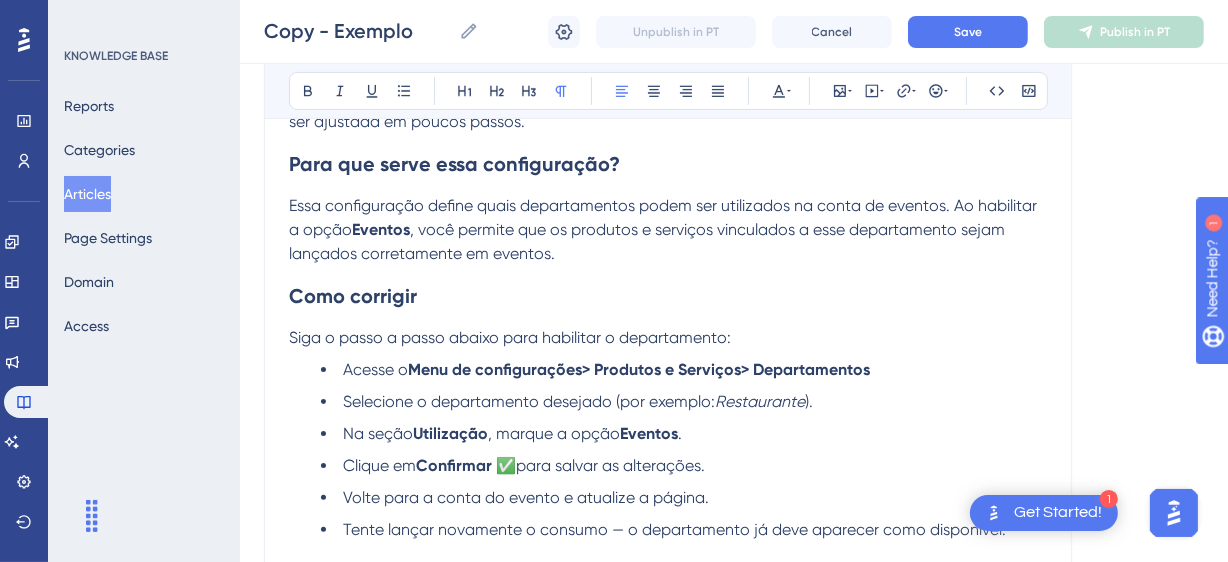 click on "Essa configuração define quais departamentos podem ser utilizados na conta de eventos. Ao habilitar a opção  Eventos , você permite que os produtos e serviços vinculados a esse departamento sejam lançados corretamente em eventos." at bounding box center [668, 230] 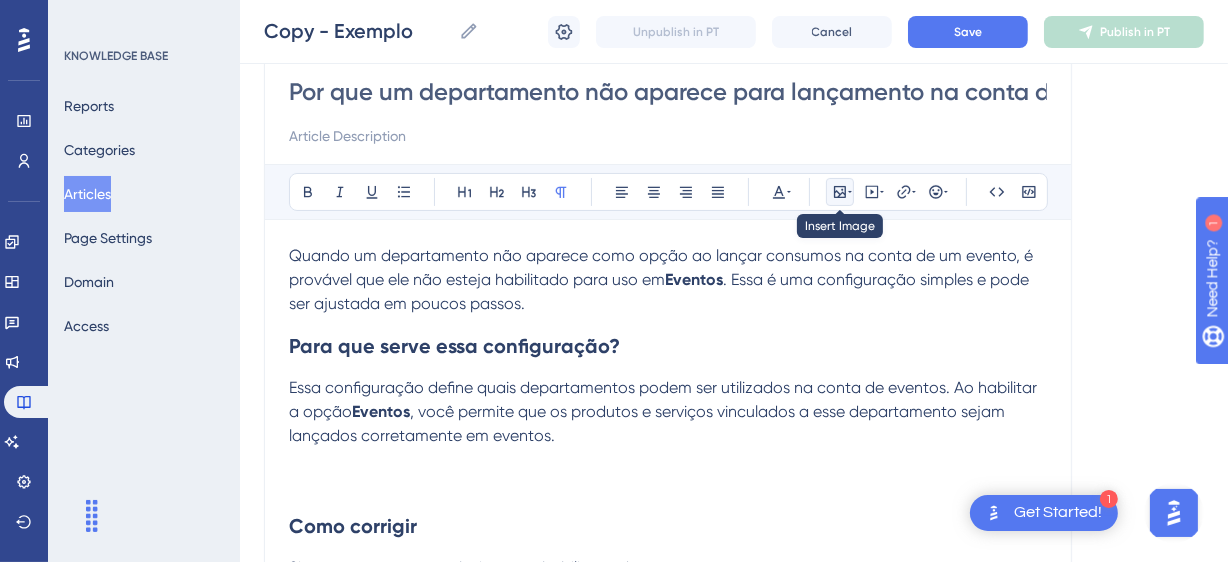 click 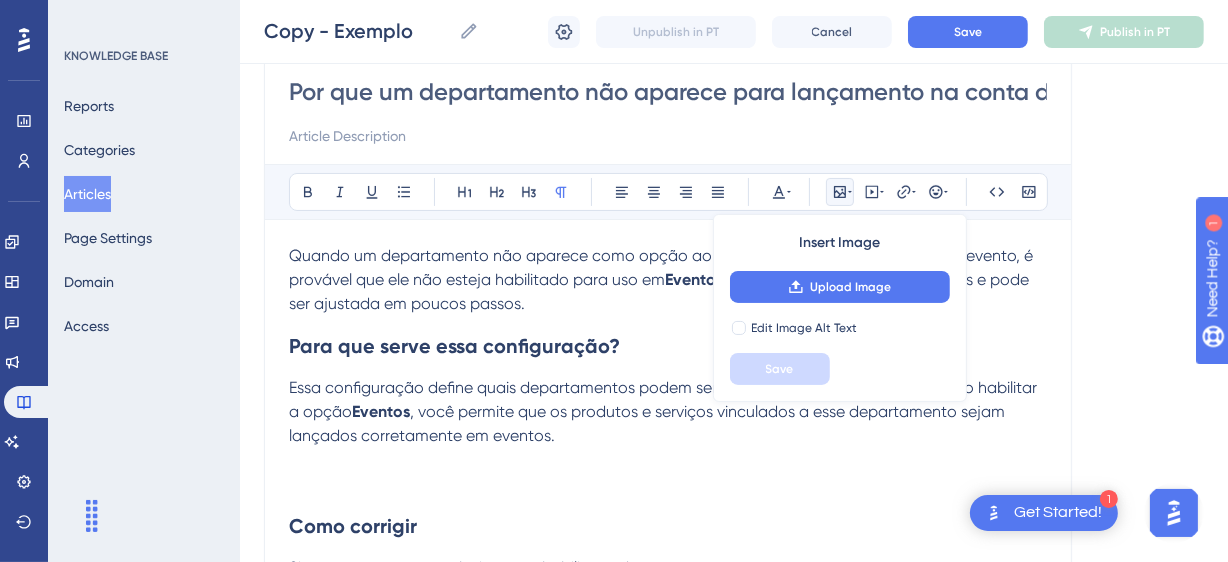 click on "Insert Image Upload Image Edit Image Alt Text Save" at bounding box center [840, 308] 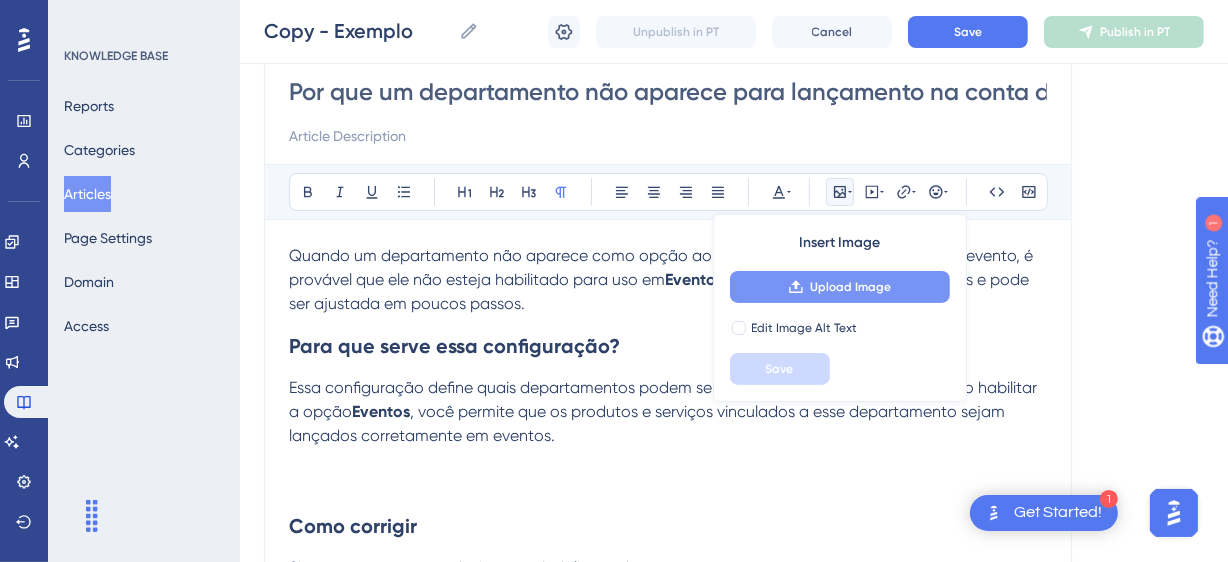 click 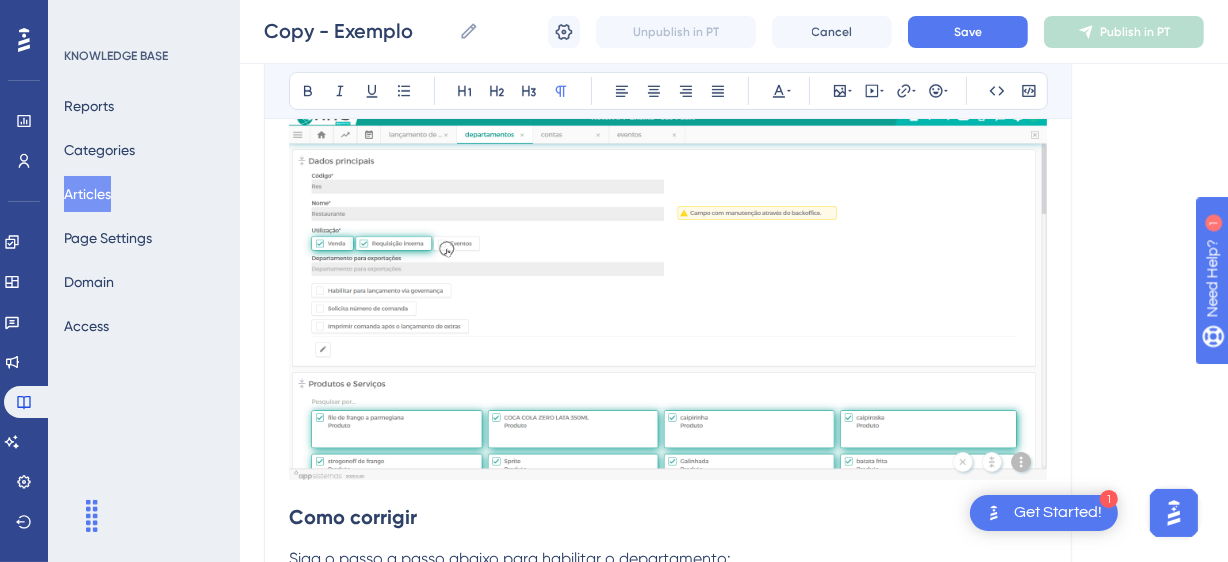 scroll, scrollTop: 363, scrollLeft: 0, axis: vertical 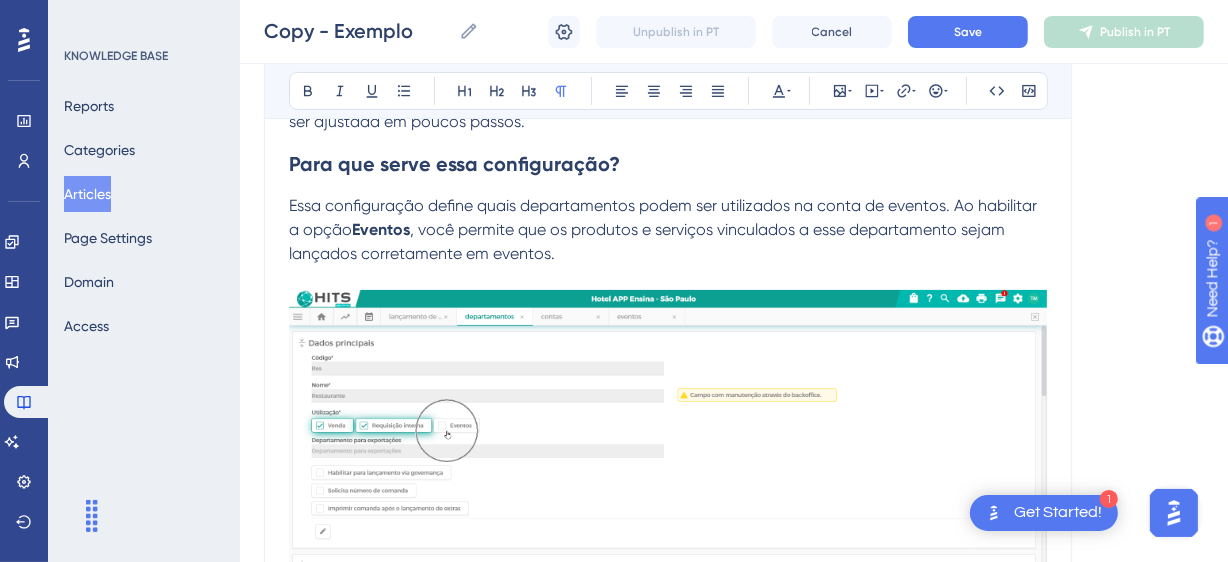 click at bounding box center (668, 476) 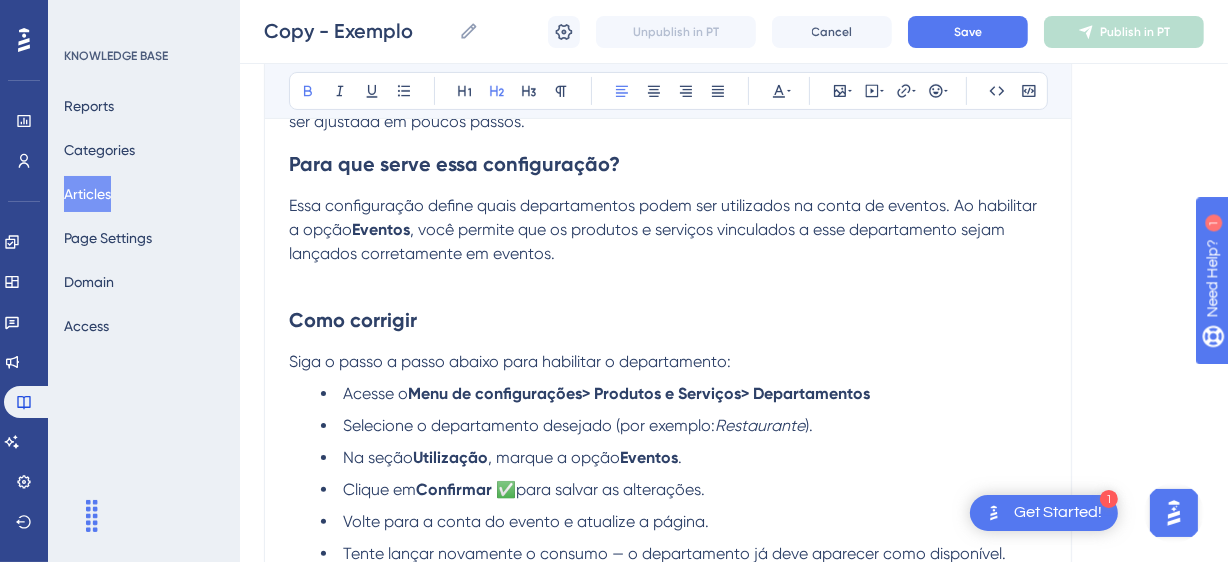click on "Como corrigir" at bounding box center (668, 320) 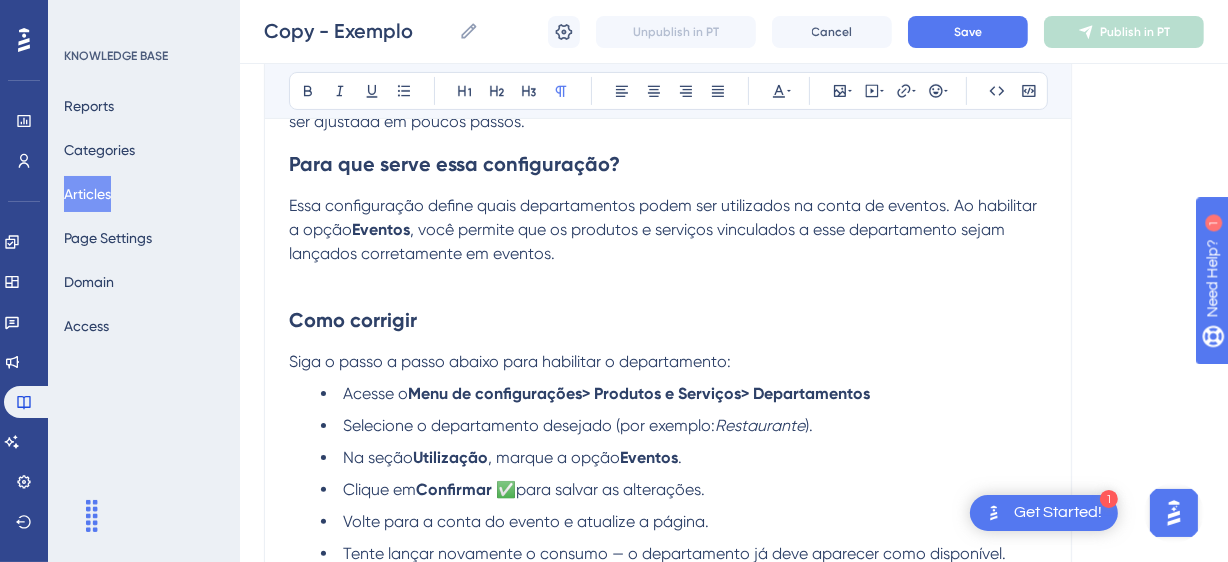 click at bounding box center [668, 278] 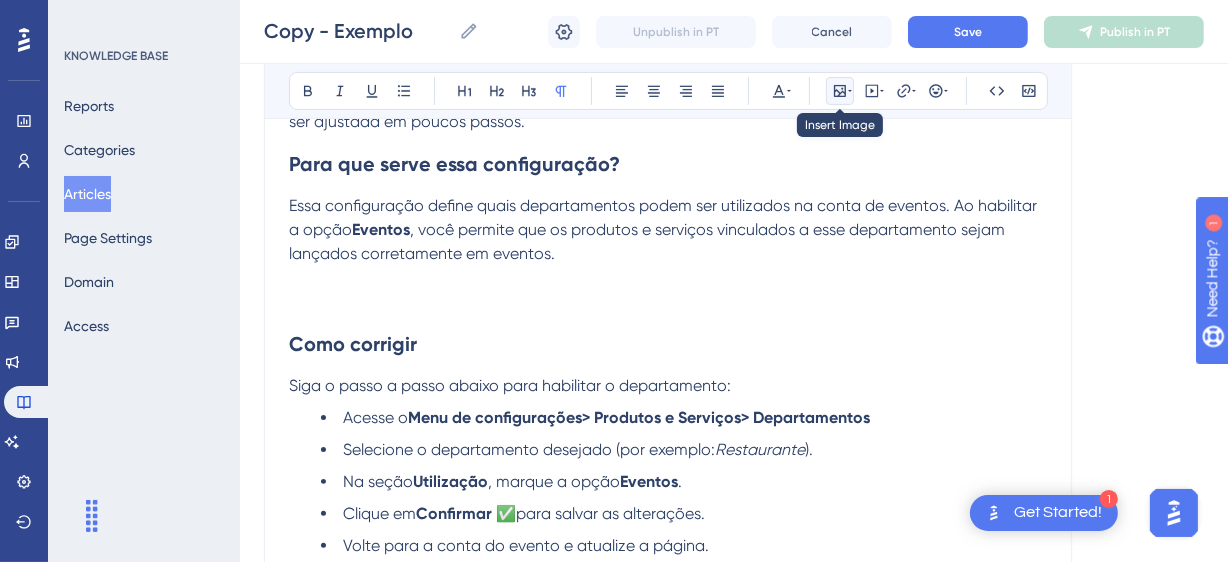 click 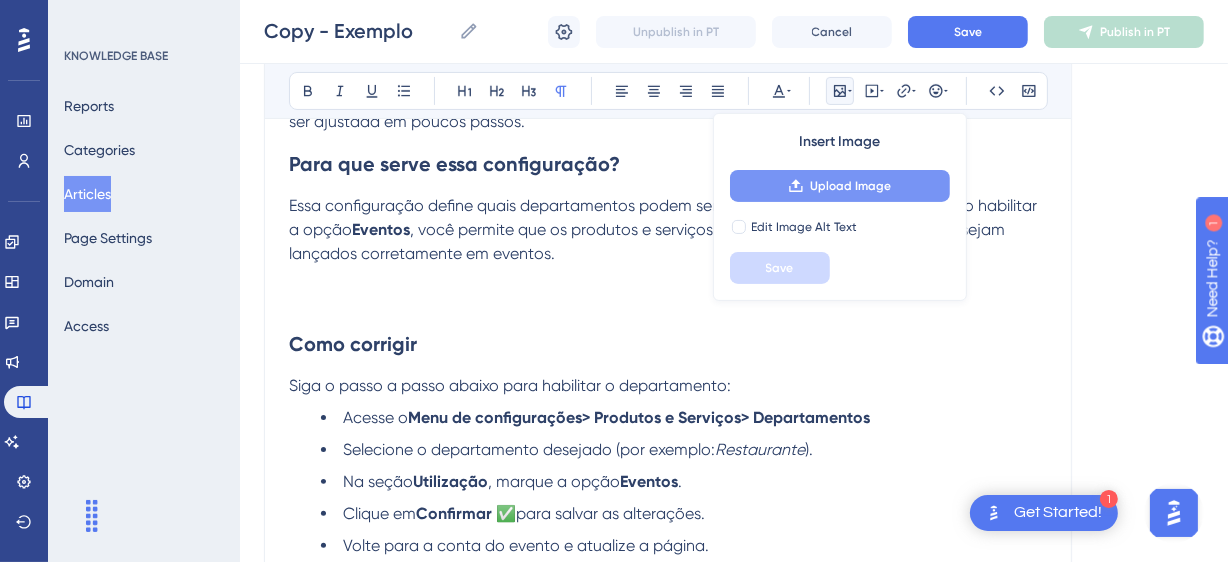 click on "Upload Image" at bounding box center (840, 186) 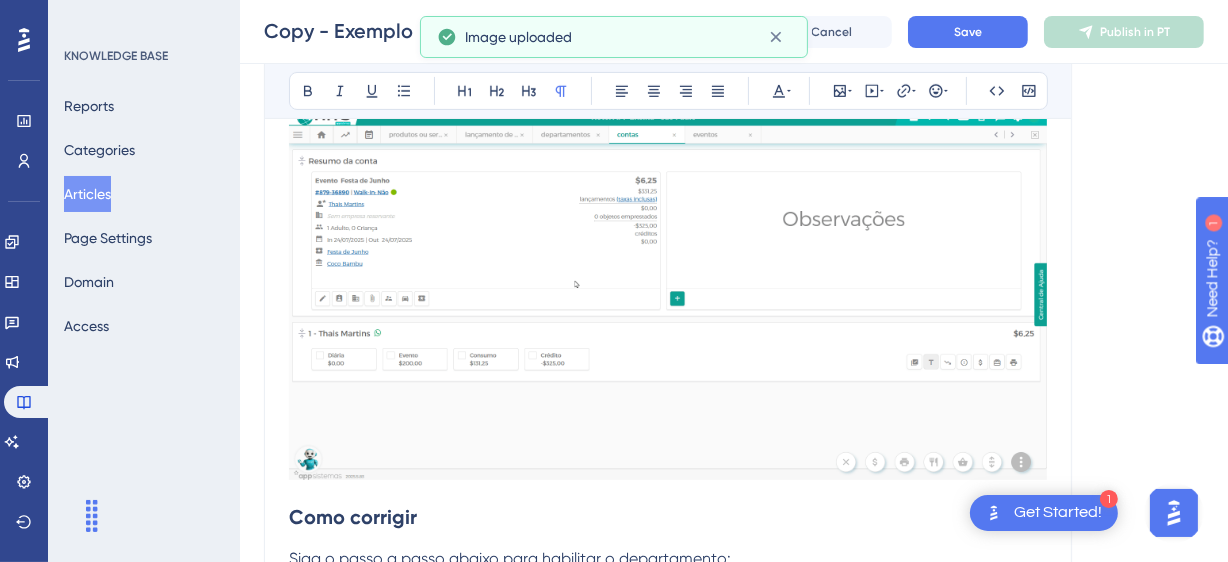 scroll, scrollTop: 363, scrollLeft: 0, axis: vertical 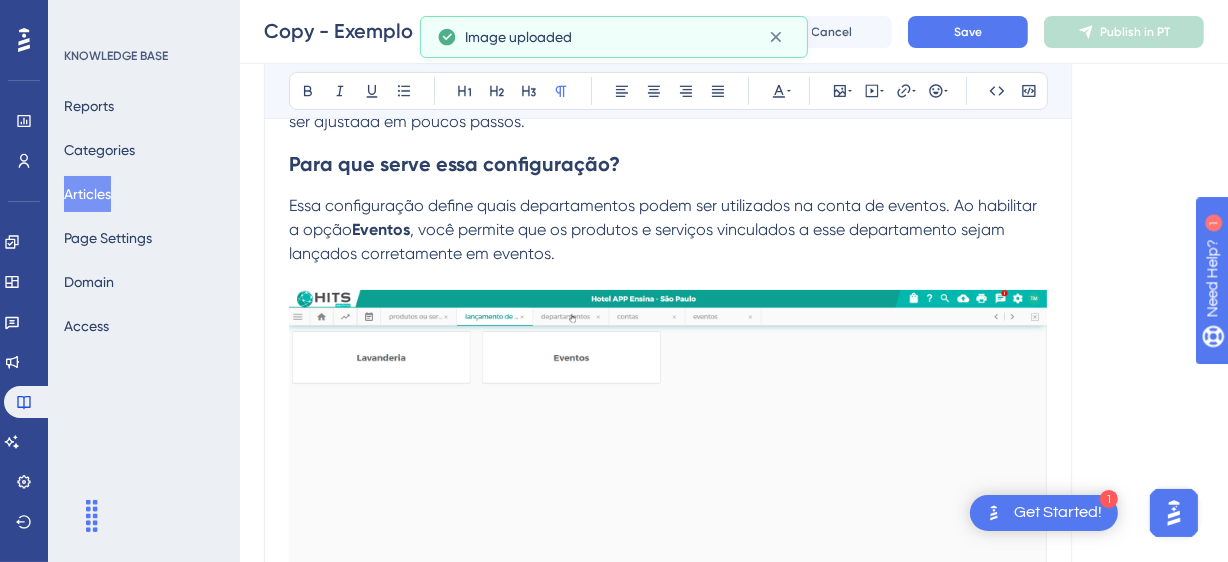 click on "Essa configuração define quais departamentos podem ser utilizados na conta de eventos. Ao habilitar a opção  Eventos , você permite que os produtos e serviços vinculados a esse departamento sejam lançados corretamente em eventos." at bounding box center (668, 230) 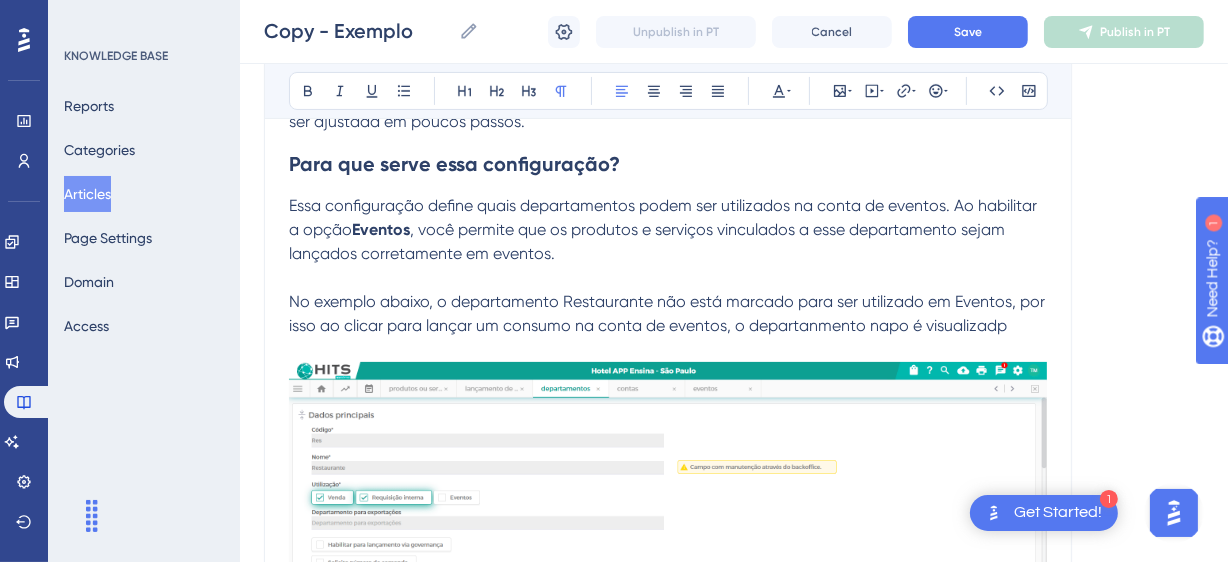 click on "No exemplo abaixo, o departamento Restaurante não está marcado para ser utilizado em Eventos, por isso ao clicar para lançar um consumo na conta de eventos, o departanmento napo é visualizadp" at bounding box center (669, 313) 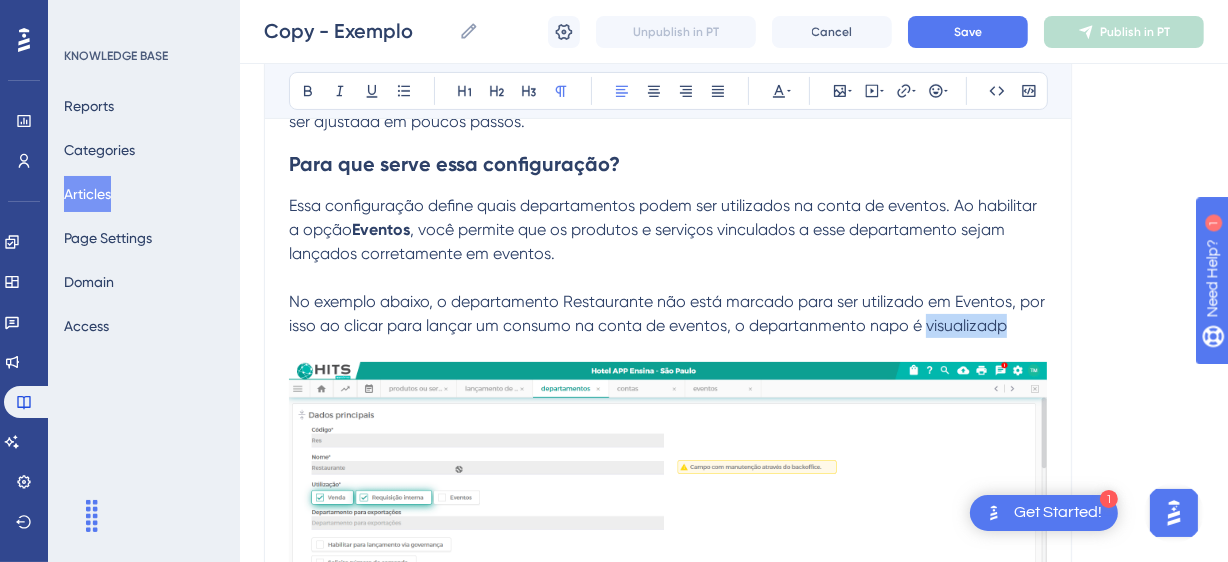 click on "No exemplo abaixo, o departamento Restaurante não está marcado para ser utilizado em Eventos, por isso ao clicar para lançar um consumo na conta de eventos, o departanmento napo é visualizadp" at bounding box center (669, 313) 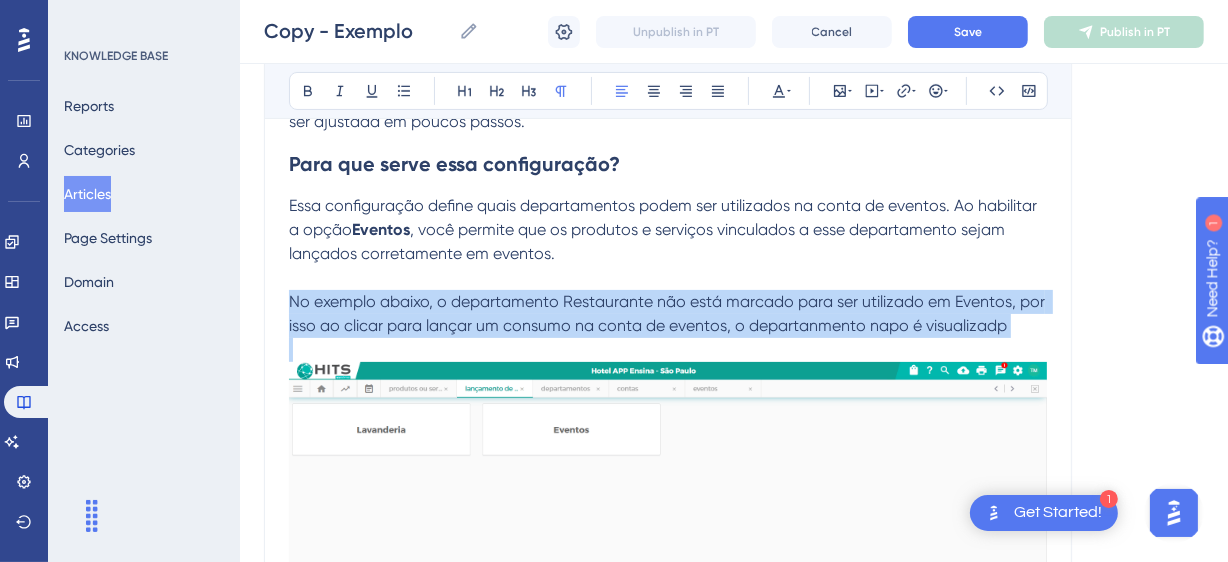 click on "No exemplo abaixo, o departamento Restaurante não está marcado para ser utilizado em Eventos, por isso ao clicar para lançar um consumo na conta de eventos, o departanmento napo é visualizadp" at bounding box center [669, 313] 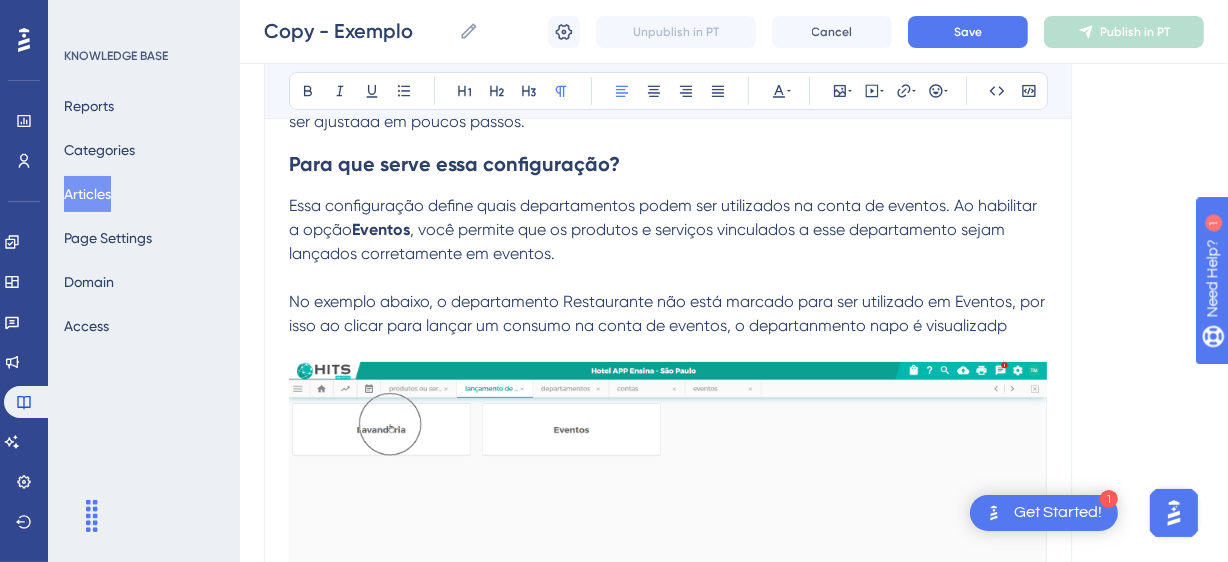 click on "No exemplo abaixo, o departamento Restaurante não está marcado para ser utilizado em Eventos, por isso ao clicar para lançar um consumo na conta de eventos, o departanmento napo é visualizadp" at bounding box center (669, 313) 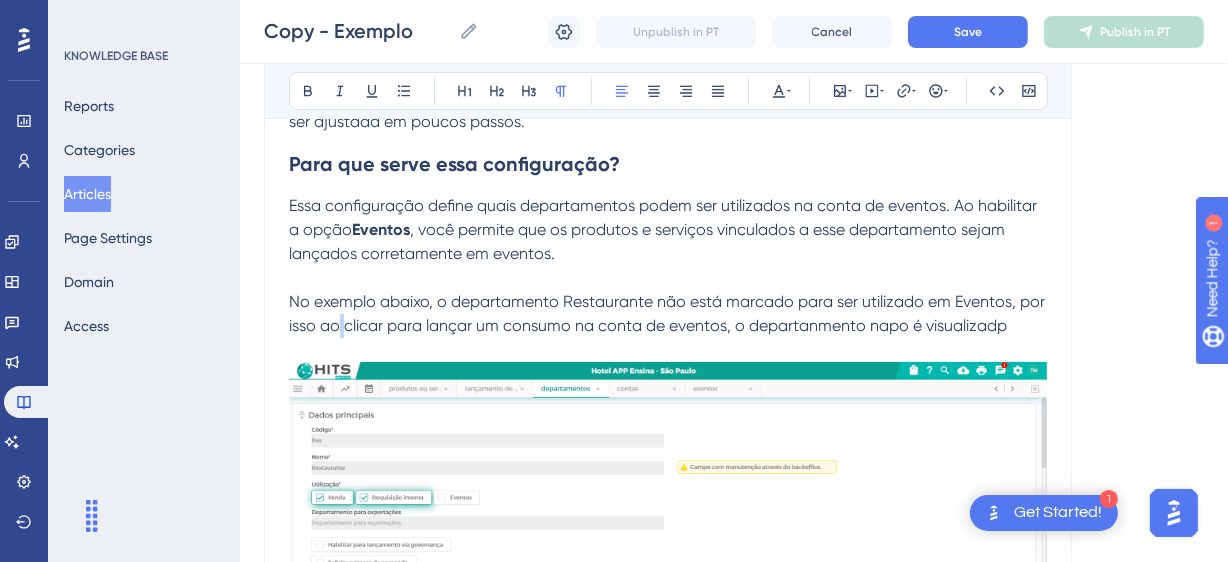 click on "No exemplo abaixo, o departamento Restaurante não está marcado para ser utilizado em Eventos, por isso ao clicar para lançar um consumo na conta de eventos, o departanmento napo é visualizadp" at bounding box center [669, 313] 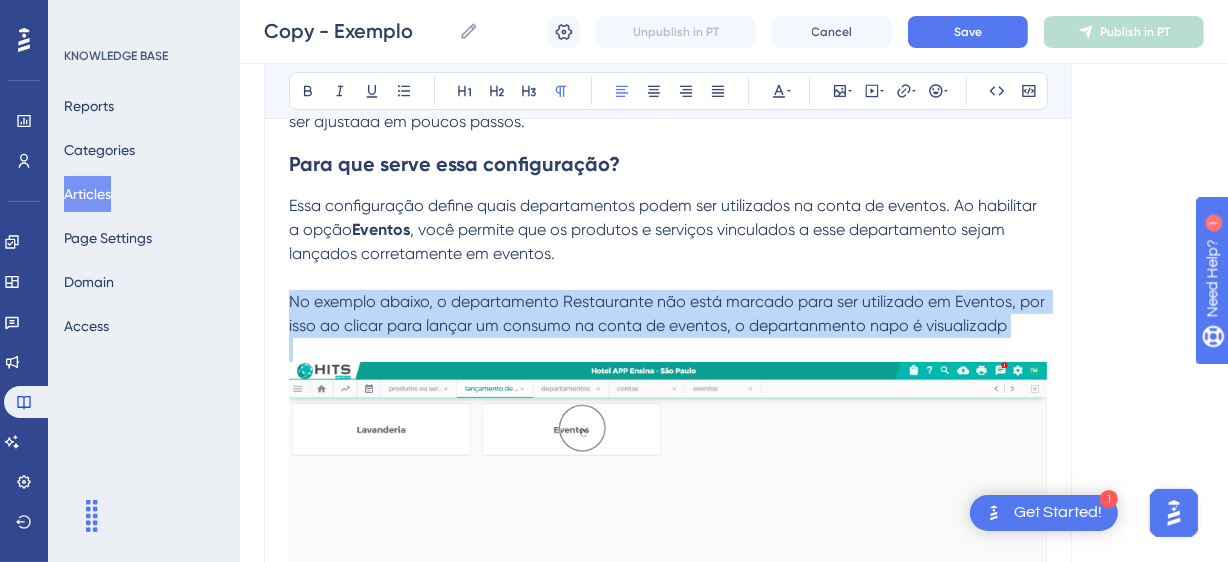 click on "No exemplo abaixo, o departamento Restaurante não está marcado para ser utilizado em Eventos, por isso ao clicar para lançar um consumo na conta de eventos, o departanmento napo é visualizadp" at bounding box center [669, 313] 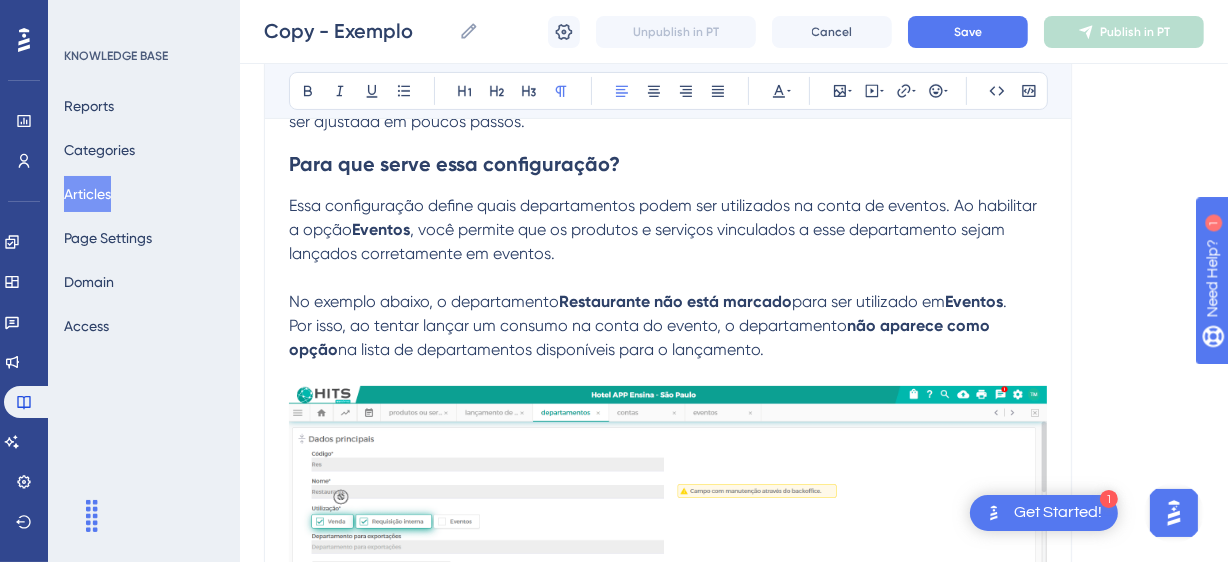 drag, startPoint x: 722, startPoint y: 340, endPoint x: 287, endPoint y: 208, distance: 454.58664 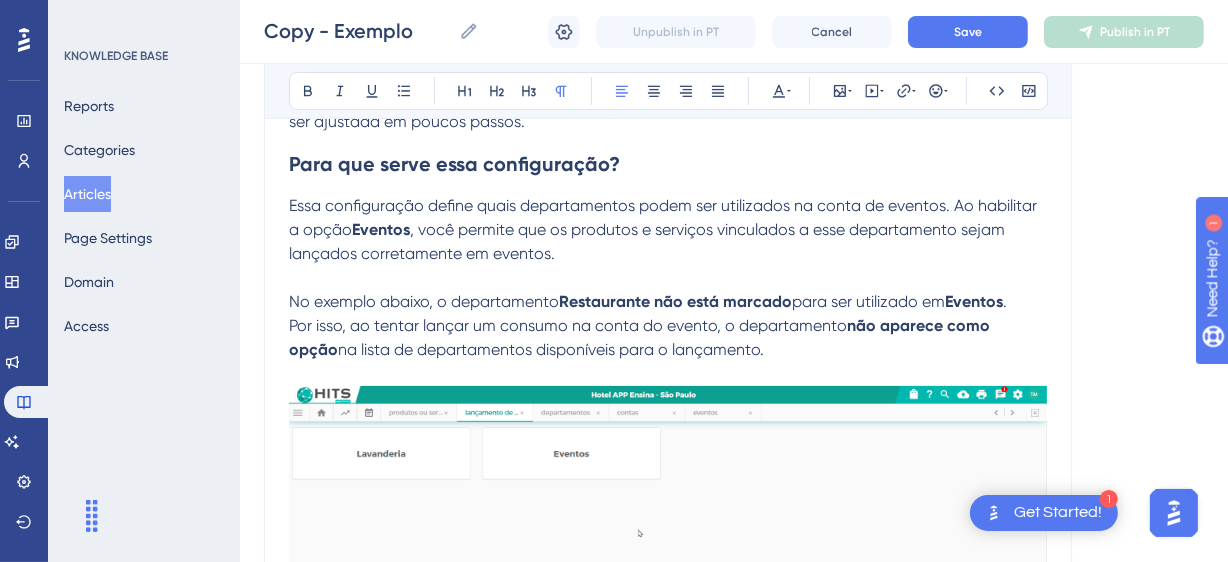 click on "Por que um departamento não aparece para lançamento na conta do evento? Bold Italic Underline Bullet Point Heading 1 Heading 2 Heading 3 Normal Align Left Align Center Align Right Align Justify Text Color Insert Image Embed Video Hyperlink Emojis Code Code Block Quando um departamento não aparece como opção ao lançar consumos na conta de um evento, é provável que ele não esteja habilitado para uso em  Eventos . Essa é uma configuração simples e pode ser ajustada em poucos passos. Para que serve essa configuração? Essa configuração define quais departamentos podem ser utilizados na conta de eventos. Ao habilitar a opção  Eventos , você permite que os produtos e serviços vinculados a esse departamento sejam lançados corretamente em eventos. No exemplo abaixo, o departamento  Restaurante   não está marcado  para ser utilizado em  Eventos . Por isso, ao tentar lançar um consumo na conta do evento, o departamento  não aparece como opção Como corrigir Acesse o  Restaurante ). Na seção" at bounding box center [668, 579] 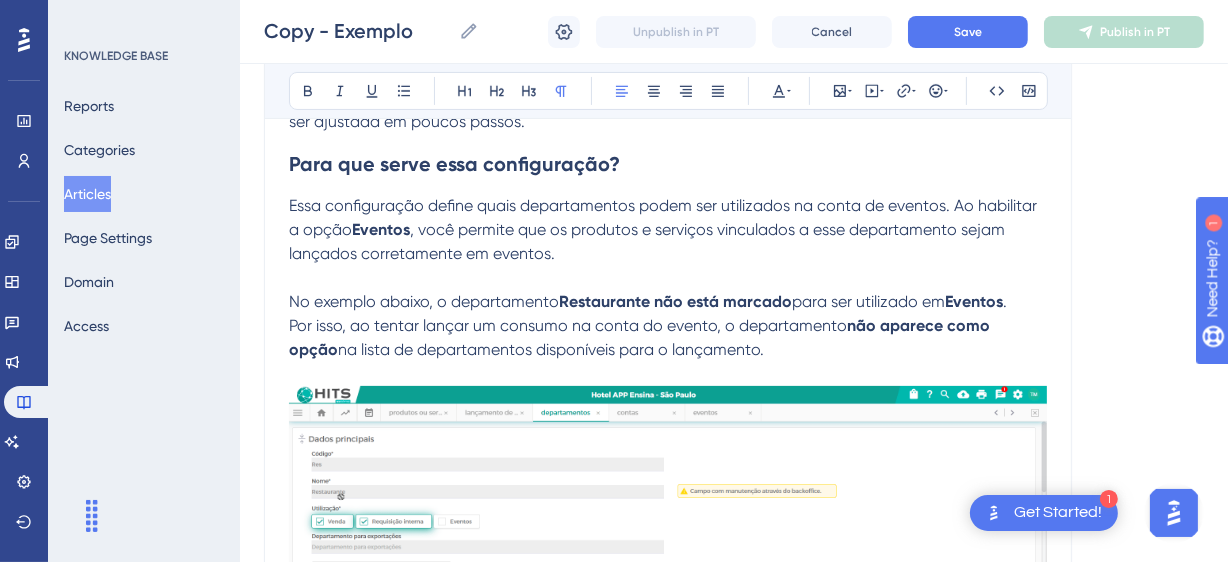 click on "Bold Italic Underline Bullet Point Heading 1 Heading 2 Heading 3 Normal Align Left Align Center Align Right Align Justify Text Color Insert Image Embed Video Hyperlink Emojis Code Code Block" at bounding box center (668, 91) 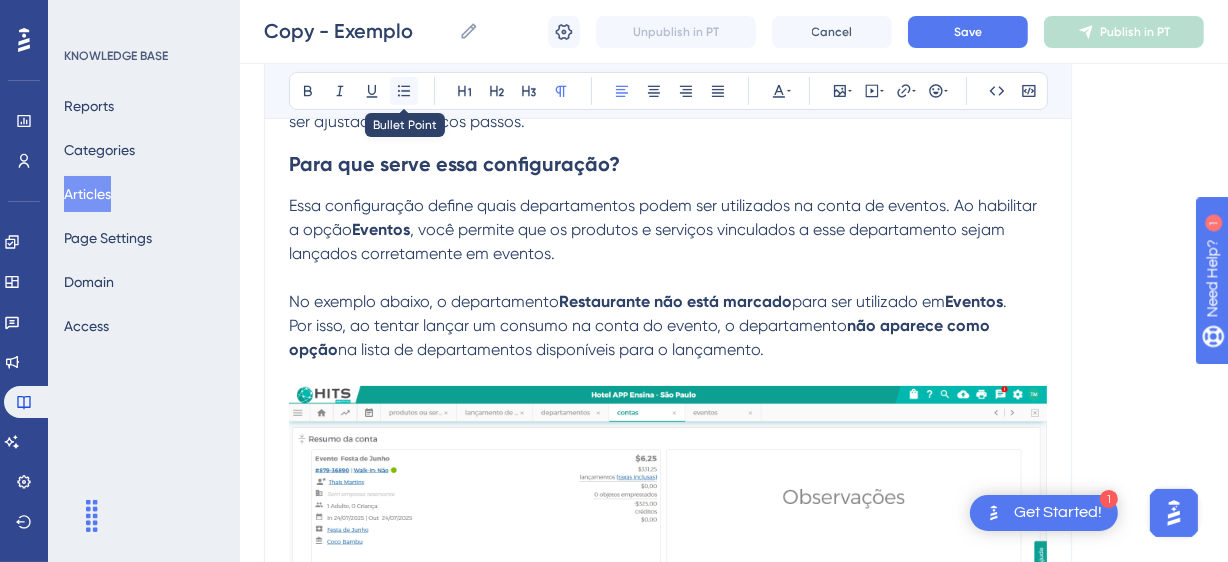 click at bounding box center [404, 91] 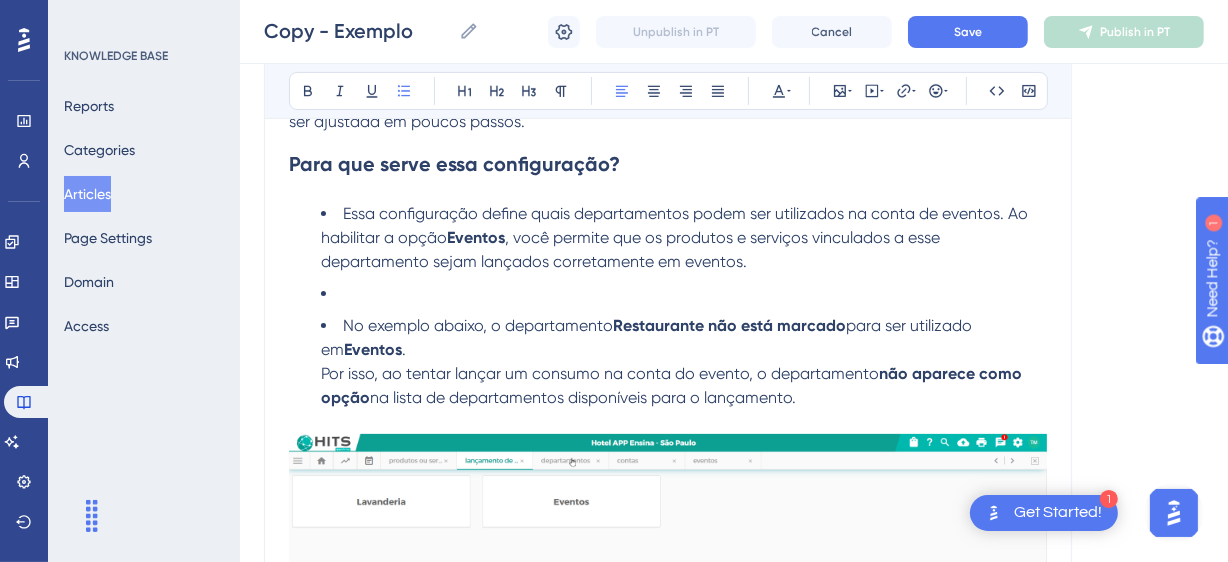 click on "Essa configuração define quais departamentos podem ser utilizados na conta de eventos. Ao habilitar a opção  Eventos , você permite que os produtos e serviços vinculados a esse departamento sejam lançados corretamente em eventos. No exemplo abaixo, o departamento  Restaurante   não está marcado  para ser utilizado em  Eventos . Por isso, ao tentar lançar um consumo na conta do evento, o departamento  não aparece como opção  na lista de departamentos disponíveis para o lançamento." at bounding box center [668, 306] 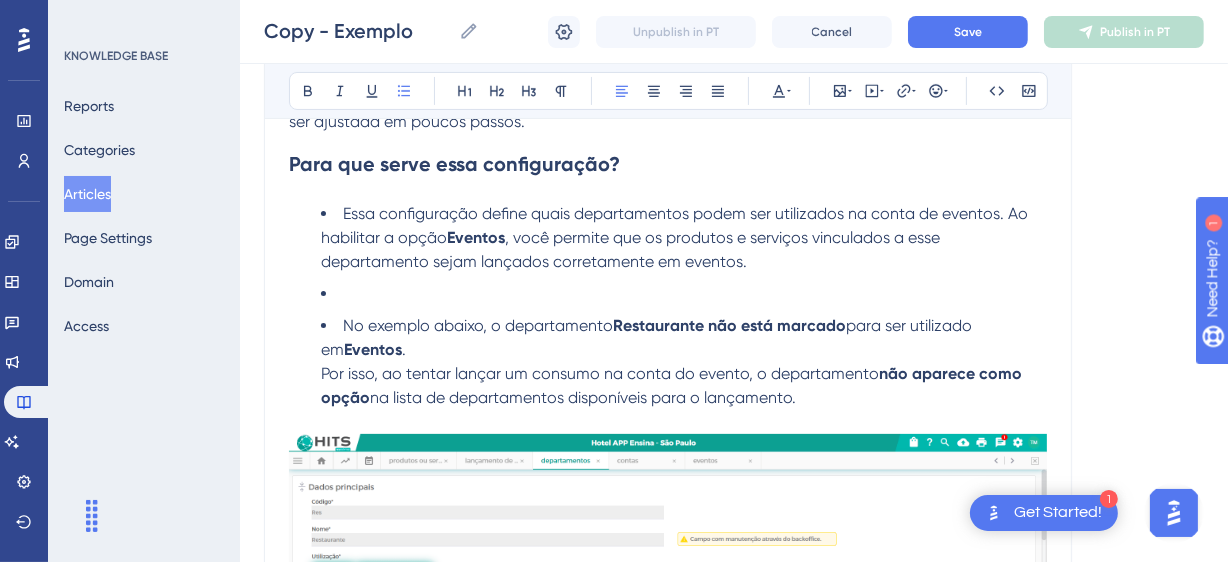 click on "No exemplo abaixo, o departamento  Restaurante   não está marcado  para ser utilizado em  Eventos . Por isso, ao tentar lançar um consumo na conta do evento, o departamento  não aparece como opção  na lista de departamentos disponíveis para o lançamento." at bounding box center (684, 362) 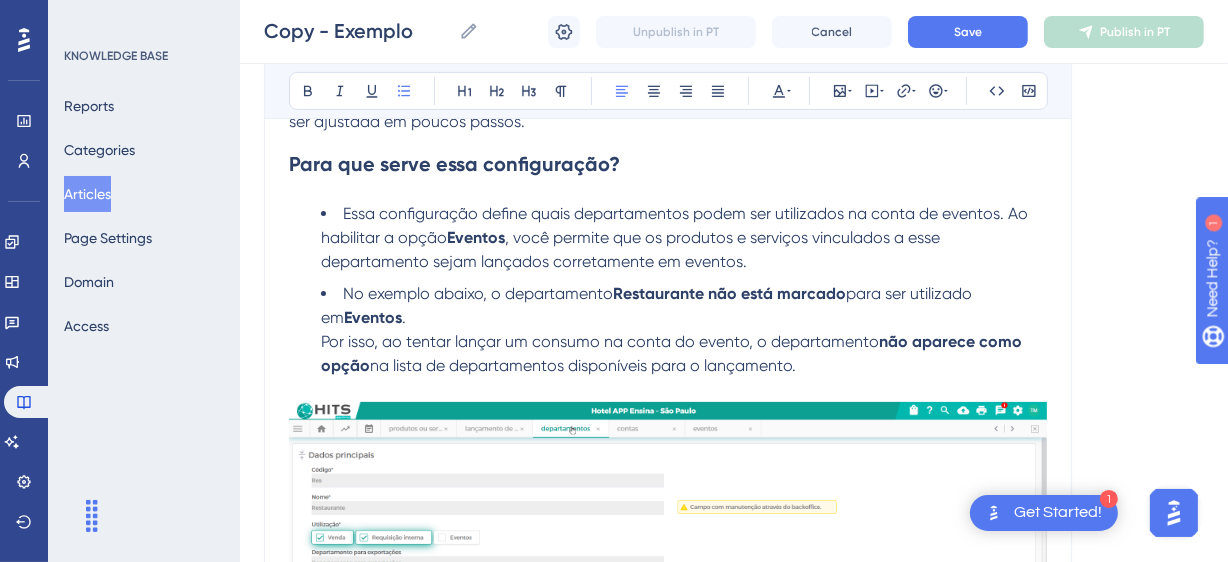 click on "Por isso, ao tentar lançar um consumo na conta do evento, o departamento" at bounding box center [600, 341] 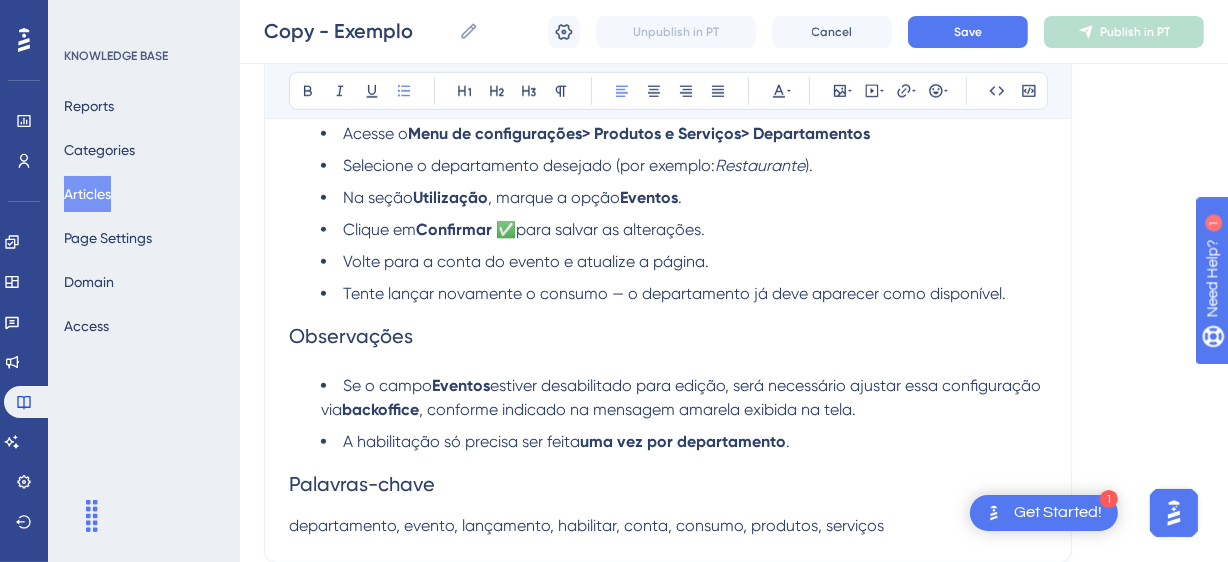 scroll, scrollTop: 909, scrollLeft: 0, axis: vertical 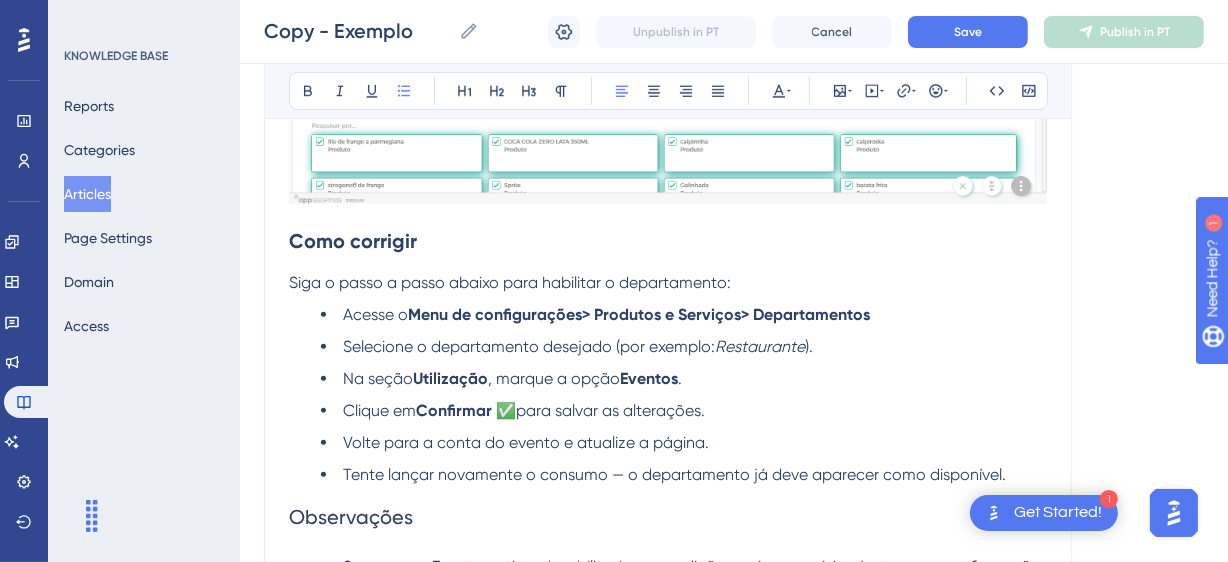 click on "Selecione o departamento desejado (por exemplo:" at bounding box center [529, 346] 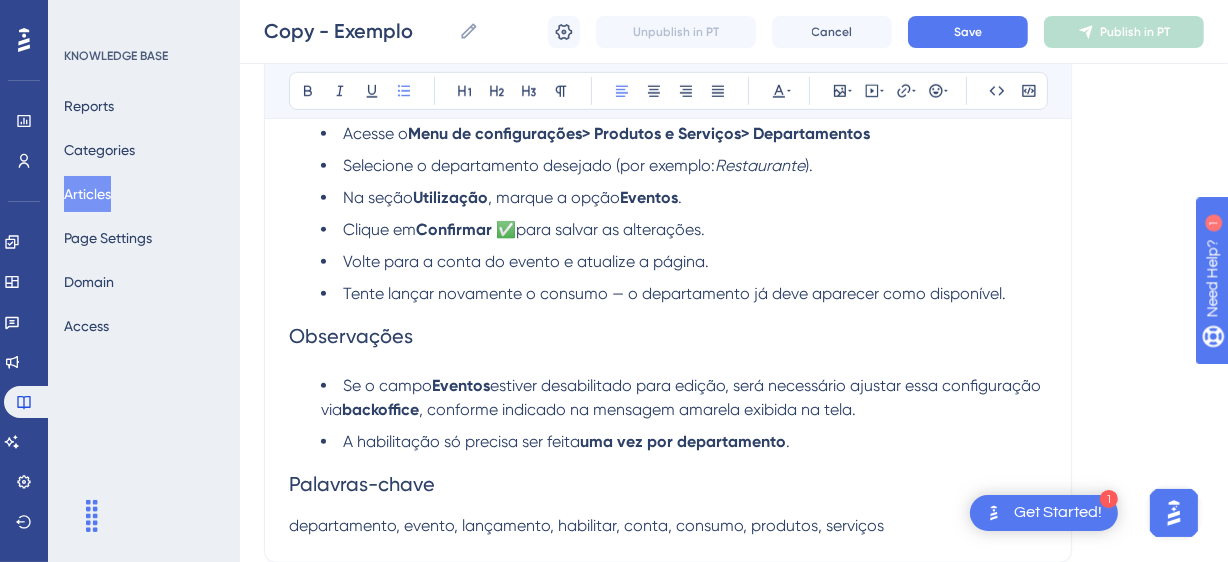 click on "Observações" at bounding box center [351, 336] 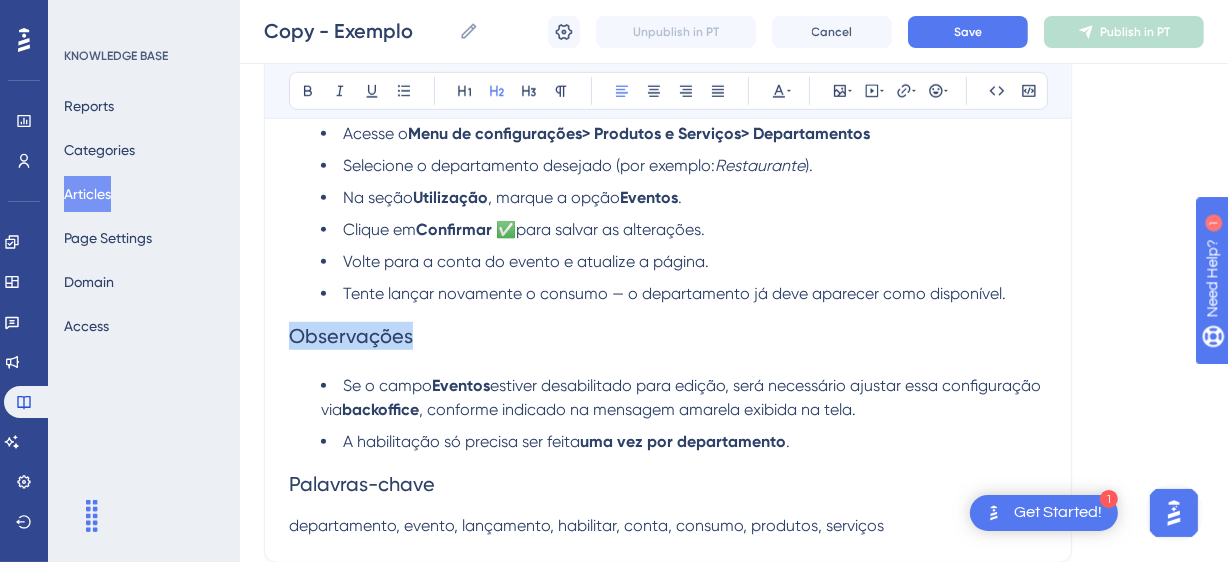 click on "Observações" at bounding box center [351, 336] 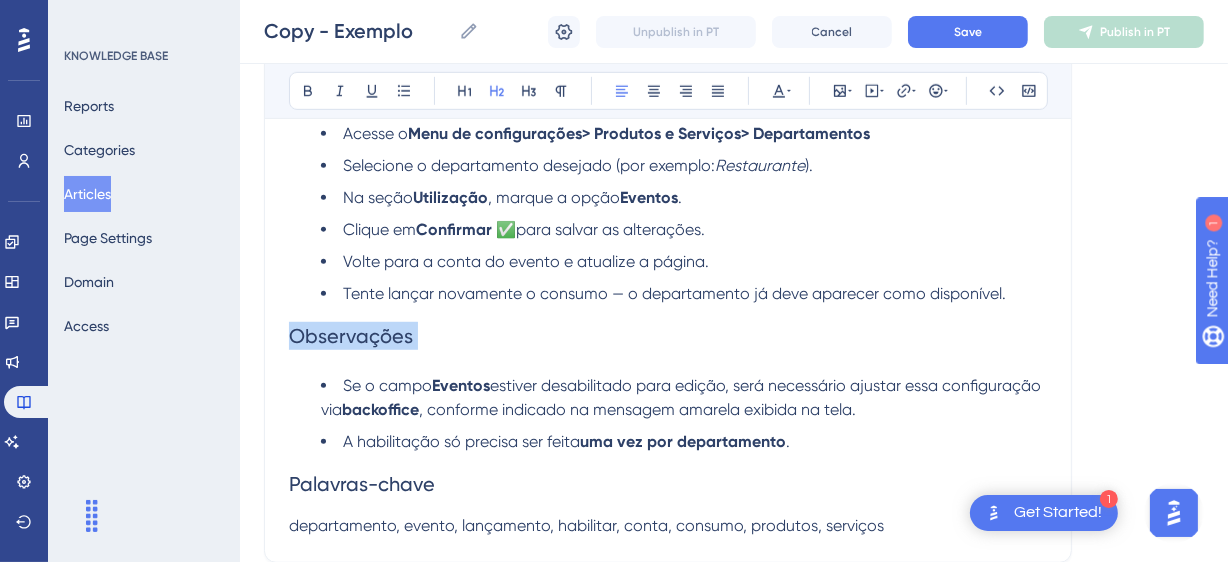 click on "Observações" at bounding box center [351, 336] 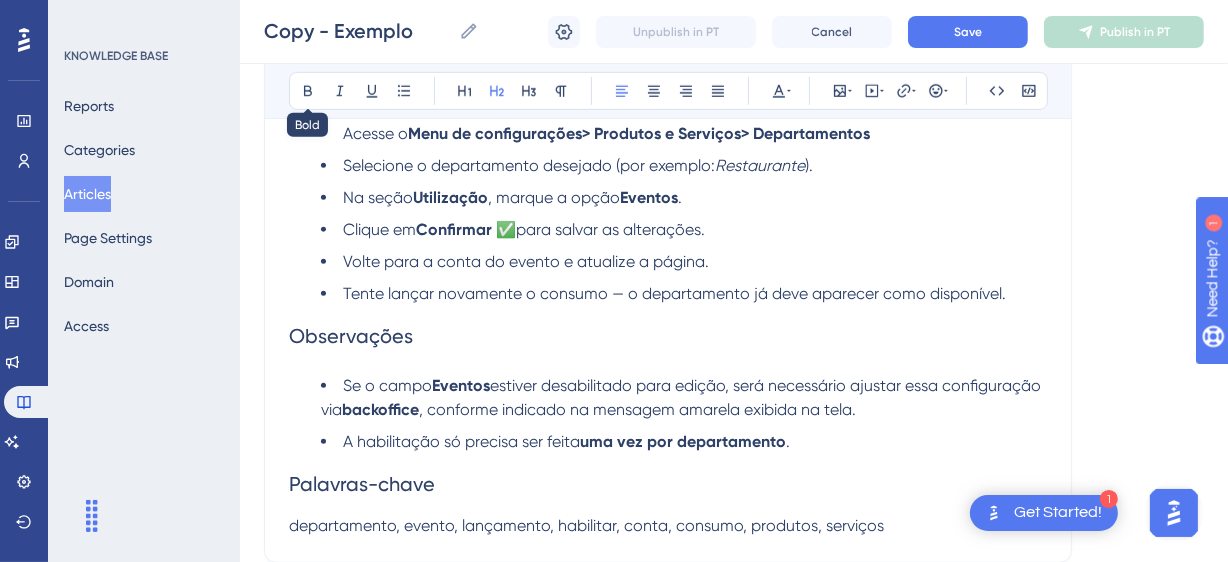 drag, startPoint x: 299, startPoint y: 90, endPoint x: 355, endPoint y: 83, distance: 56.435802 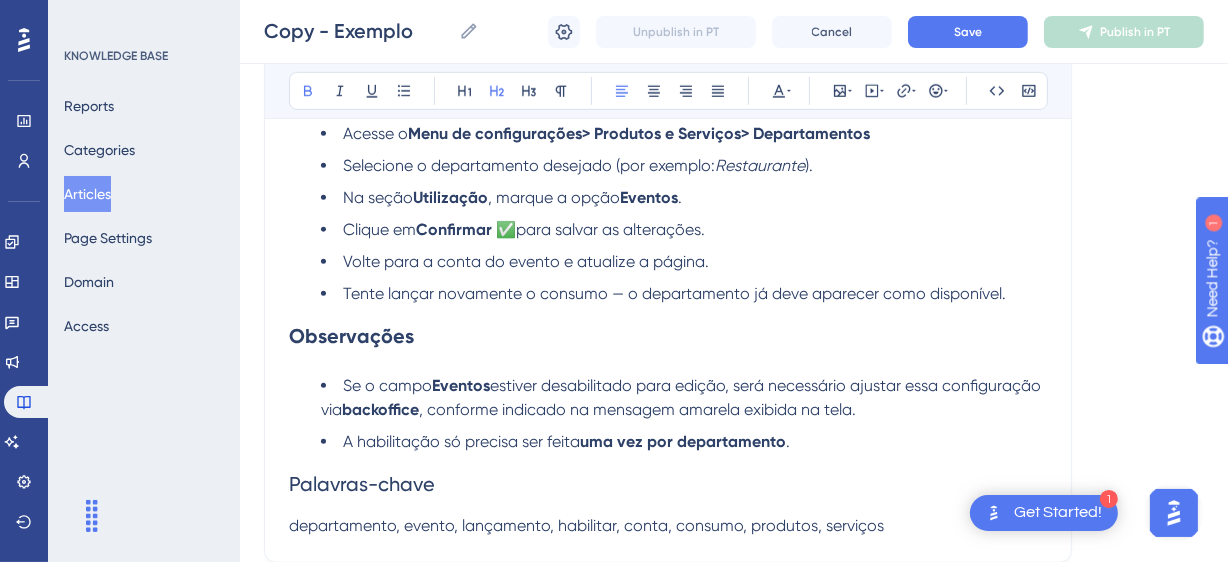 click on "Tente lançar novamente o consumo — o departamento já deve aparecer como disponível." at bounding box center [674, 293] 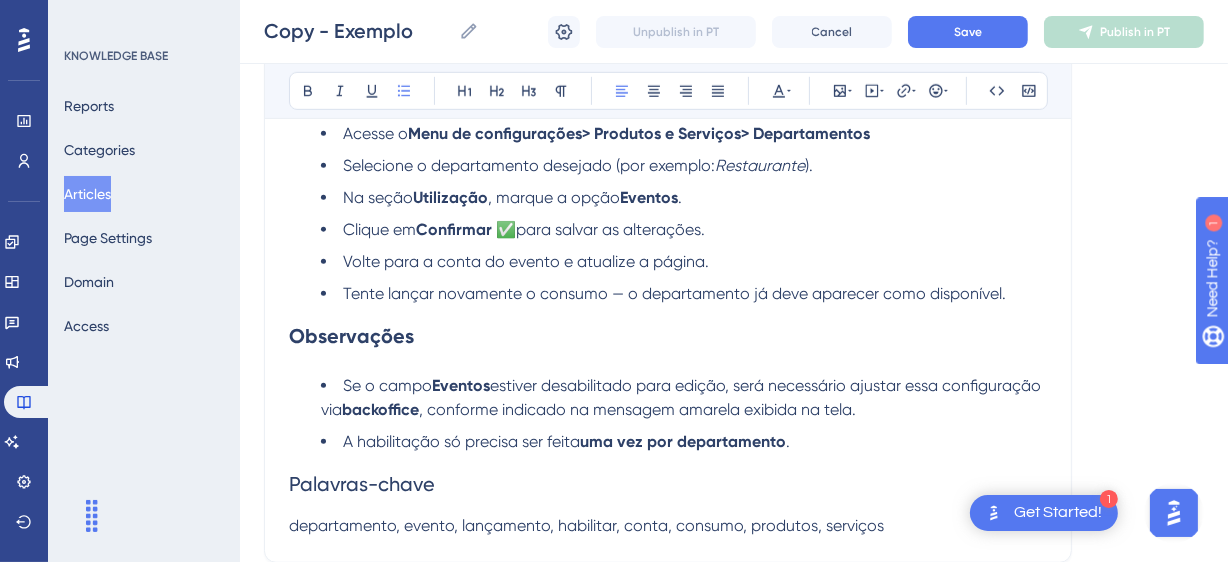 click on "estiver desabilitado para edição, será necessário ajustar essa configuração via" at bounding box center [683, 397] 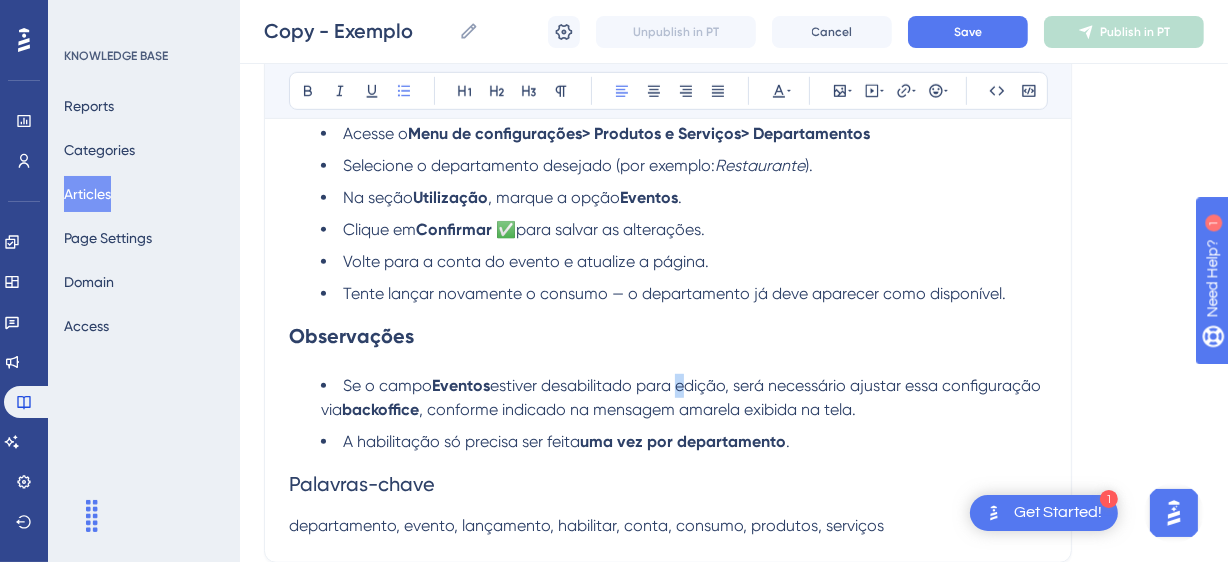 click on "estiver desabilitado para edição, será necessário ajustar essa configuração via" at bounding box center (683, 397) 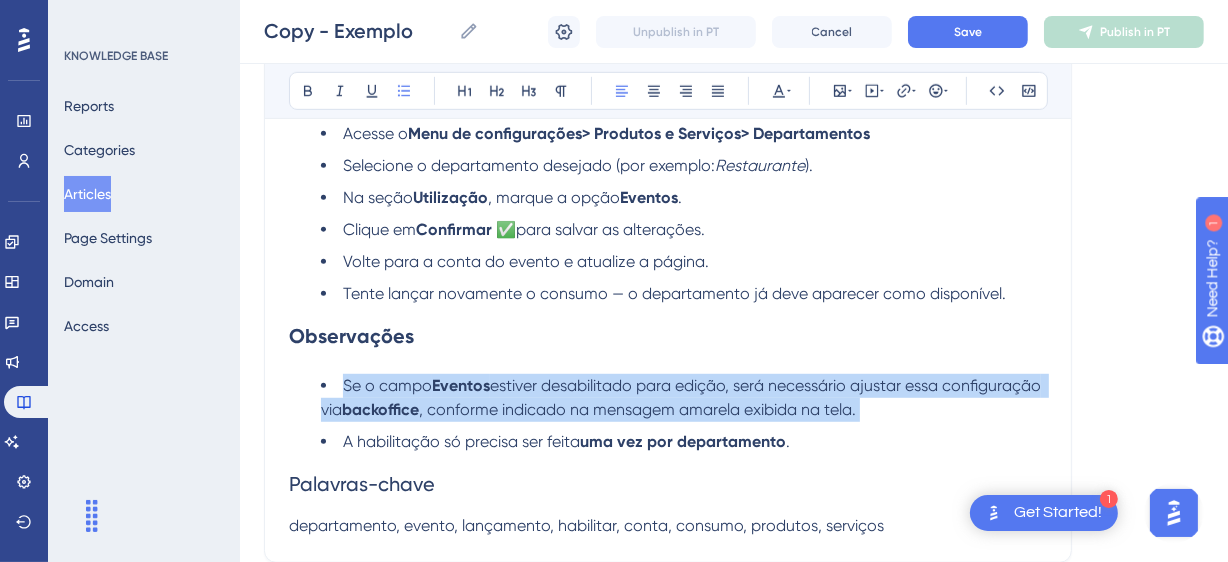 click on "estiver desabilitado para edição, será necessário ajustar essa configuração via" at bounding box center (683, 397) 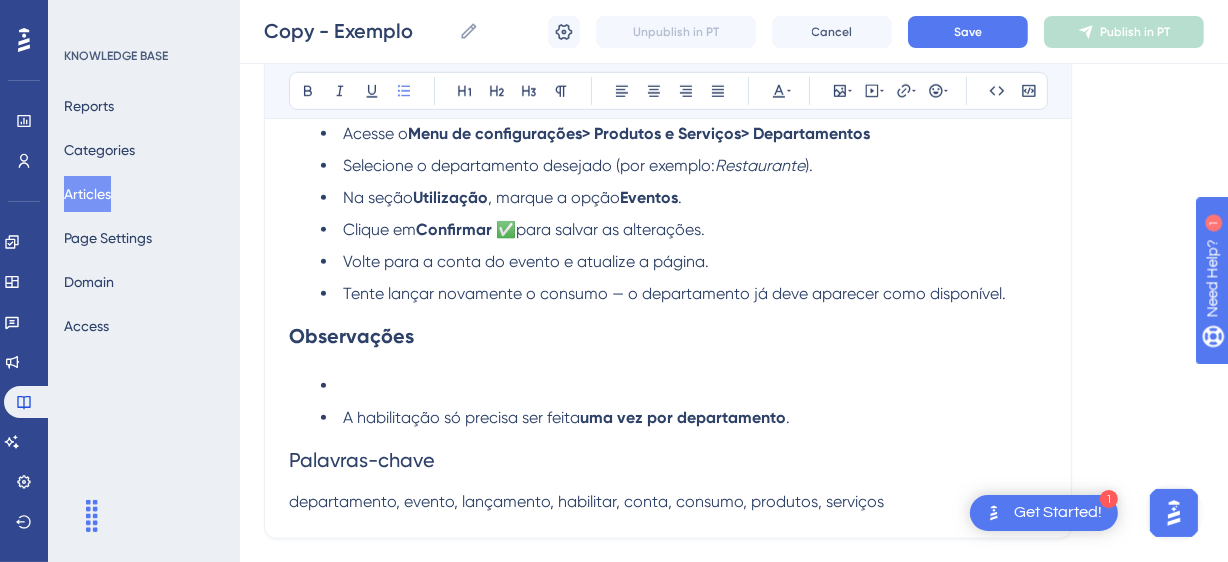 click on "uma vez por departamento" at bounding box center (683, 417) 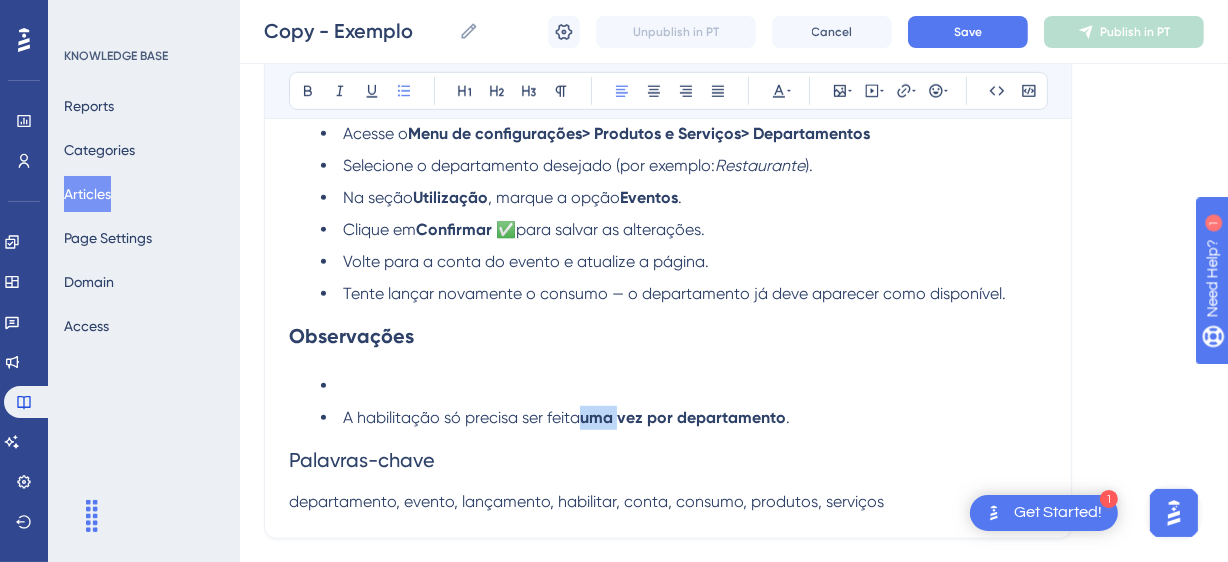 click on "uma vez por departamento" at bounding box center (683, 417) 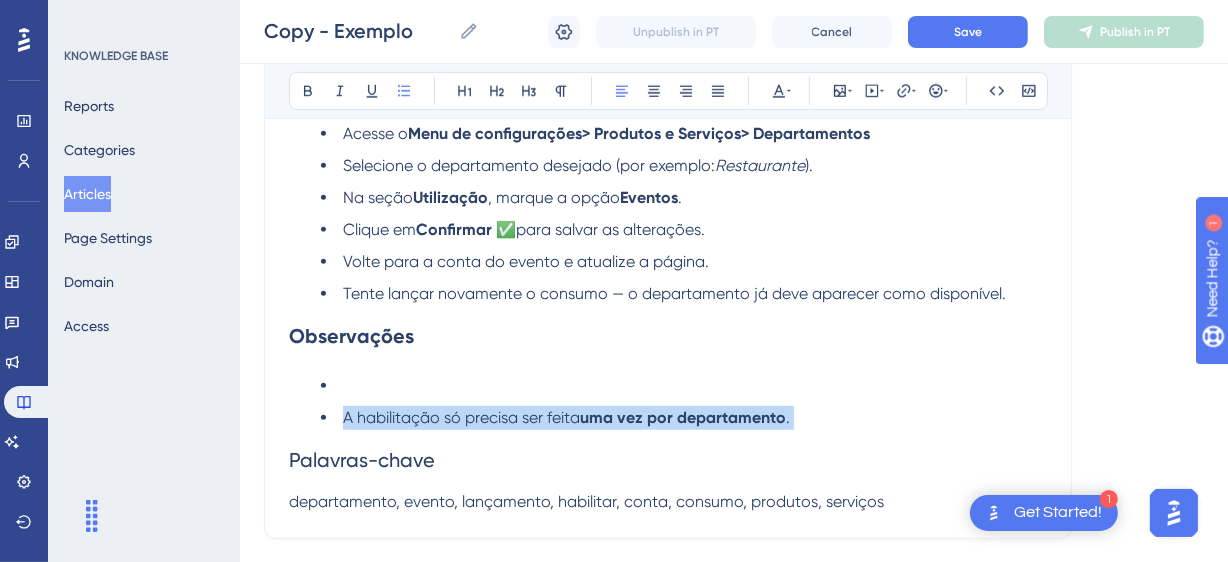click on "uma vez por departamento" at bounding box center (683, 417) 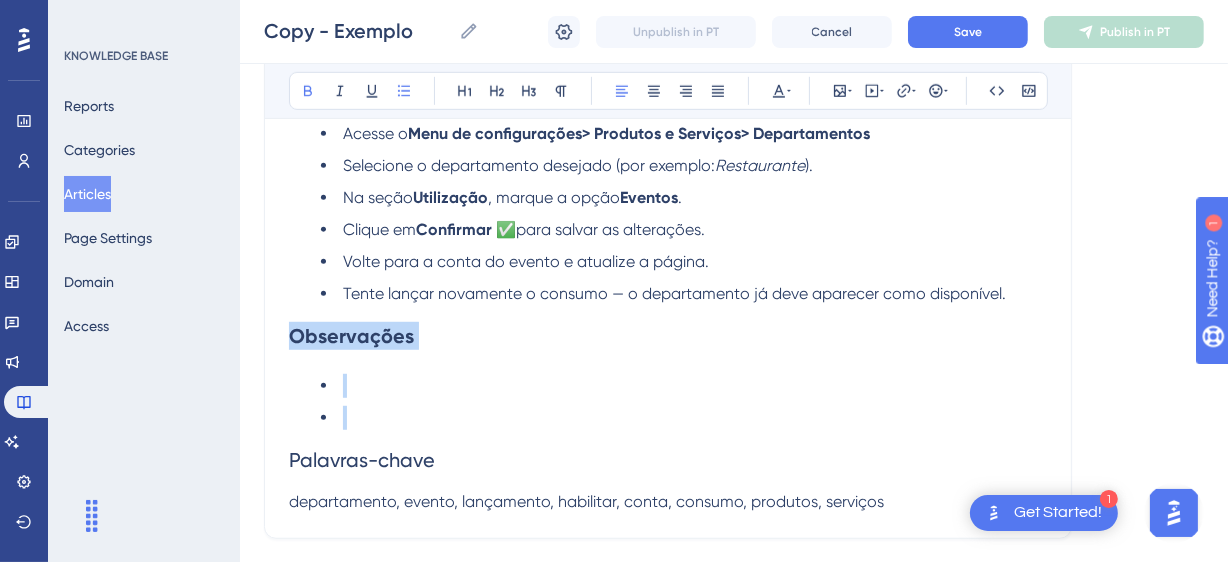 drag, startPoint x: 378, startPoint y: 413, endPoint x: 287, endPoint y: 335, distance: 119.85408 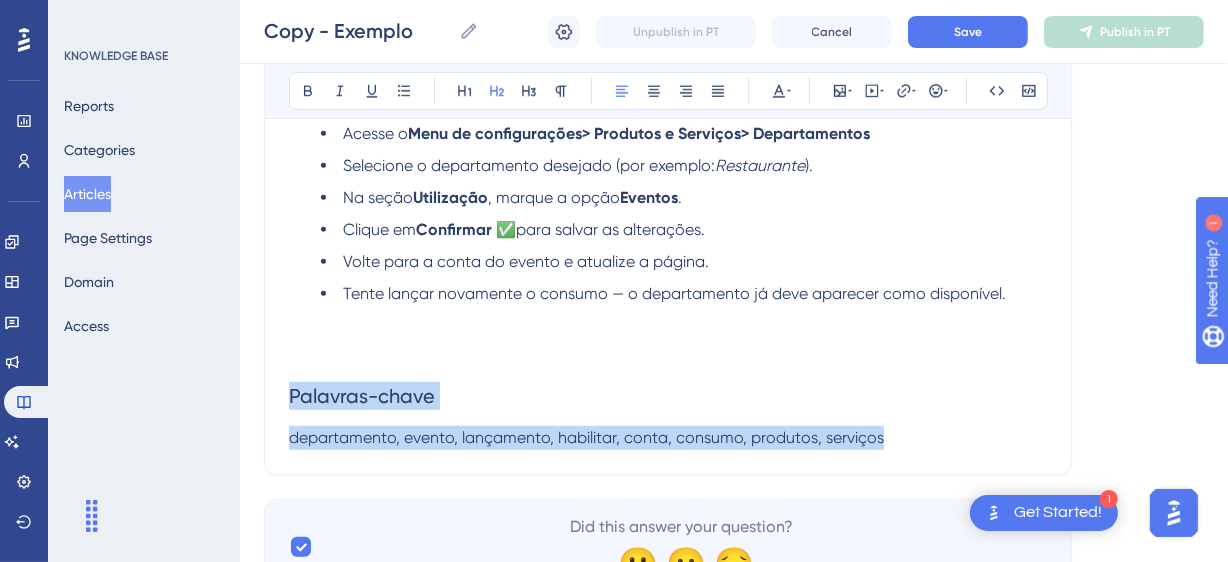 drag, startPoint x: 288, startPoint y: 395, endPoint x: 926, endPoint y: 448, distance: 640.19763 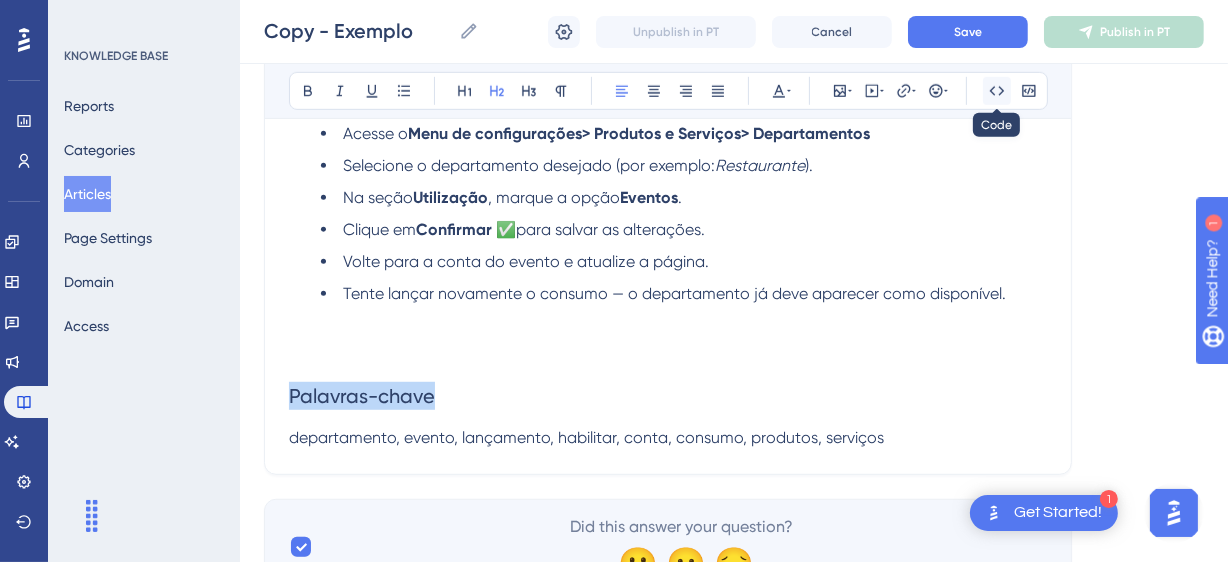 click at bounding box center [997, 91] 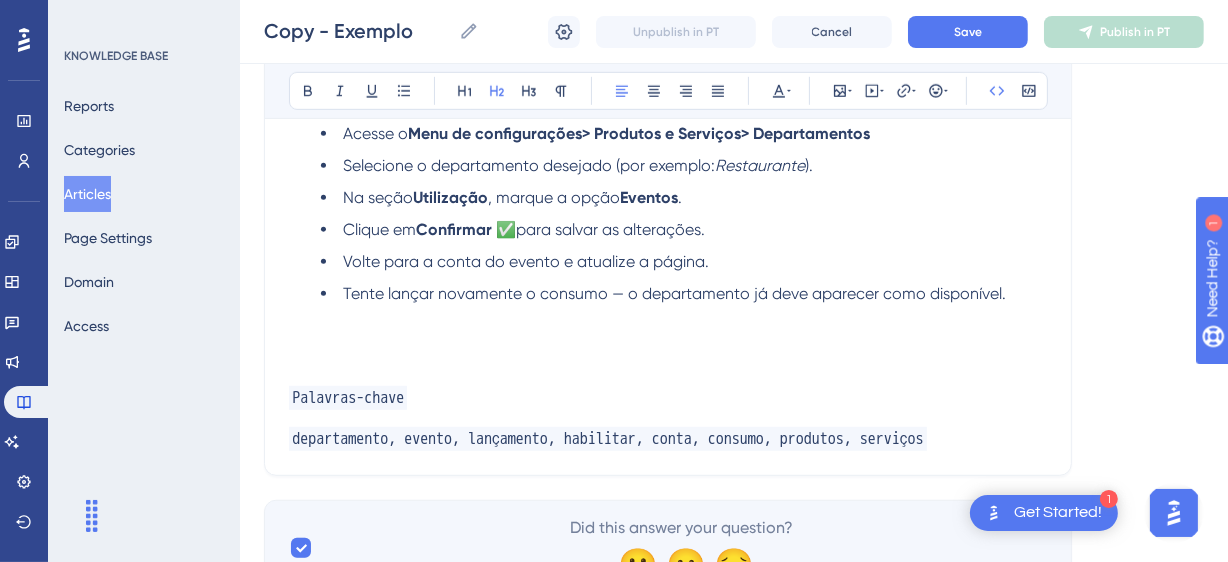 click on "Por que um departamento não aparece para lançamento na conta do evento? Bold Italic Underline Bullet Point Heading 1 Heading 2 Heading 3 Normal Align Left Align Center Align Right Align Justify Text Color Insert Image Embed Video Hyperlink Emojis Code Code Block Quando um departamento não aparece como opção ao lançar consumos na conta de um evento, é provável que ele não esteja habilitado para uso em  Eventos . Essa é uma configuração simples e pode ser ajustada em poucos passos. Para que serve essa configuração? Essa configuração define quais departamentos podem ser utilizados na conta de eventos. Ao habilitar a opção  Eventos , você permite que os produtos e serviços vinculados a esse departamento sejam lançados corretamente em eventos. No exemplo abaixo, o departamento  Restaurante   não está marcado  para ser utilizado em  Eventos .Por isso, ao tentar lançar um consumo na conta do evento, o departamento  não aparece como opção Como corrigir Acesse o  Restaurante ). Na seção  ." at bounding box center [668, -195] 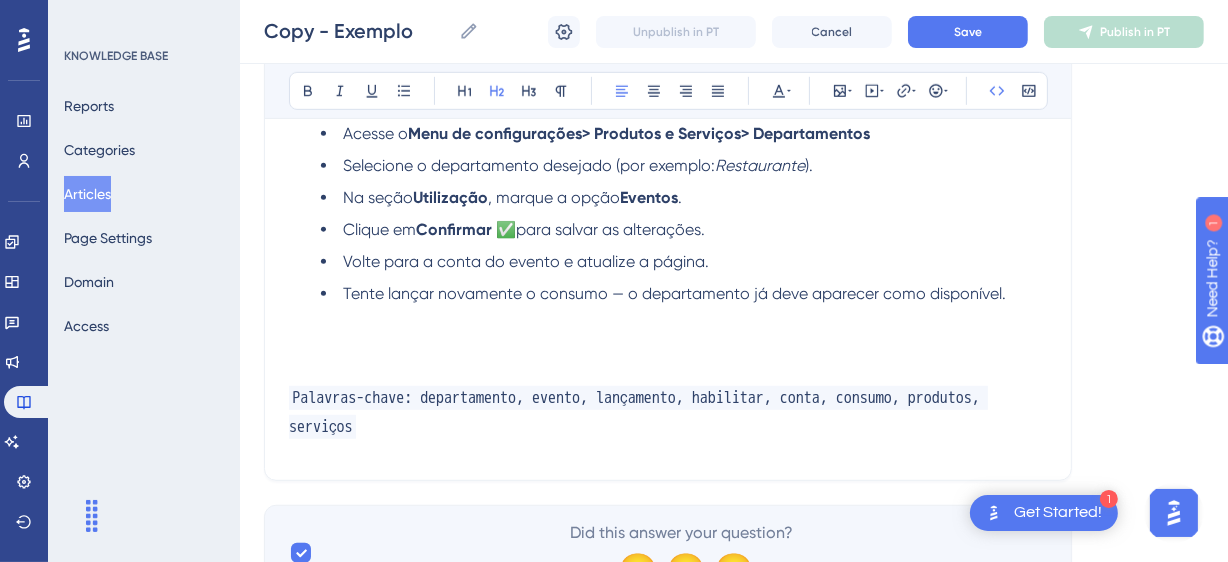 click at bounding box center (668, 336) 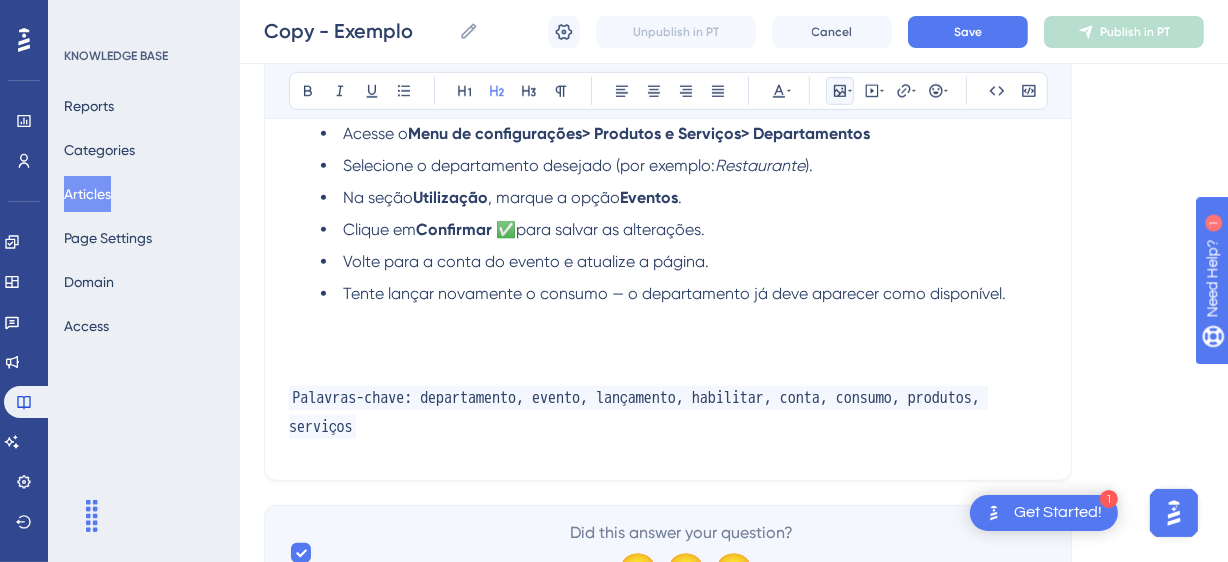 click 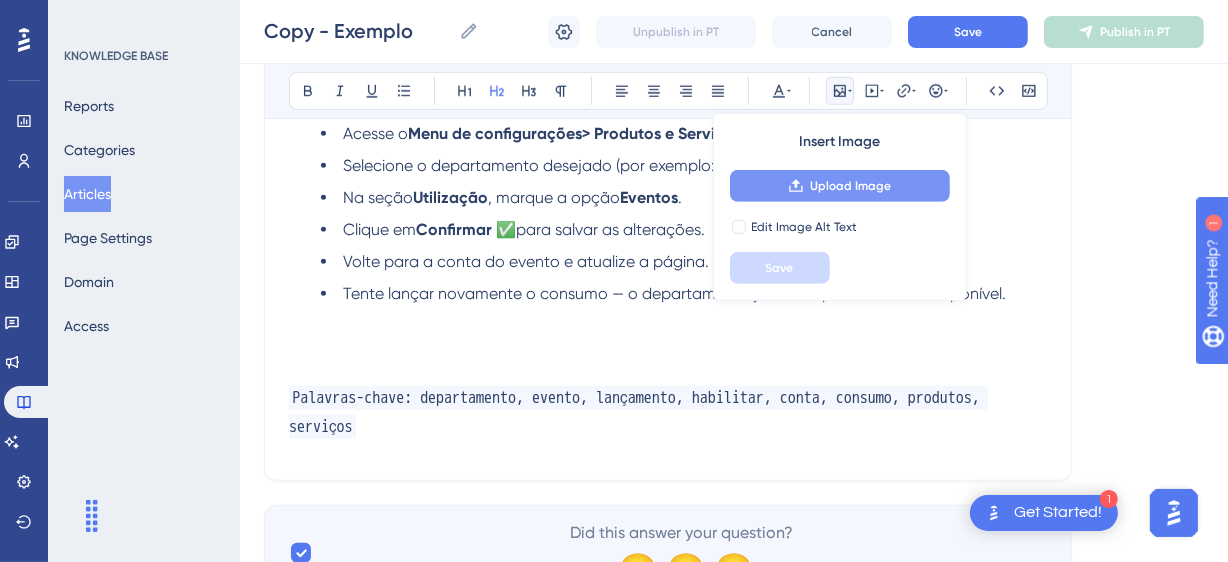 click on "Upload Image" at bounding box center [840, 186] 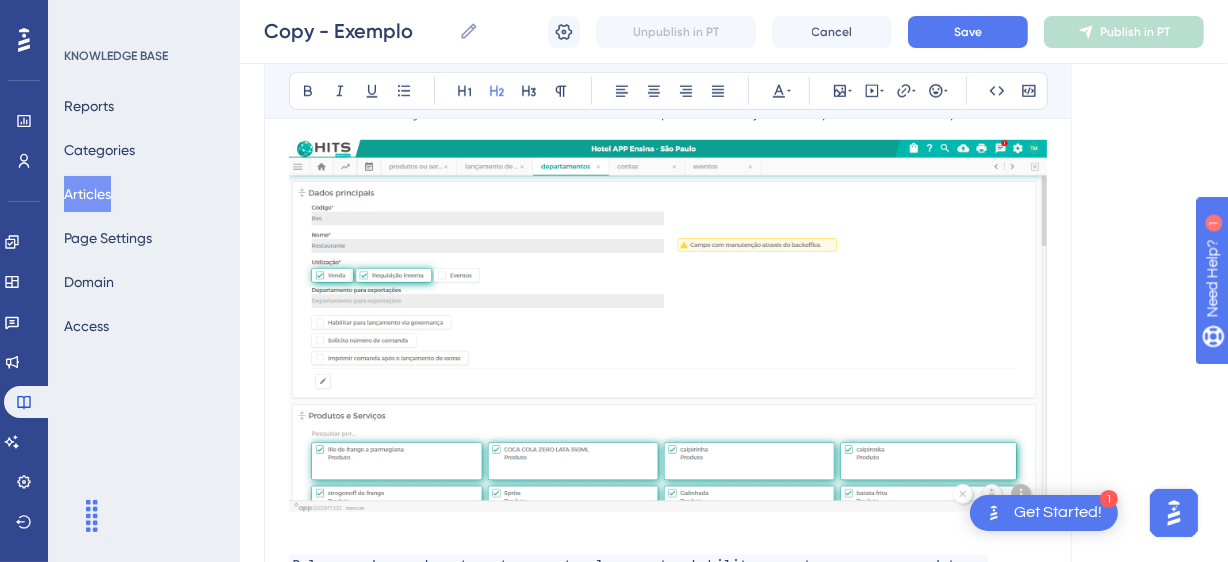 scroll, scrollTop: 909, scrollLeft: 0, axis: vertical 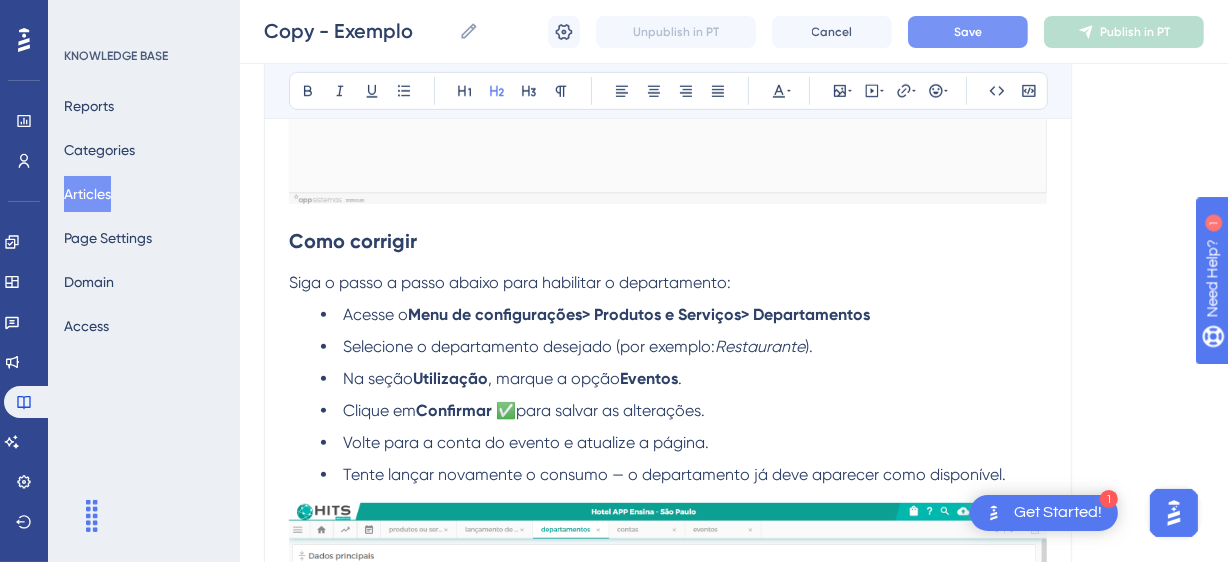 click on "Save" at bounding box center [968, 32] 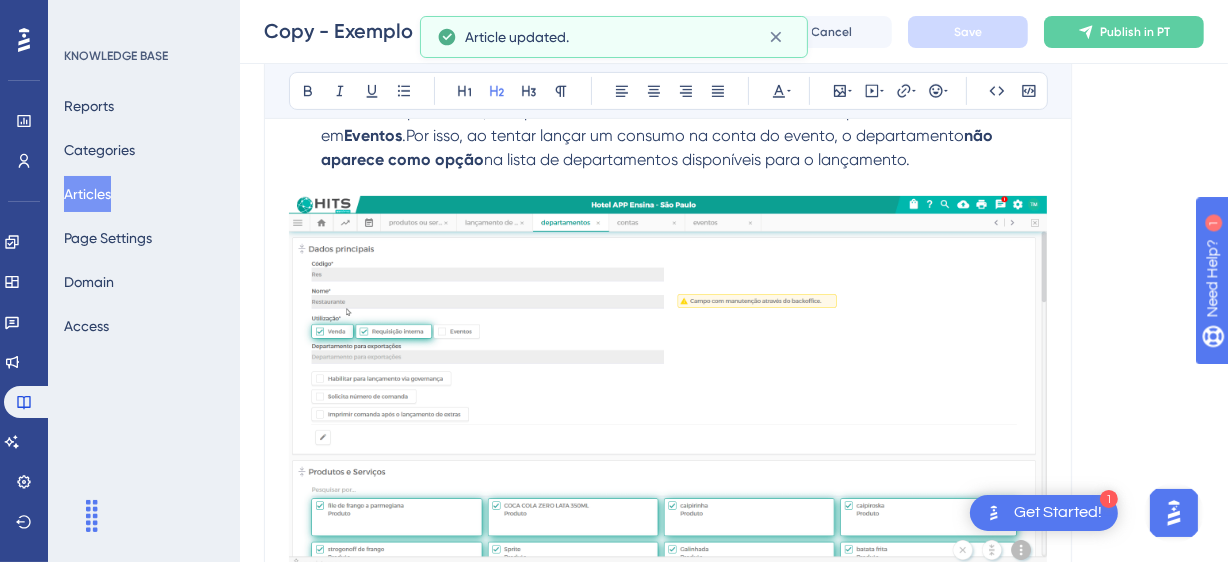 scroll, scrollTop: 181, scrollLeft: 0, axis: vertical 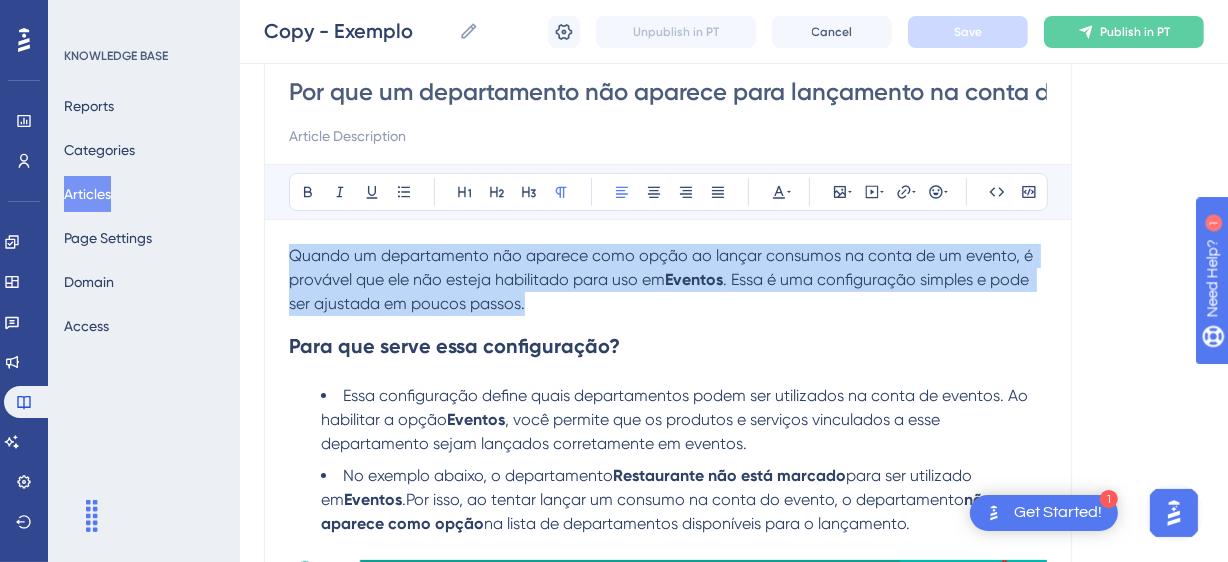 drag, startPoint x: 525, startPoint y: 308, endPoint x: 260, endPoint y: 256, distance: 270.0537 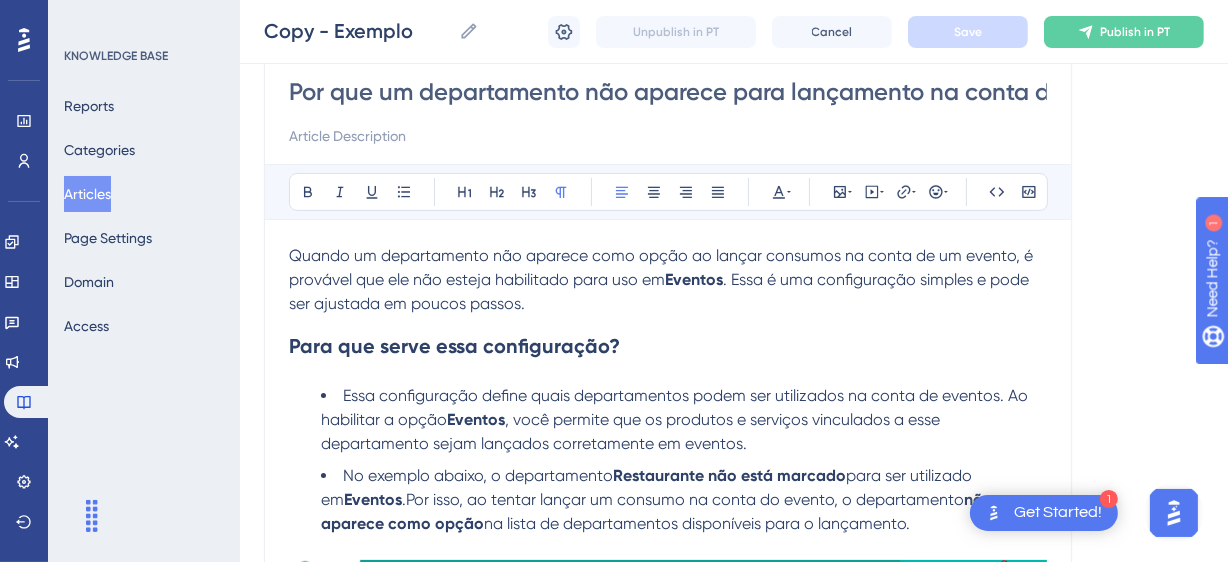 click at bounding box center [668, 136] 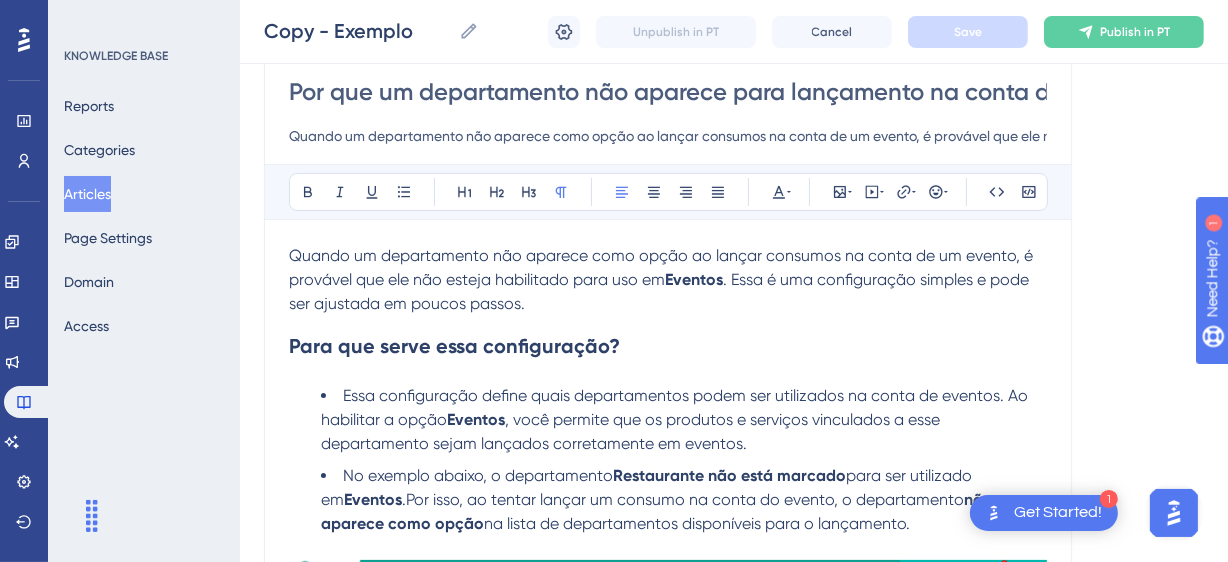 scroll, scrollTop: 0, scrollLeft: 755, axis: horizontal 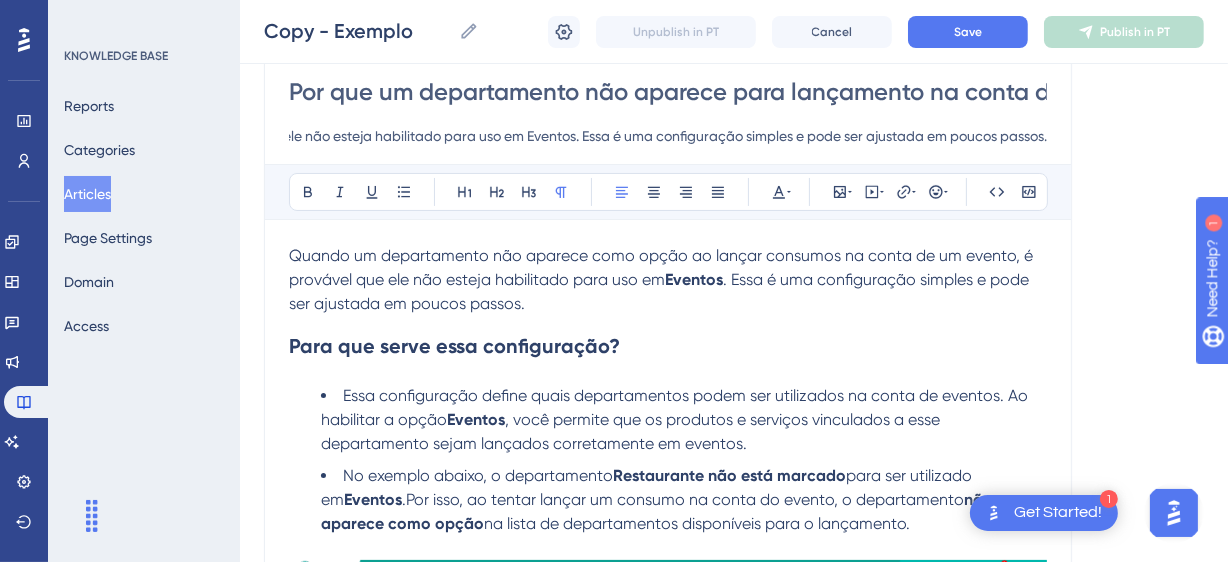 type on "Quando um departamento não aparece como opção ao lançar consumos na conta de um evento, é provável que ele não esteja habilitado para uso em Eventos. Essa é uma configuração simples e pode ser ajustada em poucos passos." 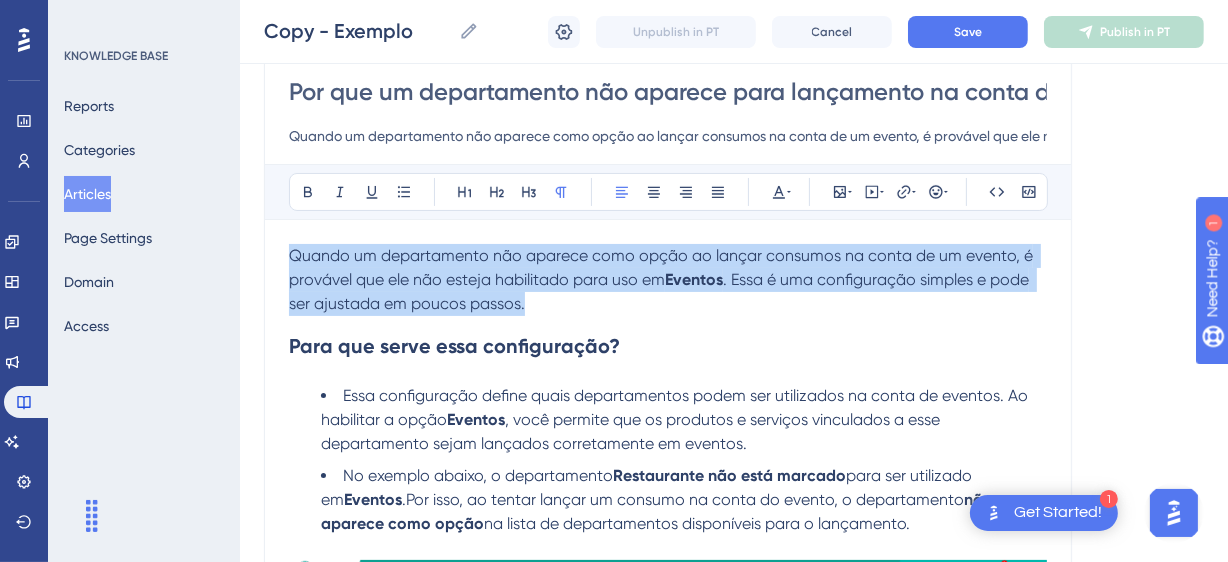 drag, startPoint x: 546, startPoint y: 308, endPoint x: 270, endPoint y: 251, distance: 281.8244 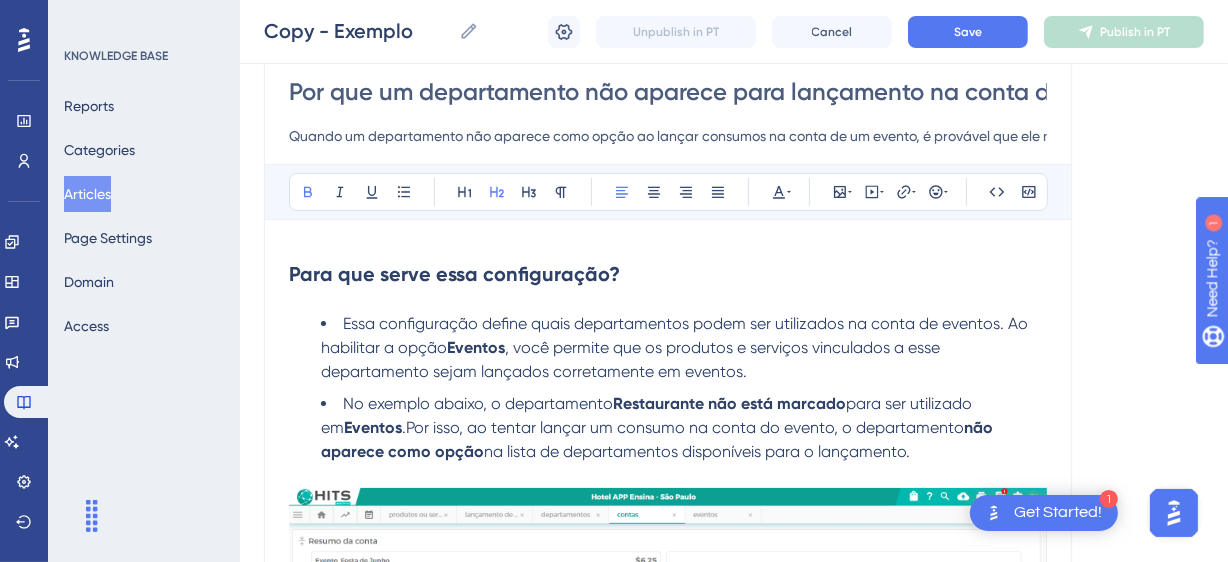 click on "Quando um departamento não aparece como opção ao lançar consumos na conta de um evento, é provável que ele não esteja habilitado para uso em Eventos. Essa é uma configuração simples e pode ser ajustada em poucos passos." at bounding box center [668, 136] 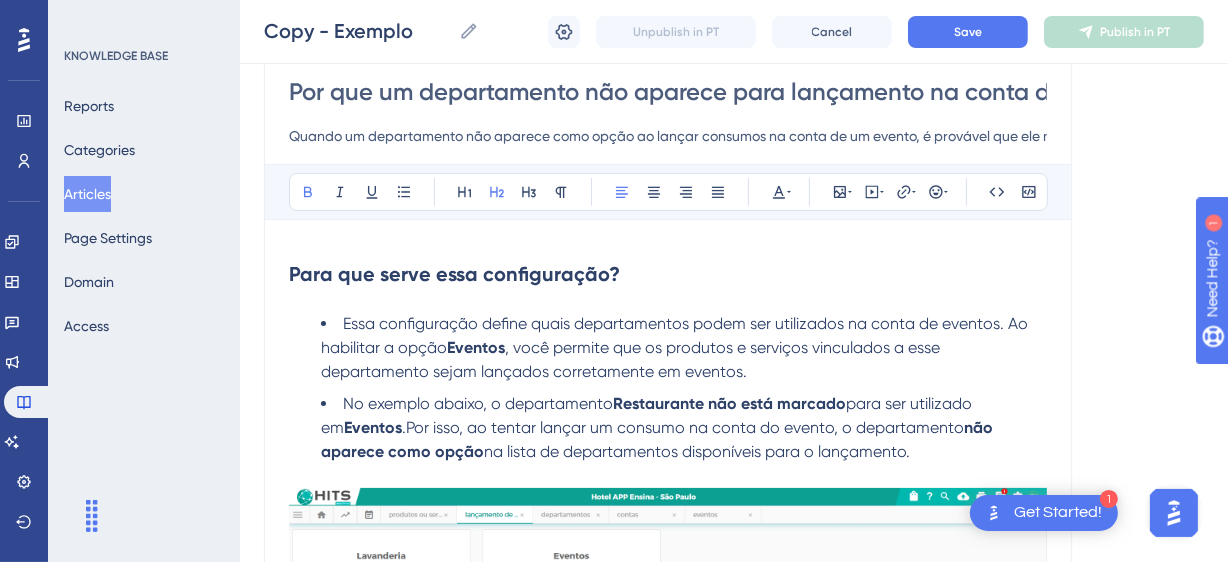 click on "Quando um departamento não aparece como opção ao lançar consumos na conta de um evento, é provável que ele não esteja habilitado para uso em Eventos. Essa é uma configuração simples e pode ser ajustada em poucos passos." at bounding box center [668, 136] 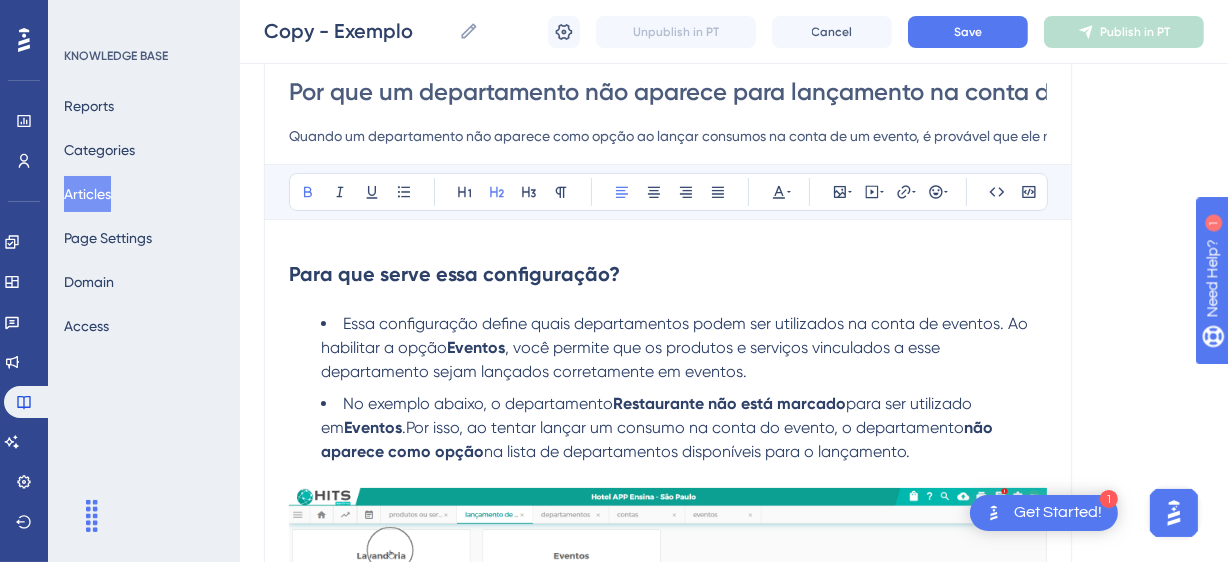 click on "Quando um departamento não aparece como opção ao lançar consumos na conta de um evento, é provável que ele não esteja habilitado para uso em Eventos. Essa é uma configuração simples e pode ser ajustada em poucos passos." at bounding box center [668, 136] 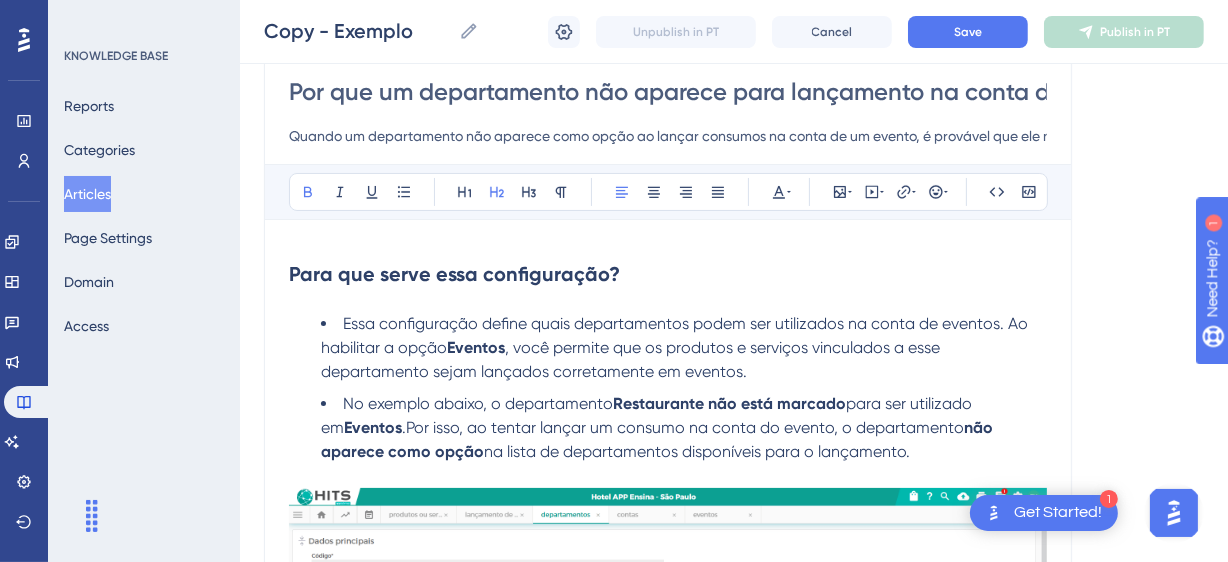 click on "Para que serve essa configuração?" at bounding box center (668, 274) 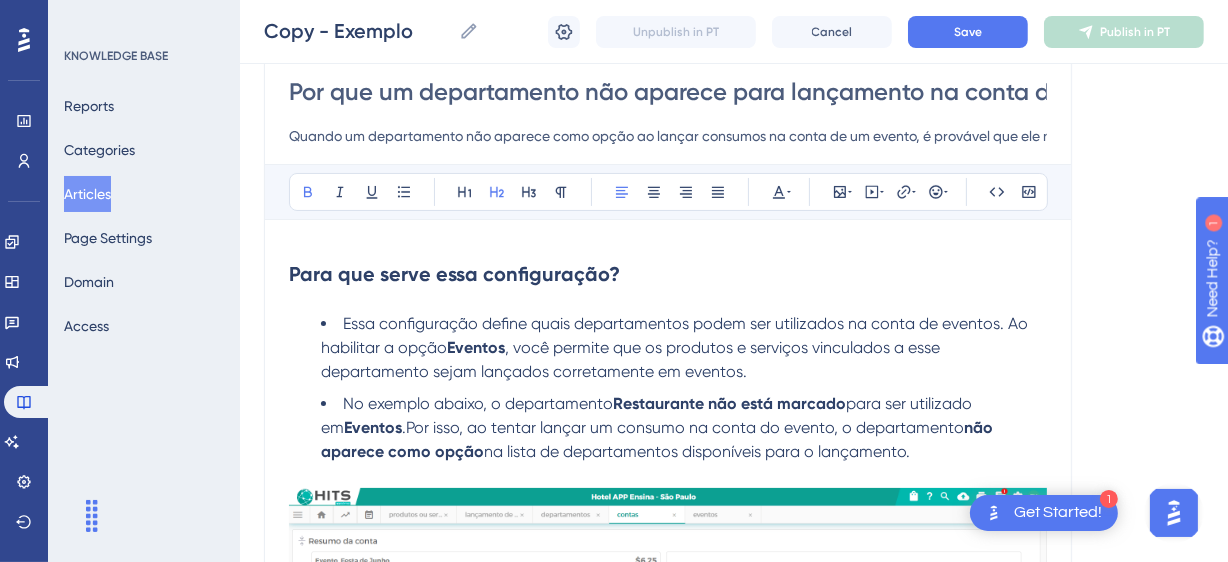 click on "Por que um departamento não aparece para lançamento na conta do evento? Quando um departamento não aparece como opção ao lançar consumos na conta de um evento, é provável que ele não esteja habilitado para uso em Eventos. Essa é uma configuração simples e pode ser ajustada em poucos passos. Bold Italic Underline Bullet Point Heading 1 Heading 2 Heading 3 Normal Align Left Align Center Align Right Align Justify Text Color Insert Image Embed Video Hyperlink Emojis Code Code Block Para que serve essa configuração? Essa configuração define quais departamentos podem ser utilizados na conta de eventos. Ao habilitar a opção  Eventos , você permite que os produtos e serviços vinculados a esse departamento sejam lançados corretamente em eventos. No exemplo abaixo, o departamento  Restaurante   não está marcado  para ser utilizado em  Eventos .Por isso, ao tentar lançar um consumo na conta do evento, o departamento  não aparece como opção Como corrigir Acesse o  Restaurante ). Na seção  ." at bounding box center [668, 856] 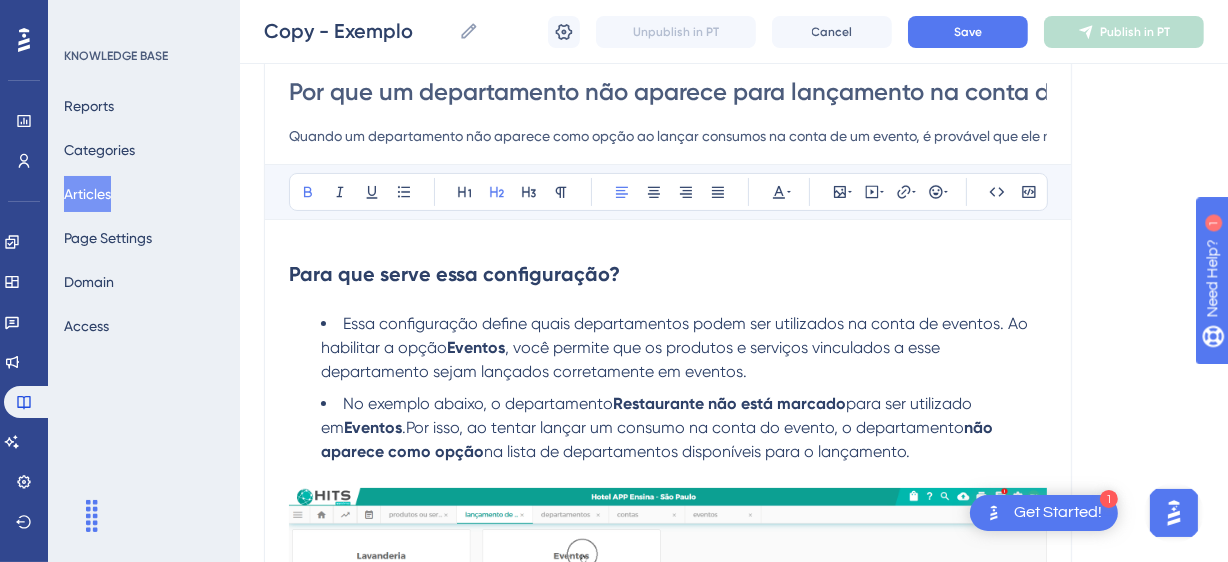 click on "Para que serve essa configuração?" at bounding box center [454, 274] 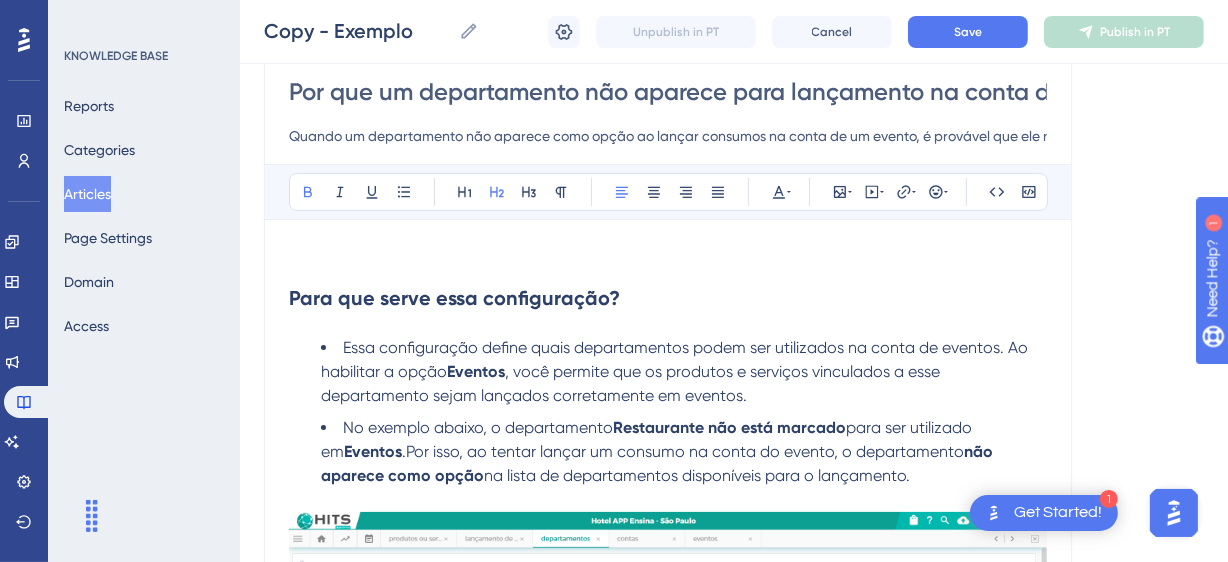 click at bounding box center (668, 256) 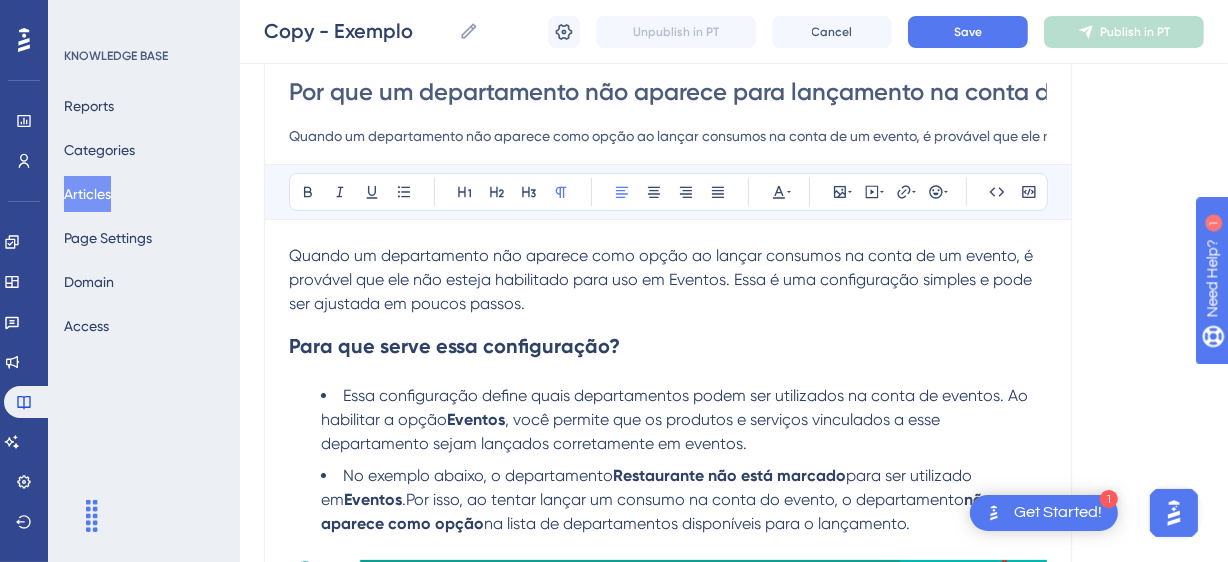 click on "Quando um departamento não aparece como opção ao lançar consumos na conta de um evento, é provável que ele não esteja habilitado para uso em Eventos. Essa é uma configuração simples e pode ser ajustada em poucos passos." at bounding box center (668, 136) 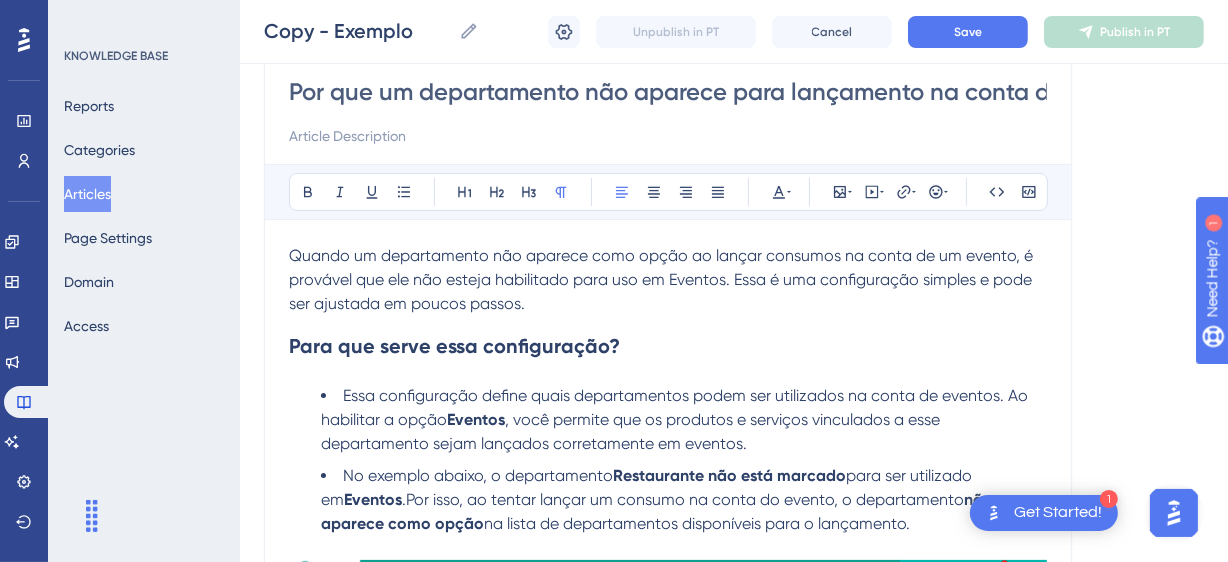 click at bounding box center [668, 136] 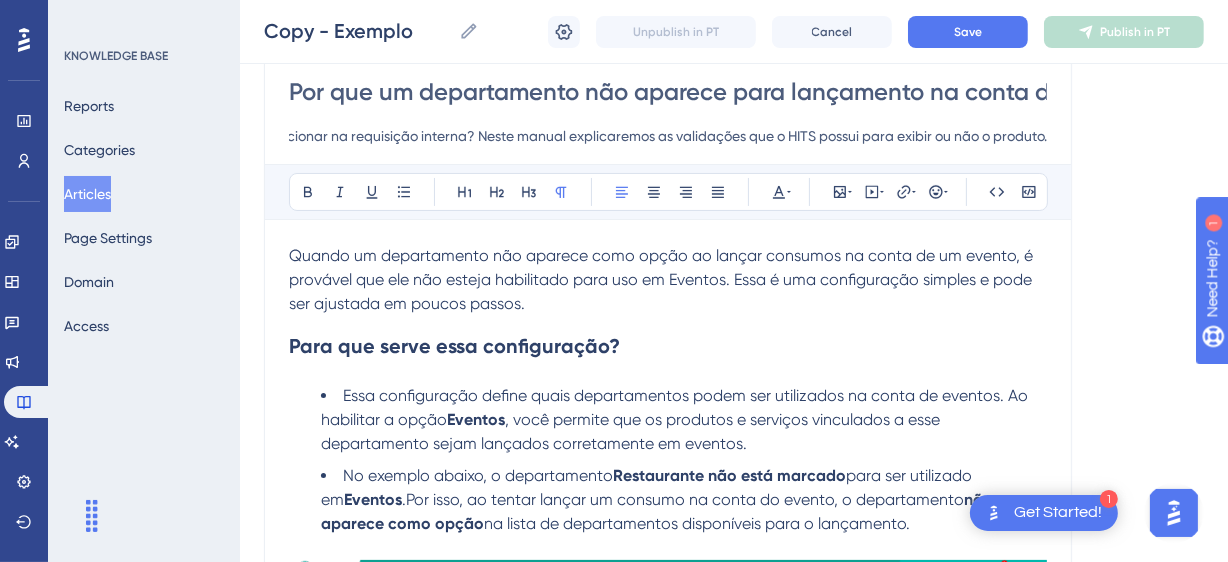 scroll, scrollTop: 0, scrollLeft: 0, axis: both 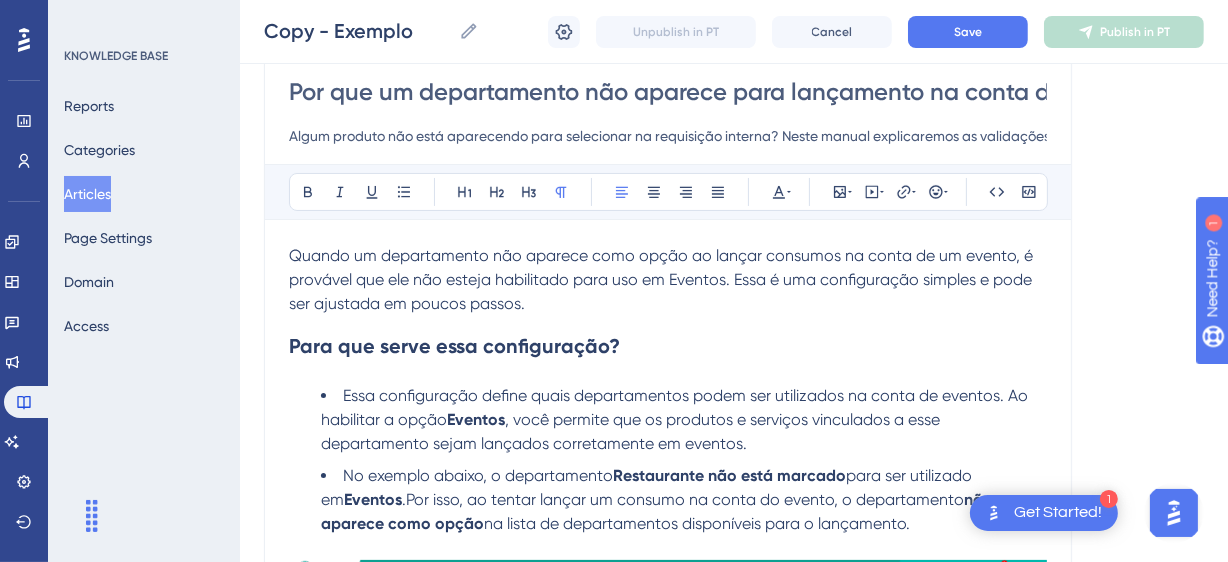 drag, startPoint x: 402, startPoint y: 133, endPoint x: 178, endPoint y: 146, distance: 224.37692 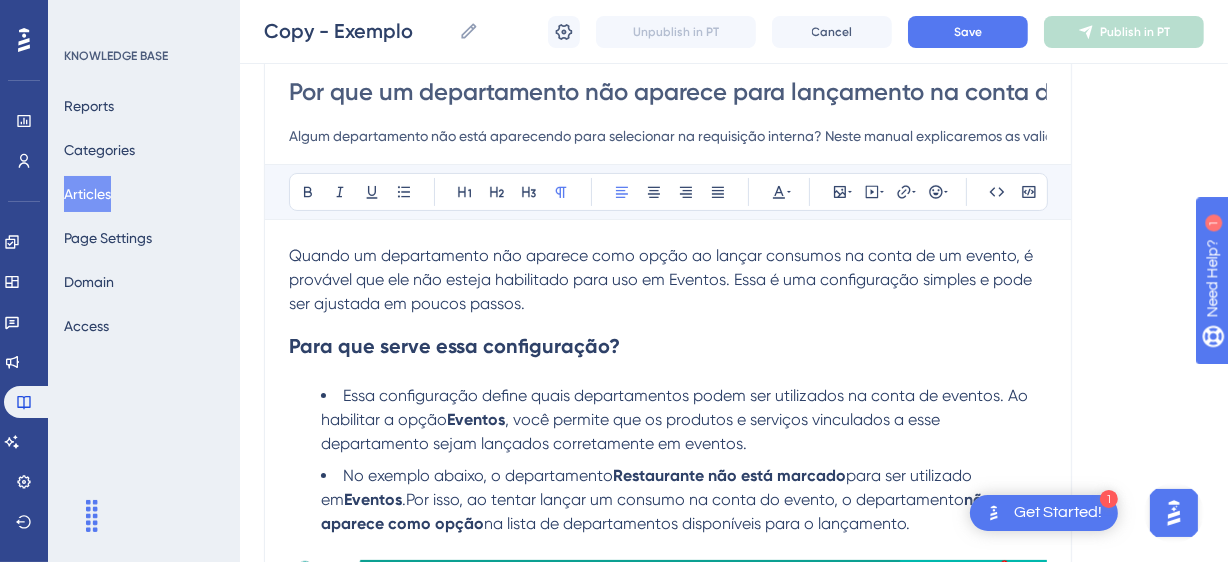 click on "Algum departamento não está aparecendo para selecionar na requisição interna? Neste manual explicaremos as validações que o HITS possui para exibir ou não o produto." at bounding box center (668, 136) 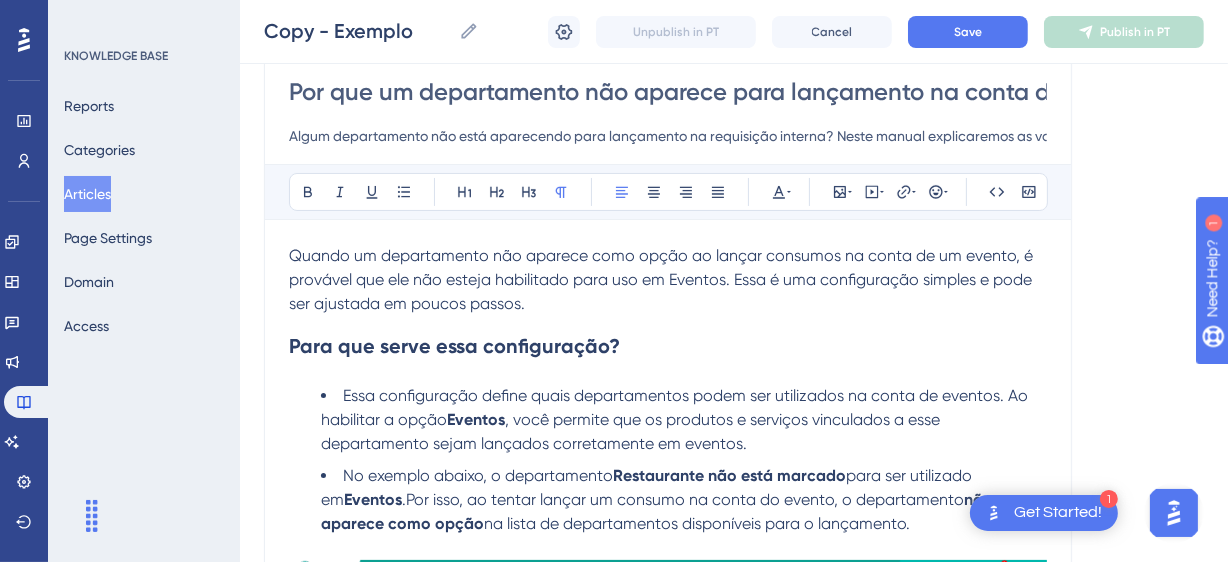 drag, startPoint x: 712, startPoint y: 131, endPoint x: 829, endPoint y: 133, distance: 117.01709 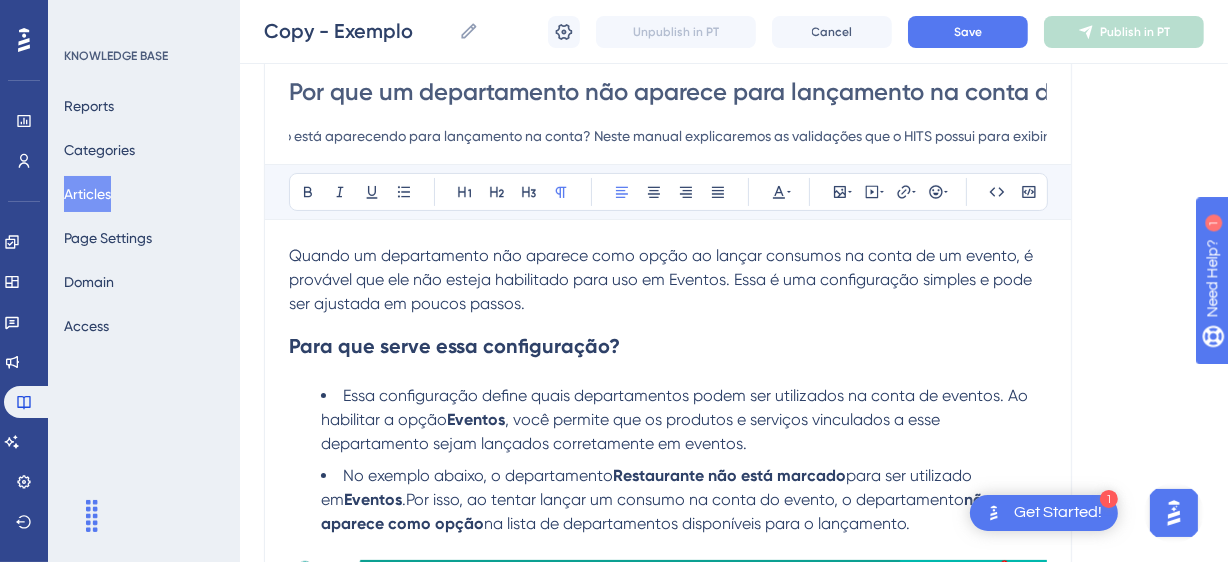scroll, scrollTop: 0, scrollLeft: 288, axis: horizontal 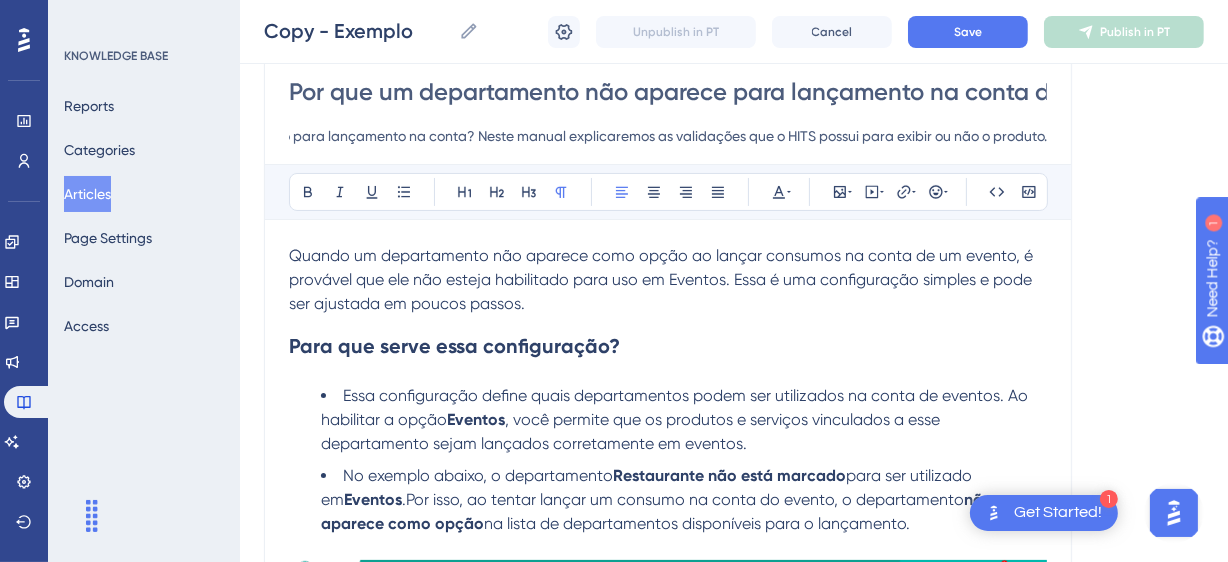 drag, startPoint x: 853, startPoint y: 133, endPoint x: 1040, endPoint y: 130, distance: 187.02406 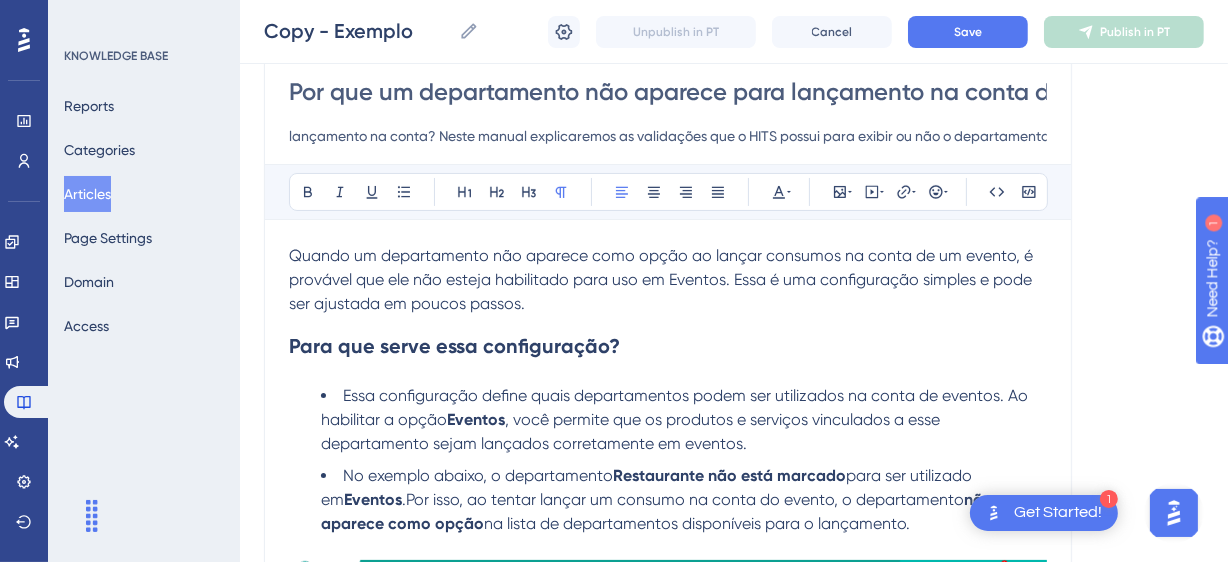 scroll, scrollTop: 0, scrollLeft: 328, axis: horizontal 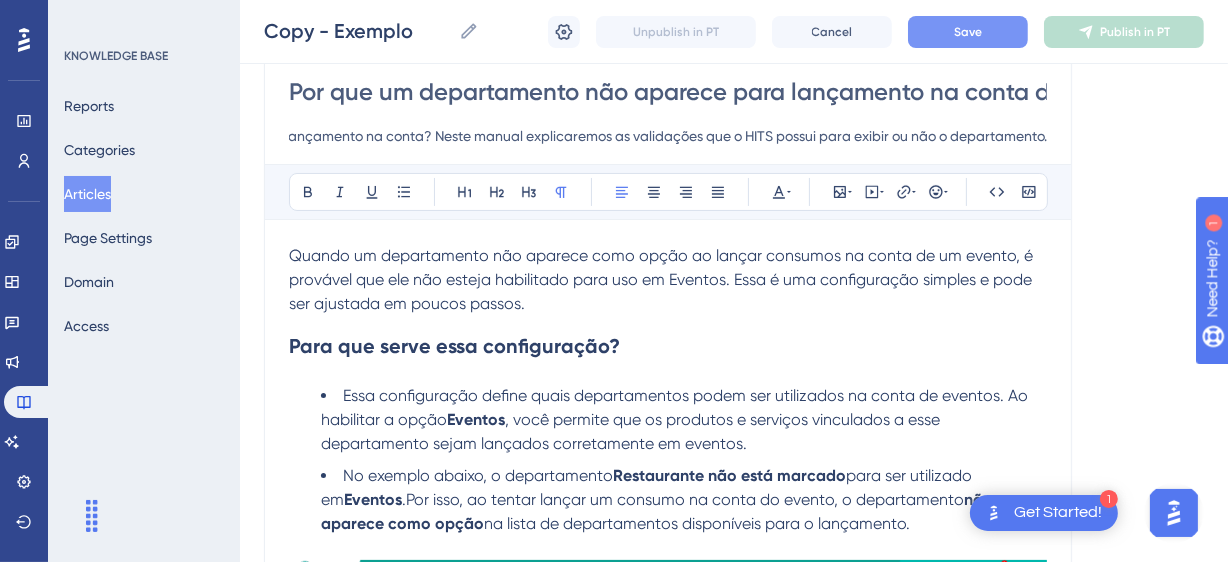 type on "Algum departamento não está aparecendo para lançamento na conta? Neste manual explicaremos as validações que o HITS possui para exibir ou não o departamento." 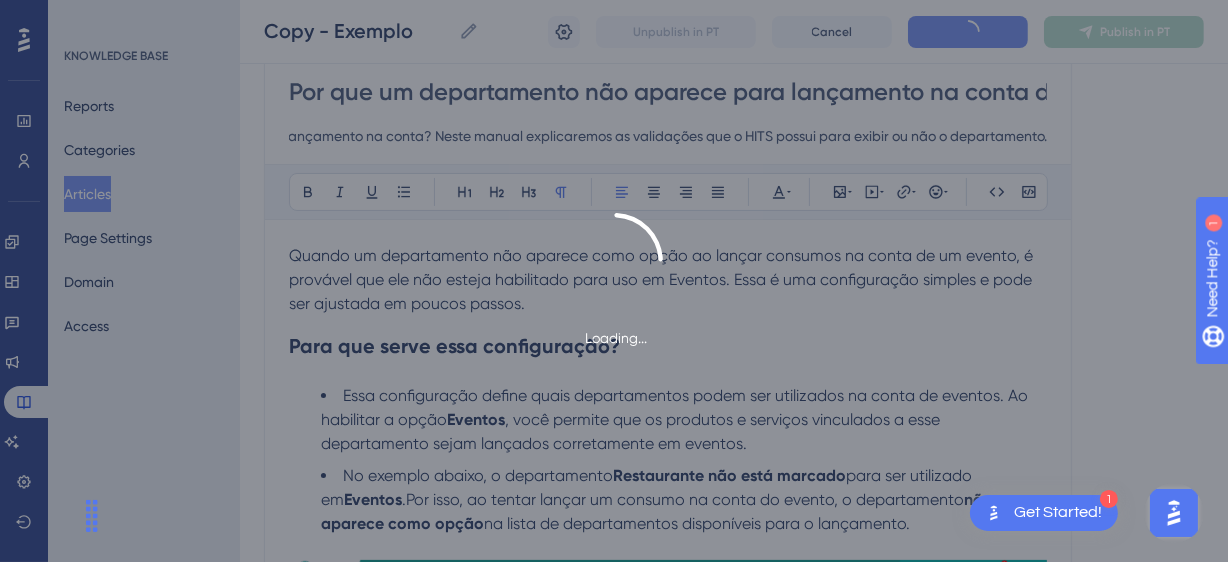 scroll, scrollTop: 0, scrollLeft: 0, axis: both 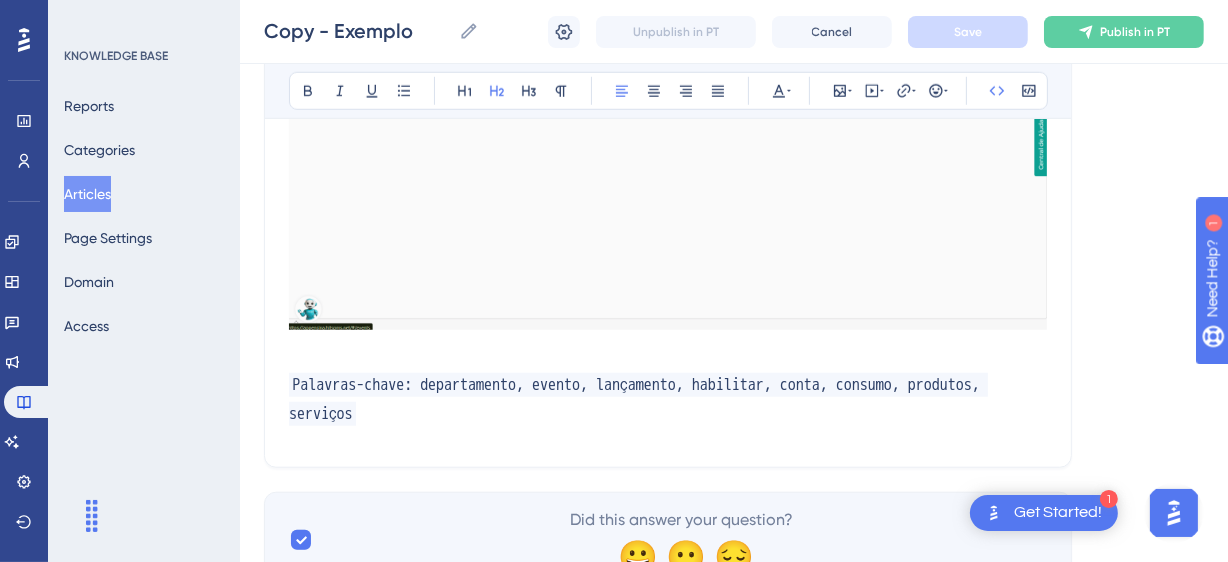 click on "Palavras-chave: departamento, evento, lançamento, habilitar, conta, consumo, produtos, serviços" at bounding box center [668, 398] 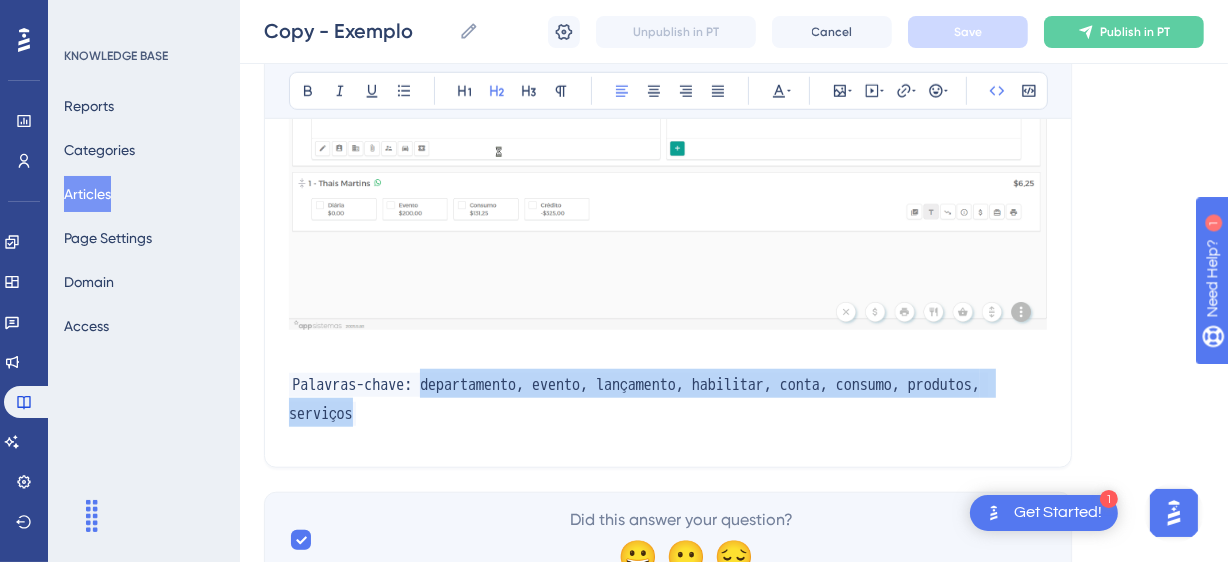 drag, startPoint x: 477, startPoint y: 411, endPoint x: 435, endPoint y: 378, distance: 53.413483 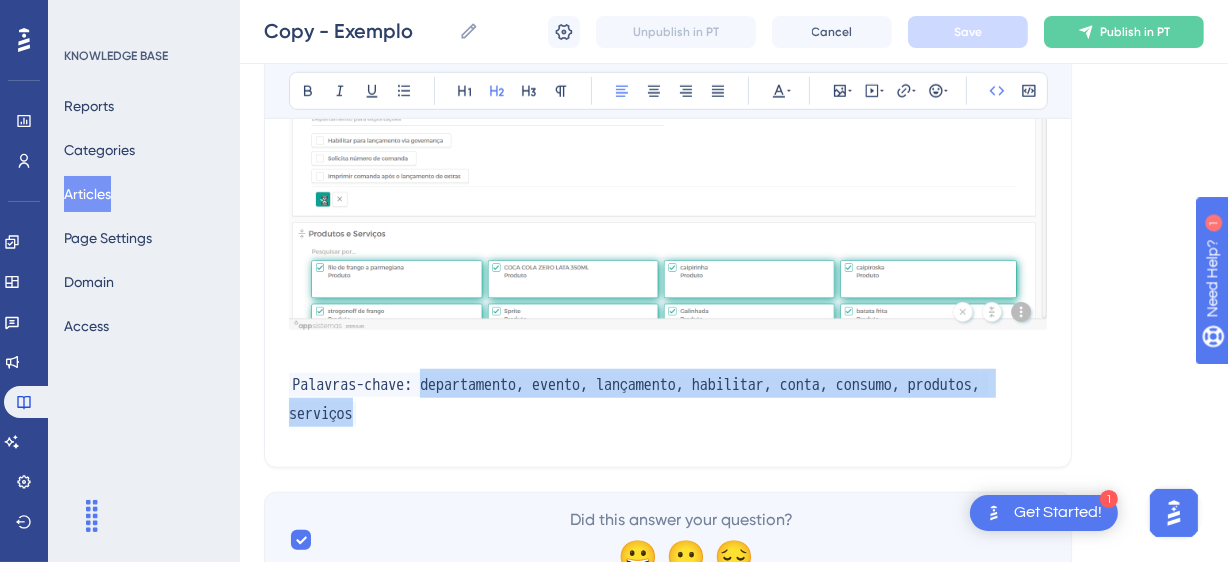 click on "Palavras-chave: departamento, evento, lançamento, habilitar, conta, consumo, produtos, serviços" at bounding box center (668, 398) 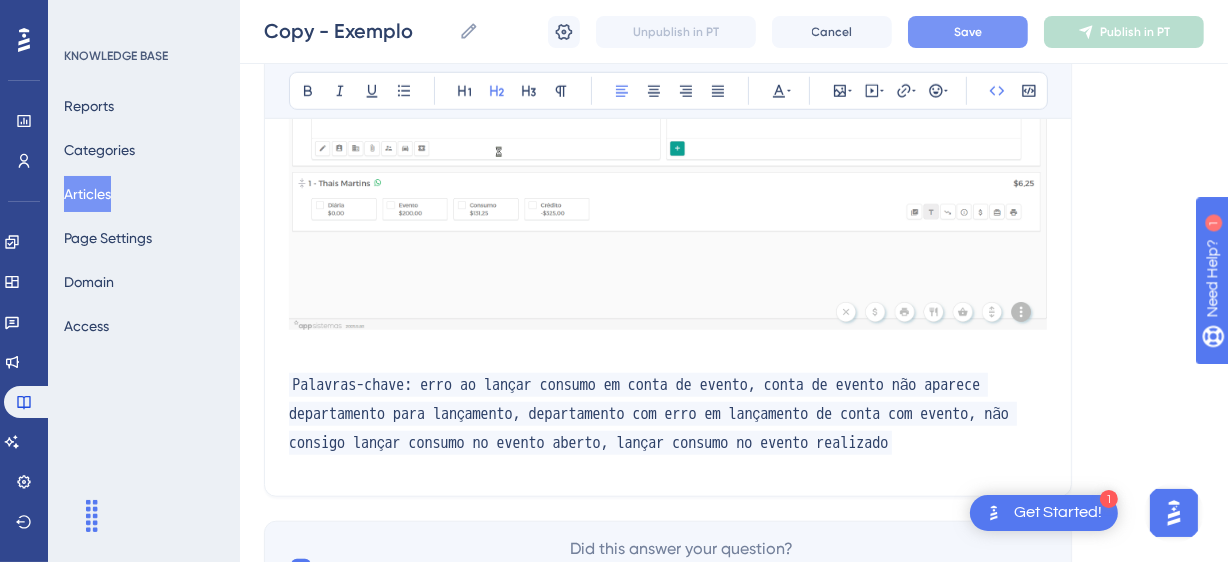 click on "Save" at bounding box center [968, 32] 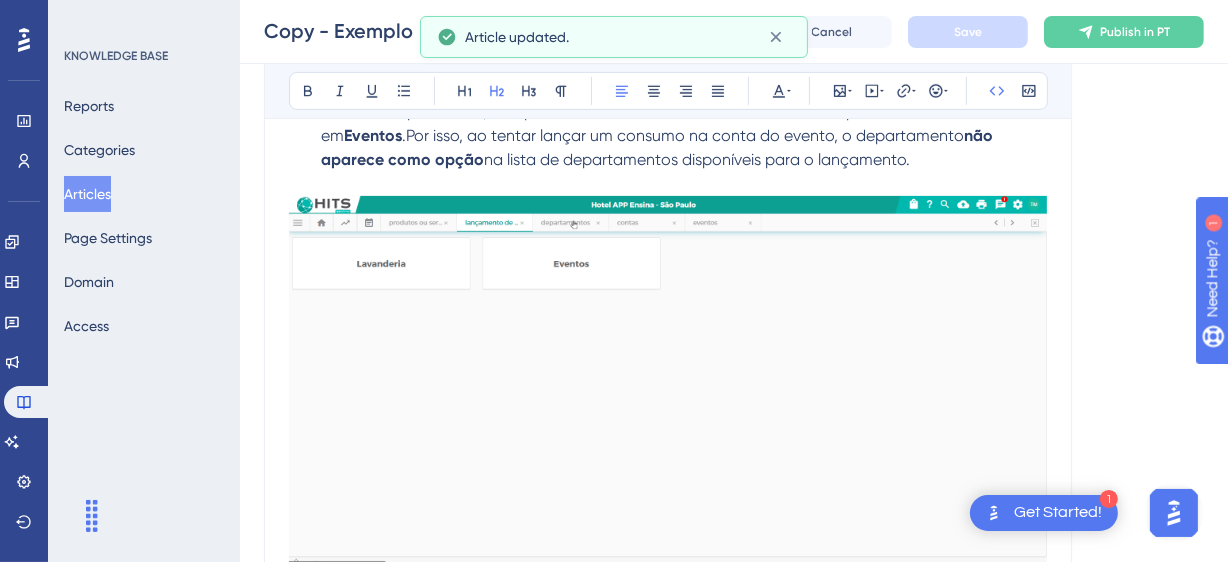 scroll, scrollTop: 0, scrollLeft: 0, axis: both 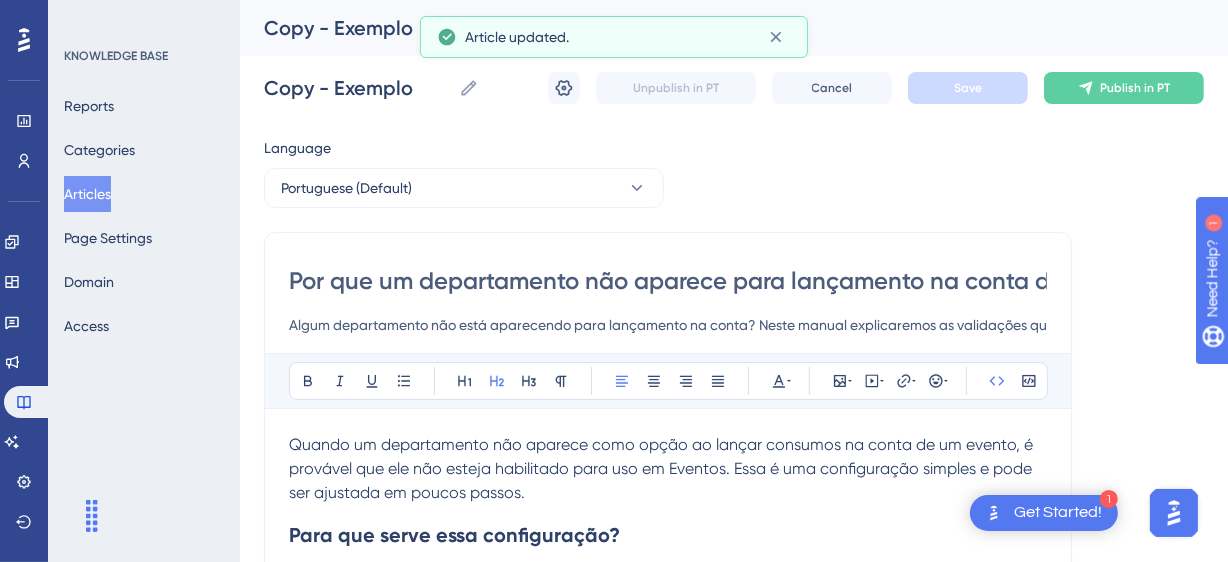 click on "Por que um departamento não aparece para lançamento na conta do evento?" at bounding box center [668, 281] 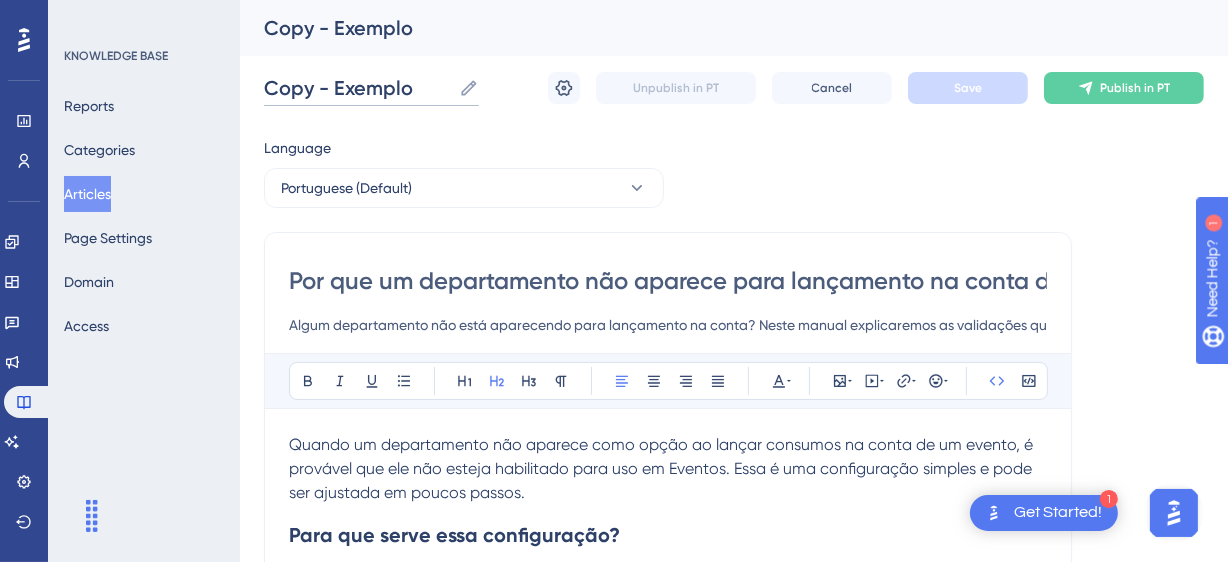 click on "Copy - Exemplo" at bounding box center [357, 88] 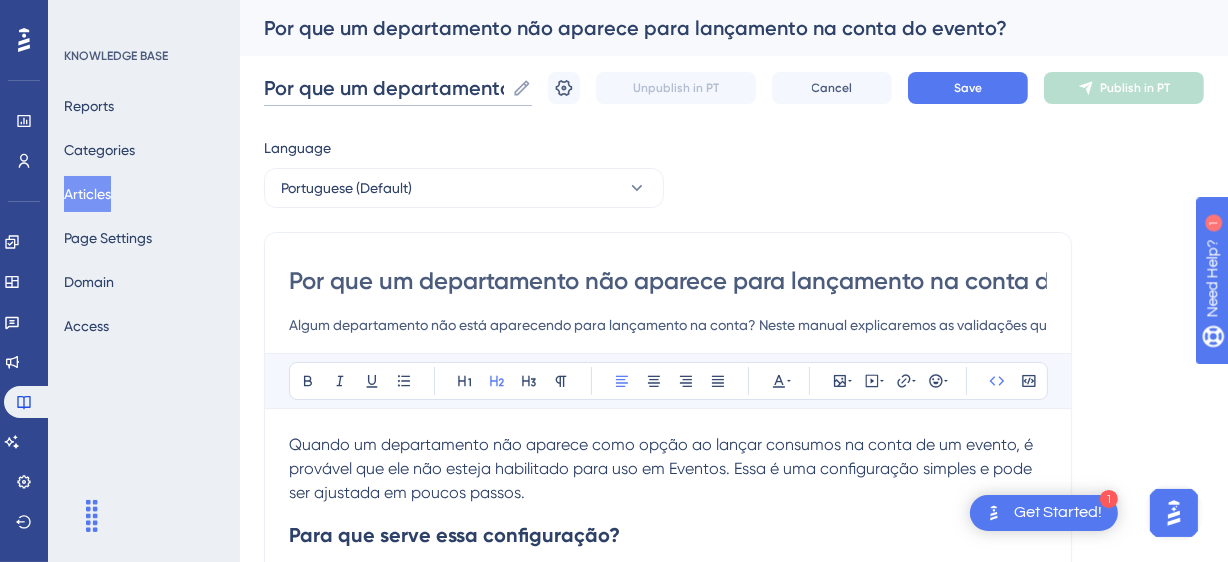 scroll, scrollTop: 0, scrollLeft: 475, axis: horizontal 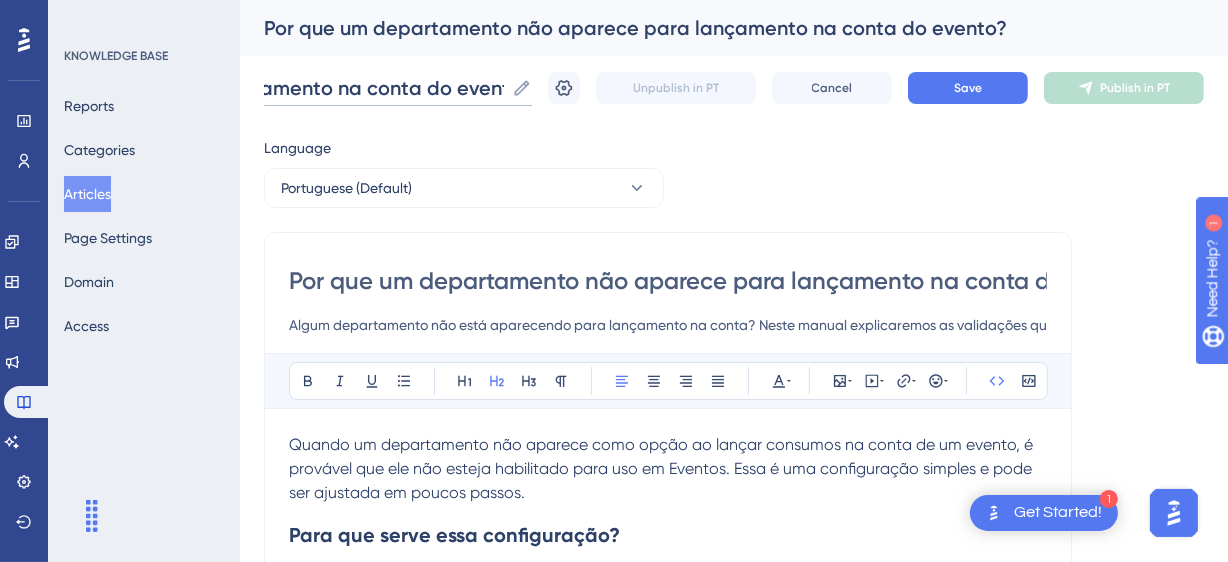 type on "Por que um departamento não aparece para lançamento na conta do evento?" 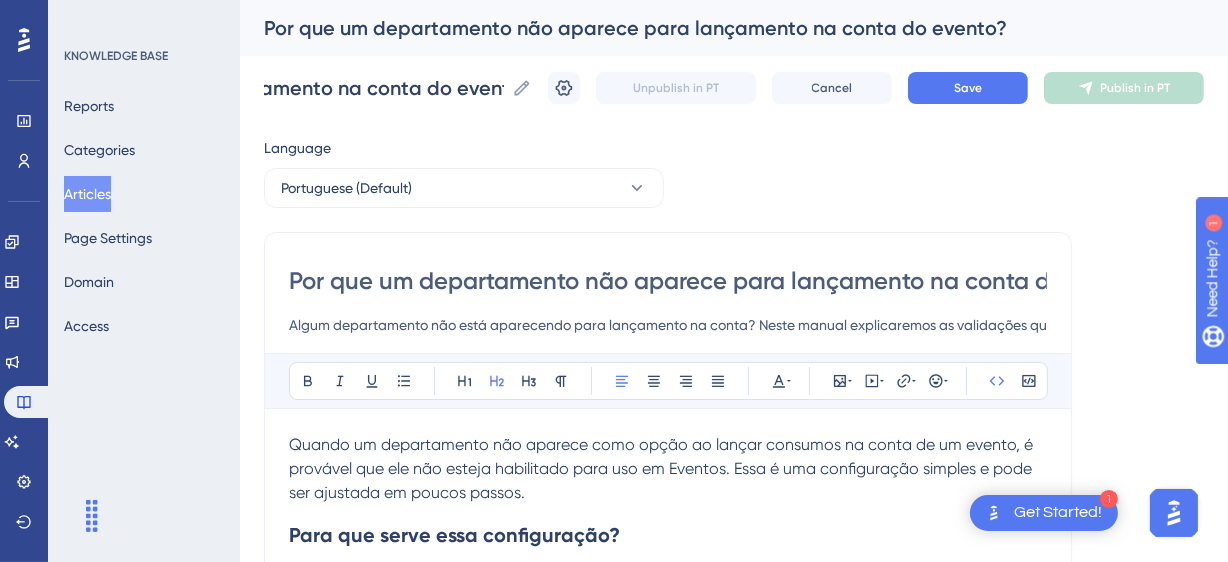 click on "Por que um departamento não aparece para lançamento na conta do evento?" at bounding box center [668, 281] 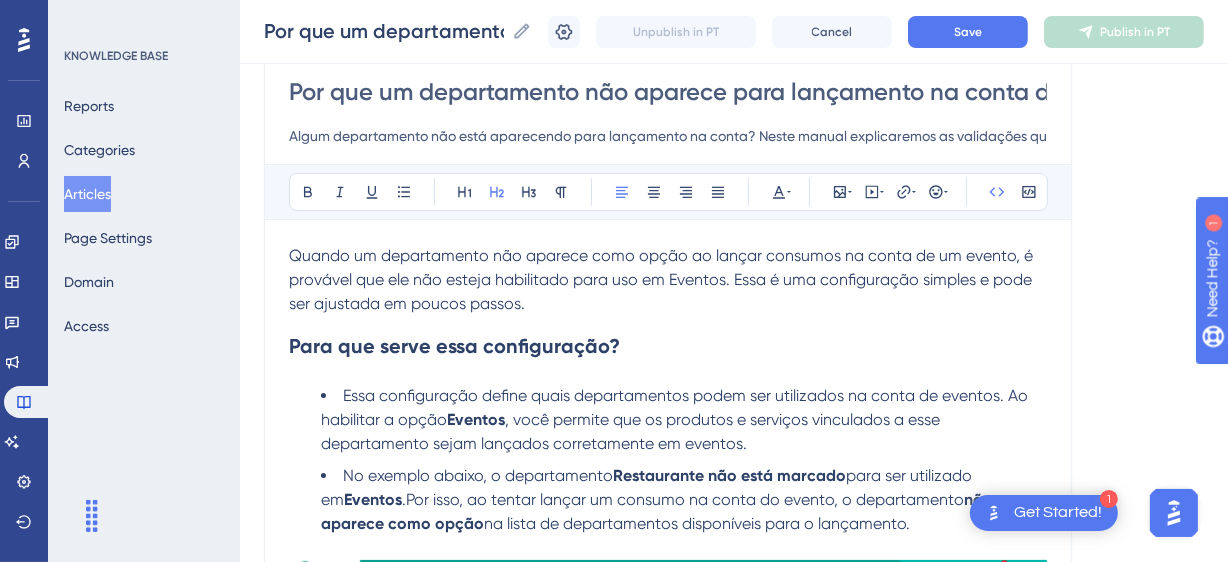 scroll, scrollTop: 909, scrollLeft: 0, axis: vertical 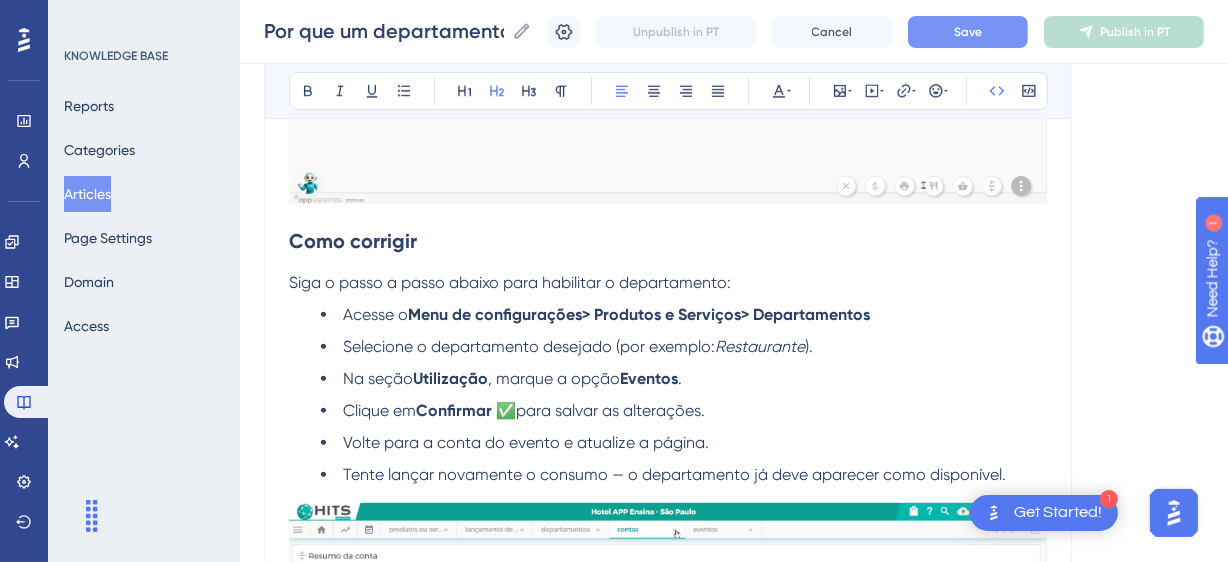 click on "Save" at bounding box center (968, 32) 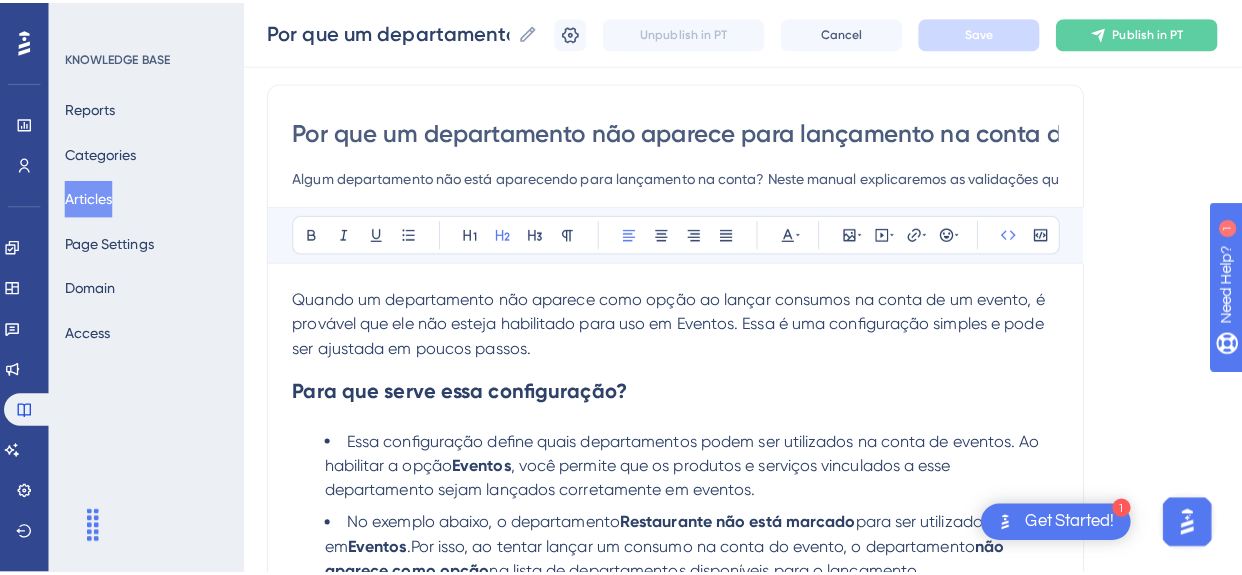 scroll, scrollTop: 0, scrollLeft: 0, axis: both 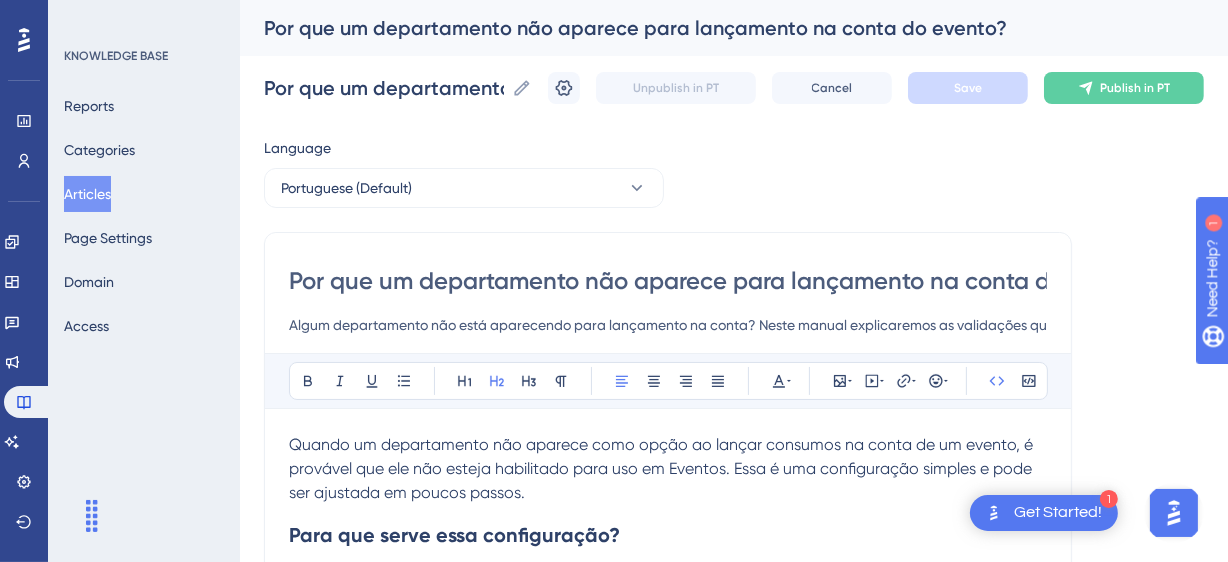click on "Articles" at bounding box center (87, 194) 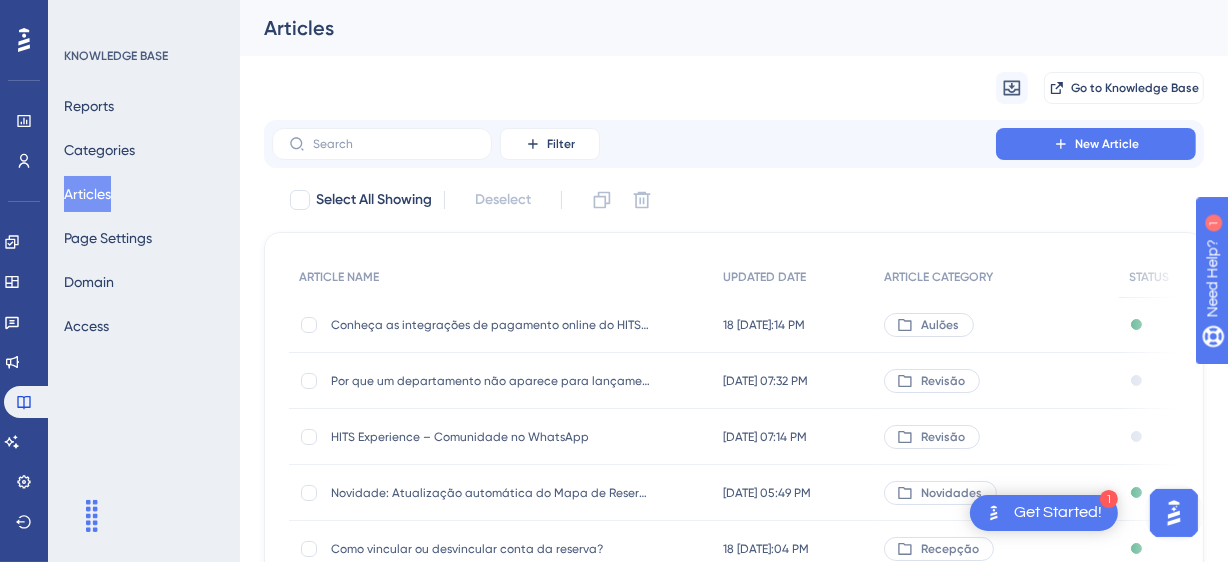 click on "Select All Showing Deselect" at bounding box center (746, 200) 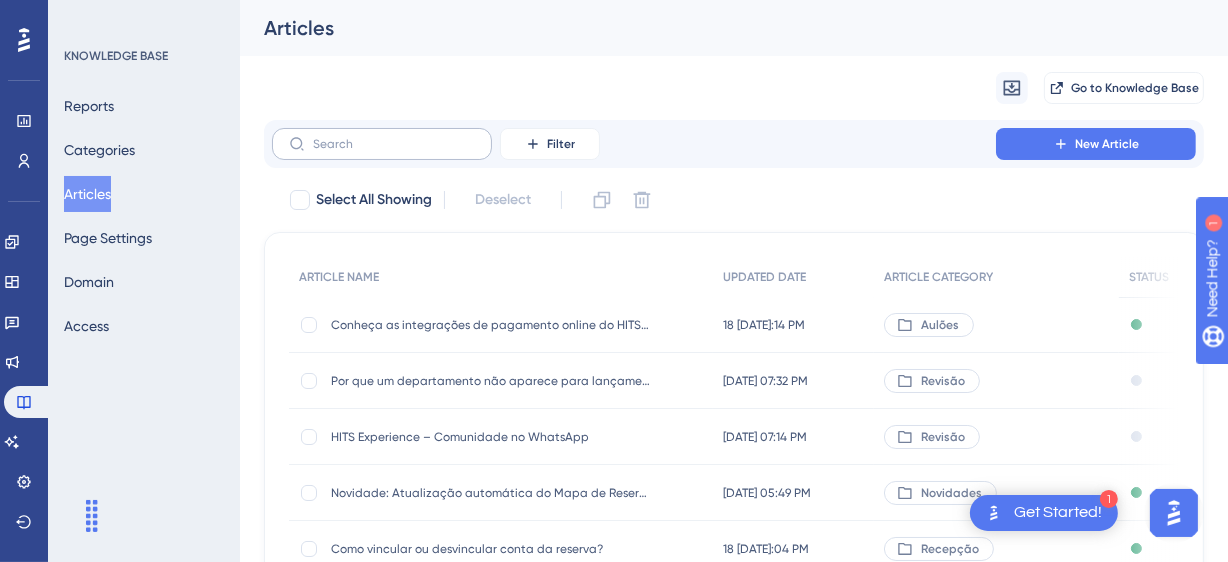 click at bounding box center [382, 144] 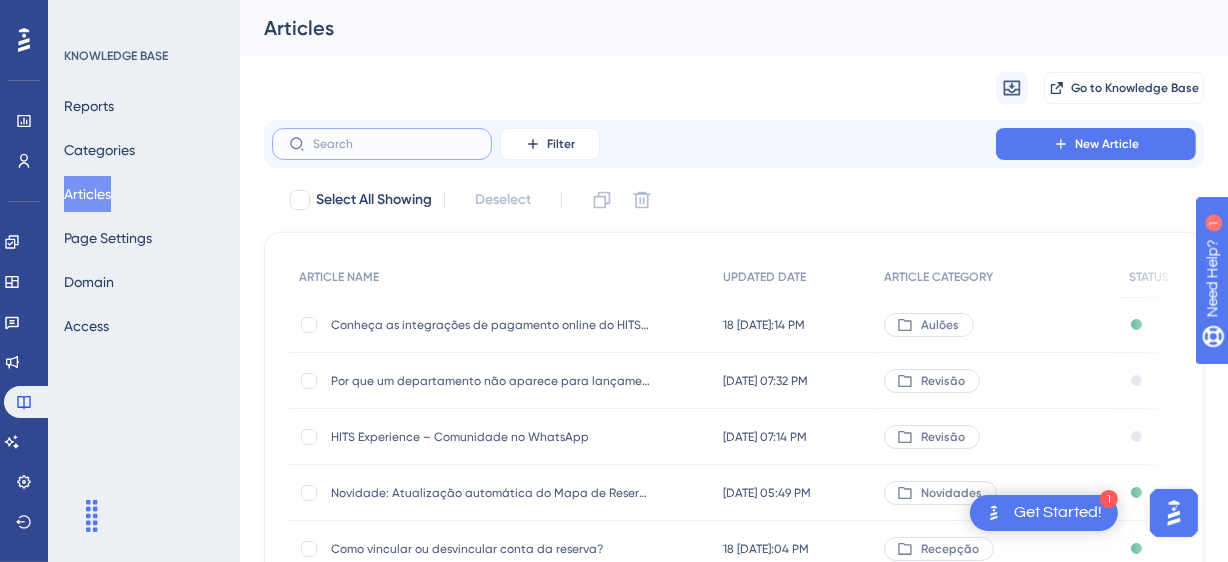 click at bounding box center [394, 144] 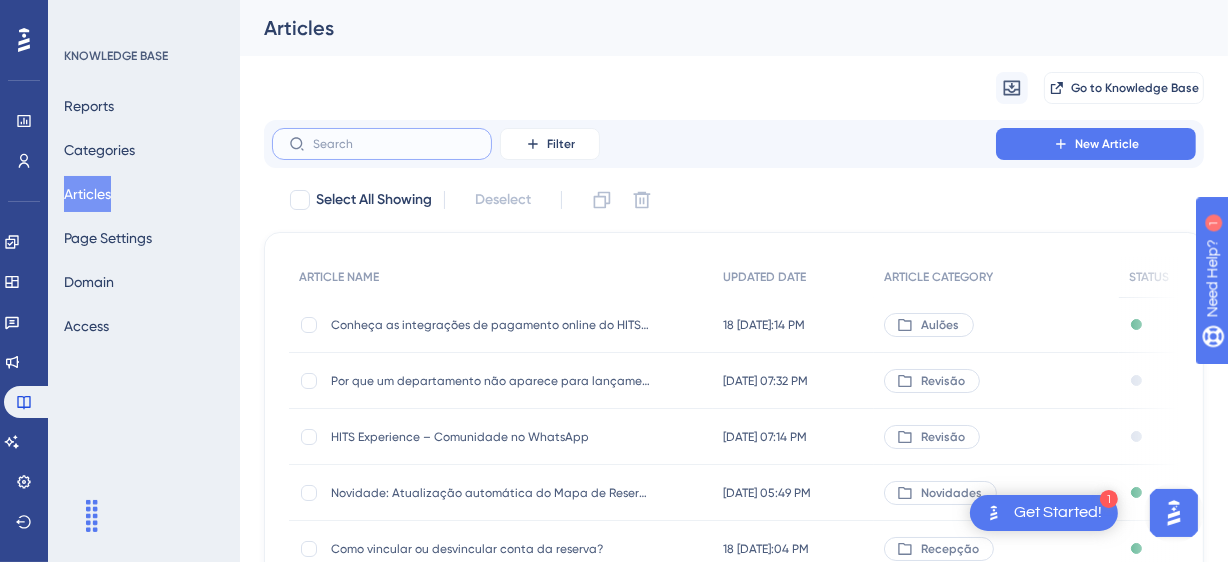 paste on "Como liberar acesso para um usuário em outros hotéis da rede" 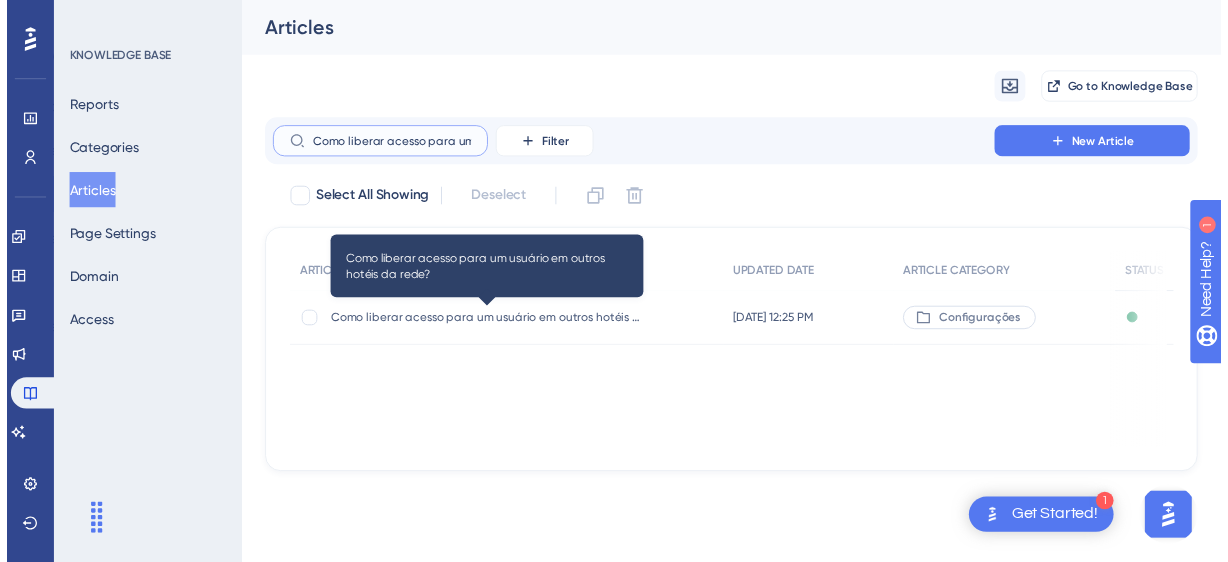scroll, scrollTop: 0, scrollLeft: 183, axis: horizontal 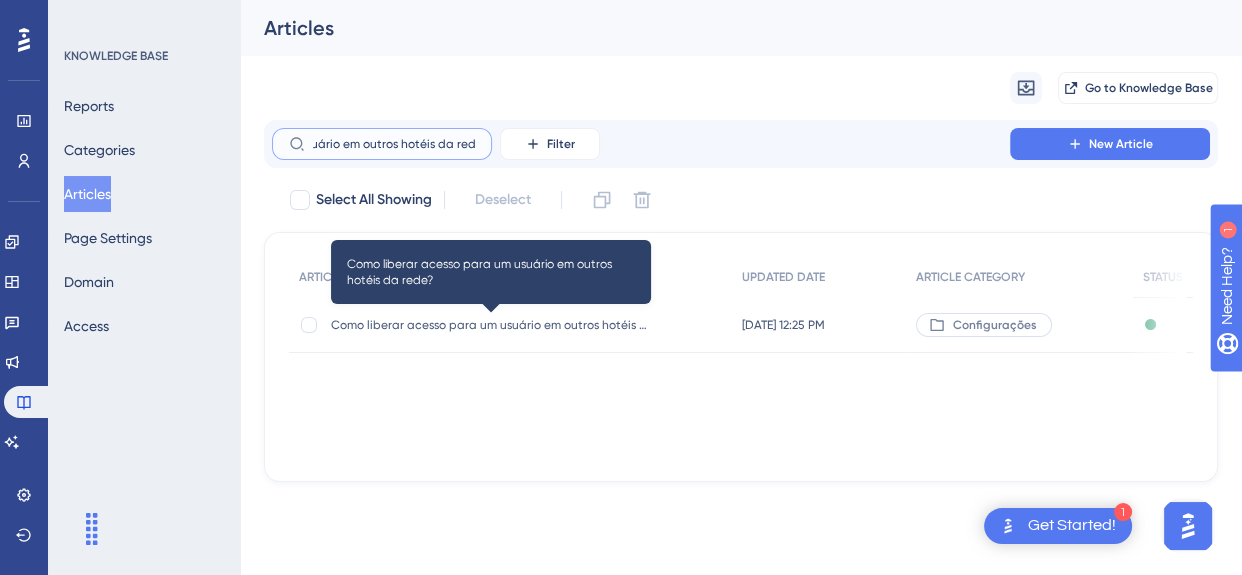type on "Como liberar acesso para um usuário em outros hotéis da rede" 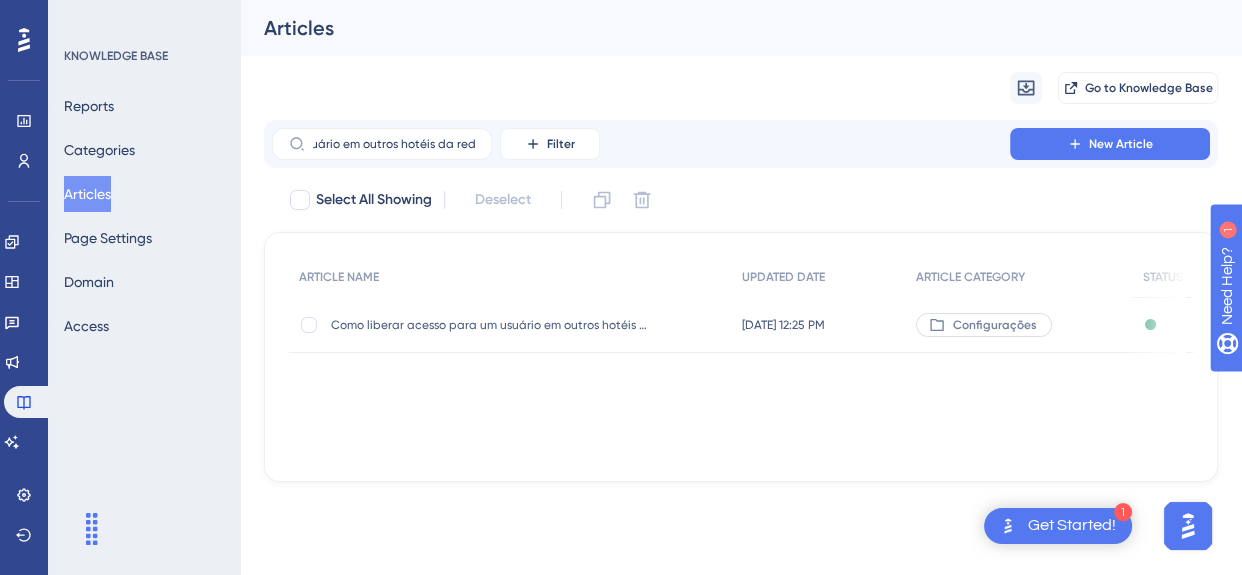 click on "Como liberar acesso para um usuário em outros hotéis da rede? Como liberar acesso para um usuário em outros hotéis da rede?" at bounding box center [491, 325] 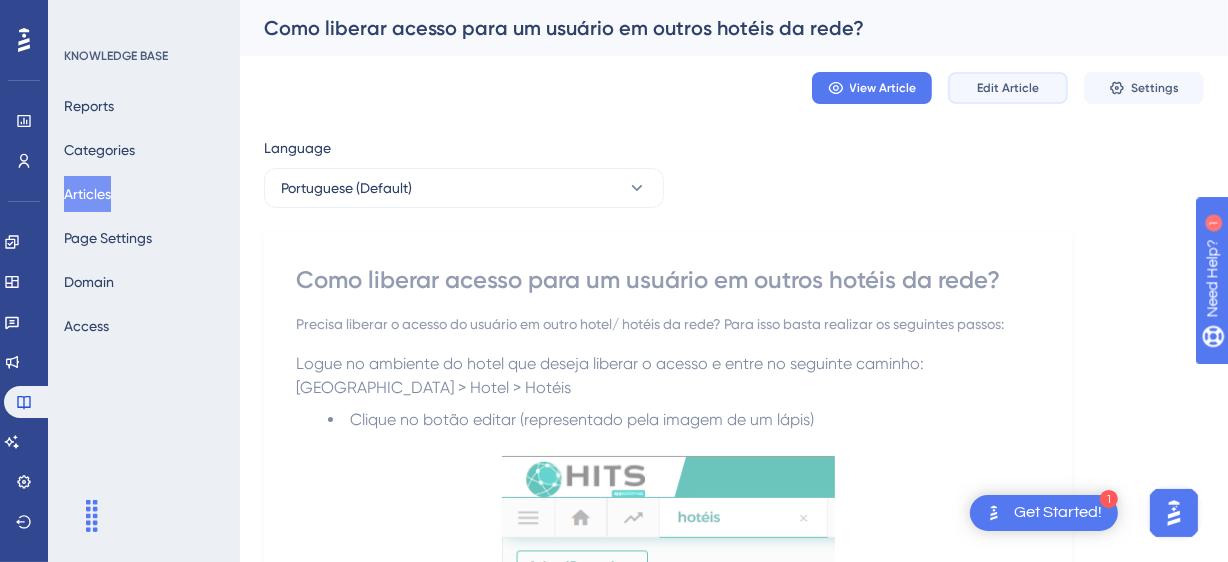 click on "View Article Edit Article Settings" at bounding box center (734, 88) 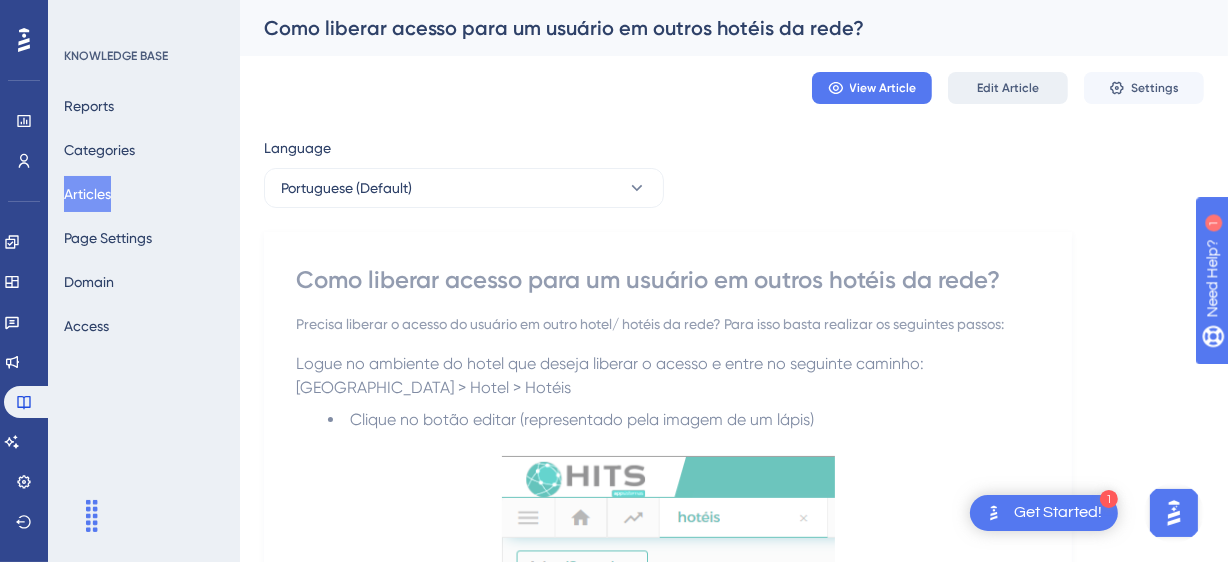 click on "Edit Article" at bounding box center [1008, 88] 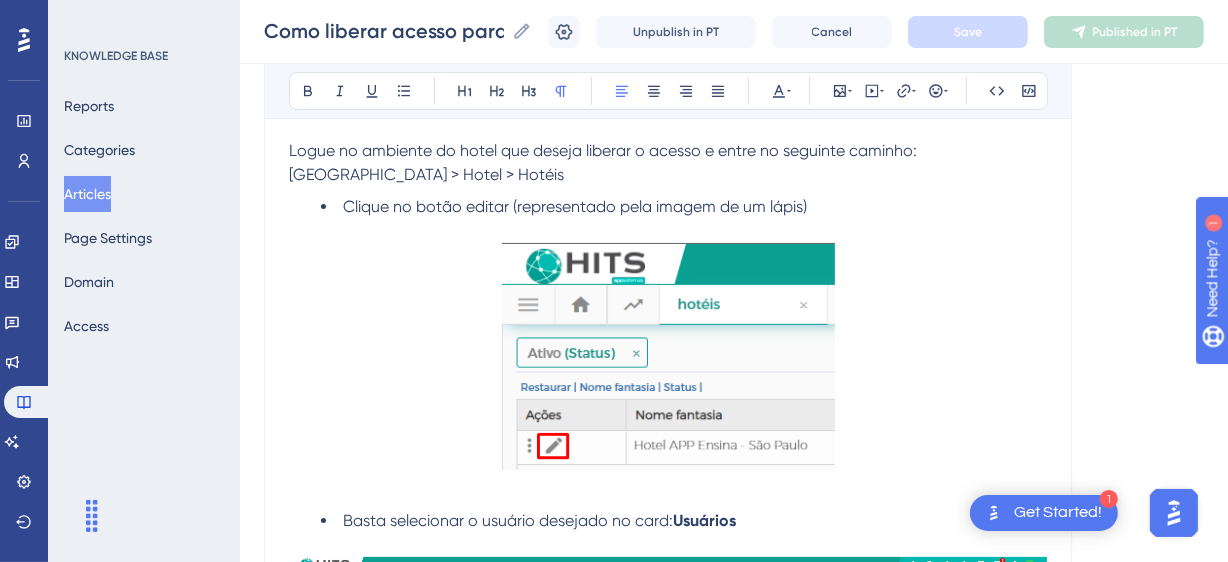 scroll, scrollTop: 1121, scrollLeft: 0, axis: vertical 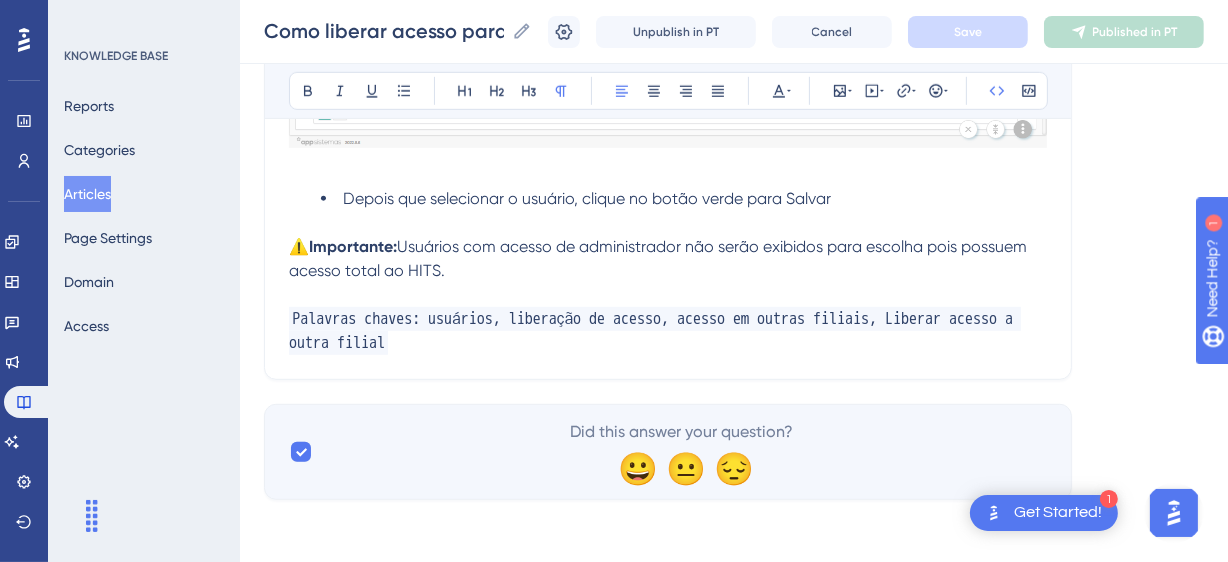 click on "Palavras chaves: usuários, liberação de acesso, acesso em outras filiais, Liberar acesso a outra filial" at bounding box center [668, 331] 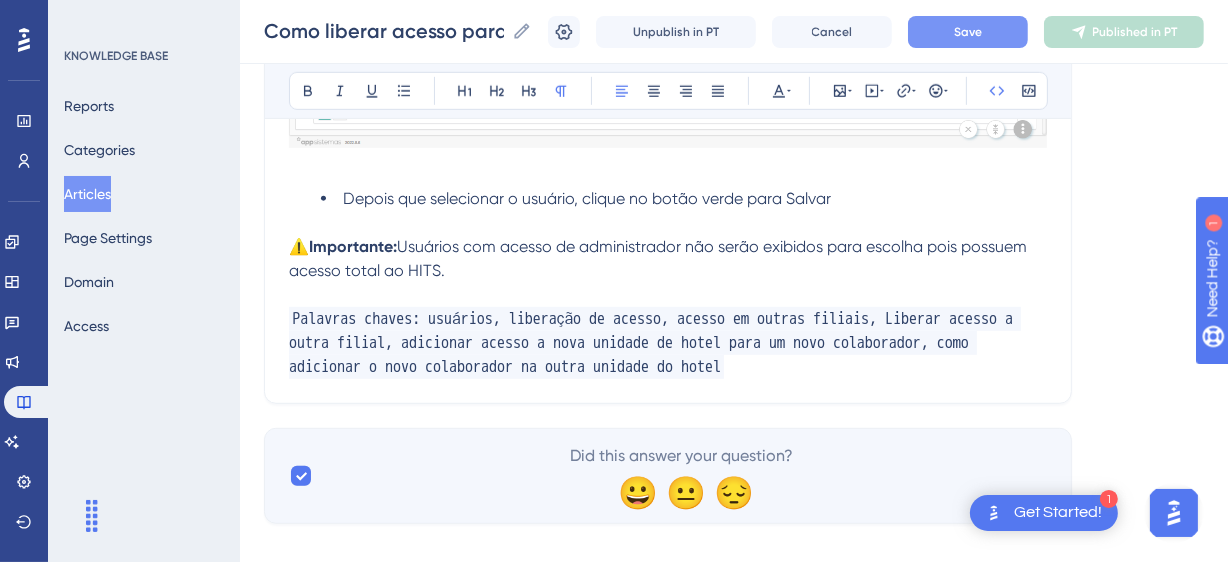 click on "Save" at bounding box center (968, 32) 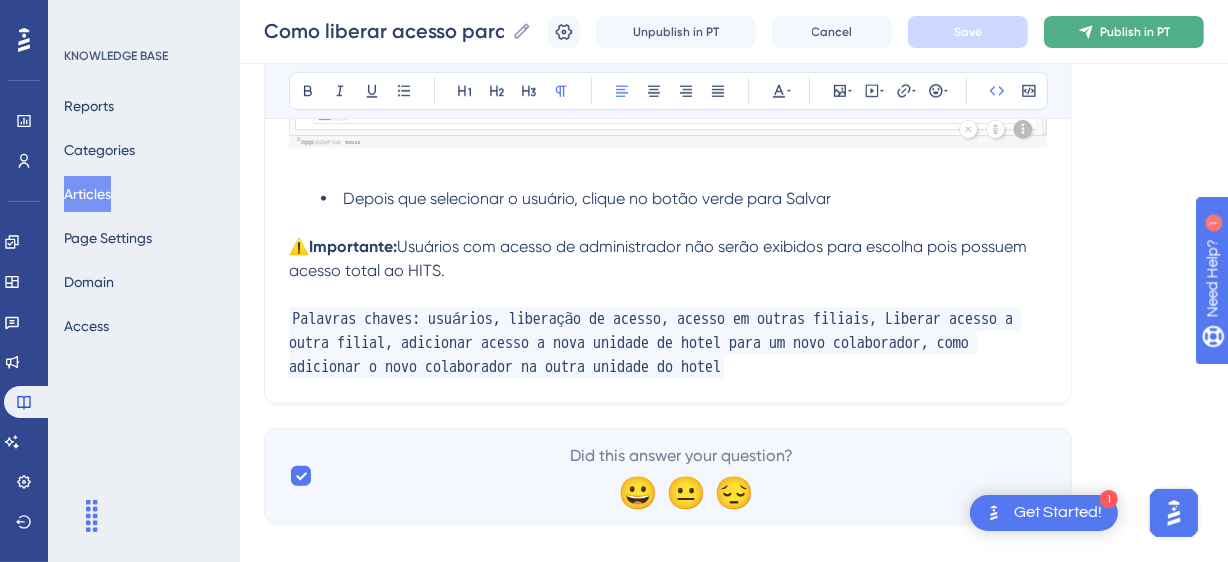 click 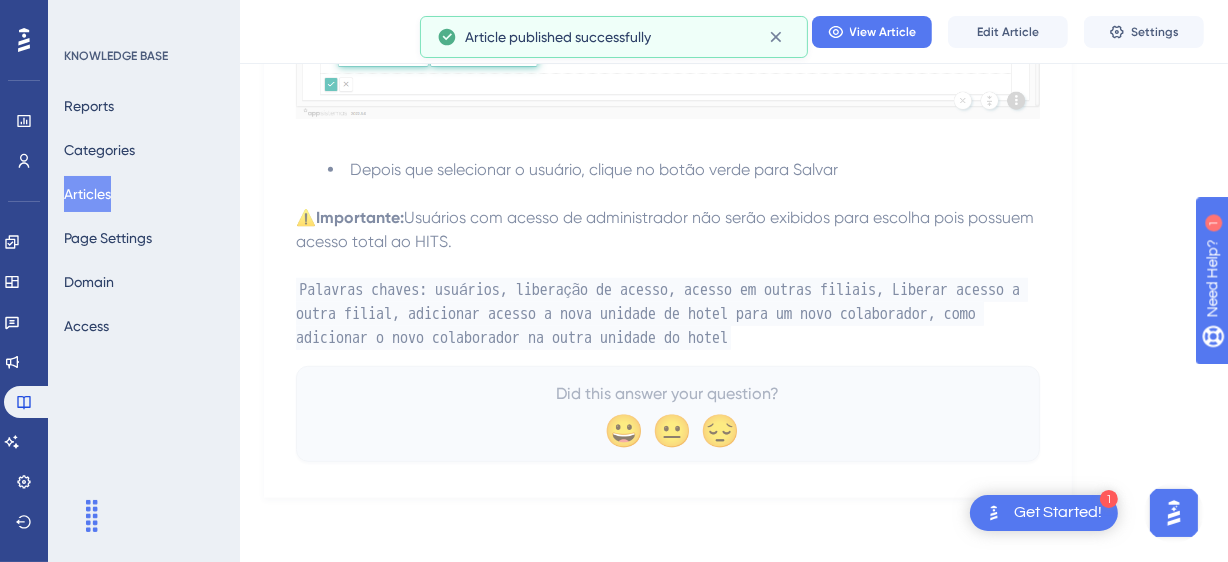 scroll, scrollTop: 1060, scrollLeft: 0, axis: vertical 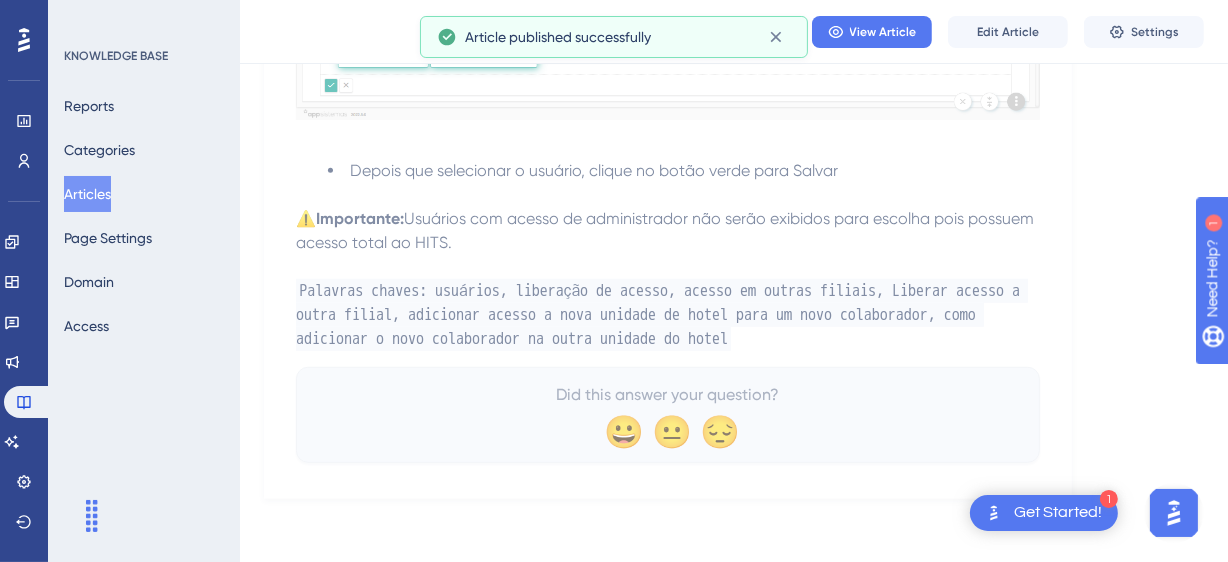 click on "Articles" at bounding box center [87, 194] 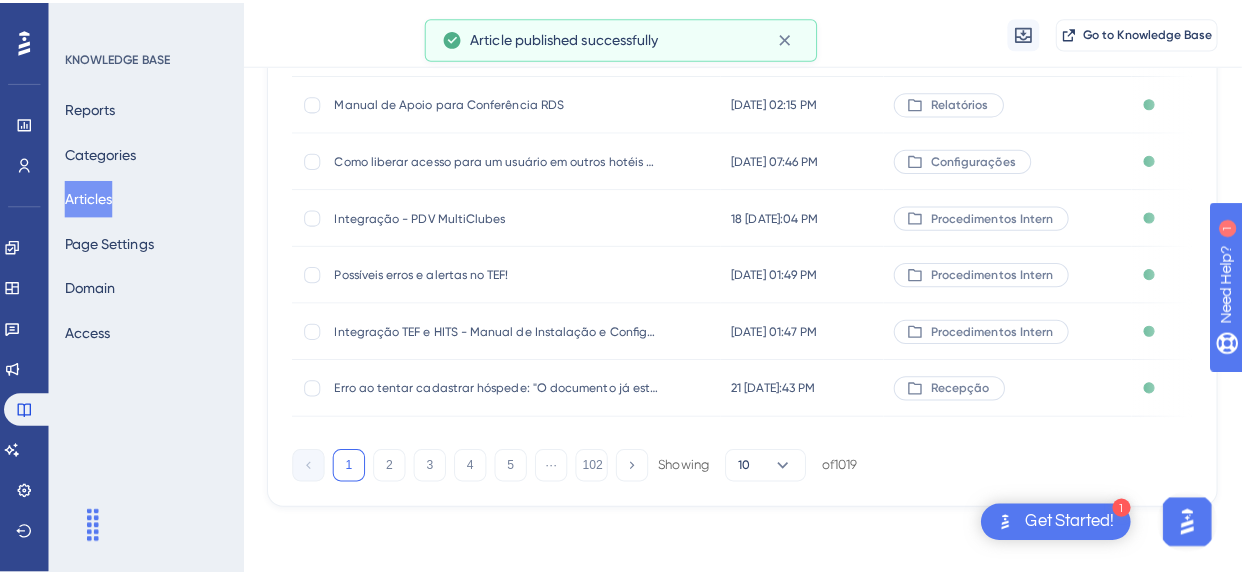 scroll, scrollTop: 0, scrollLeft: 0, axis: both 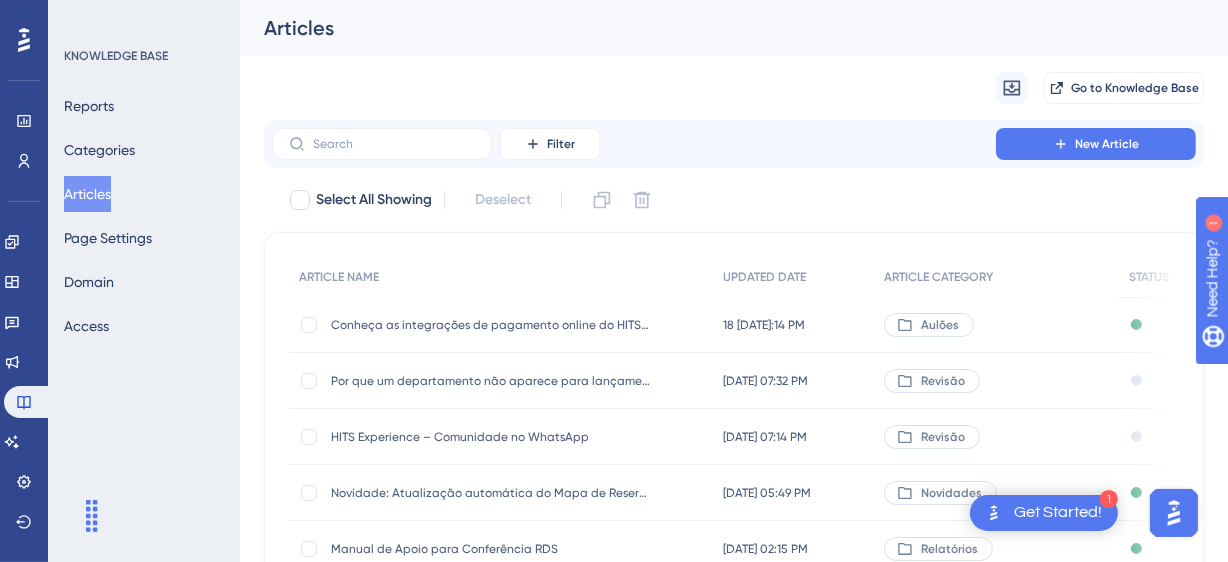 click on "Filter New Article" at bounding box center [734, 144] 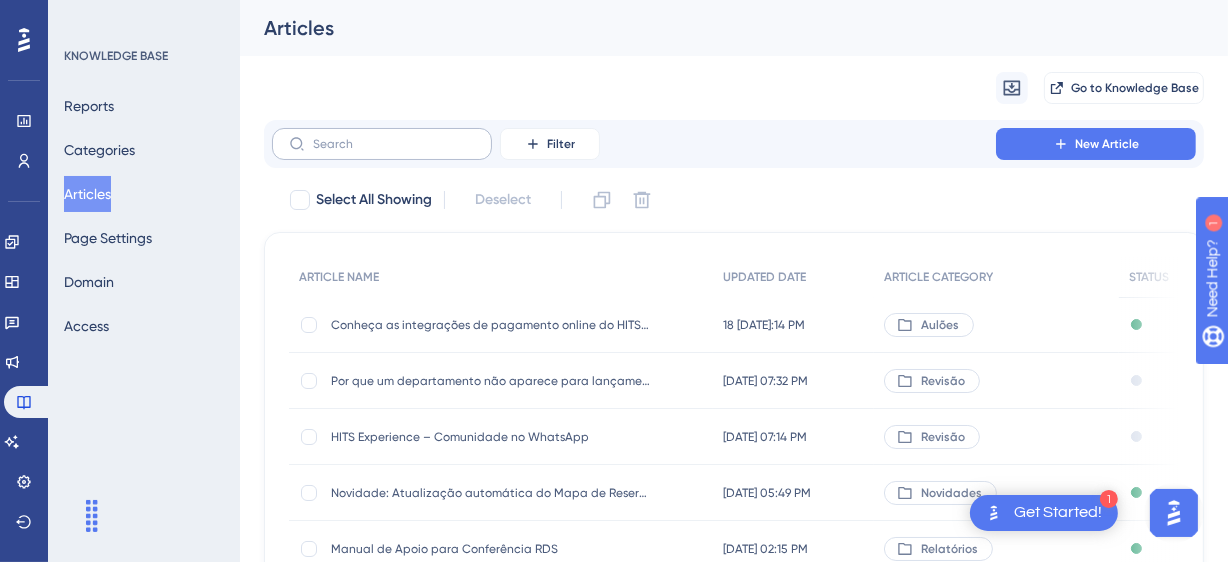 click at bounding box center (382, 144) 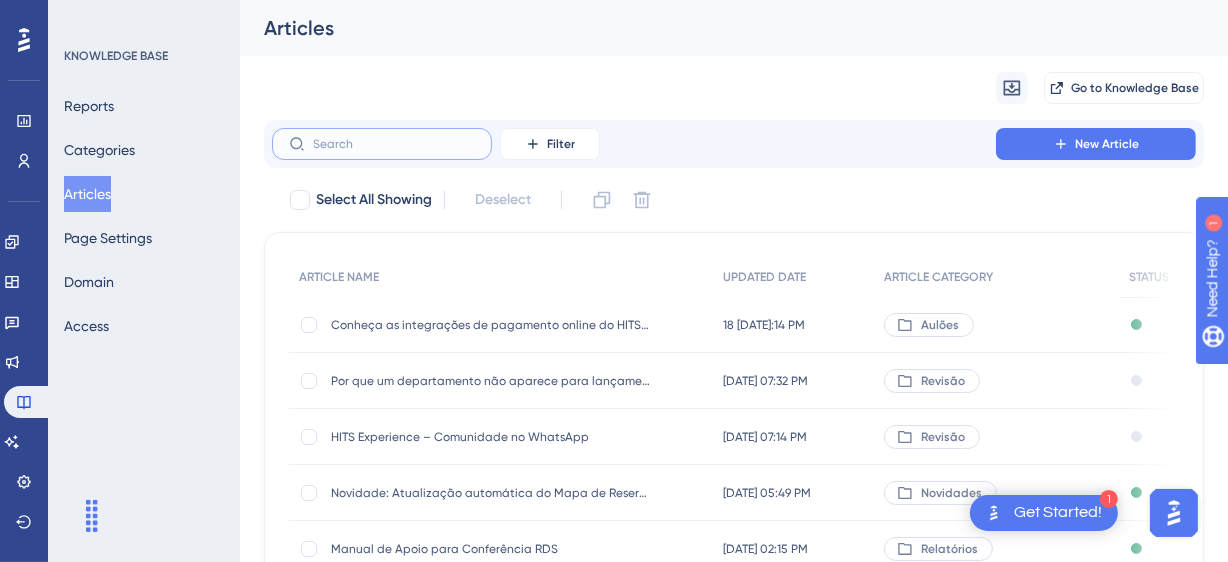 click at bounding box center (394, 144) 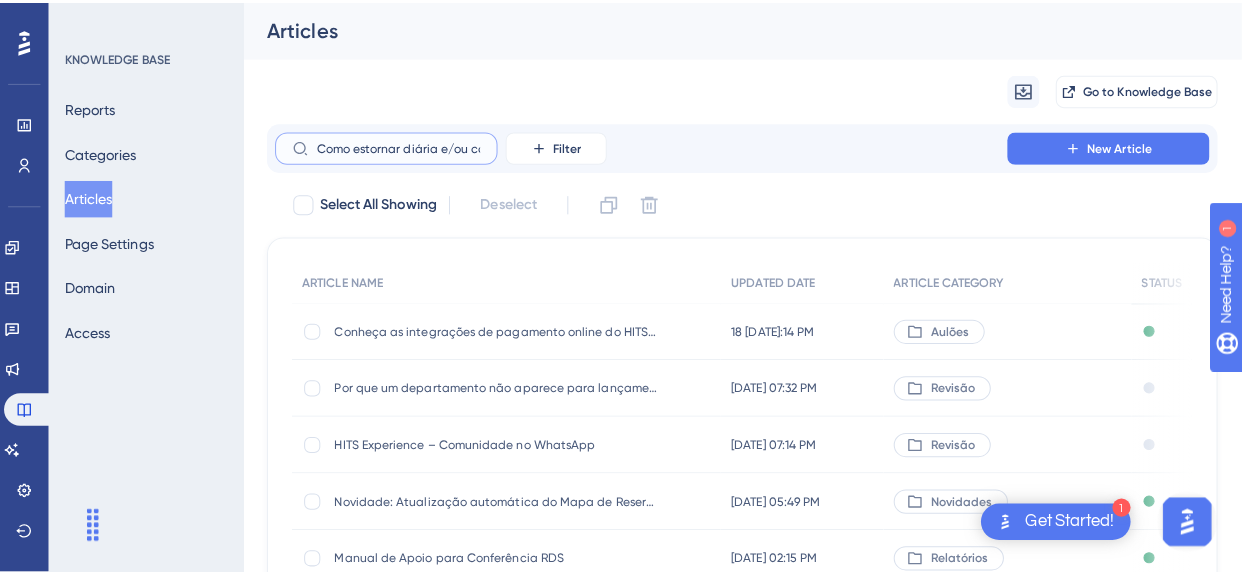 scroll, scrollTop: 0, scrollLeft: 43, axis: horizontal 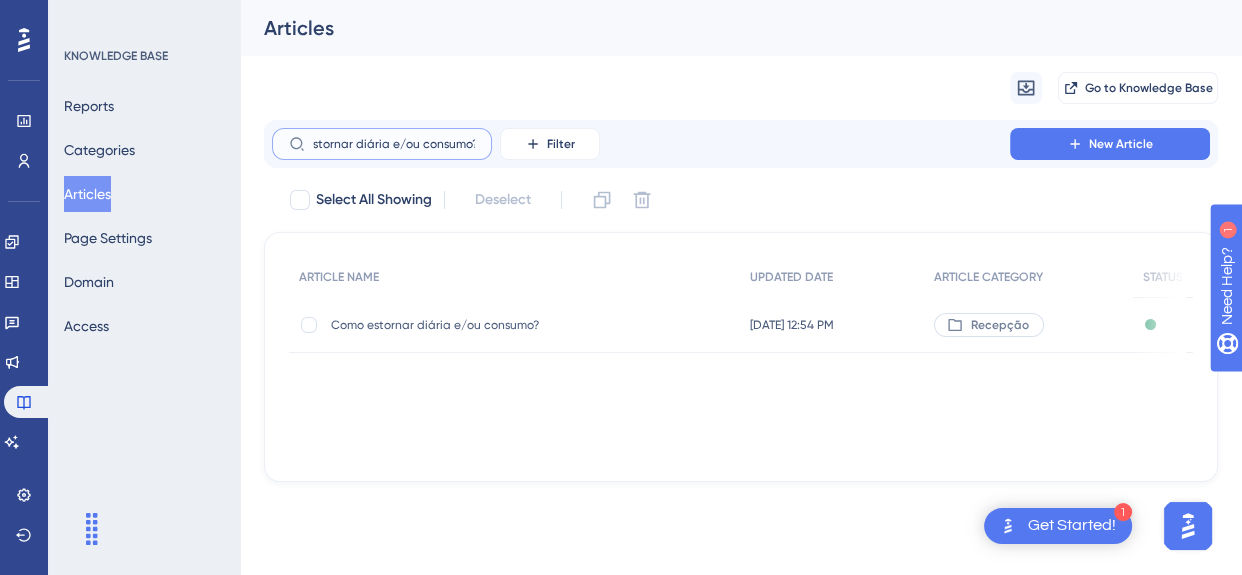 type on "Como estornar diária e/ou consumo?" 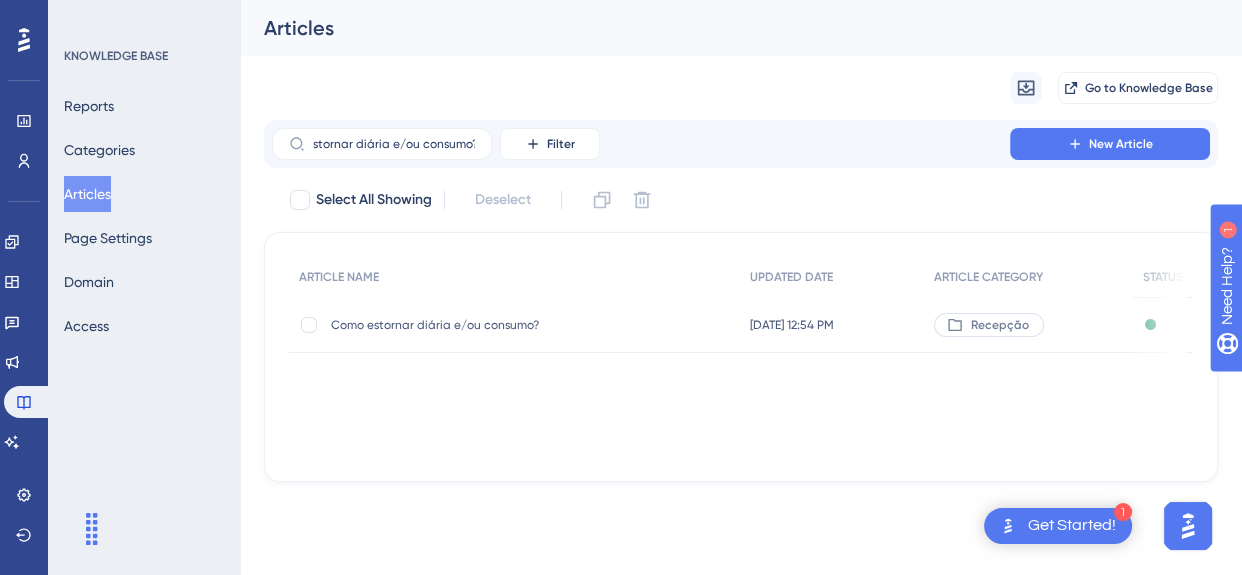 click on "Como estornar diária e/ou consumo?" at bounding box center (491, 325) 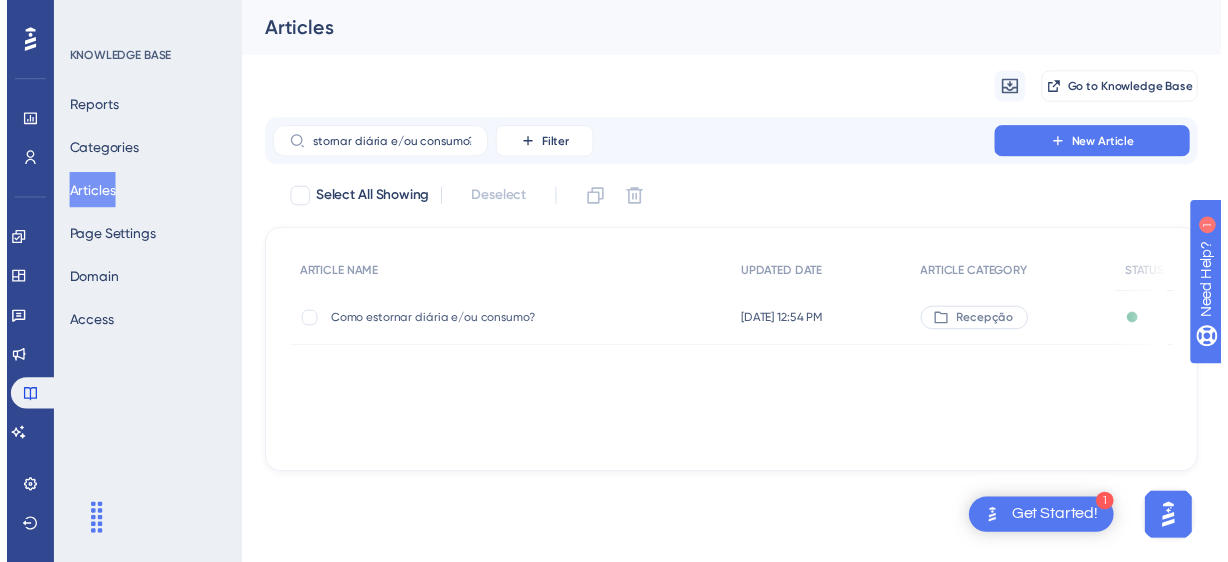 scroll, scrollTop: 0, scrollLeft: 0, axis: both 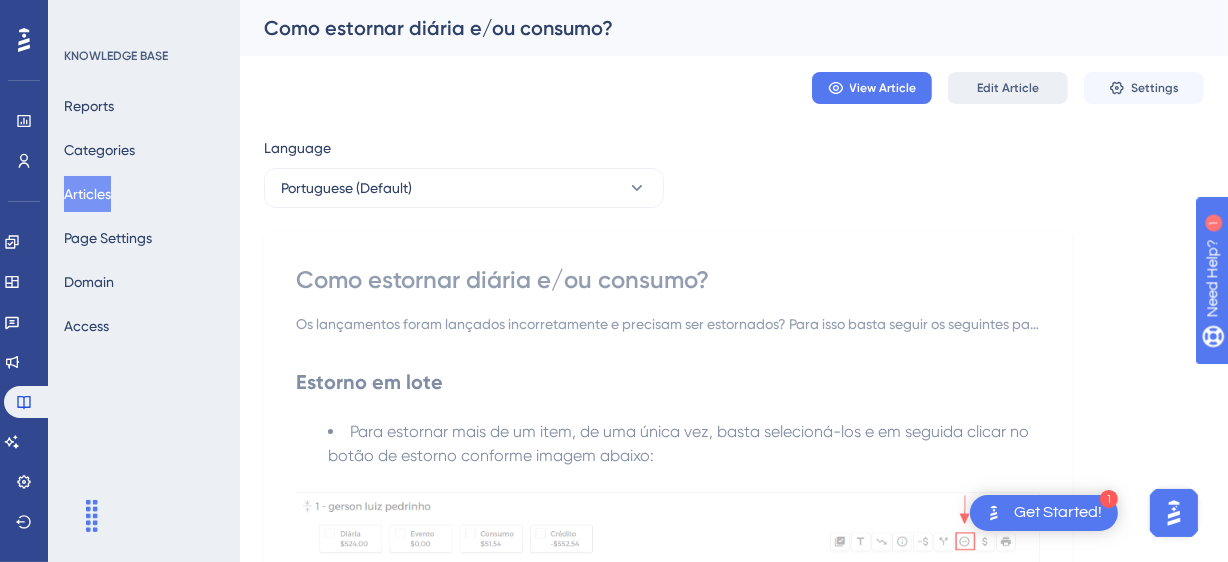 click on "Edit Article" at bounding box center [1008, 88] 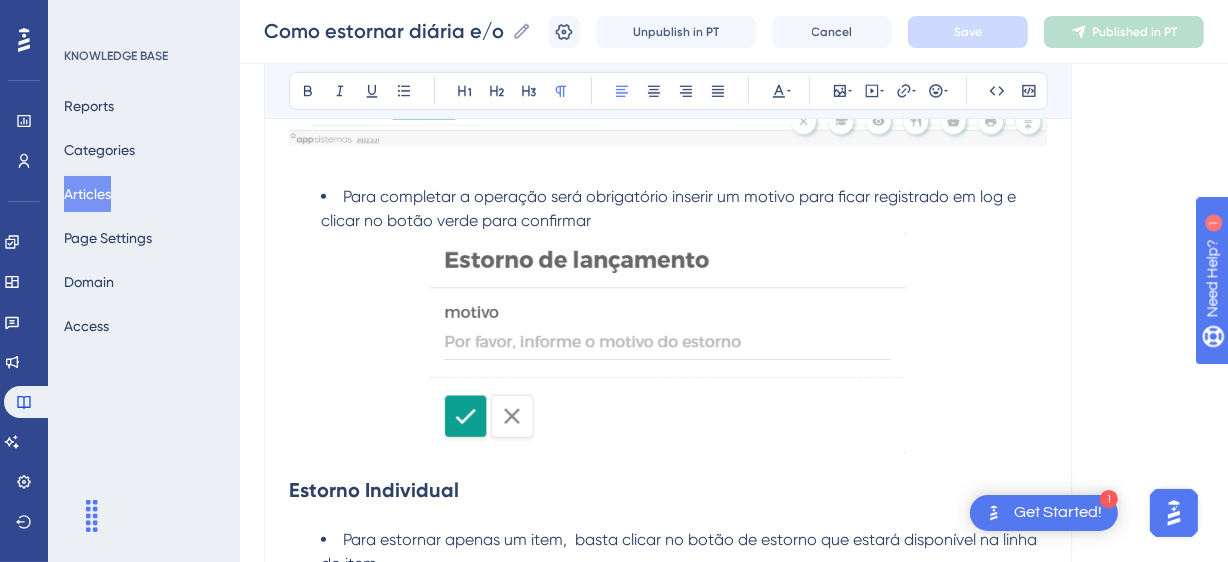 scroll, scrollTop: 1813, scrollLeft: 0, axis: vertical 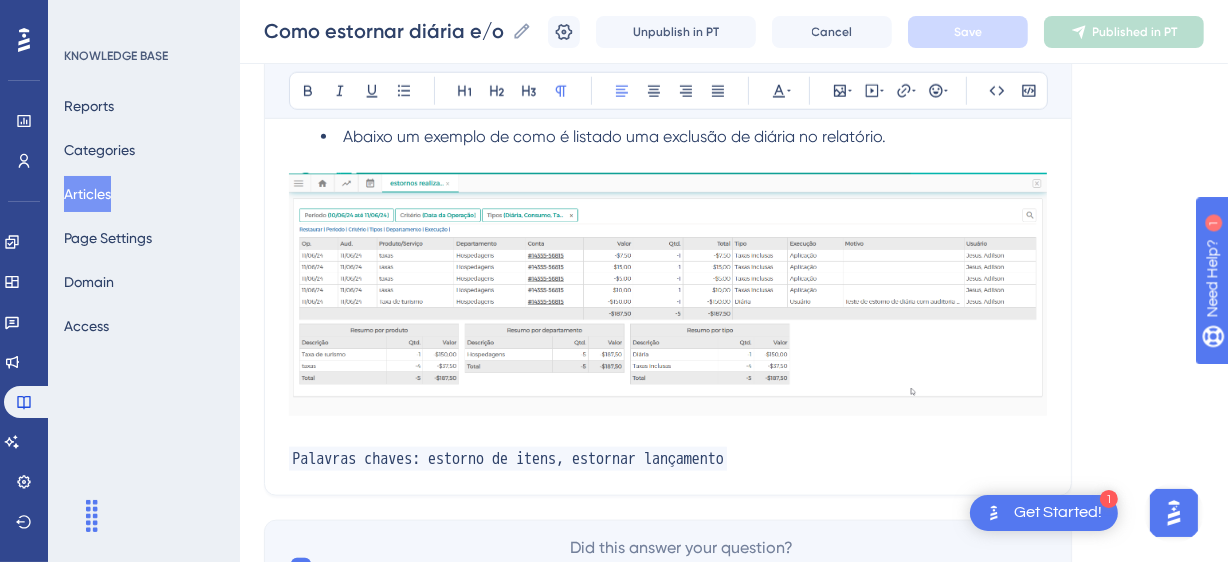 drag, startPoint x: 511, startPoint y: 413, endPoint x: 392, endPoint y: 422, distance: 119.33985 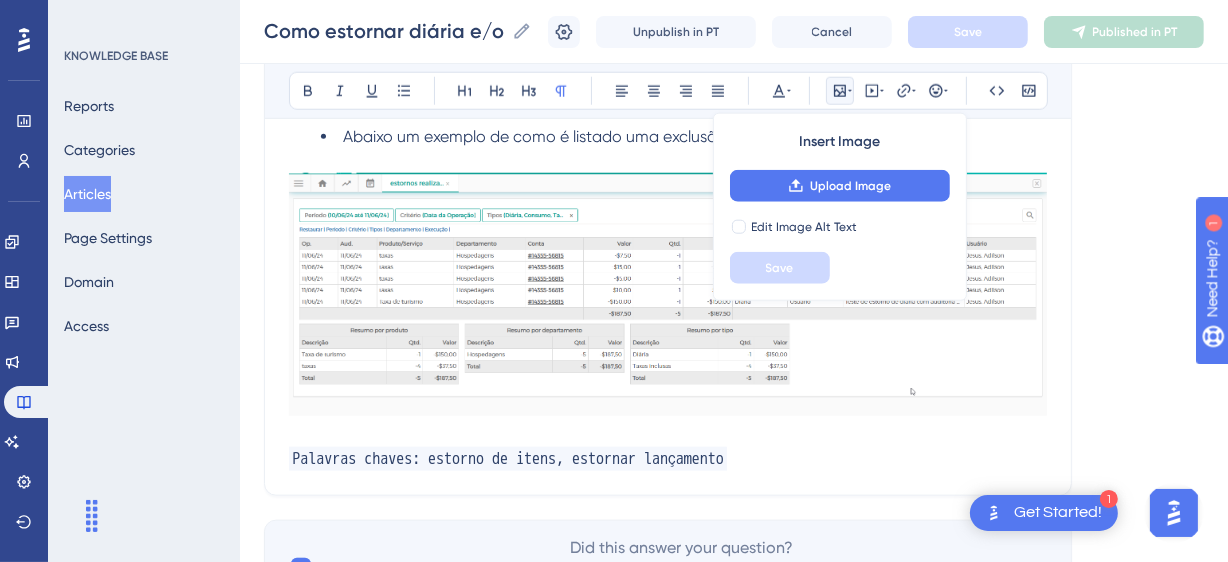 click at bounding box center [668, 435] 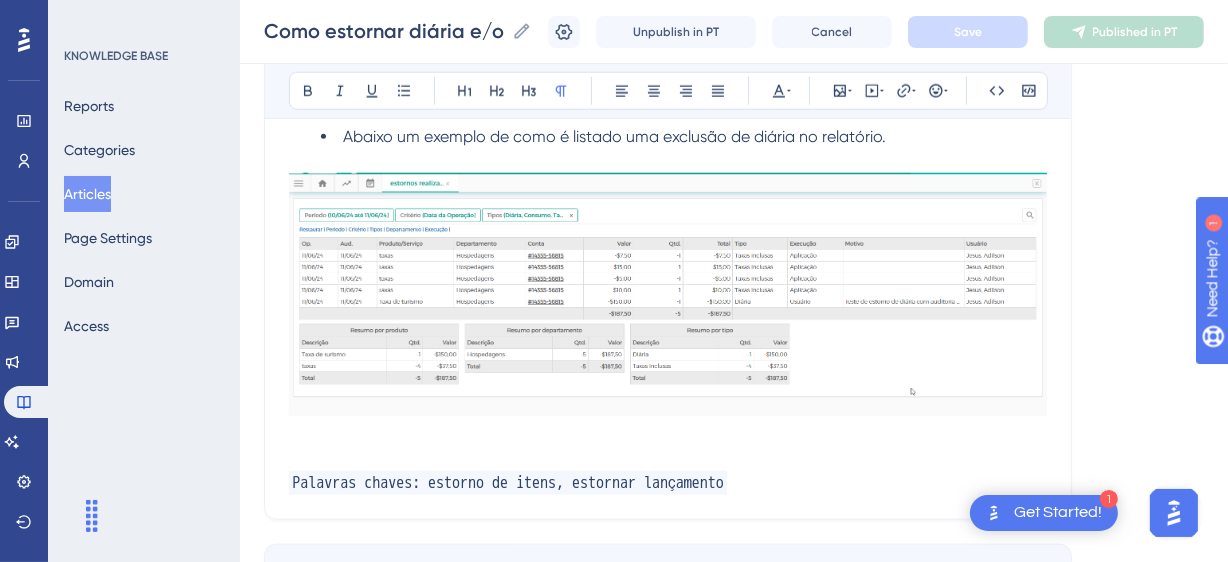 type 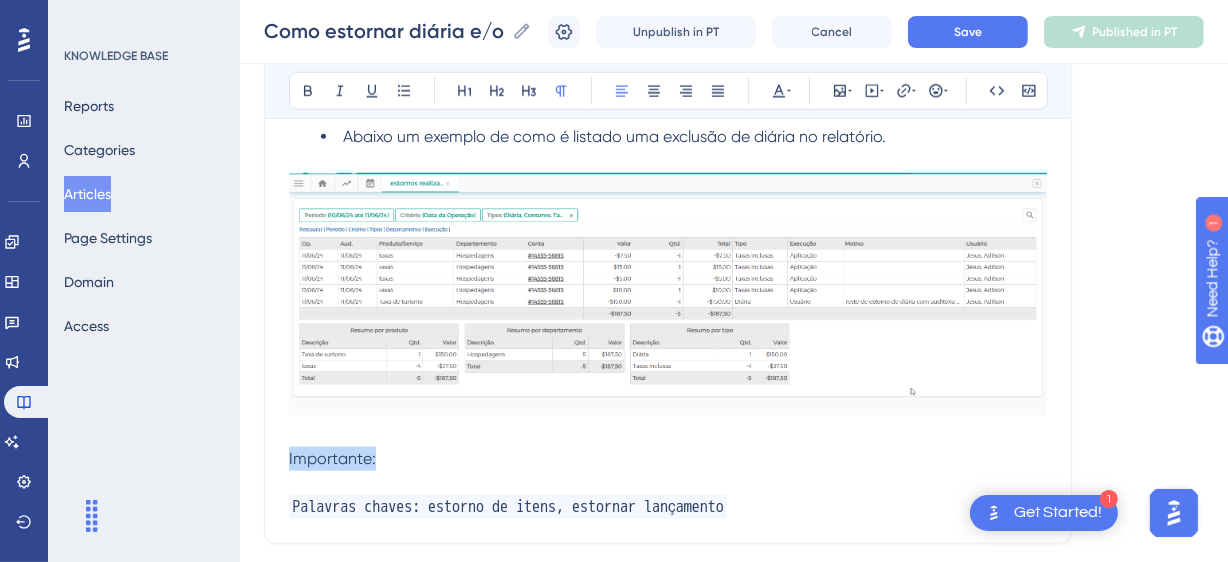drag, startPoint x: 380, startPoint y: 461, endPoint x: 266, endPoint y: 377, distance: 141.60509 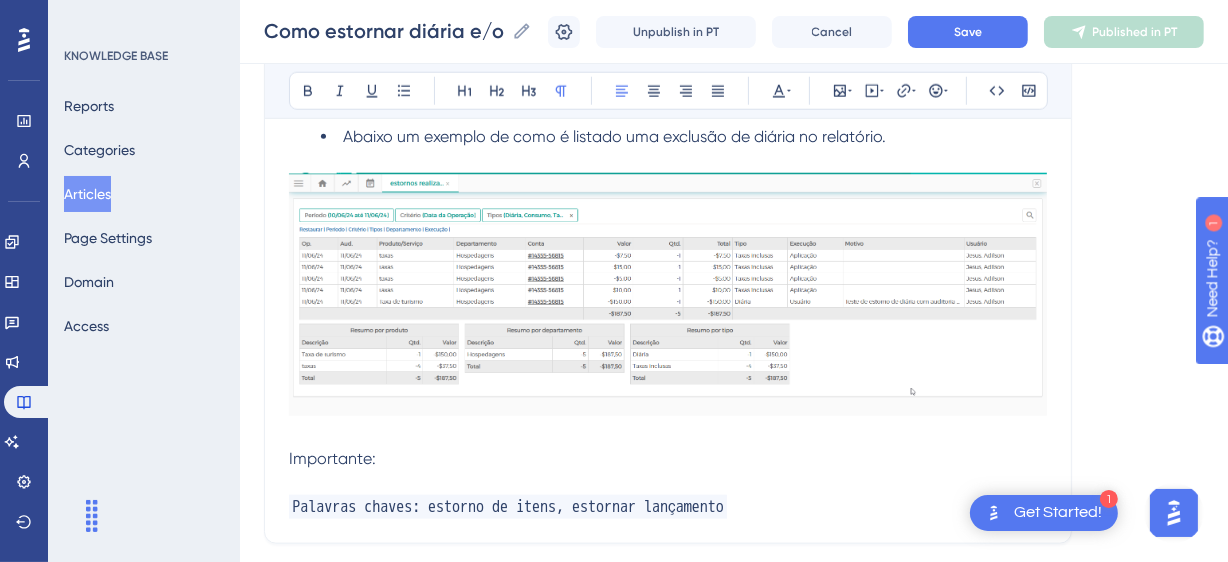 click on "Bold Italic Underline Bullet Point Heading 1 Heading 2 Heading 3 Normal Align Left Align Center Align Right Align Justify Text Color Insert Image Embed Video Hyperlink Emojis Code Code Block" at bounding box center [668, 91] 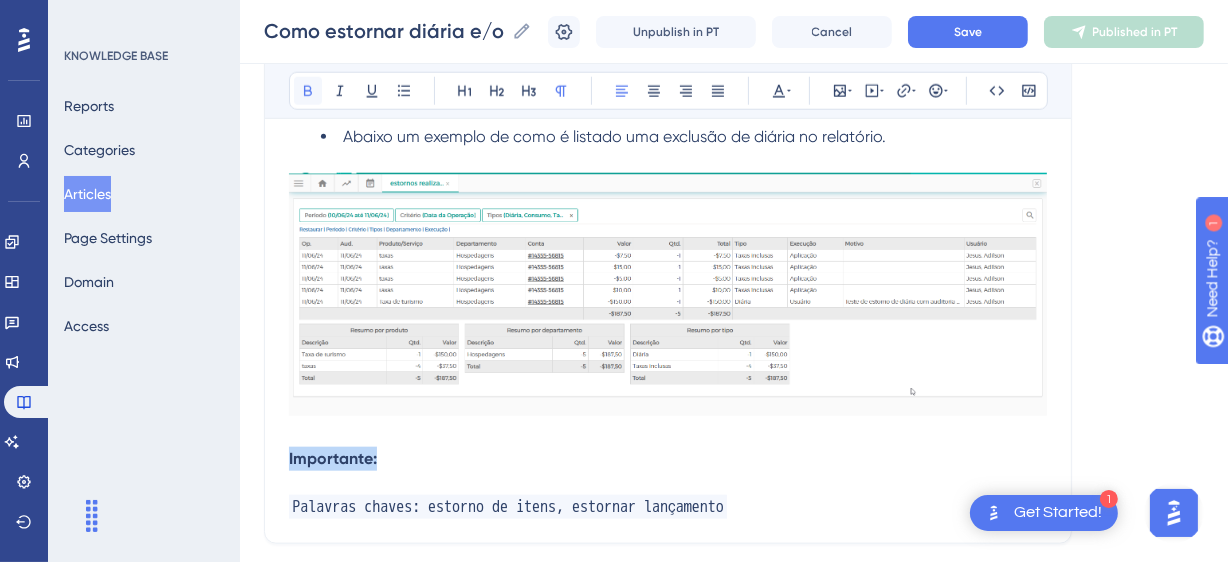 click 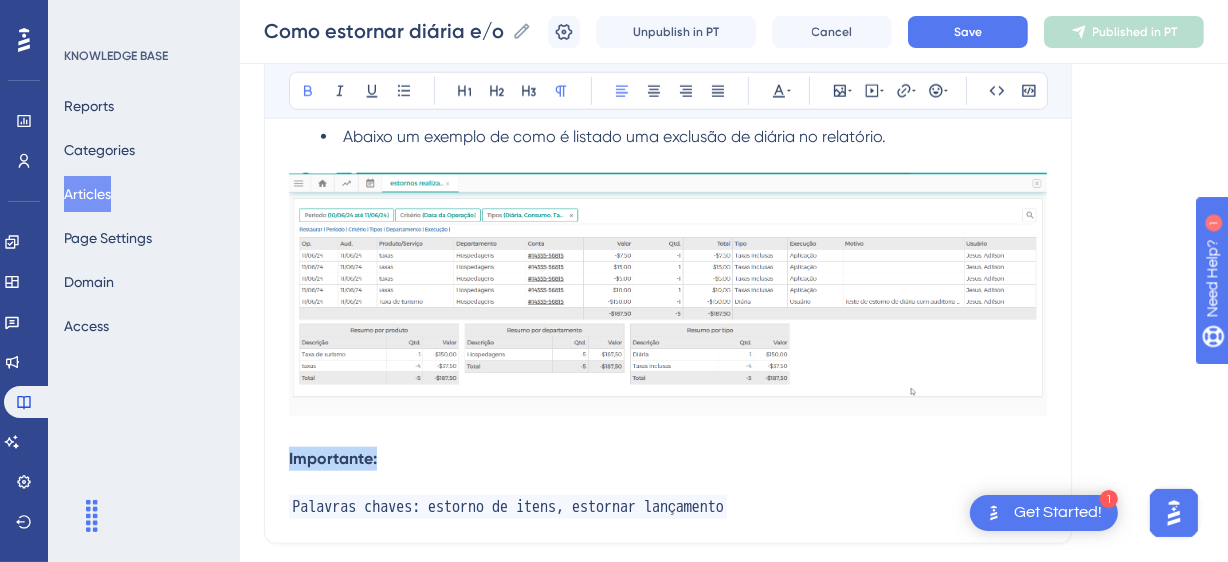 click on "Importante:" at bounding box center (668, 459) 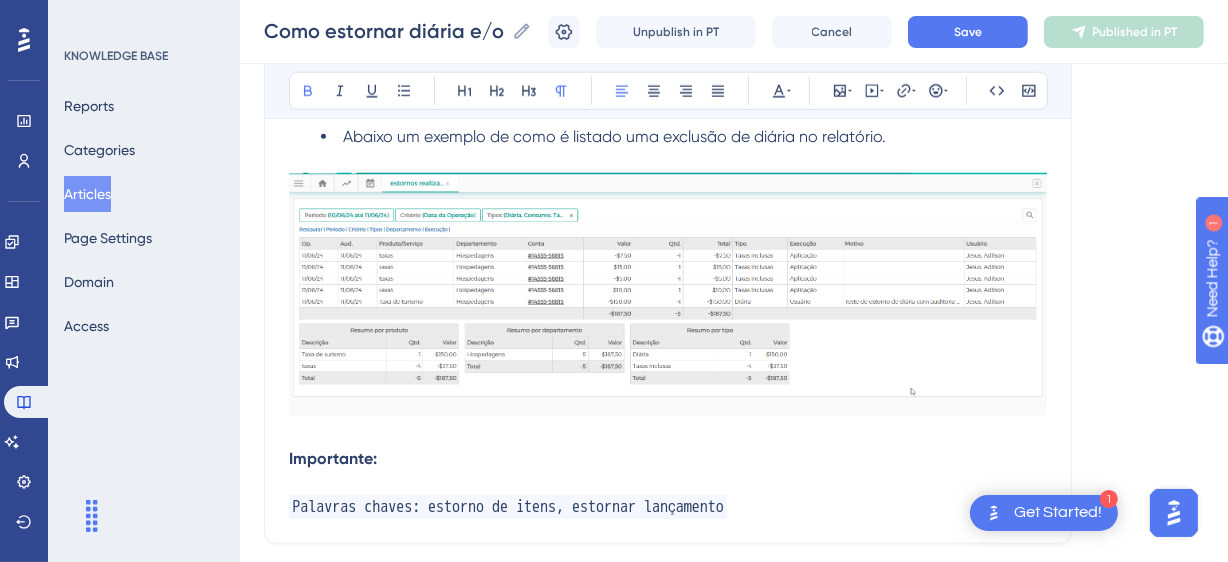 click on "Como estornar diária e/ou consumo? Os lançamentos foram lançados incorretamente e precisam ser estornados? Para isso basta seguir os seguintes passos: Bold Italic Underline Bullet Point Heading 1 Heading 2 Heading 3 Normal Align Left Align Center Align Right Align Justify Text Color Insert Image Embed Video Hyperlink Emojis Code Code Block Estorno em lote Para estornar mais de um item, de uma única vez, basta selecioná-los e em seguida clicar no botão de estorno conforme imagem abaixo: Para completar a operação será obrigatório inserir um motivo para ficar registrado em log e clicar no botão verde para confirmar Estorno Individual Para estornar apenas um item,  basta clicar no botão de estorno que estará disponível na linha do item ⚠️Importante:  Ao estornar uma diária, caso a Auditoria esteja: Aberta : Será criado um registro negativo seguido de um novo registro com os dados atualizados da diária. Fechada : Conferência dos estornos realizados Estornos Realizados " Importante:" at bounding box center (668, -523) 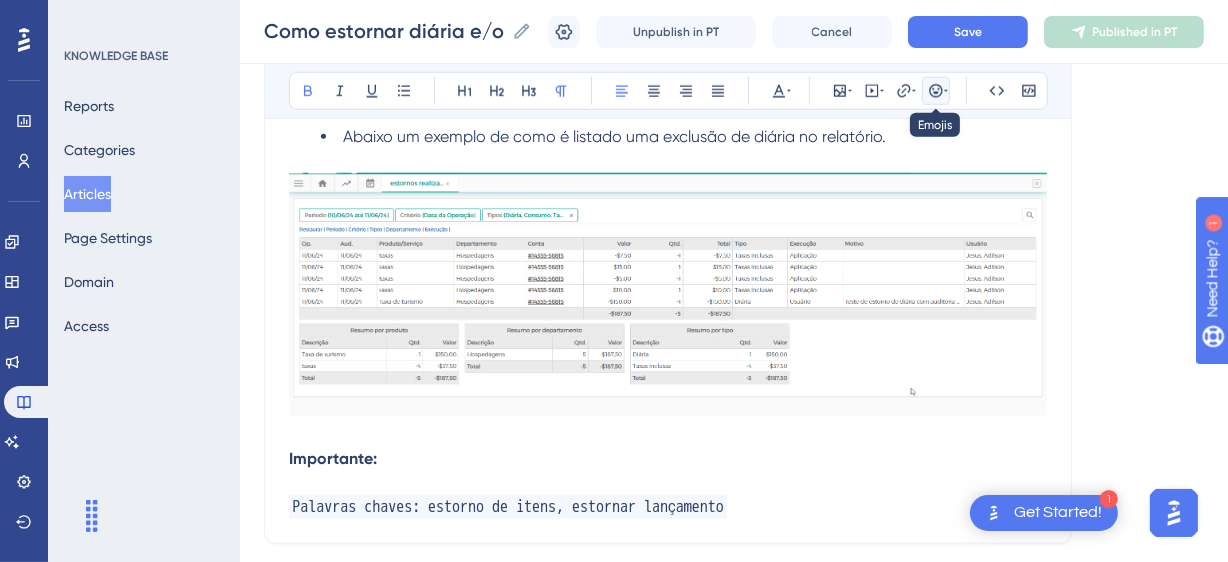click 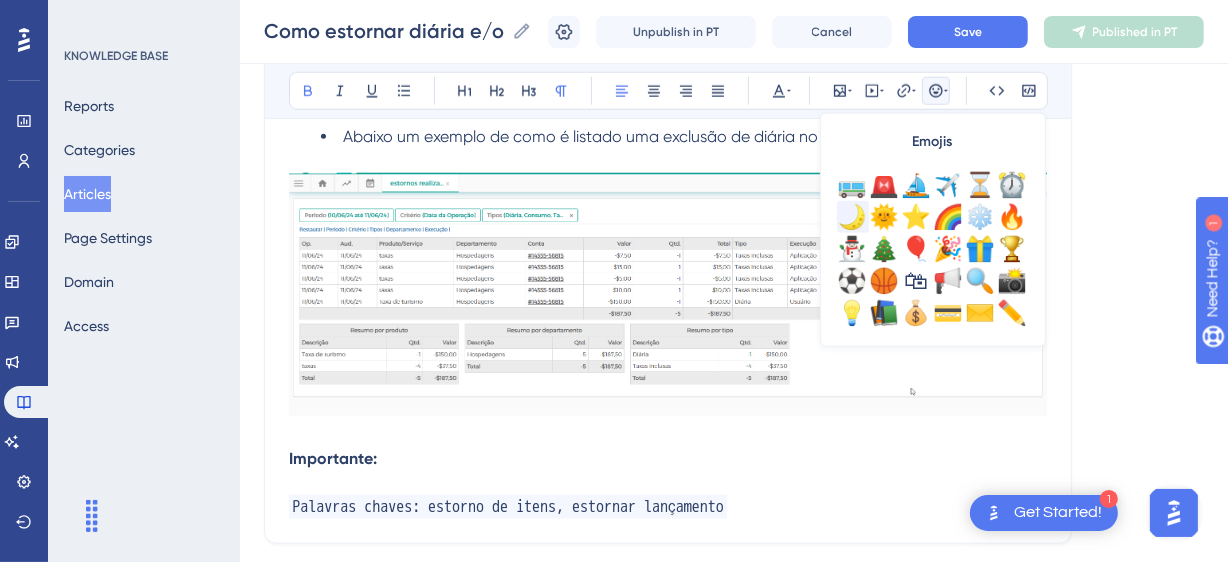 scroll, scrollTop: 703, scrollLeft: 0, axis: vertical 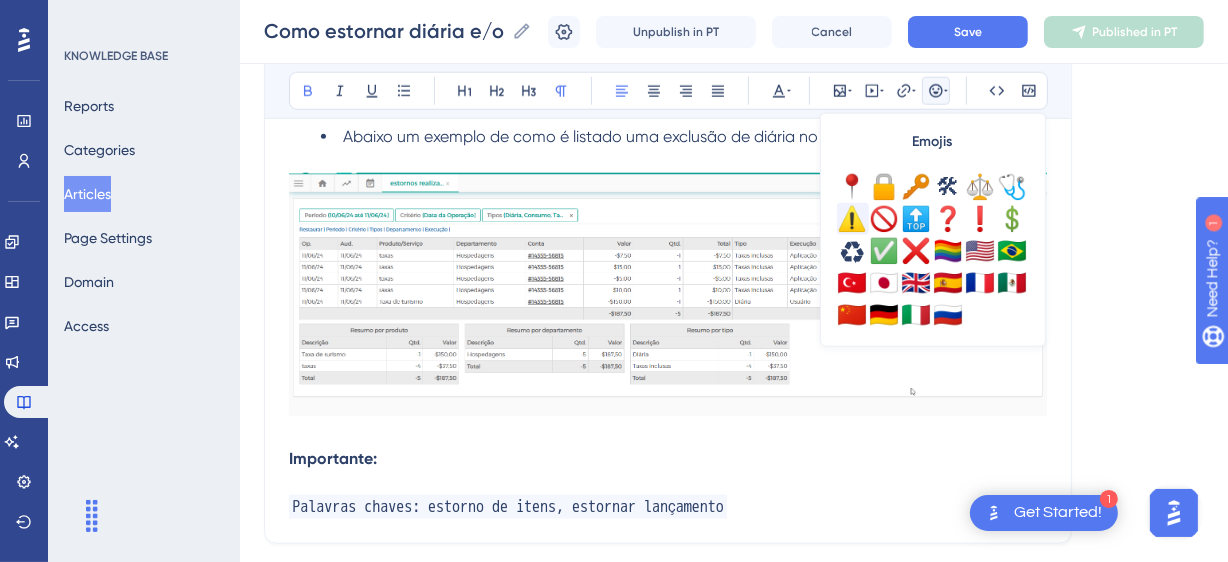 click on "⚠️" at bounding box center [853, 219] 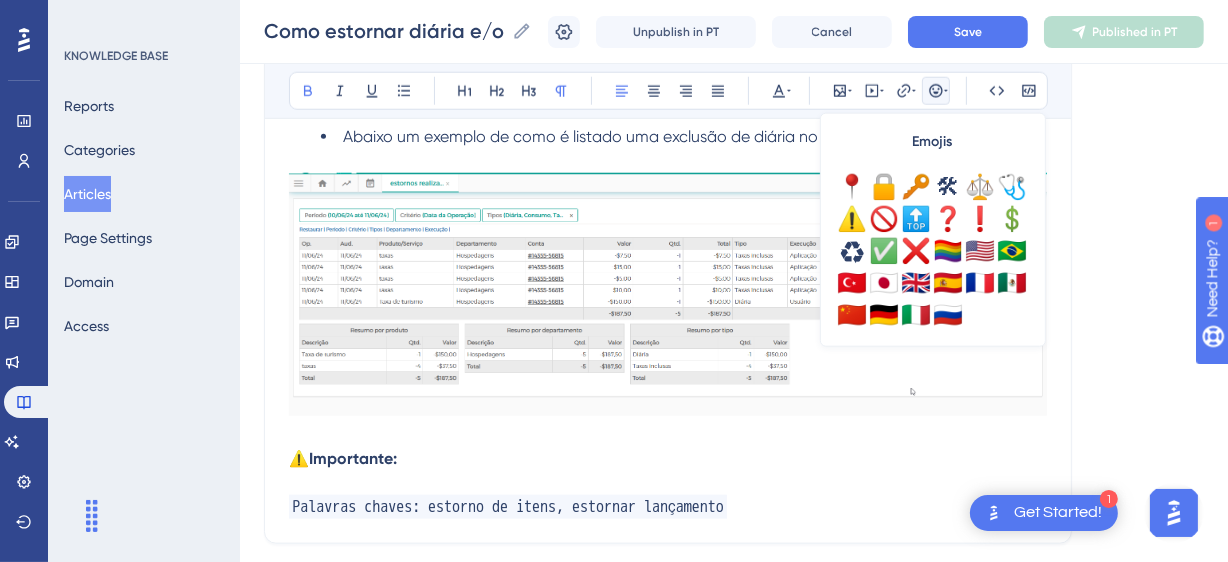 click on "⚠️ Importante:" at bounding box center (668, 459) 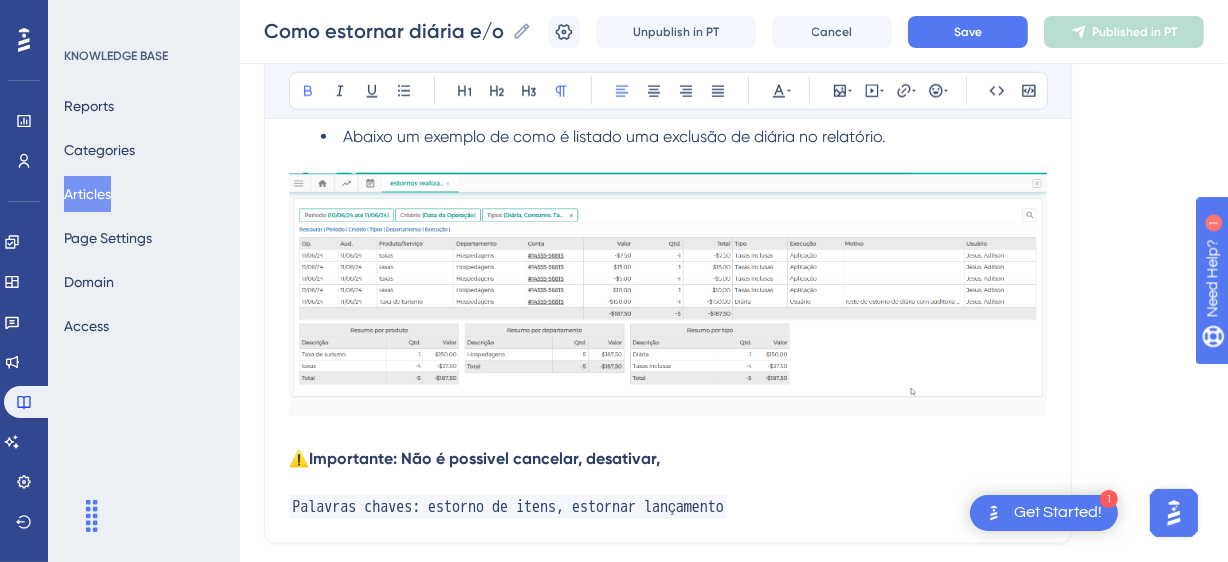 click on "Importante: Não é possivel cancelar, desativar," at bounding box center (484, 458) 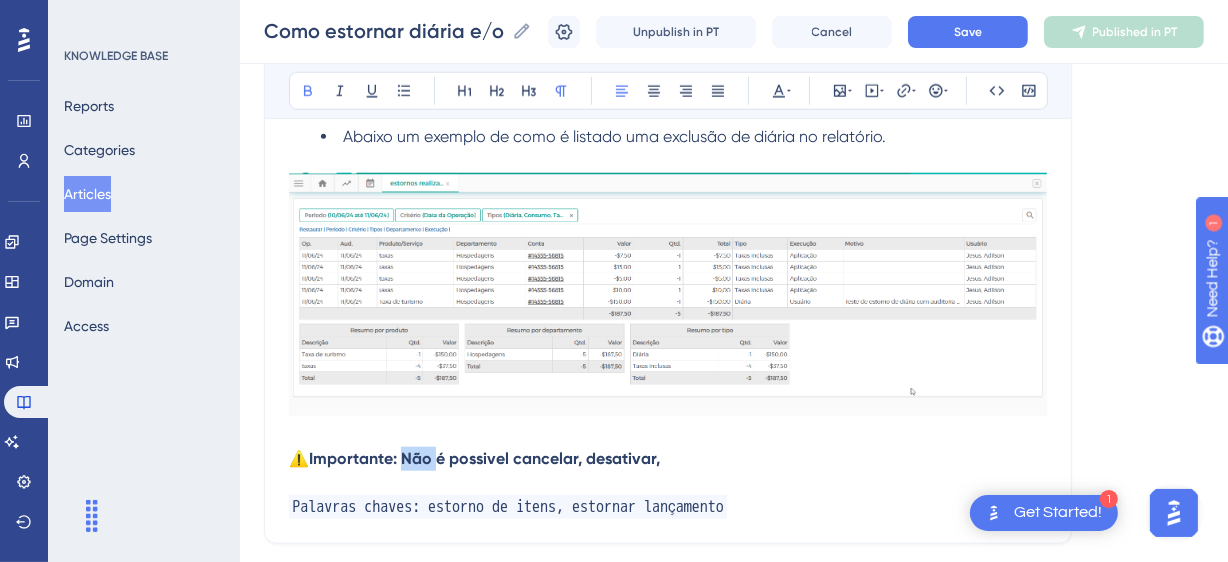 click on "Importante: Não é possivel cancelar, desativar," at bounding box center (484, 458) 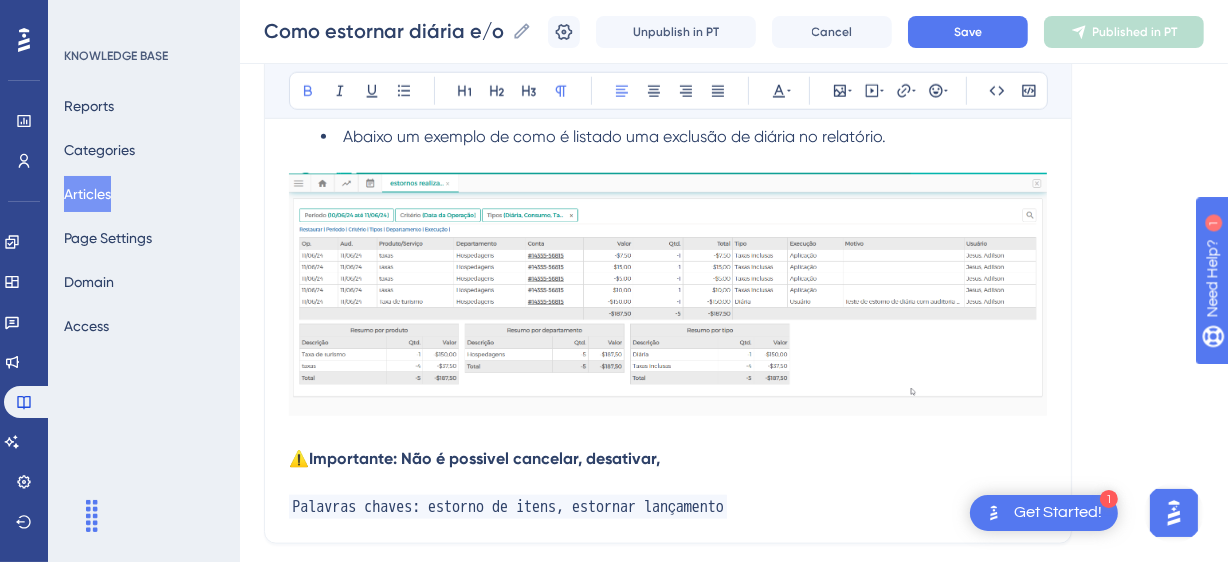 click on "Importante: Não é possivel cancelar, desativar," at bounding box center [484, 458] 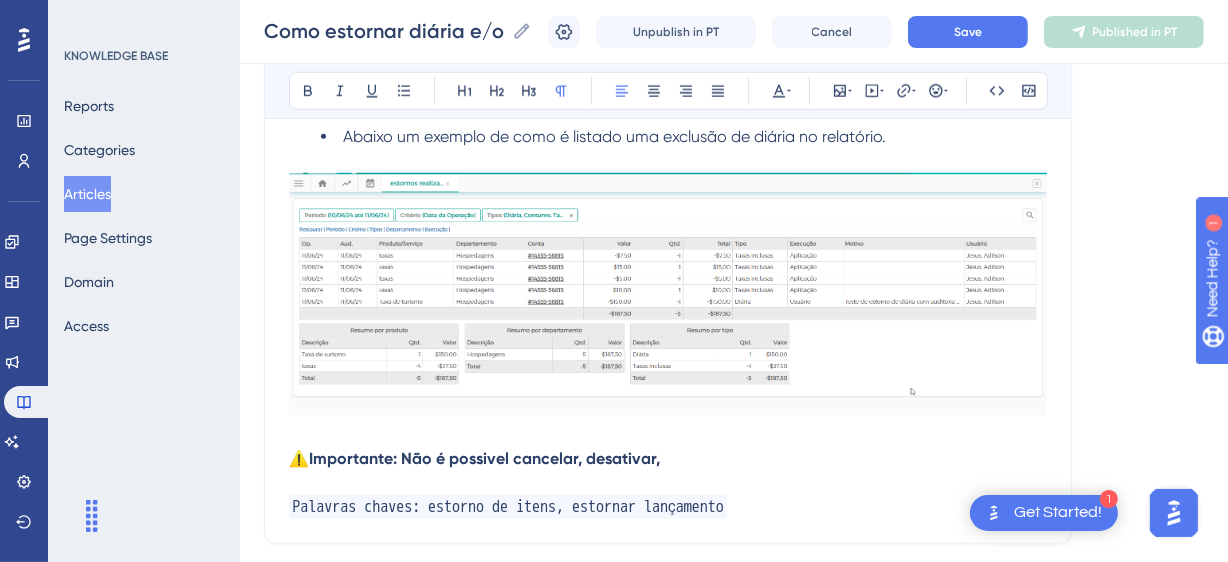 drag, startPoint x: 670, startPoint y: 456, endPoint x: 270, endPoint y: 460, distance: 400.02 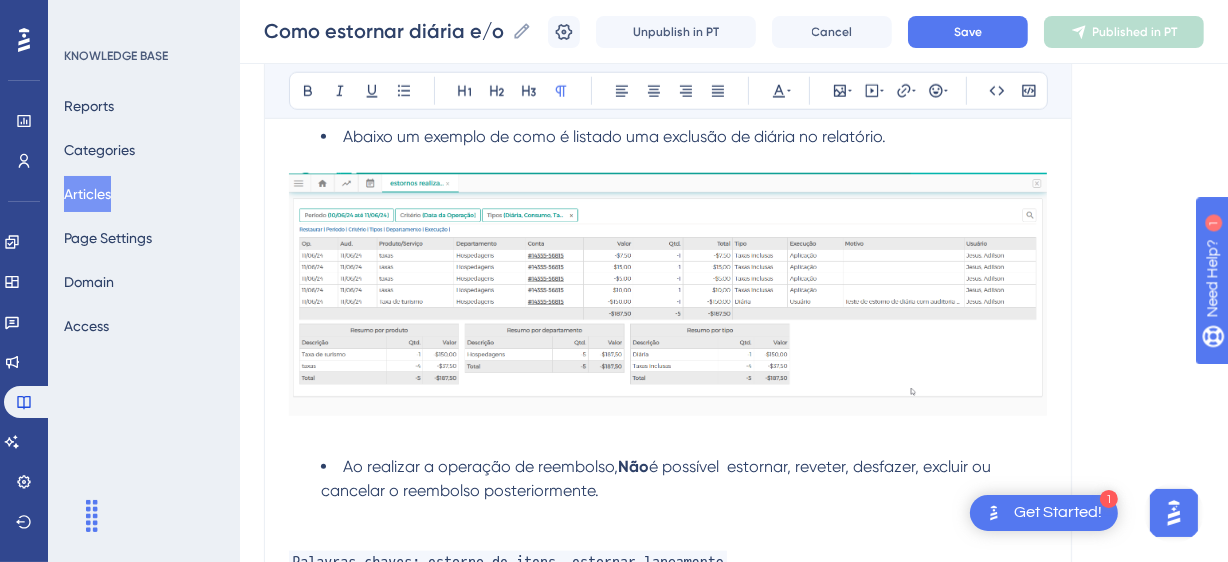 click on "Ao realizar a operação de reembolso," at bounding box center (480, 466) 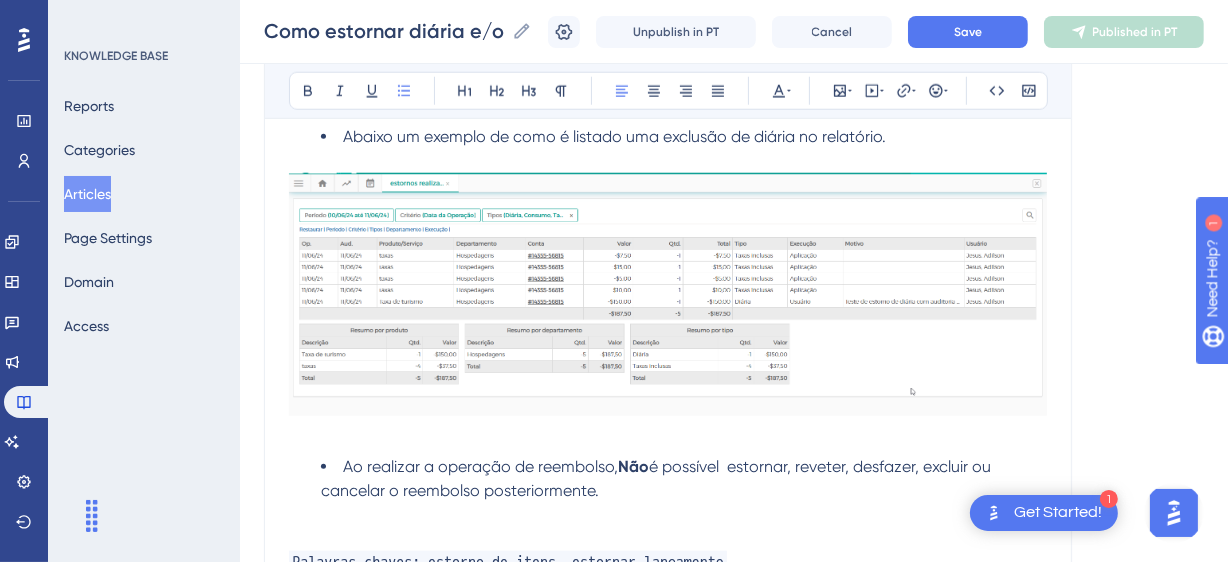 click on "Ao realizar a operação de reembolso," at bounding box center [480, 466] 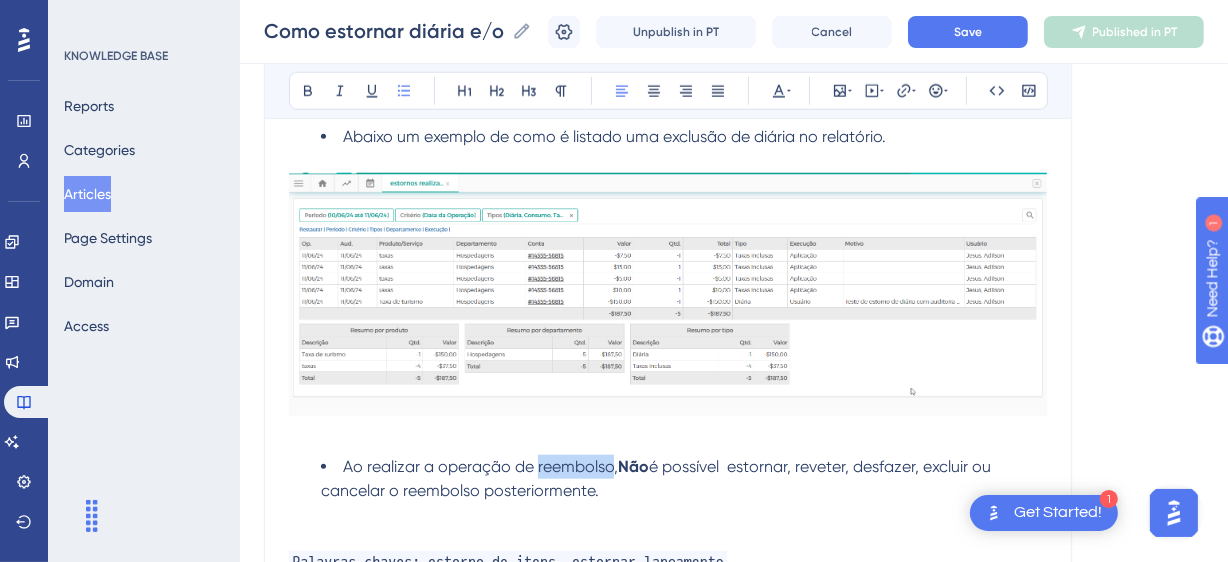 click on "Ao realizar a operação de reembolso," at bounding box center [480, 466] 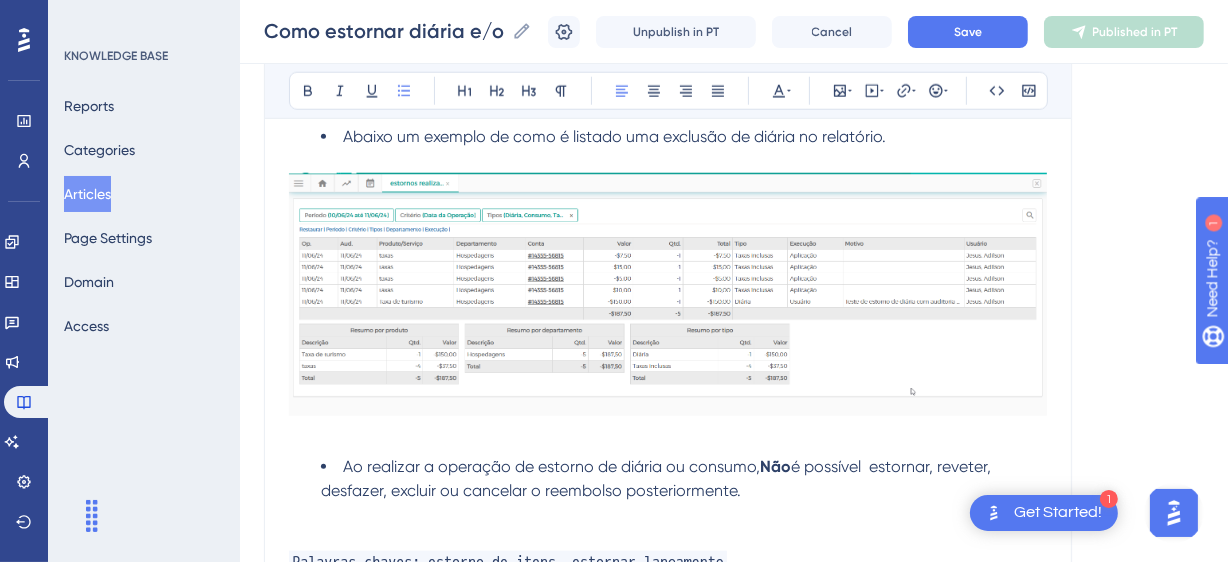 click on "Ao realizar a operação de estorno de diária ou consumo,  Não  é possível  estornar, reveter, desfazer, excluir ou cancelar o reembolso posteriormente." at bounding box center (684, 479) 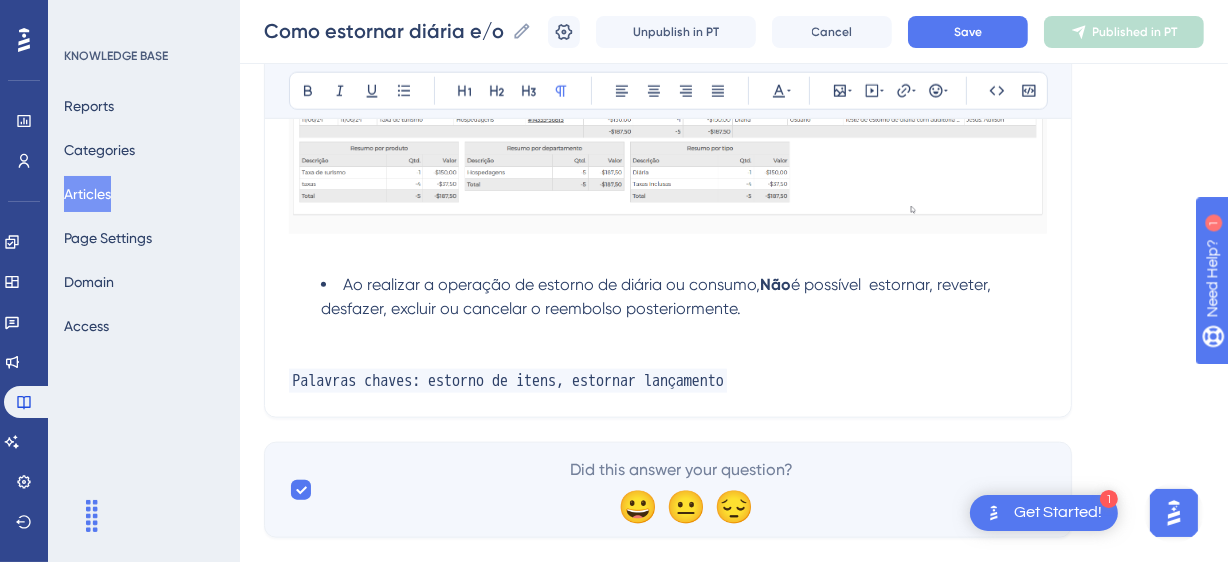 click at bounding box center [668, 333] 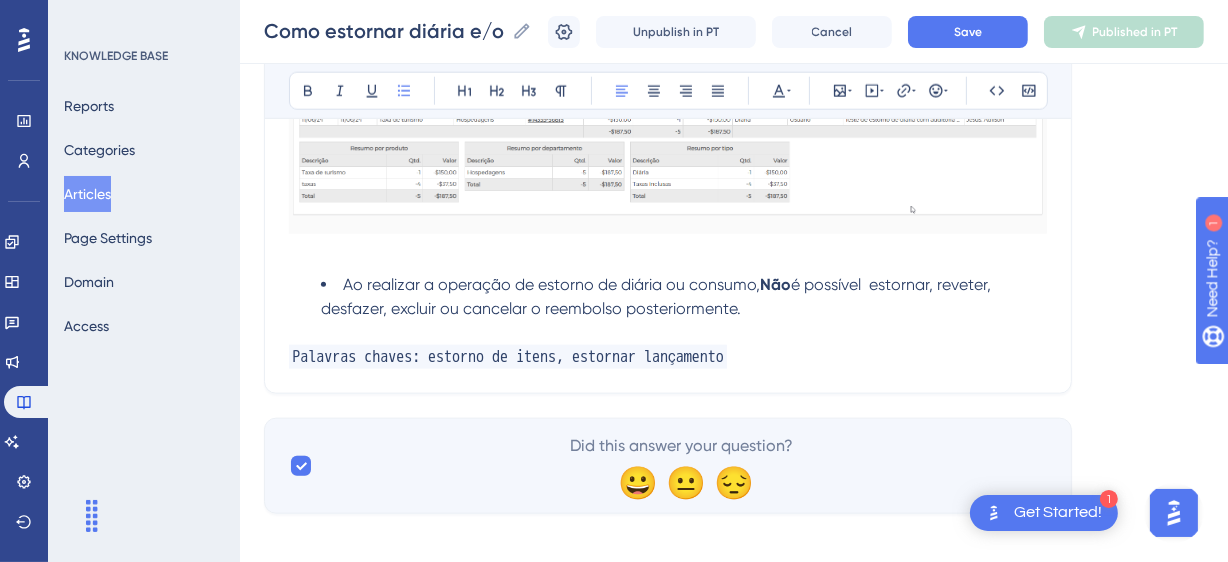 click on "Palavras chaves: estorno de itens, estornar lançamento" at bounding box center (668, 357) 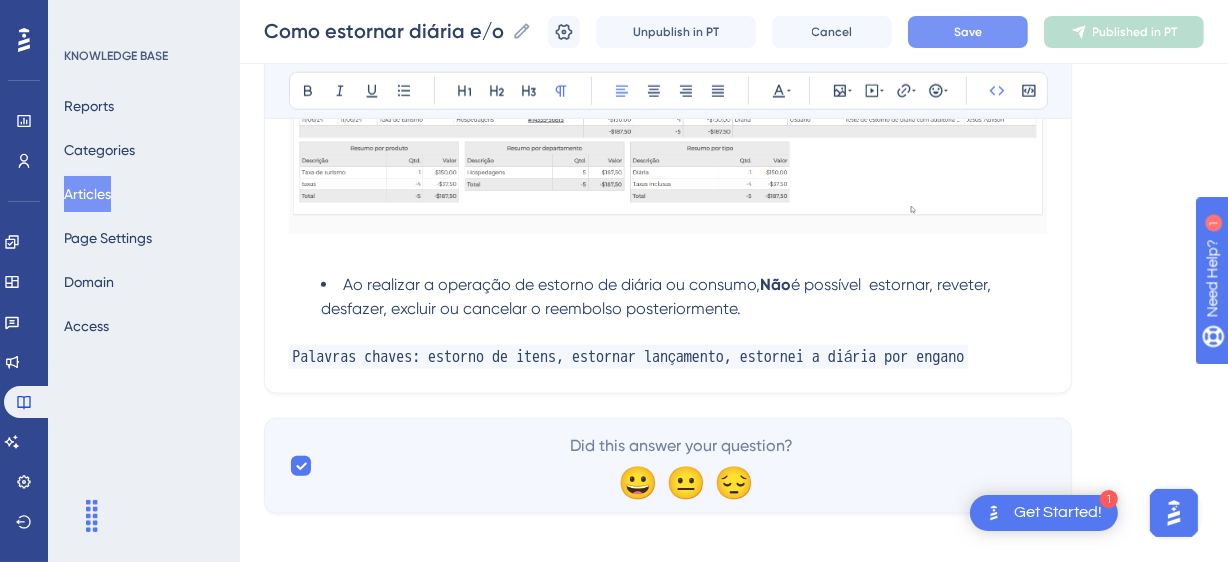 click on "Save" at bounding box center [968, 32] 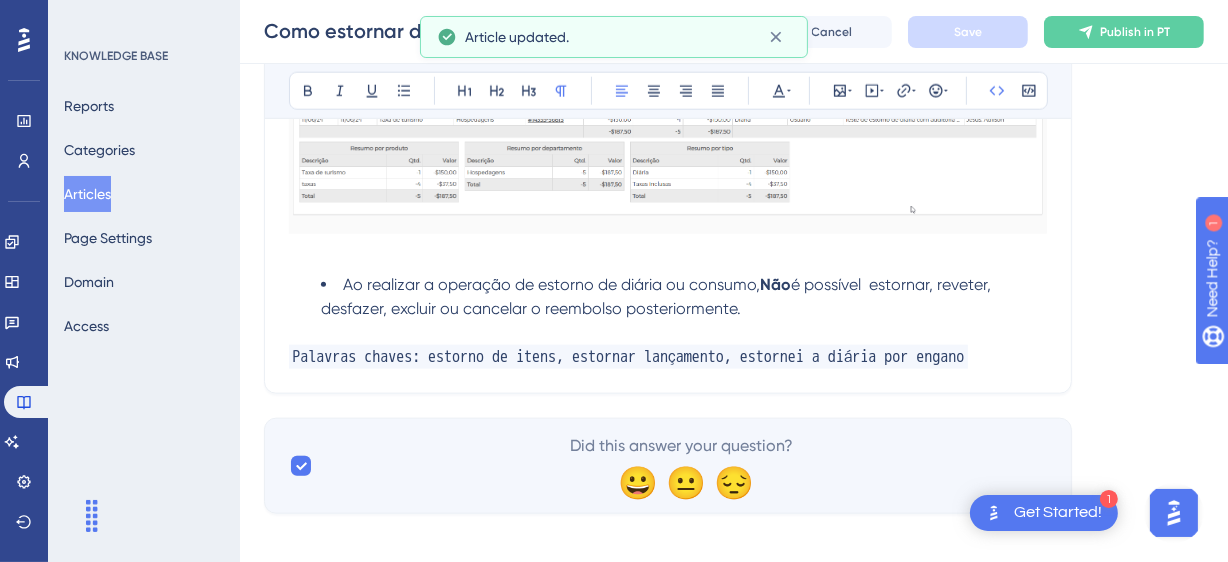 click on "Palavras chaves: estorno de itens, estornar lançamento, estornei a diária por engano" at bounding box center [668, 357] 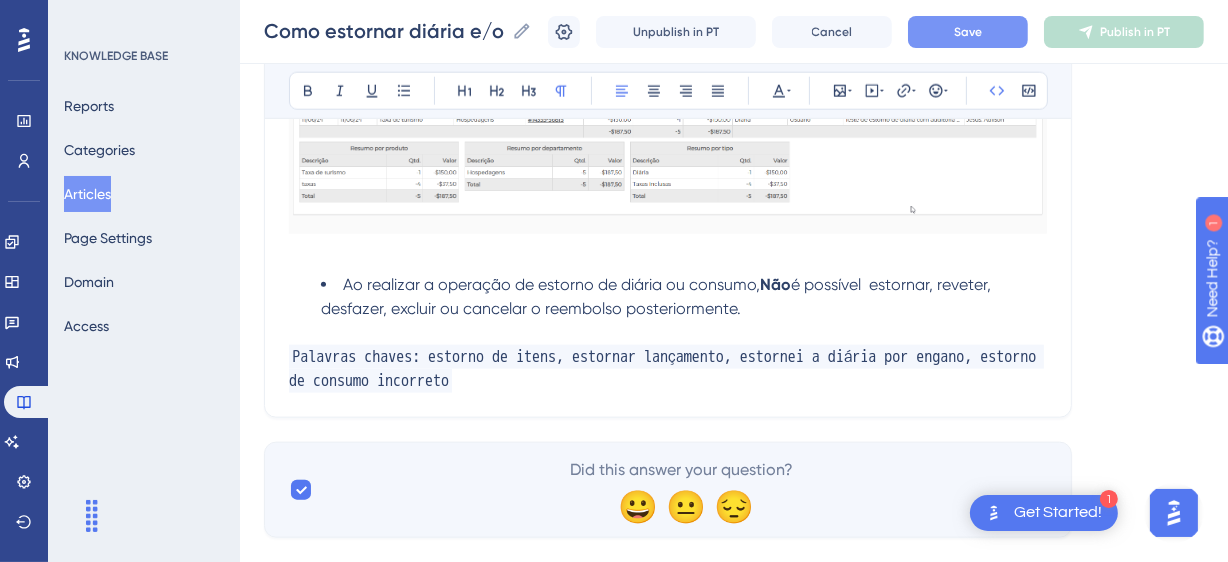click on "Save" at bounding box center [968, 32] 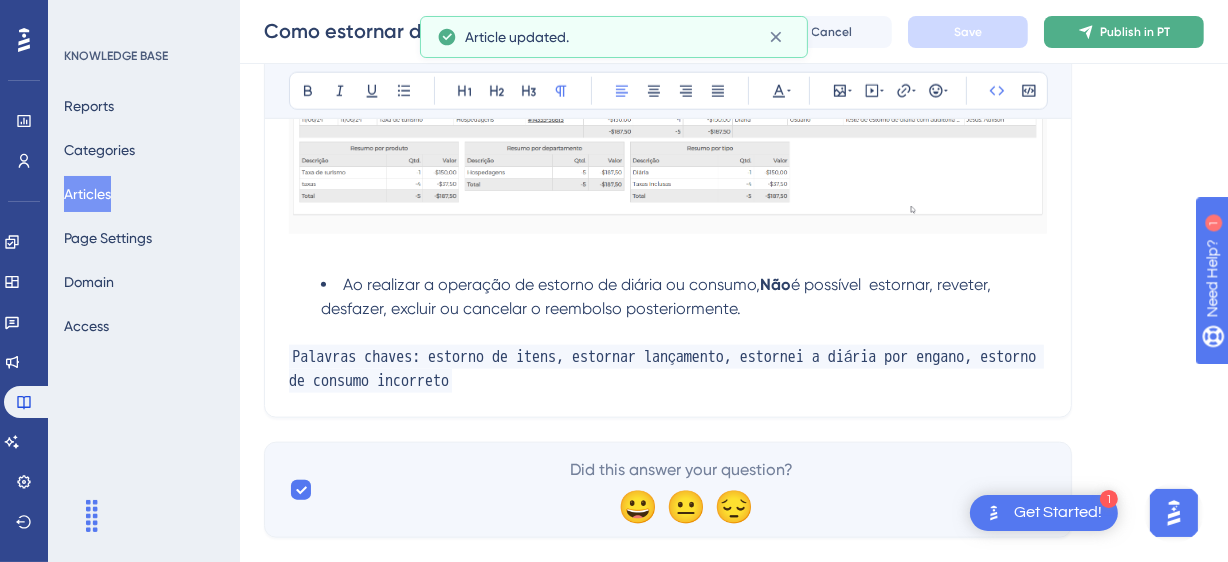 click on "Publish in PT" at bounding box center [1124, 32] 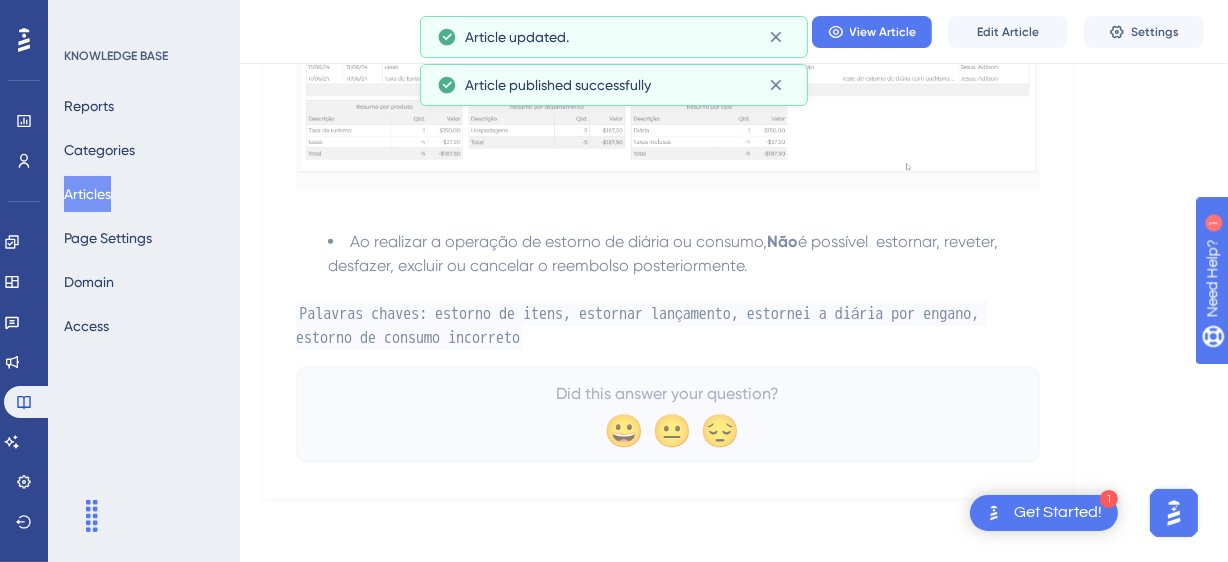 scroll, scrollTop: 1941, scrollLeft: 0, axis: vertical 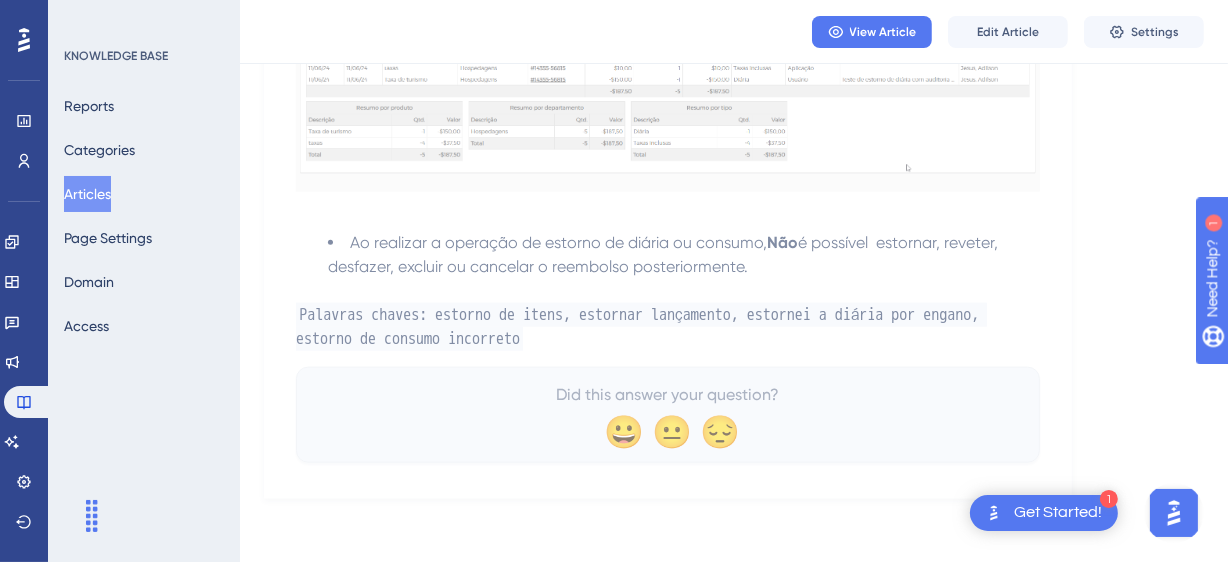 drag, startPoint x: 110, startPoint y: 191, endPoint x: 1151, endPoint y: 96, distance: 1045.3258 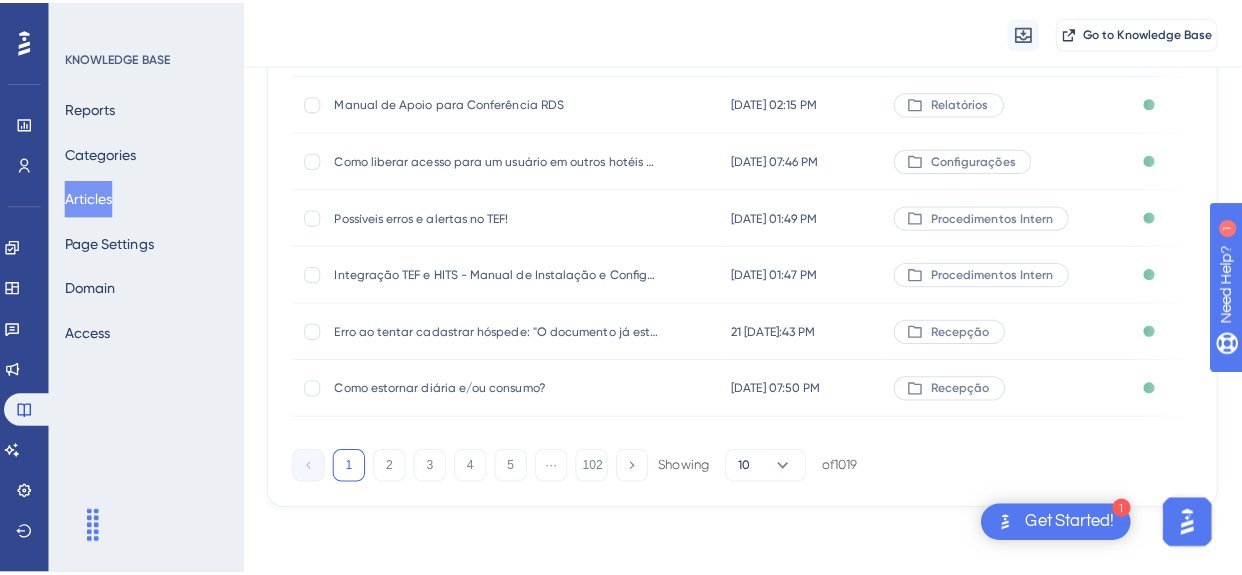 scroll, scrollTop: 0, scrollLeft: 0, axis: both 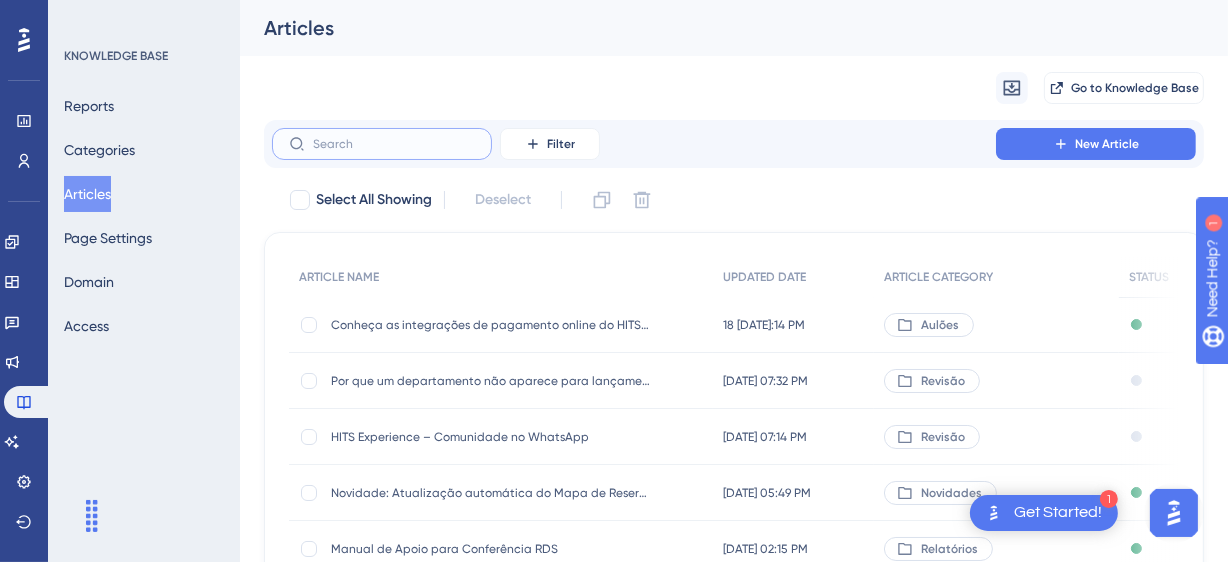 click at bounding box center (394, 144) 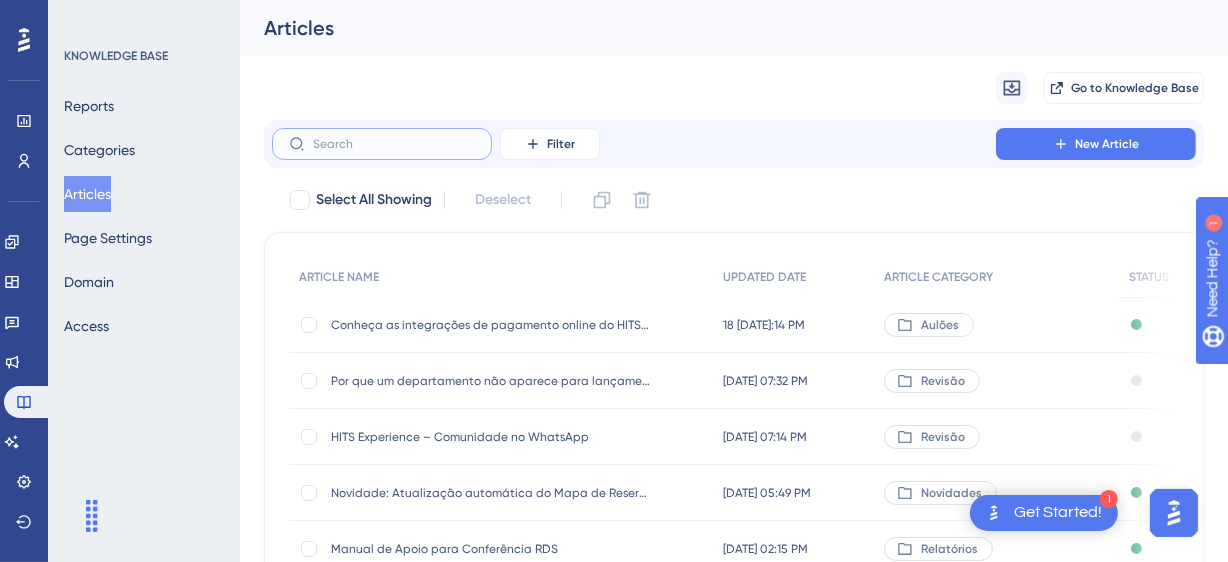 paste on "Como emitir um relatório com o saldo das contas abertas?" 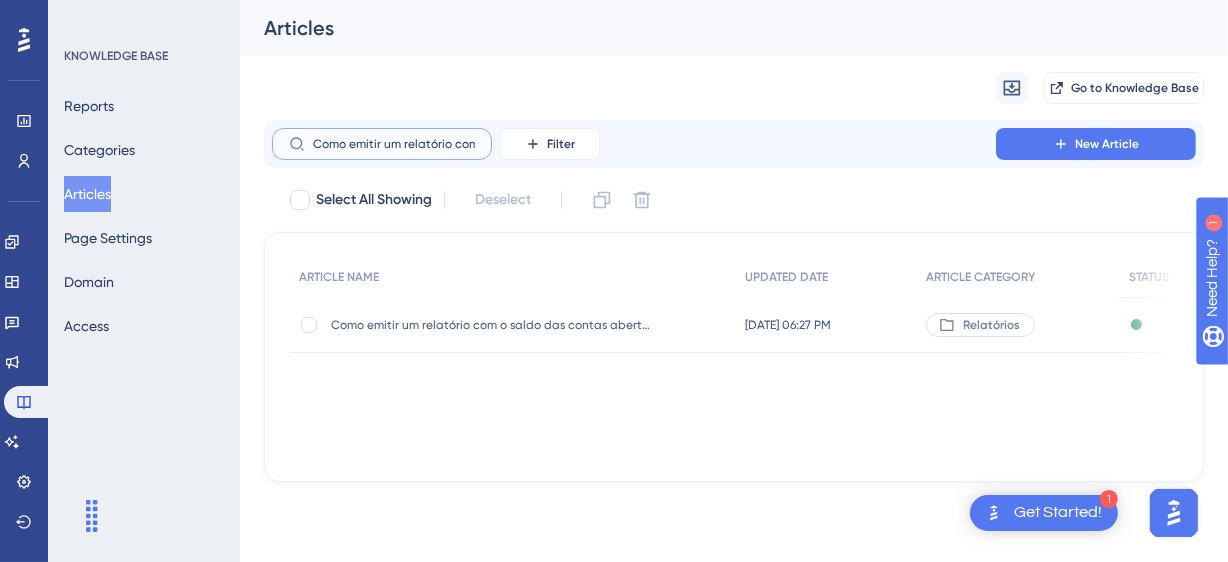 scroll, scrollTop: 0, scrollLeft: 160, axis: horizontal 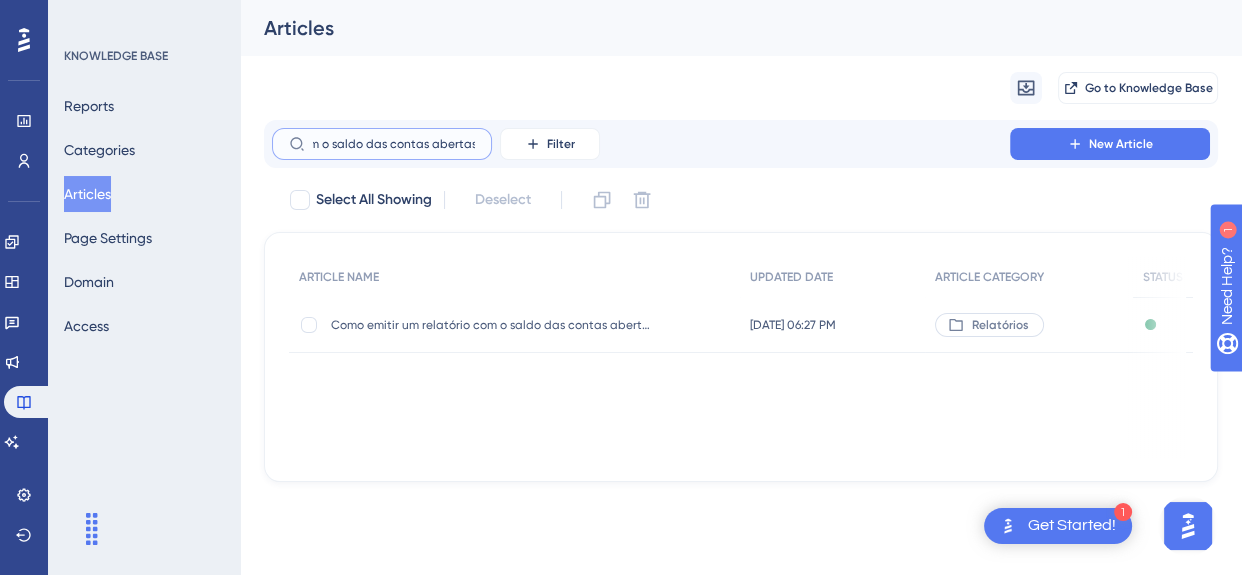 type on "Como emitir um relatório com o saldo das contas abertas?" 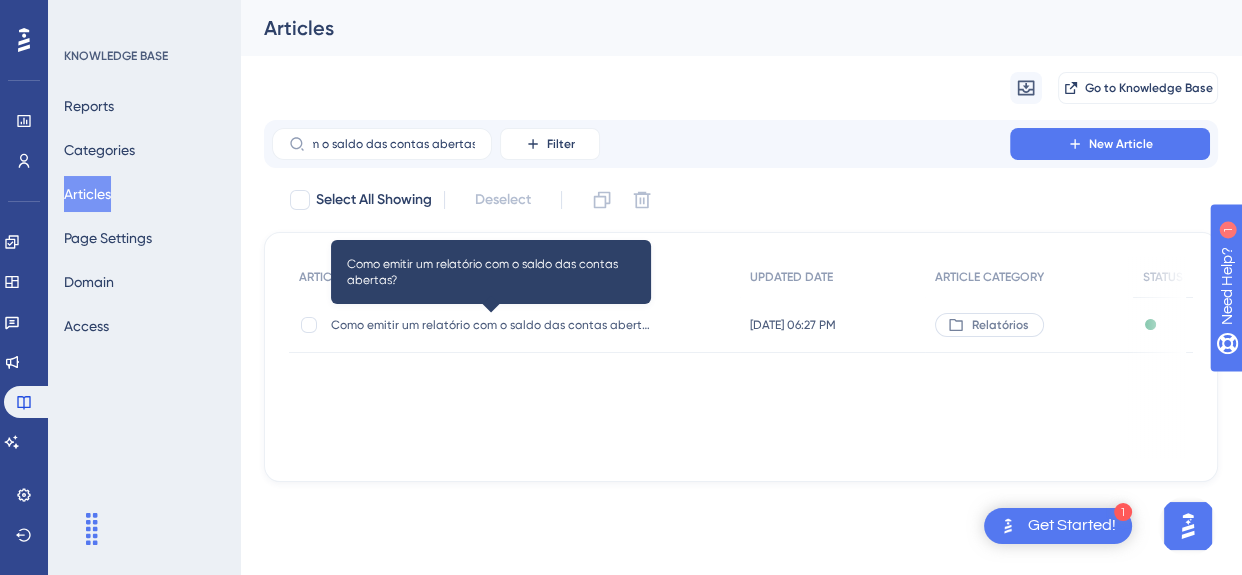click on "Como emitir um relatório com o saldo das contas abertas?" at bounding box center (491, 325) 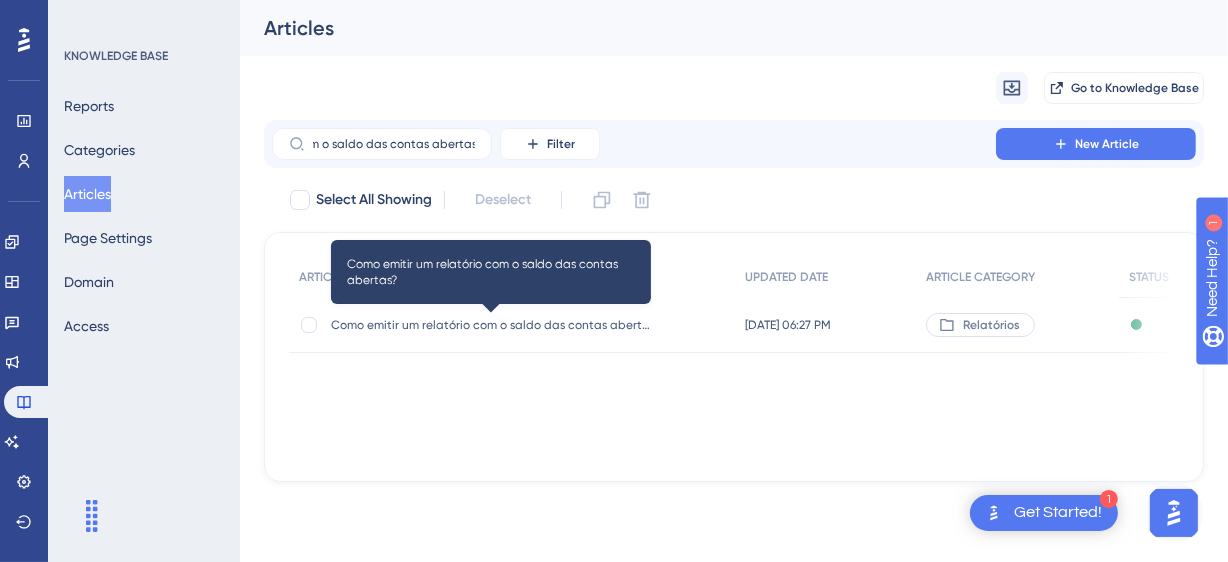 scroll, scrollTop: 0, scrollLeft: 0, axis: both 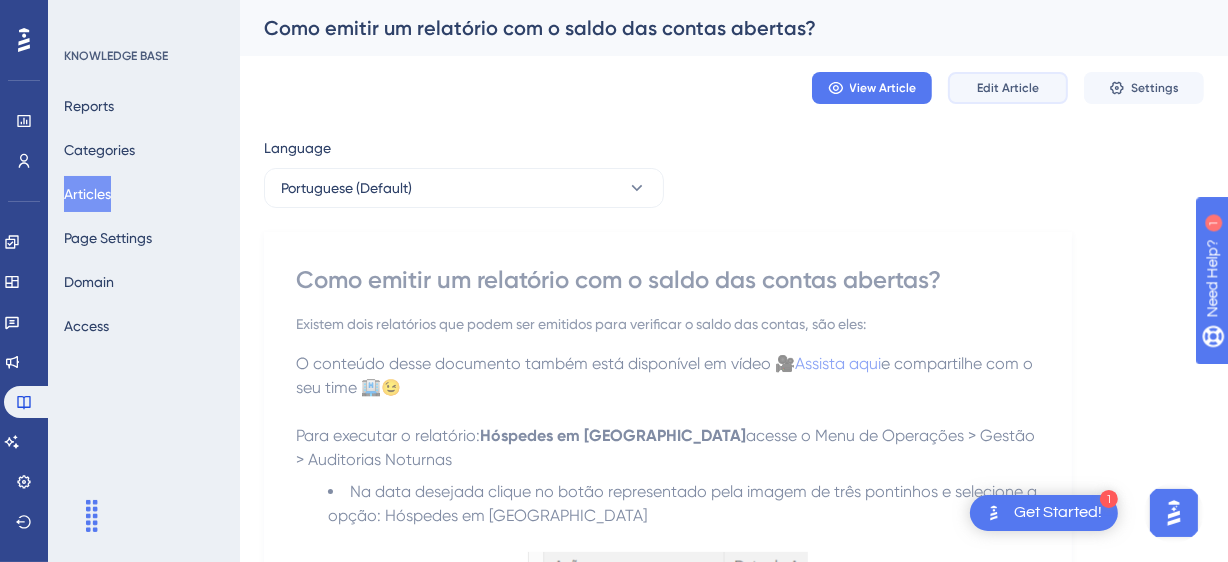 click on "Edit Article" at bounding box center [1008, 88] 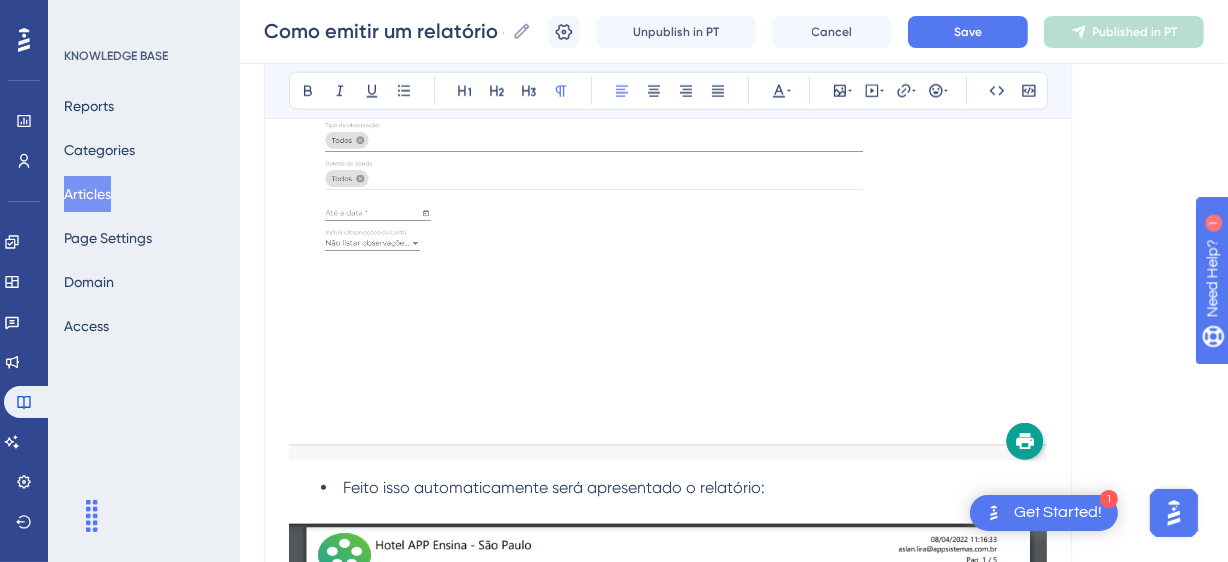 scroll, scrollTop: 2887, scrollLeft: 0, axis: vertical 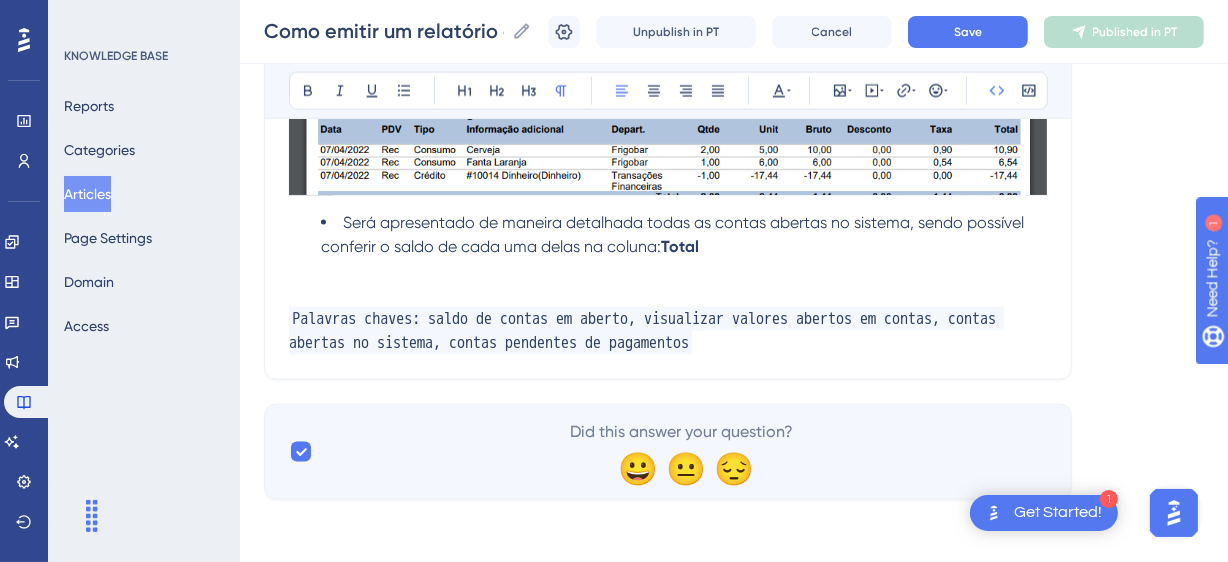 click on "Palavras chaves: saldo de contas em aberto, visualizar valores abertos em contas, contas abertas no sistema, contas pendentes de pagamentos" at bounding box center [668, 331] 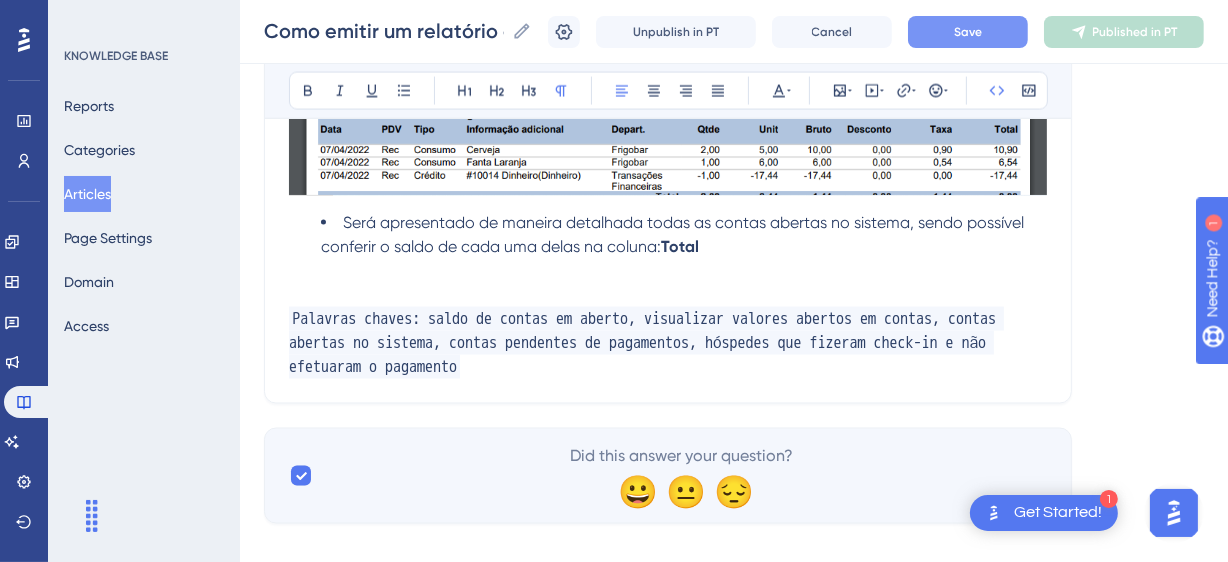 click on "Save" at bounding box center (968, 32) 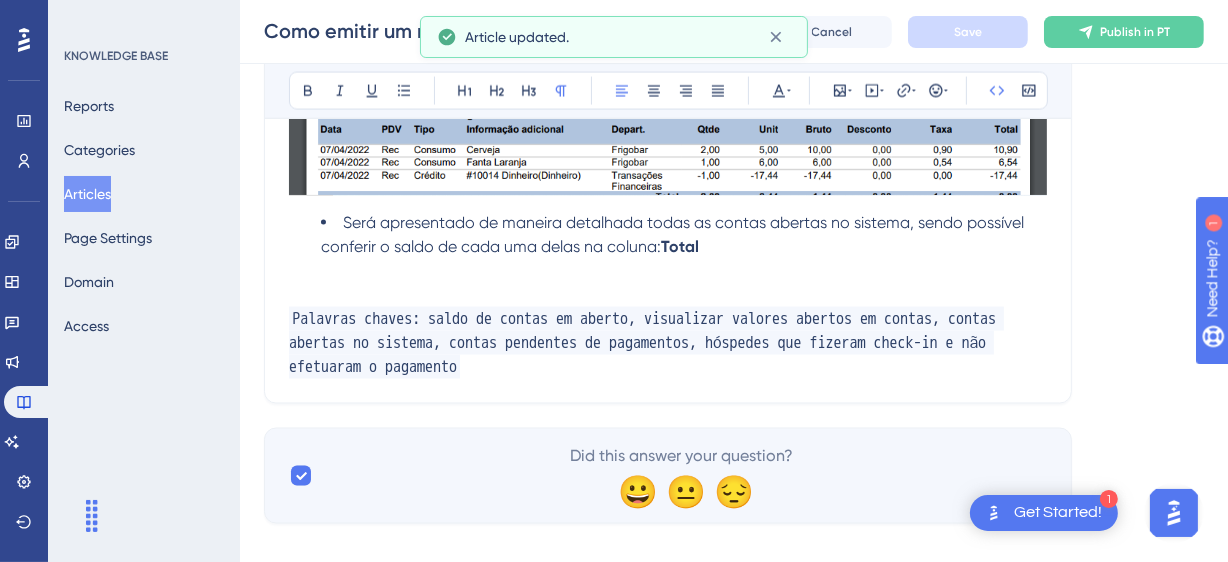 click on "Article updated." at bounding box center [608, 37] 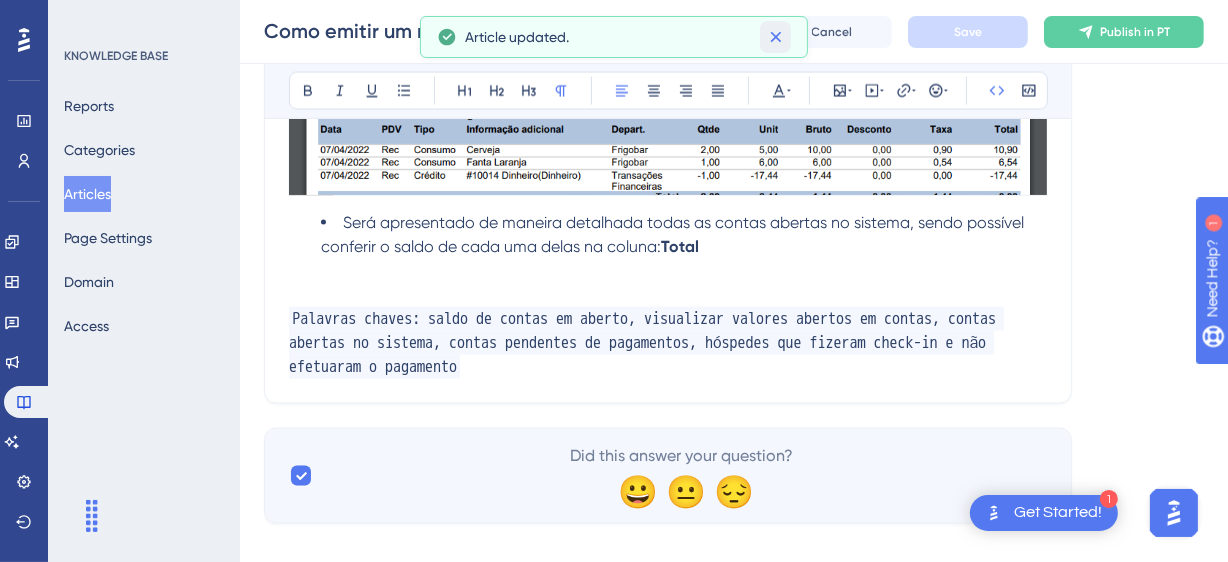 click 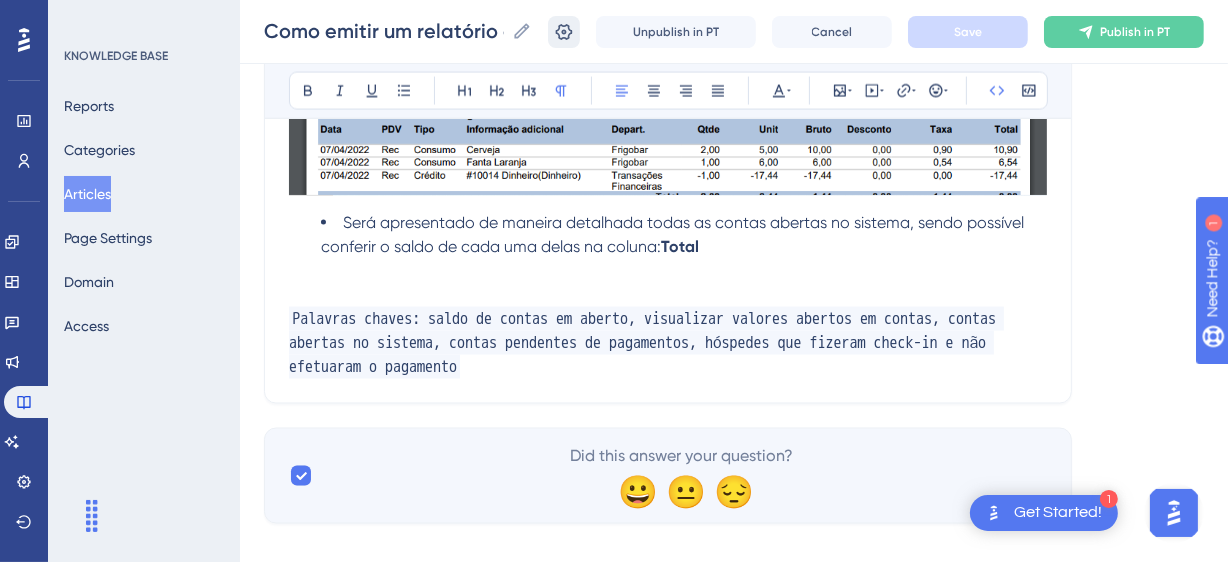 click 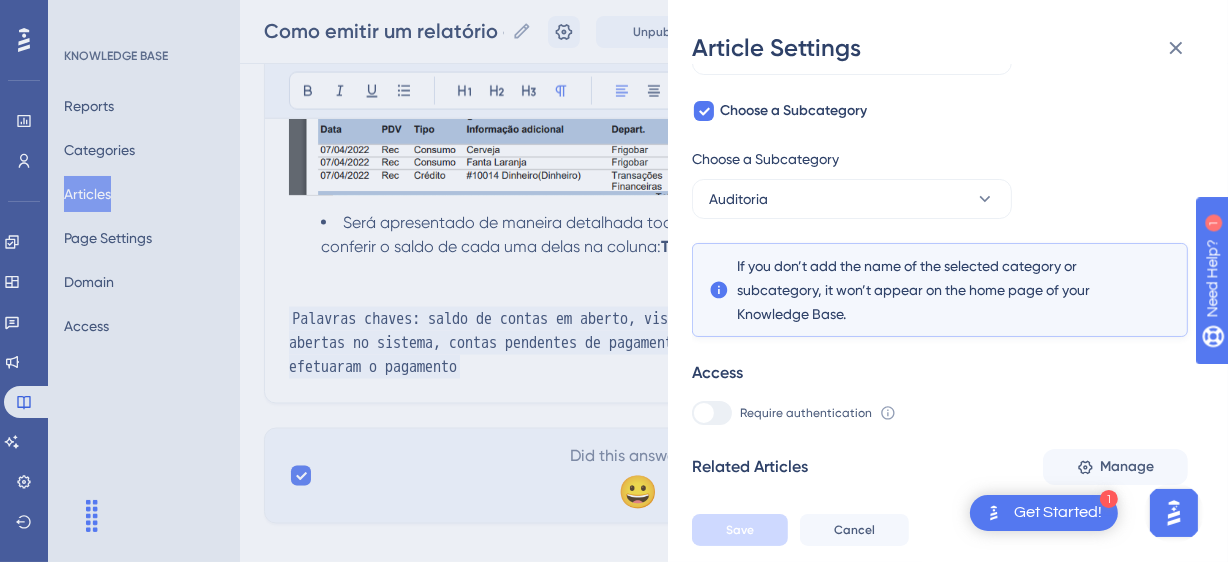 scroll, scrollTop: 285, scrollLeft: 0, axis: vertical 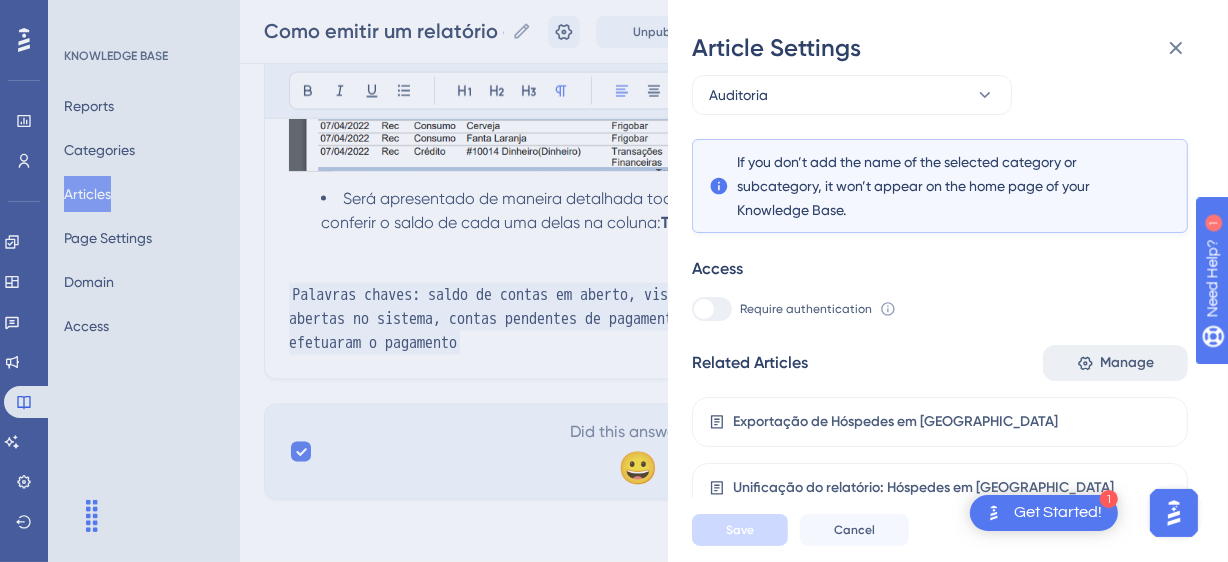 click on "Manage" at bounding box center (1115, 363) 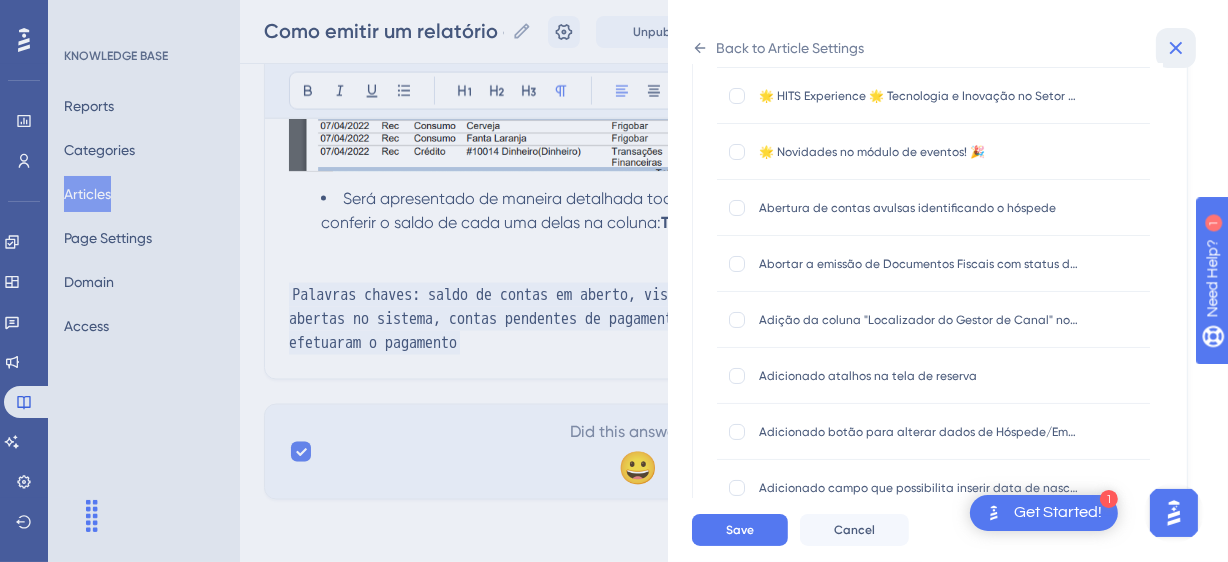 click 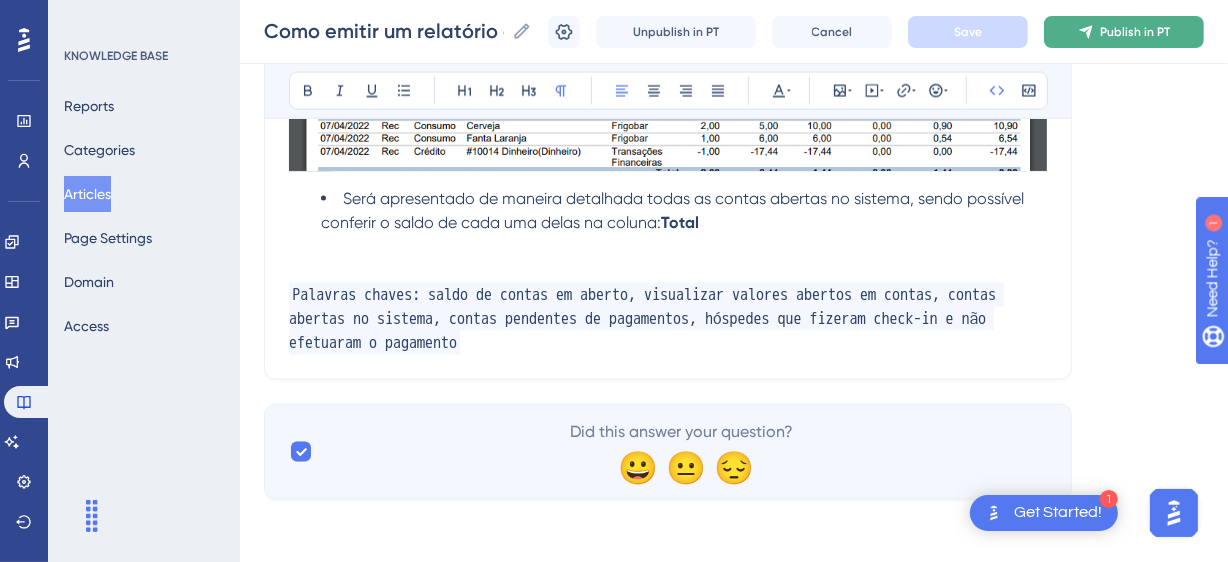click on "Publish in PT" at bounding box center (1124, 32) 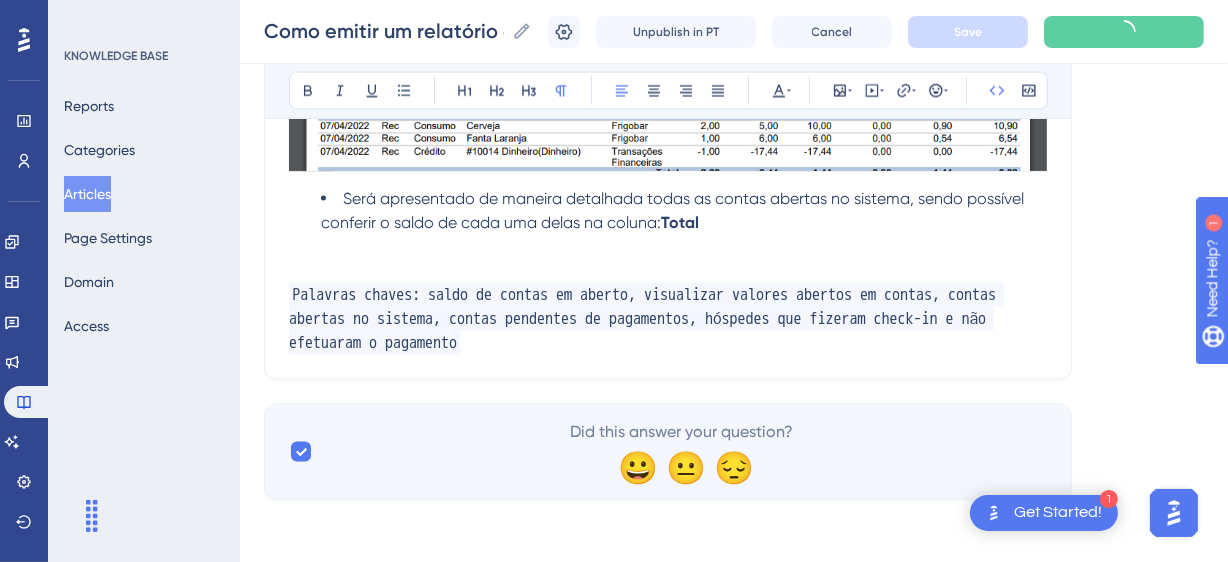 scroll, scrollTop: 2802, scrollLeft: 0, axis: vertical 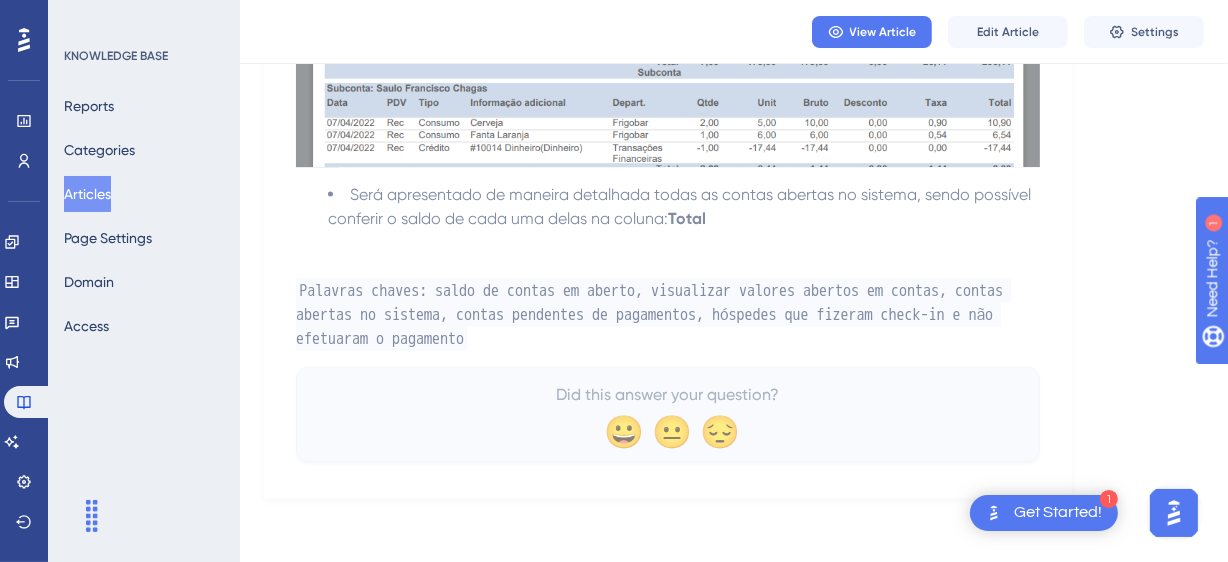 click on "Articles" at bounding box center [87, 194] 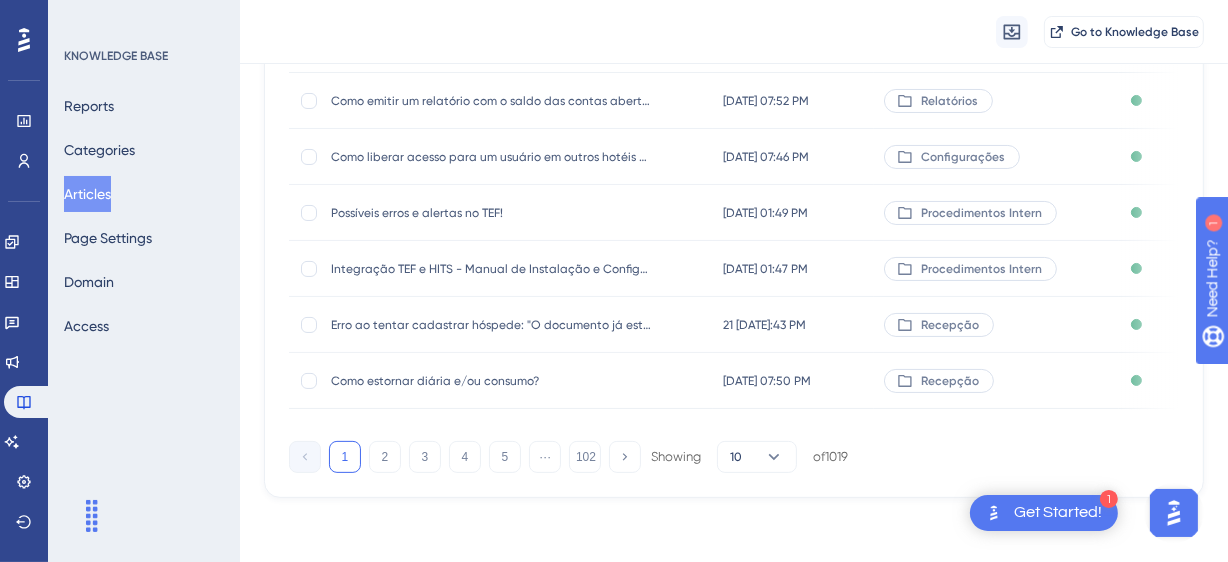 scroll, scrollTop: 0, scrollLeft: 0, axis: both 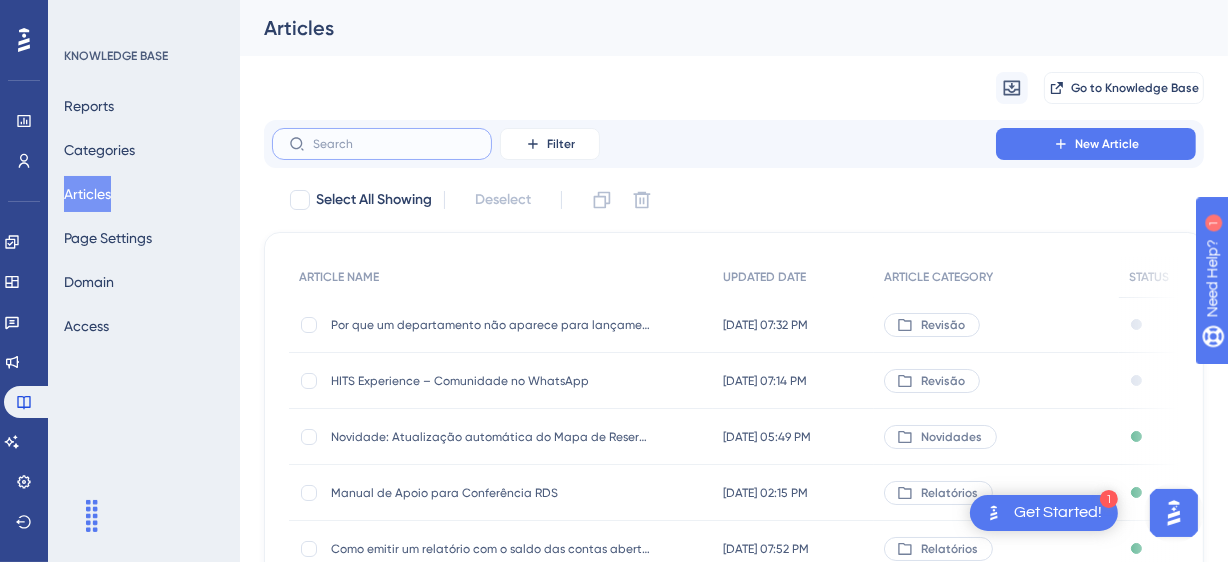 click at bounding box center (394, 144) 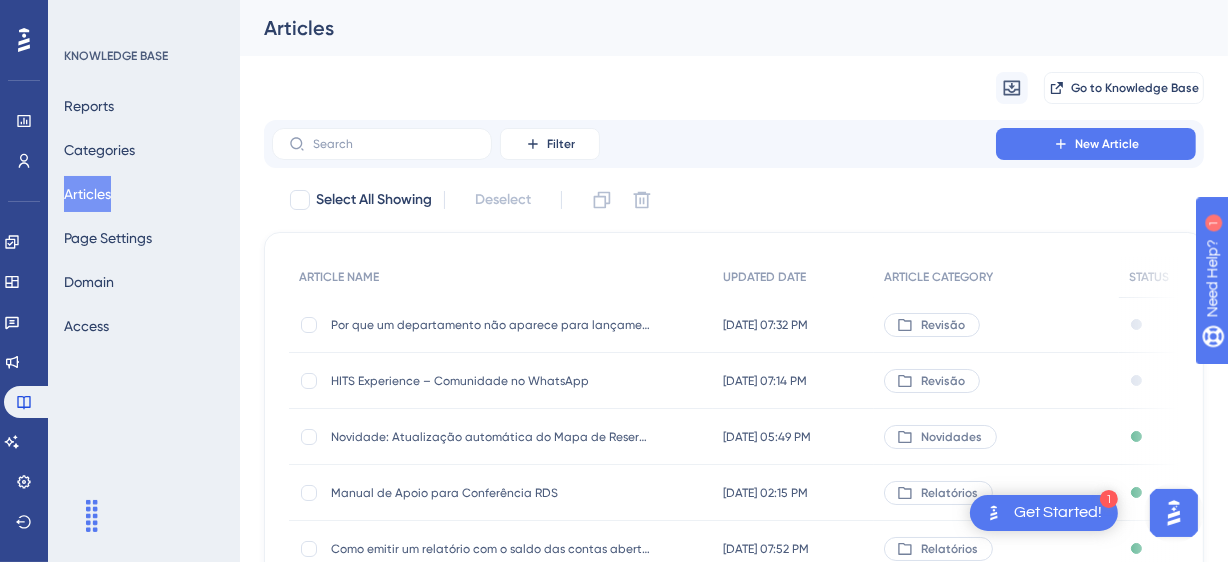 drag, startPoint x: 359, startPoint y: 141, endPoint x: 219, endPoint y: 376, distance: 273.5416 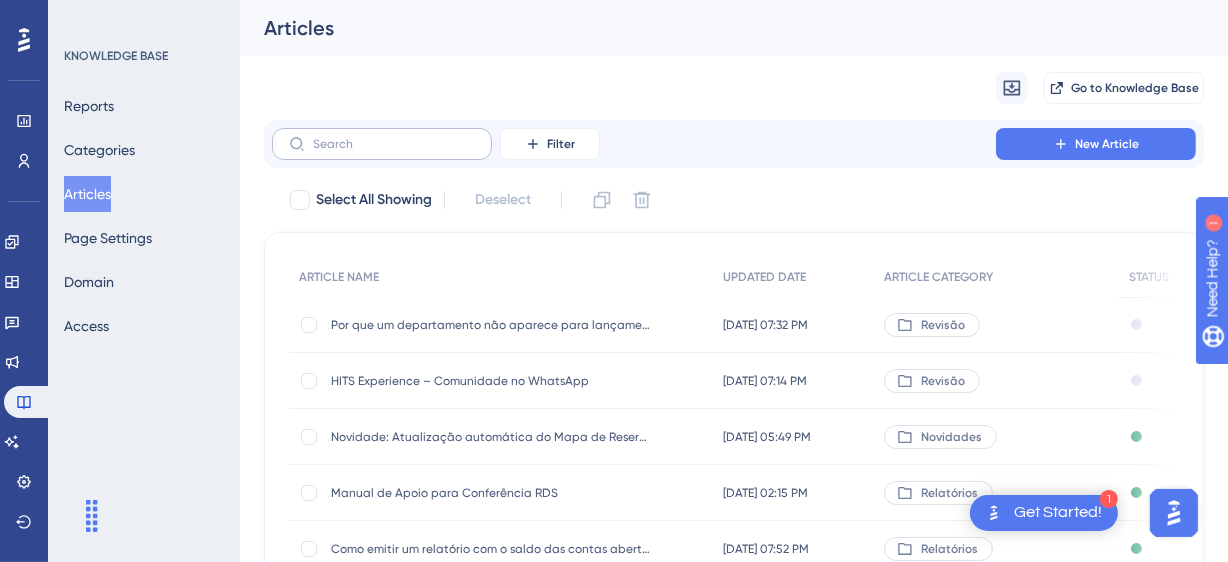 click at bounding box center [382, 144] 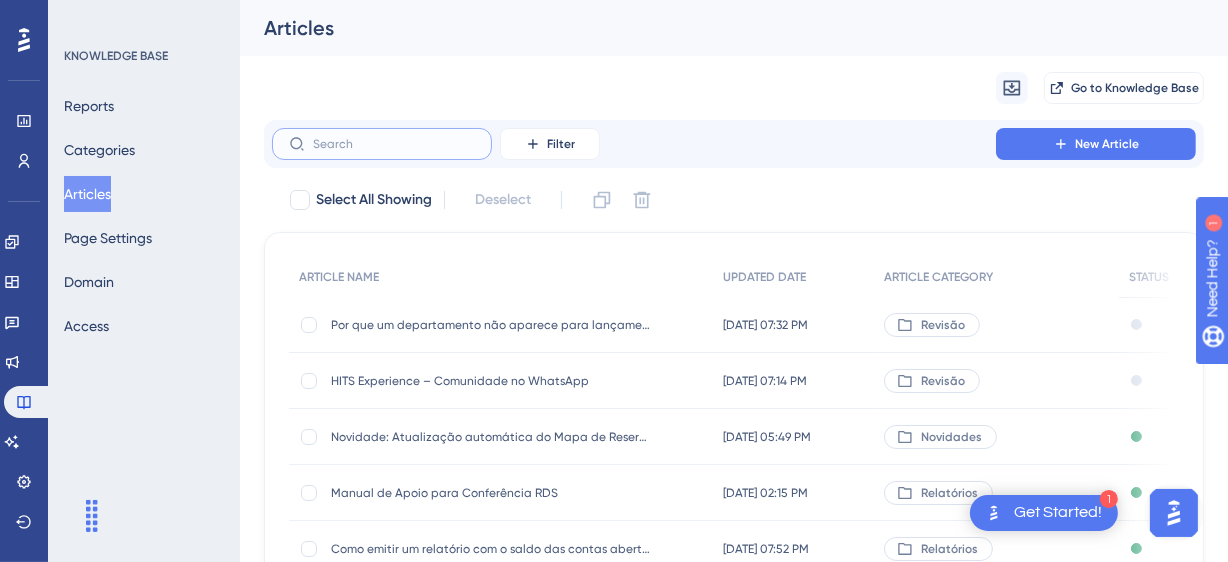 click at bounding box center (394, 144) 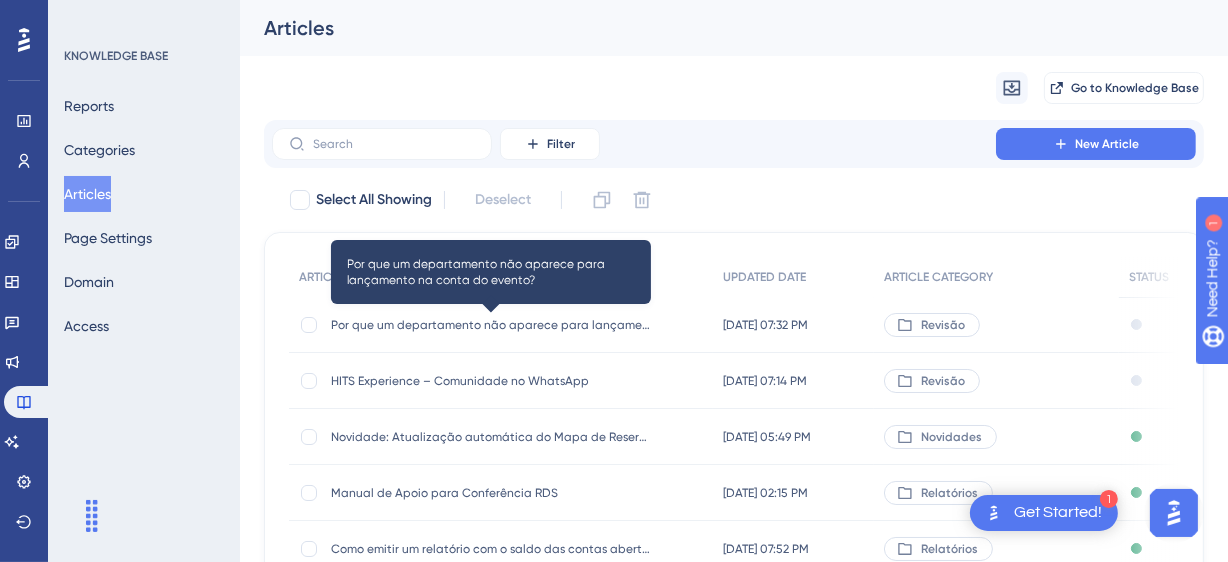click on "Por que um departamento não aparece para lançamento na conta do evento?" at bounding box center [491, 325] 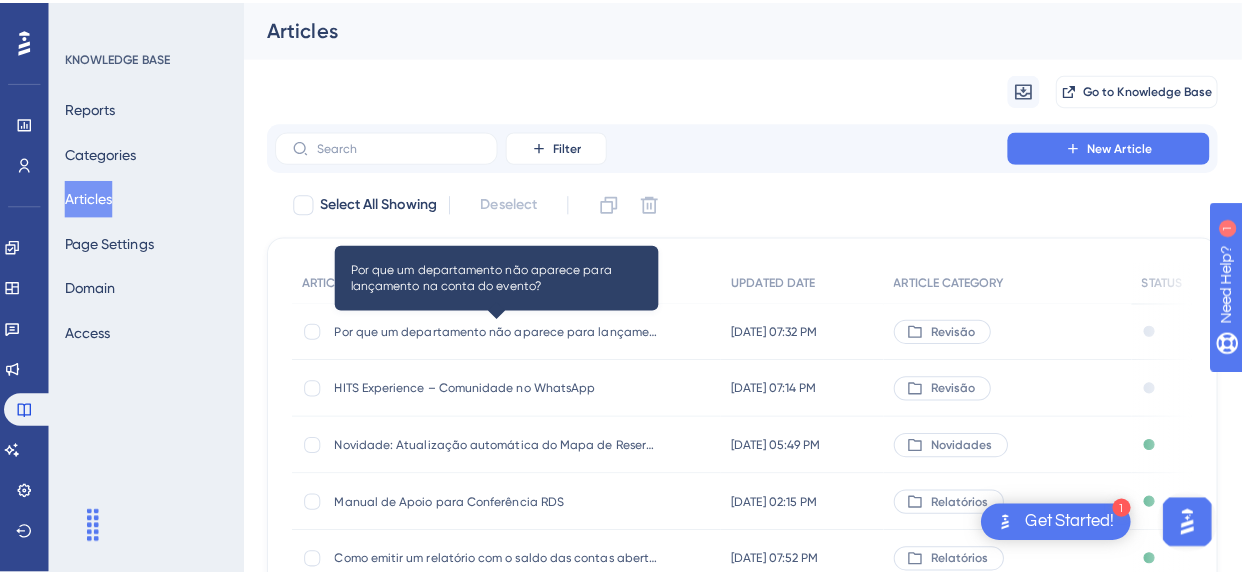 scroll, scrollTop: 657, scrollLeft: 0, axis: vertical 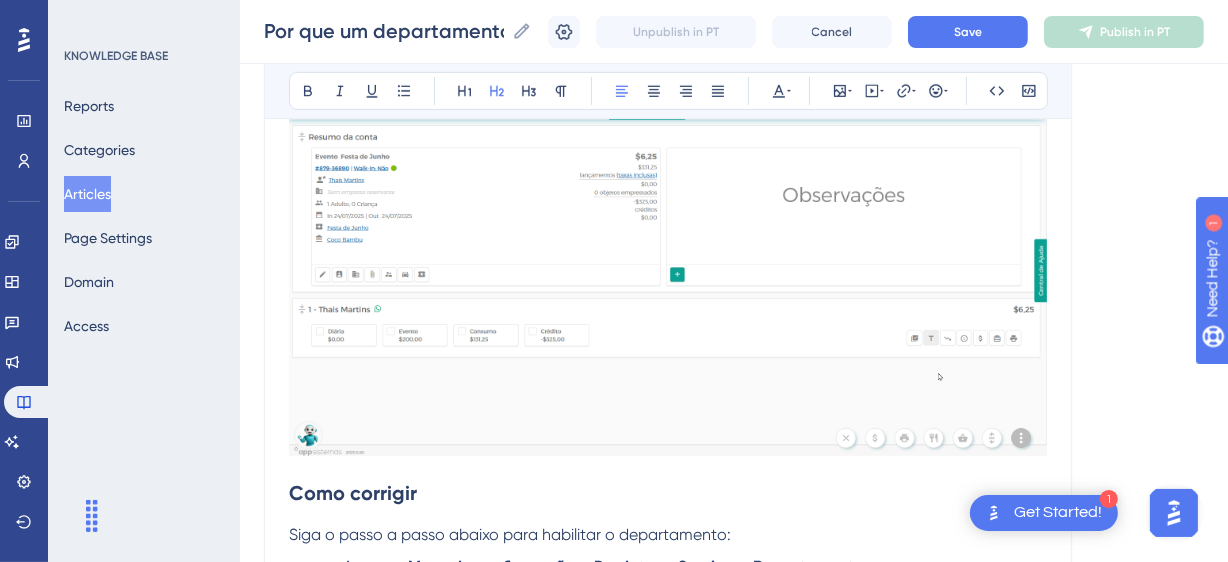 click on "Articles" at bounding box center [87, 194] 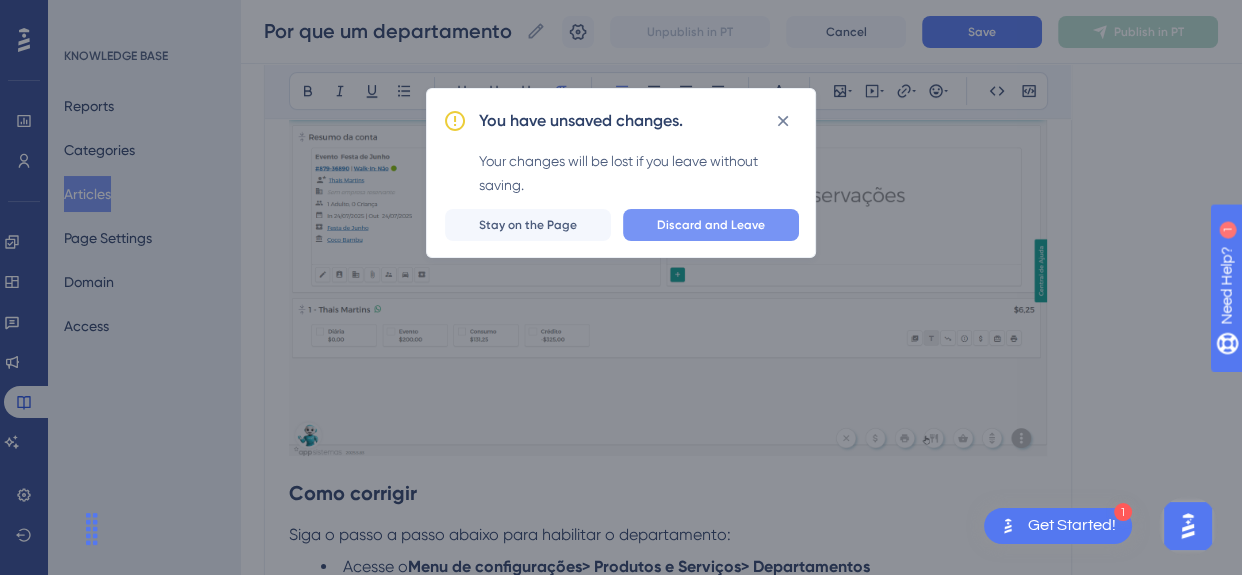 click on "Discard and Leave" at bounding box center [711, 225] 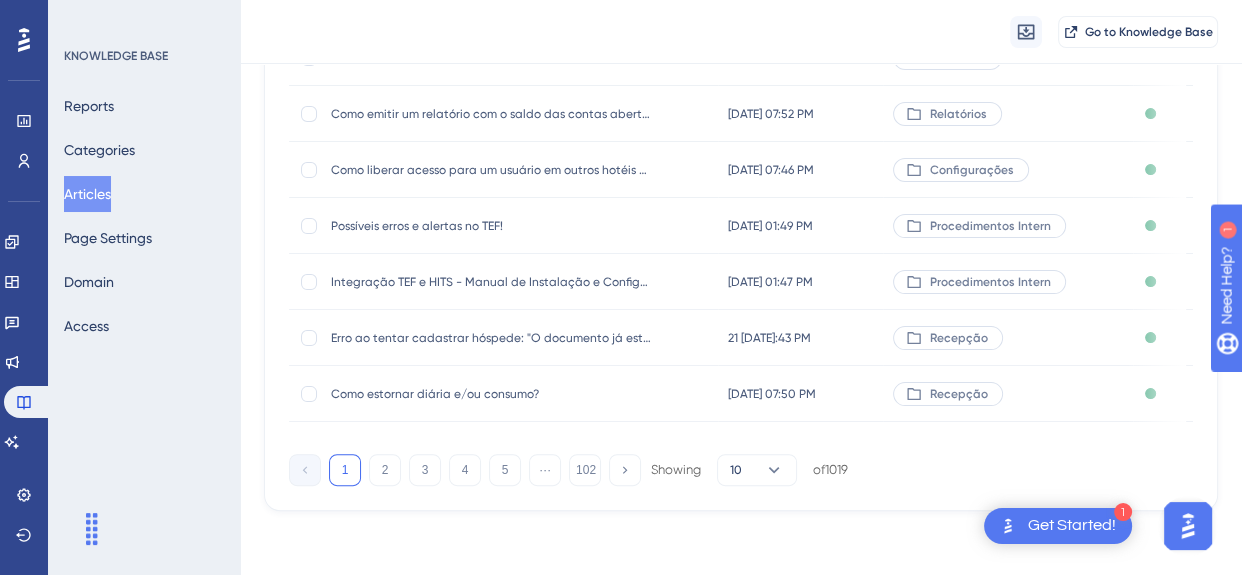 scroll, scrollTop: 0, scrollLeft: 0, axis: both 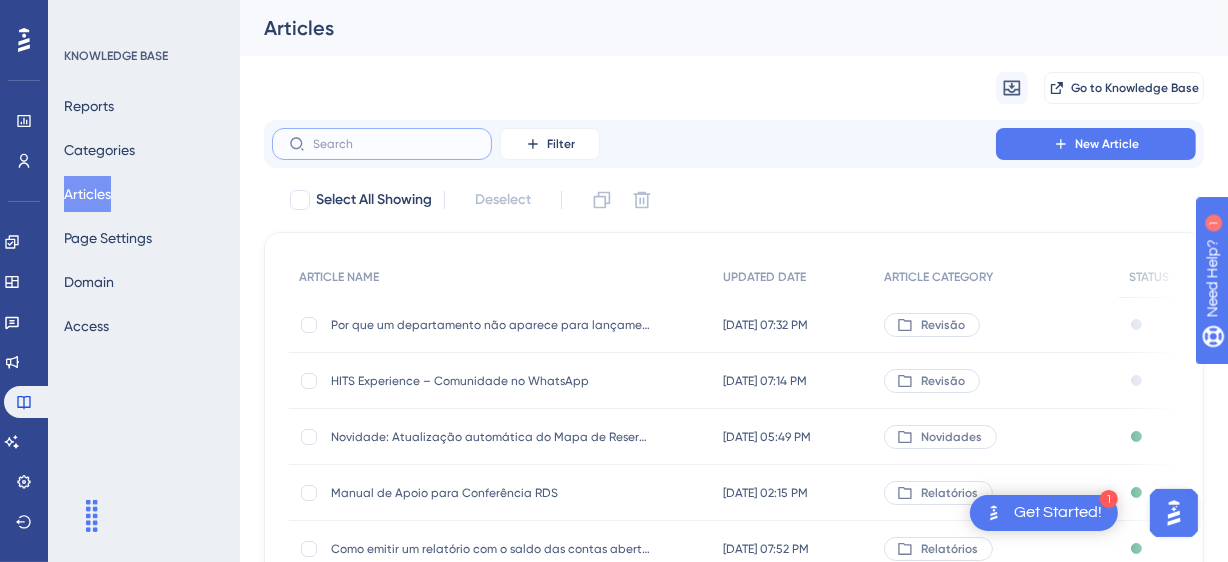 click at bounding box center (394, 144) 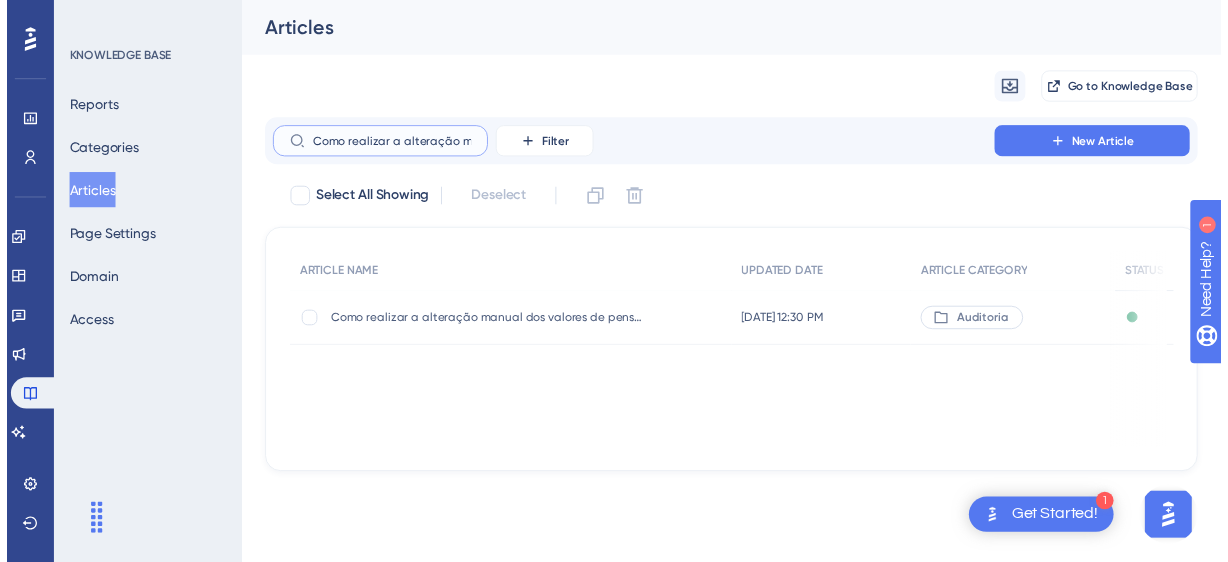 scroll, scrollTop: 0, scrollLeft: 281, axis: horizontal 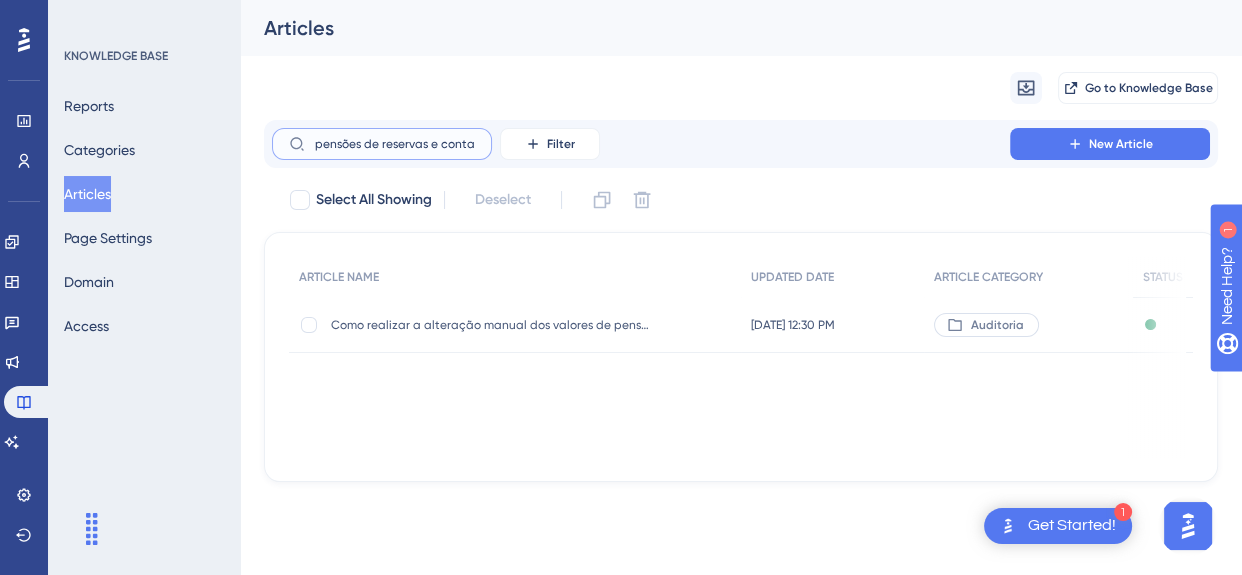 type on "Como realizar a alteração manual dos valores de pensões de reservas e contas?" 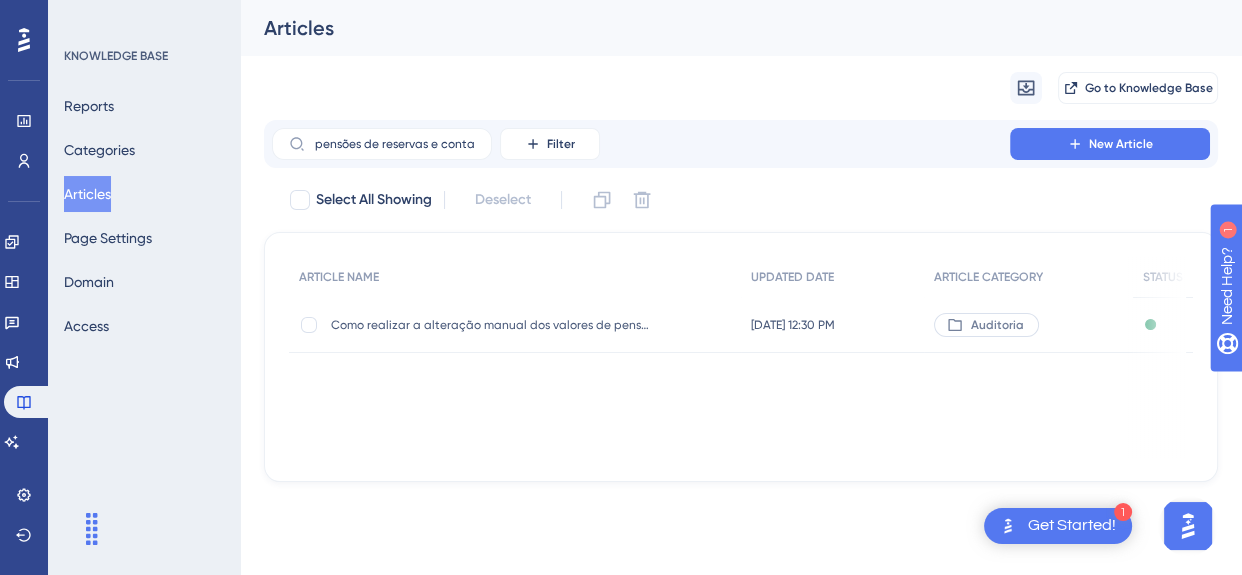 click on "Como realizar a alteração manual dos valores de pensões de reservas e contas? Como realizar a alteração manual dos valores de pensões de reservas e contas?" at bounding box center (491, 325) 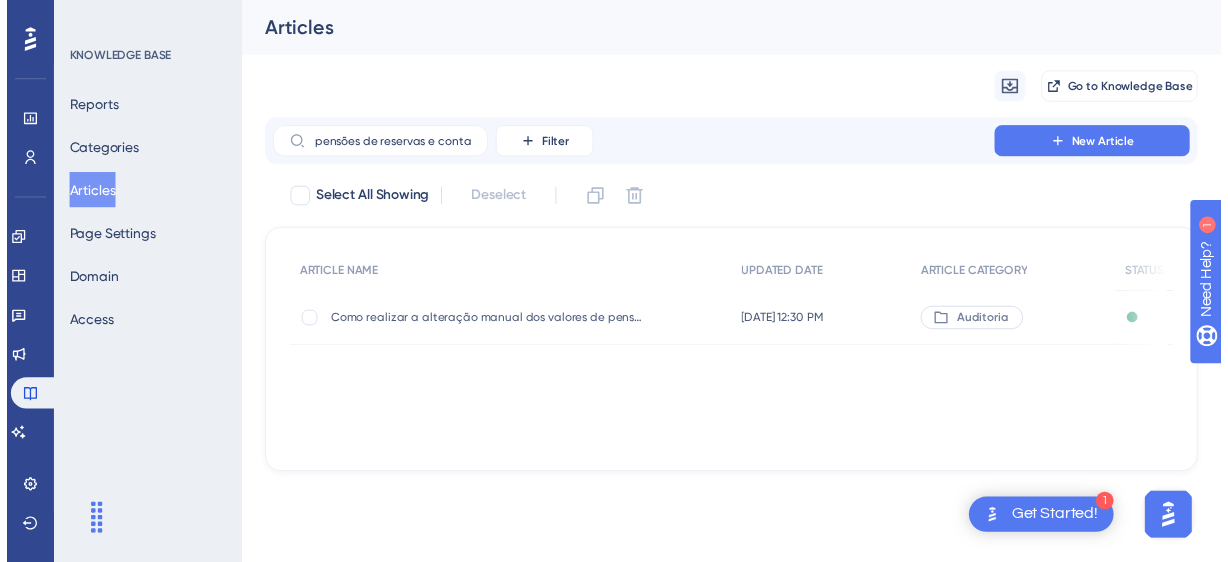 scroll, scrollTop: 0, scrollLeft: 0, axis: both 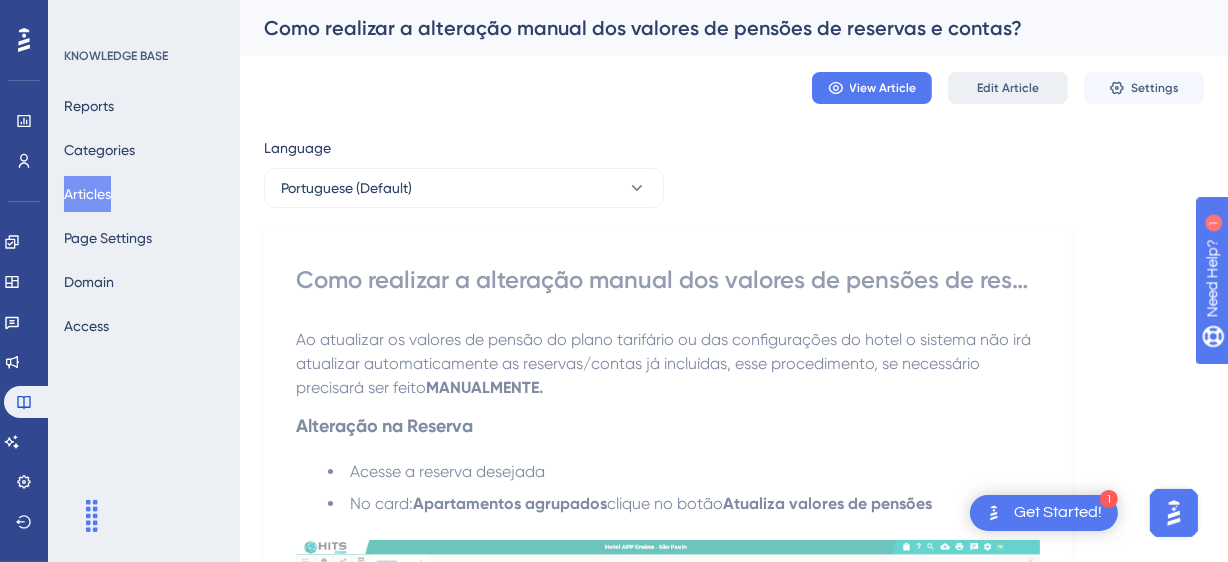 click on "Edit Article" at bounding box center (1008, 88) 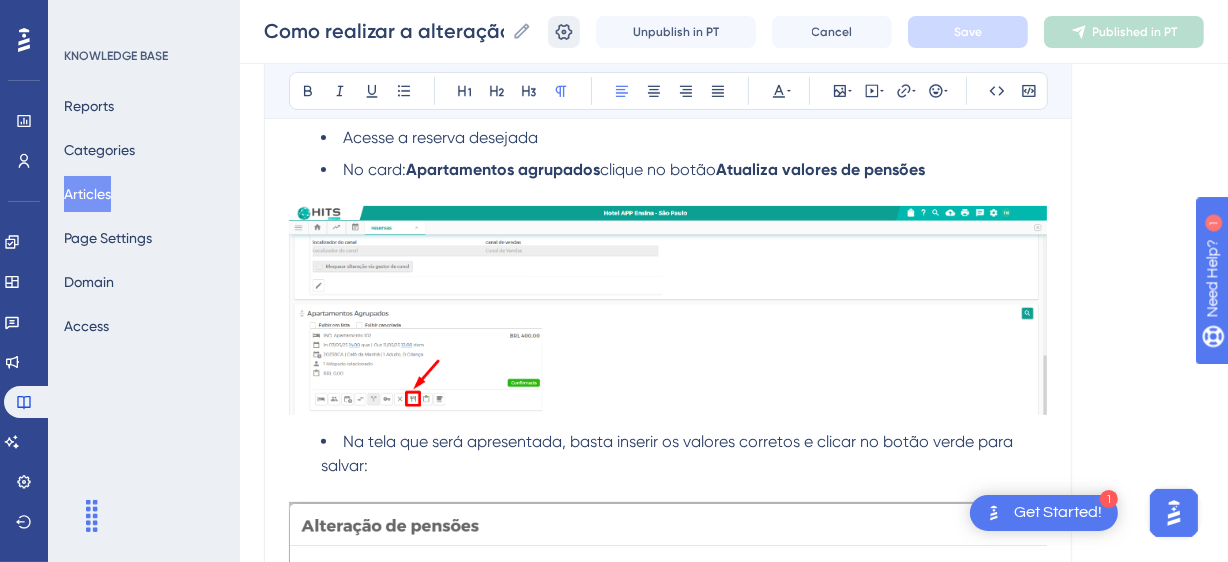 click 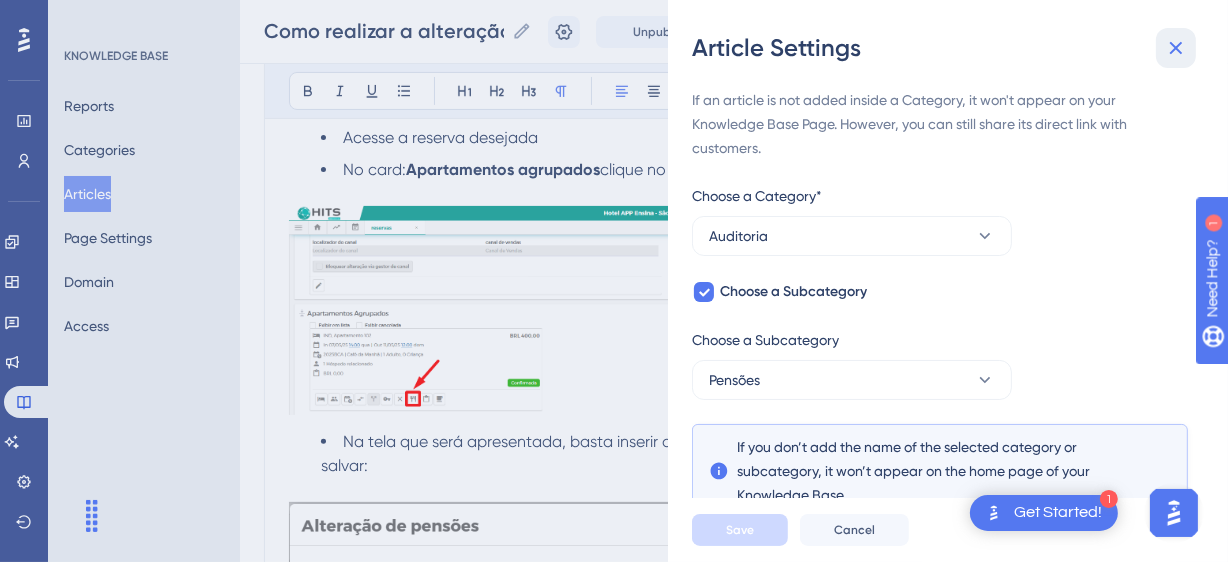 drag, startPoint x: 1166, startPoint y: 61, endPoint x: 994, endPoint y: 25, distance: 175.72707 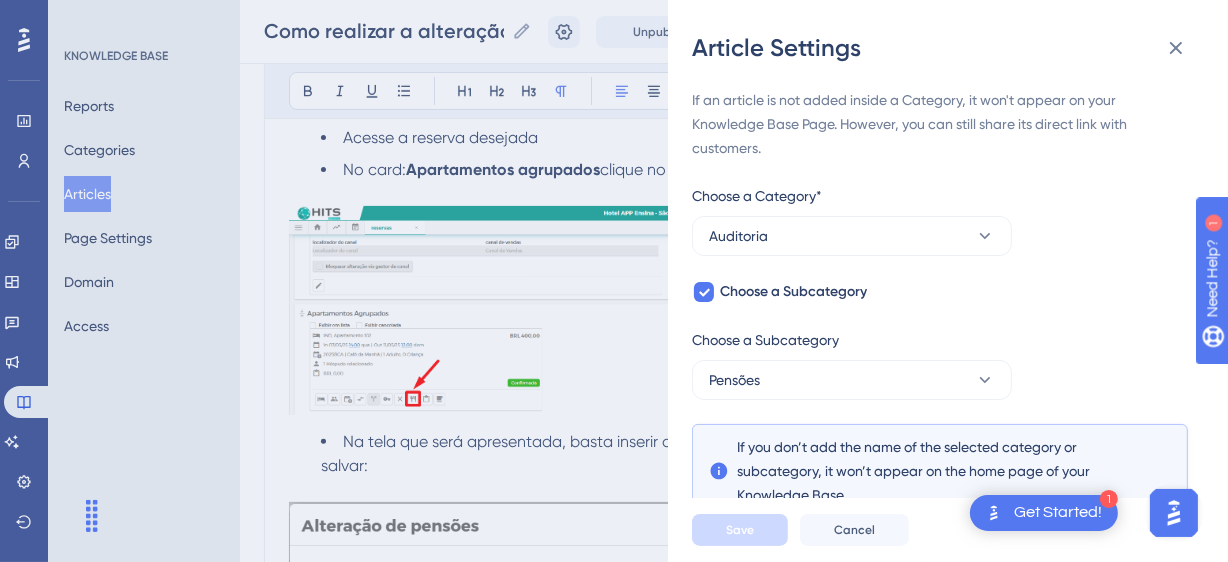 click at bounding box center [1176, 48] 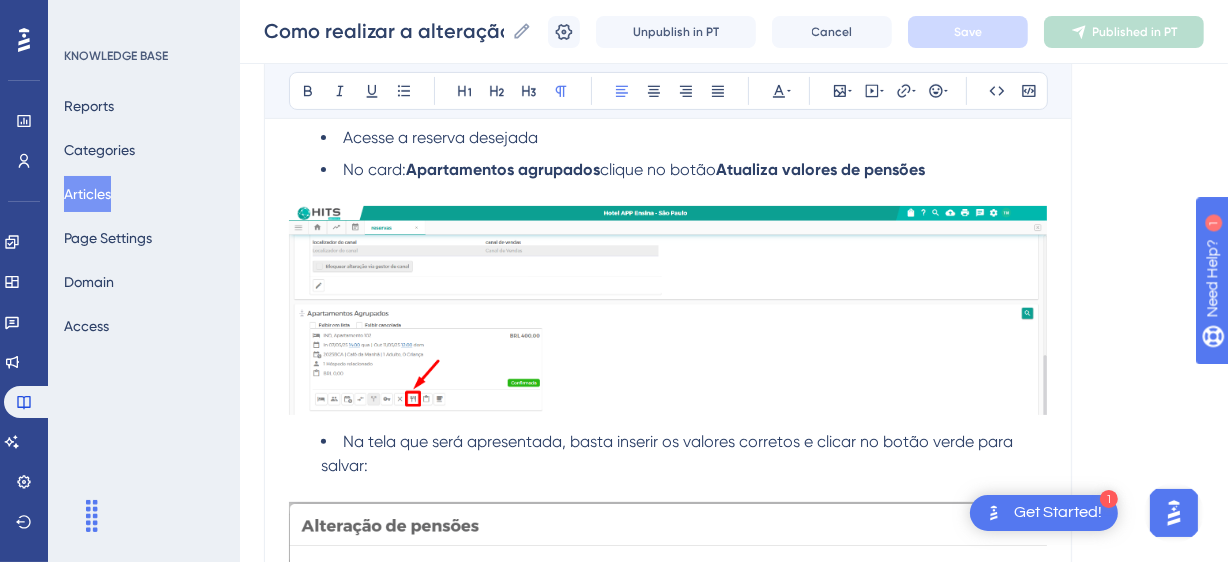click on "Articles" at bounding box center (87, 194) 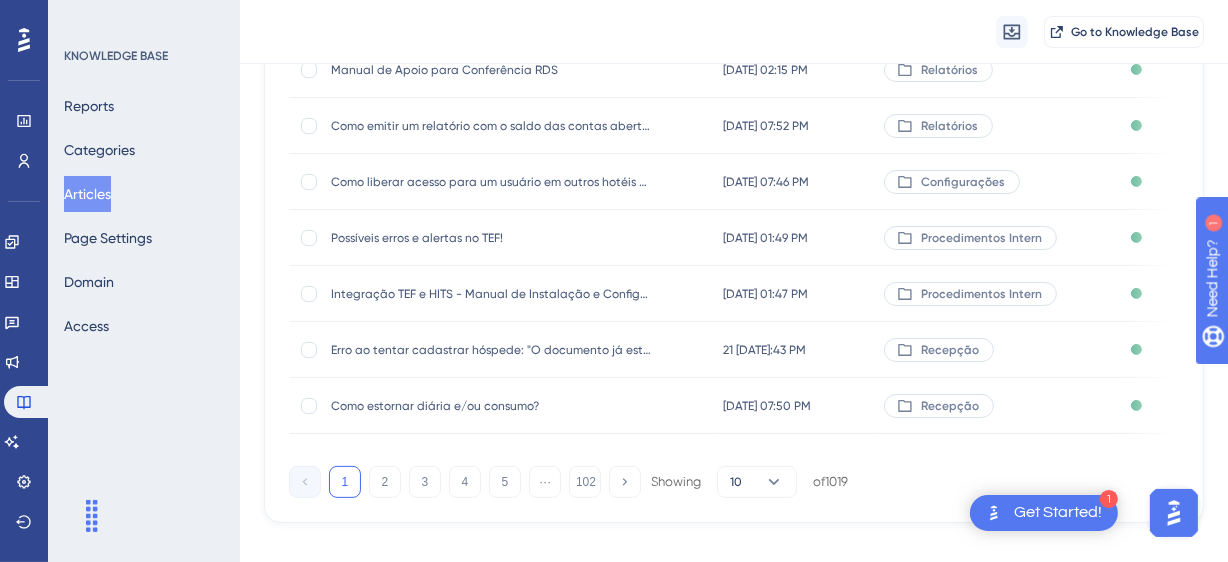 scroll, scrollTop: 0, scrollLeft: 0, axis: both 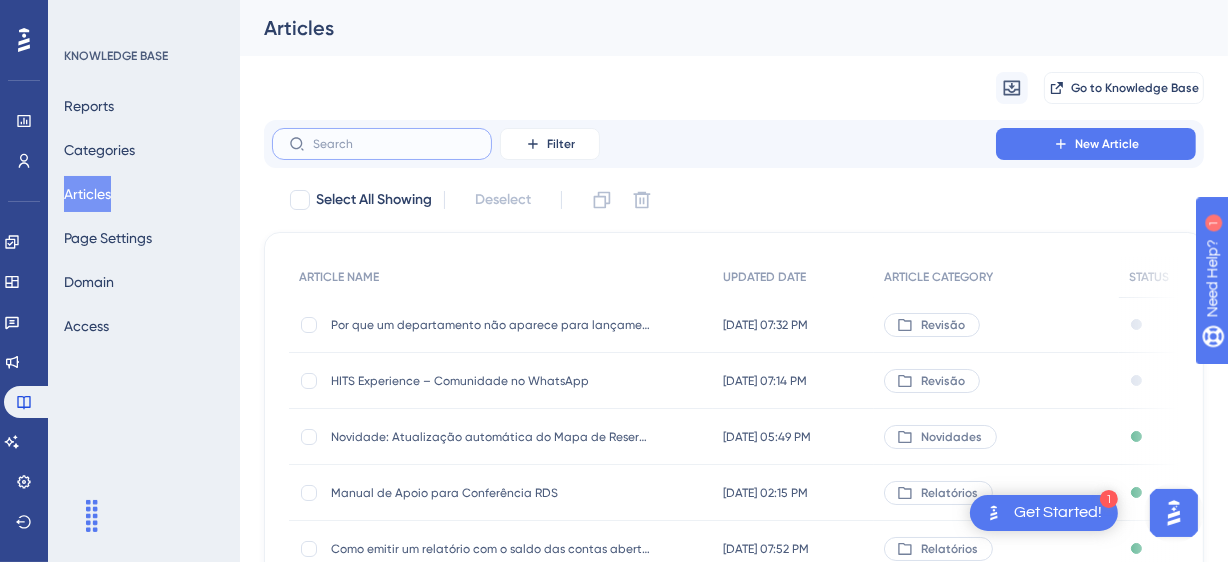 click at bounding box center (394, 144) 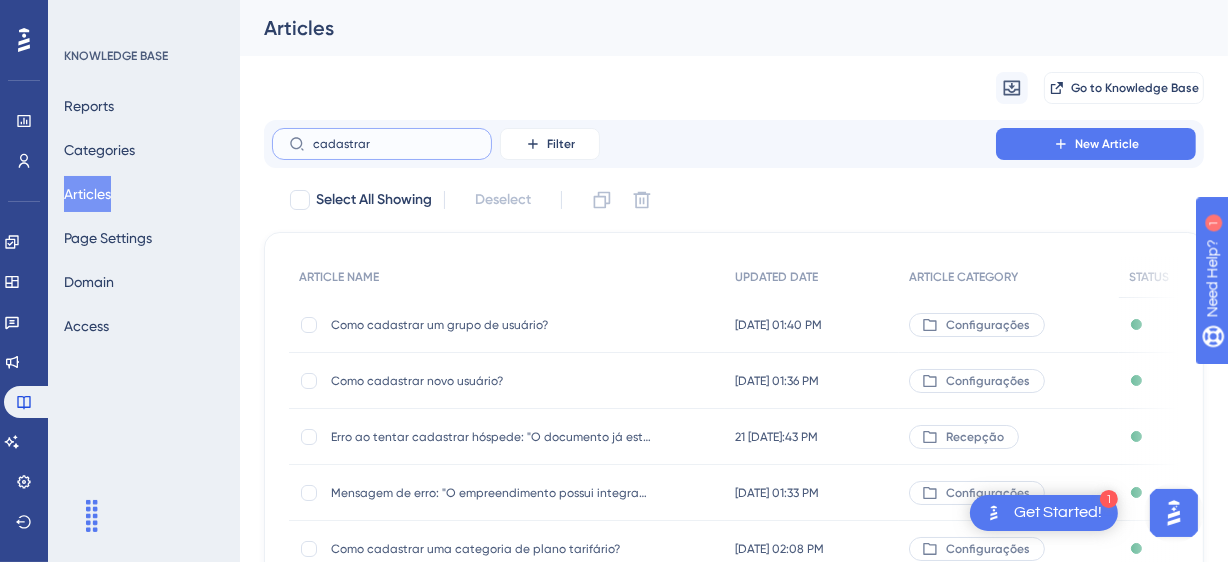 type on "cadastrar p" 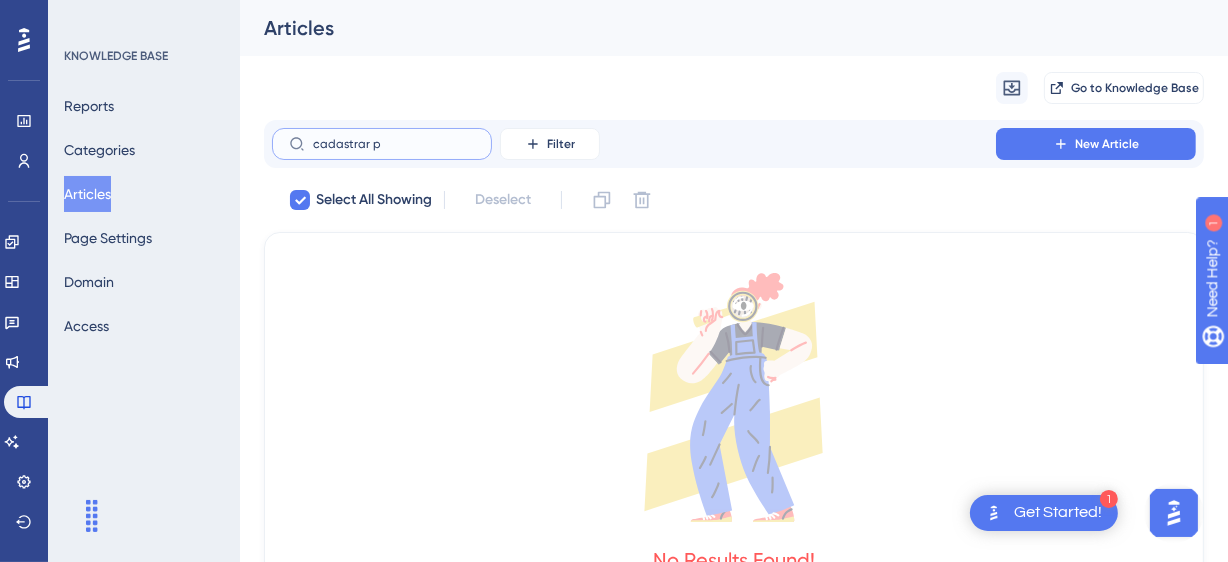 type on "cadastrar" 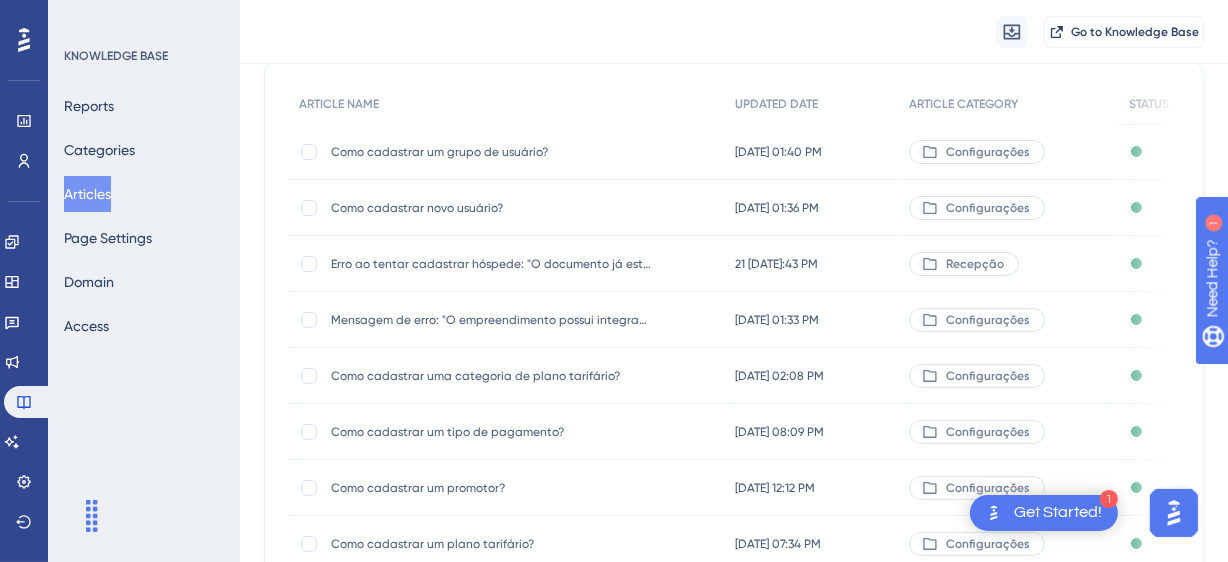 scroll, scrollTop: 461, scrollLeft: 0, axis: vertical 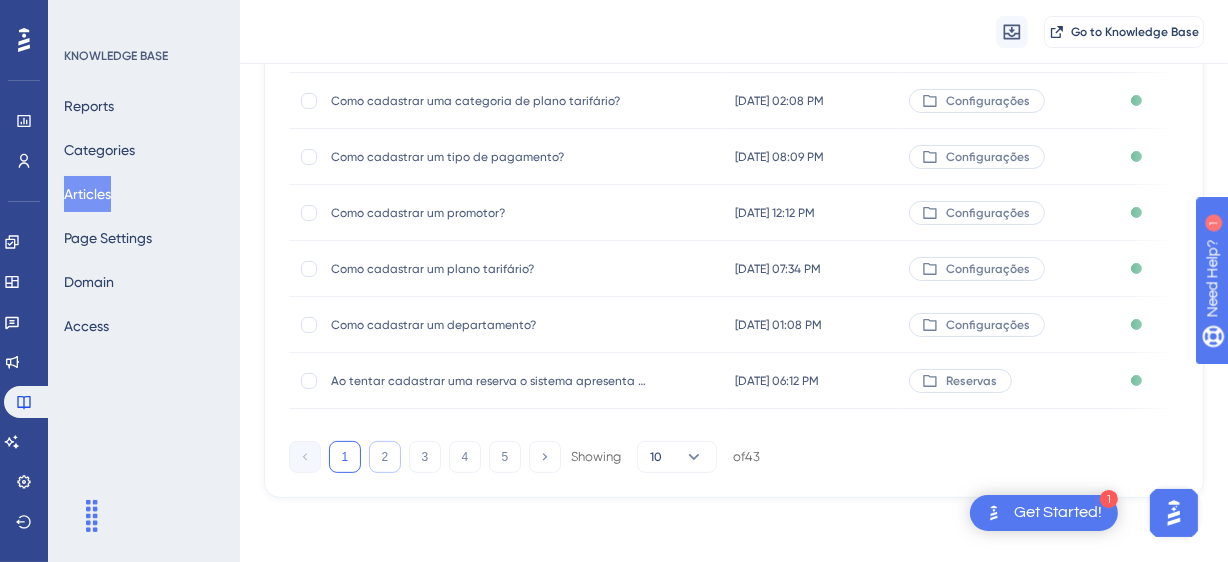 type on "cadastrar" 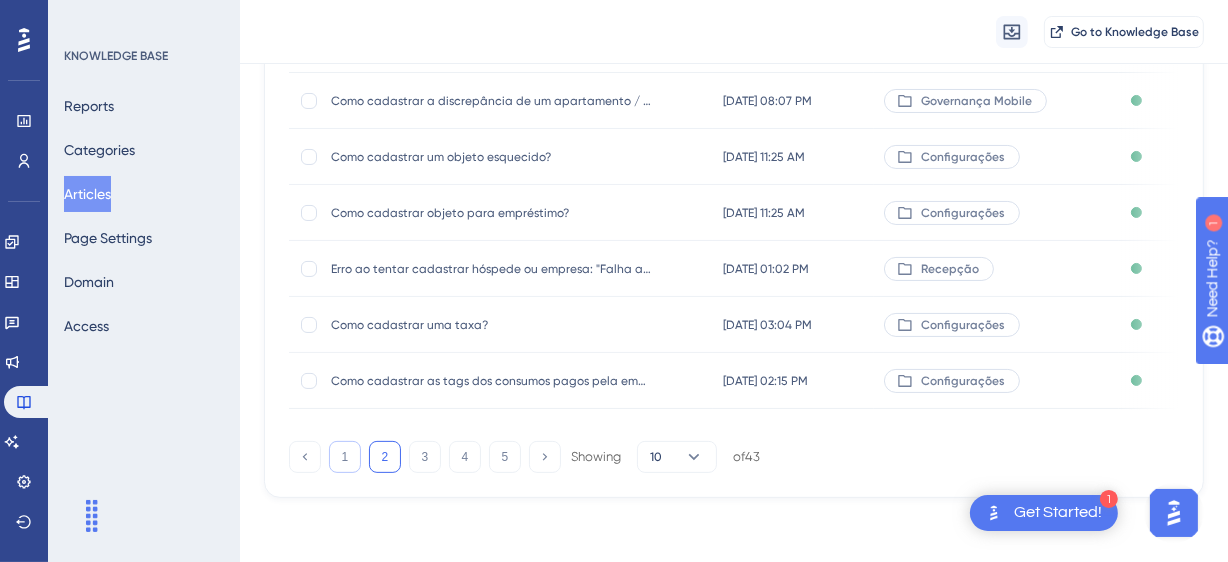 click on "1" at bounding box center (345, 457) 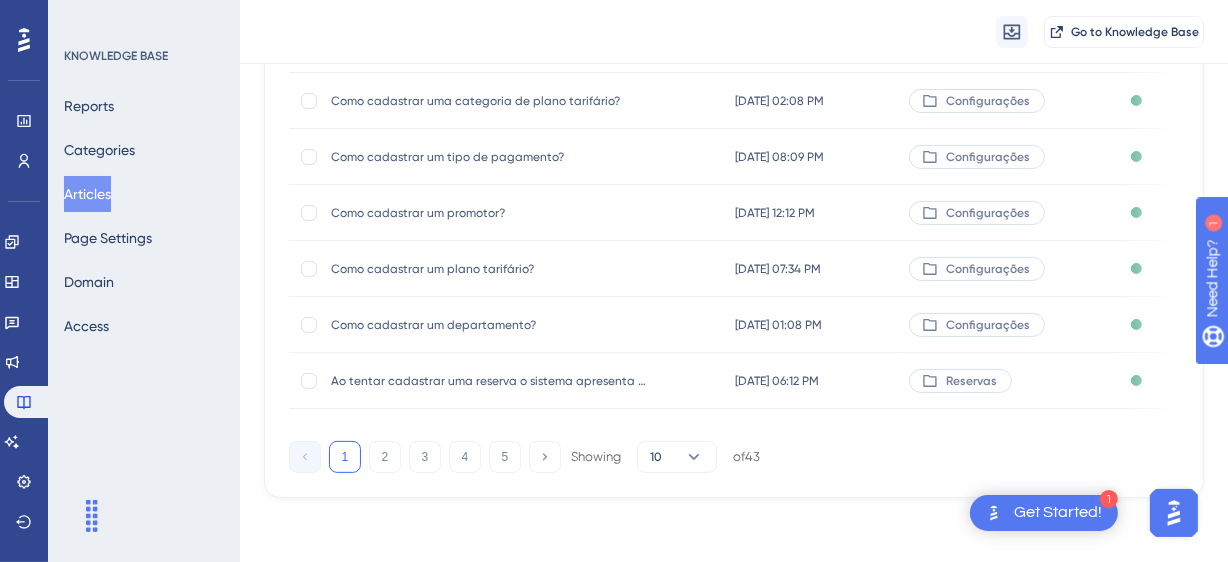 click on "Como cadastrar um plano tarifário?" at bounding box center (491, 269) 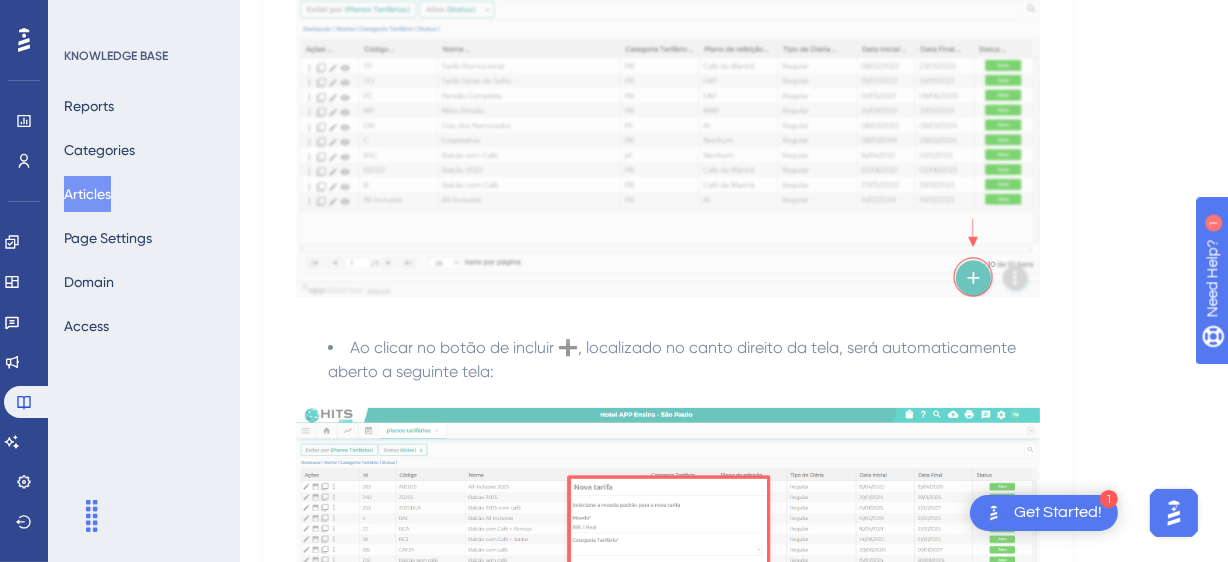 scroll, scrollTop: 0, scrollLeft: 0, axis: both 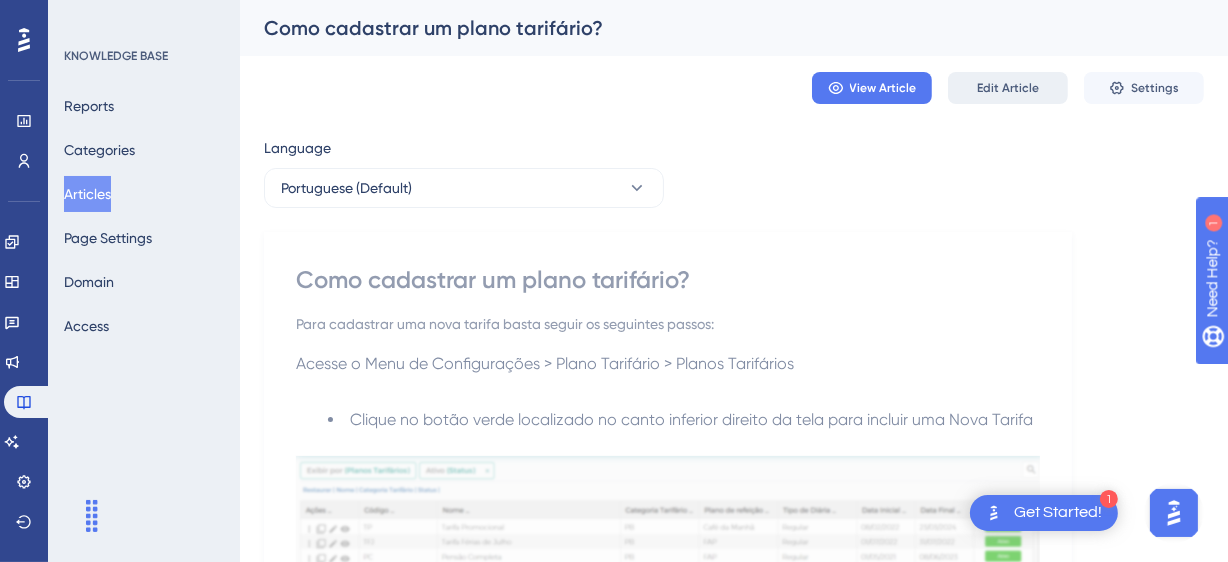 click on "Edit Article" at bounding box center [1008, 88] 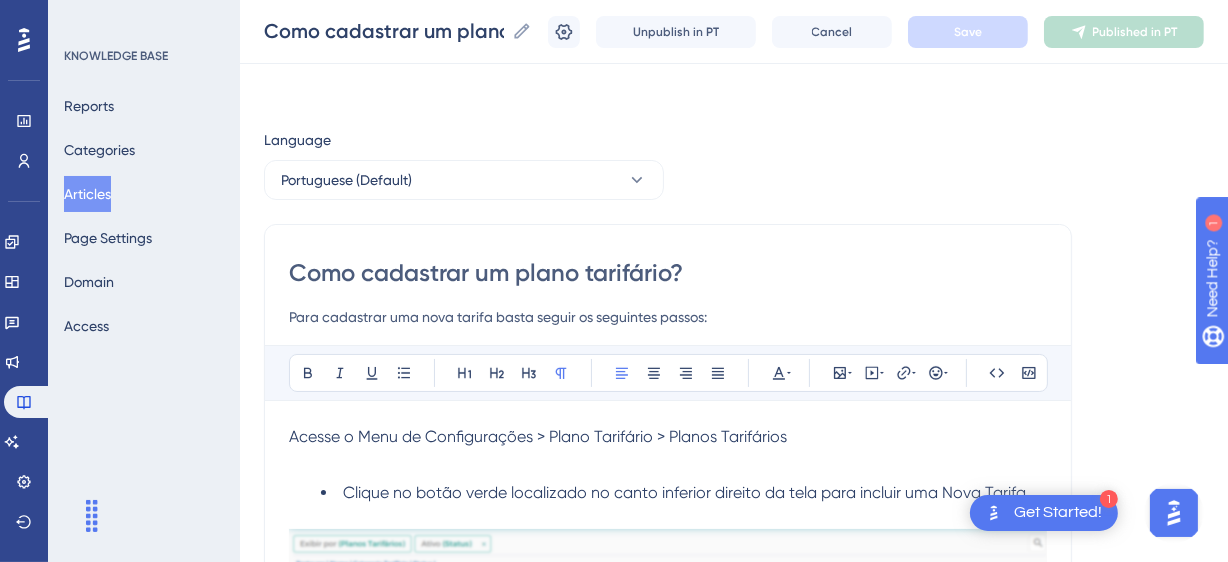 scroll, scrollTop: 2021, scrollLeft: 0, axis: vertical 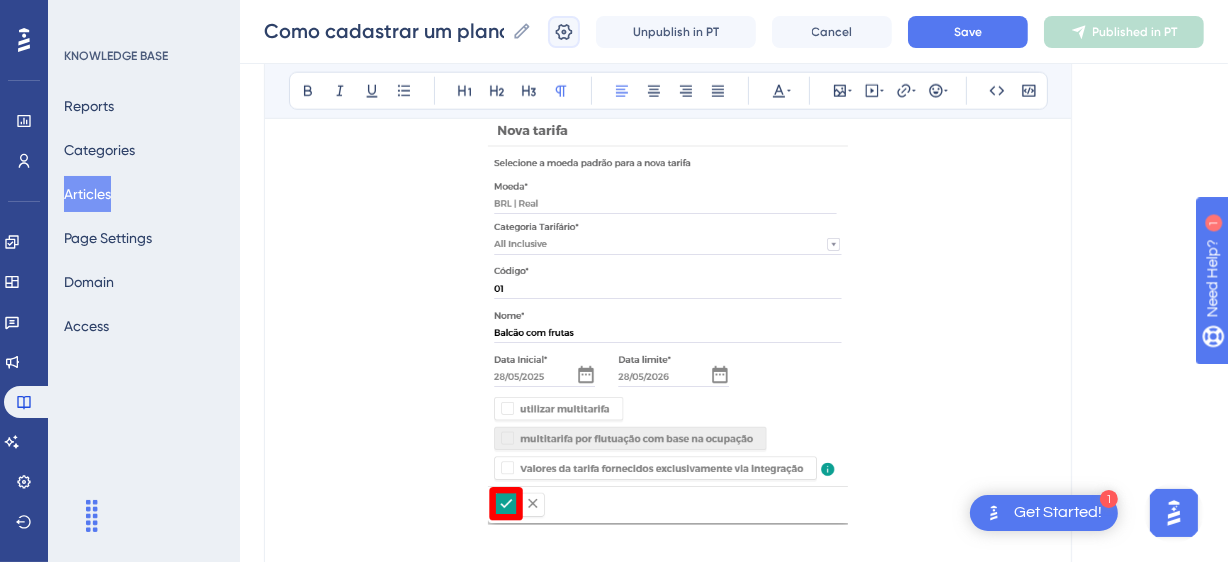 click 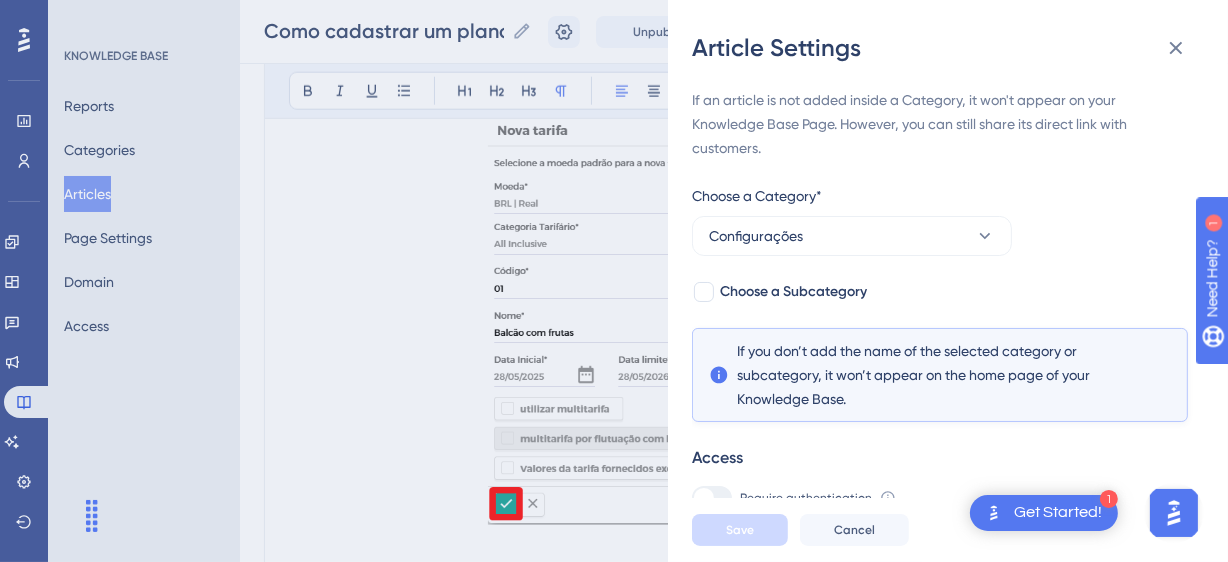 scroll, scrollTop: 363, scrollLeft: 0, axis: vertical 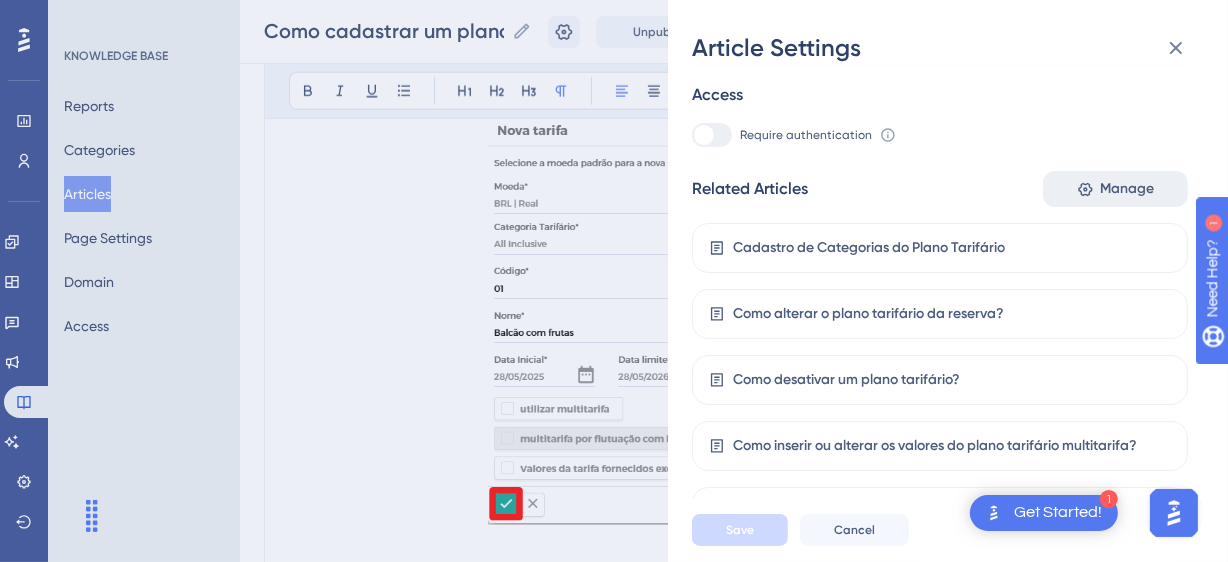 click on "Manage" at bounding box center [1127, 189] 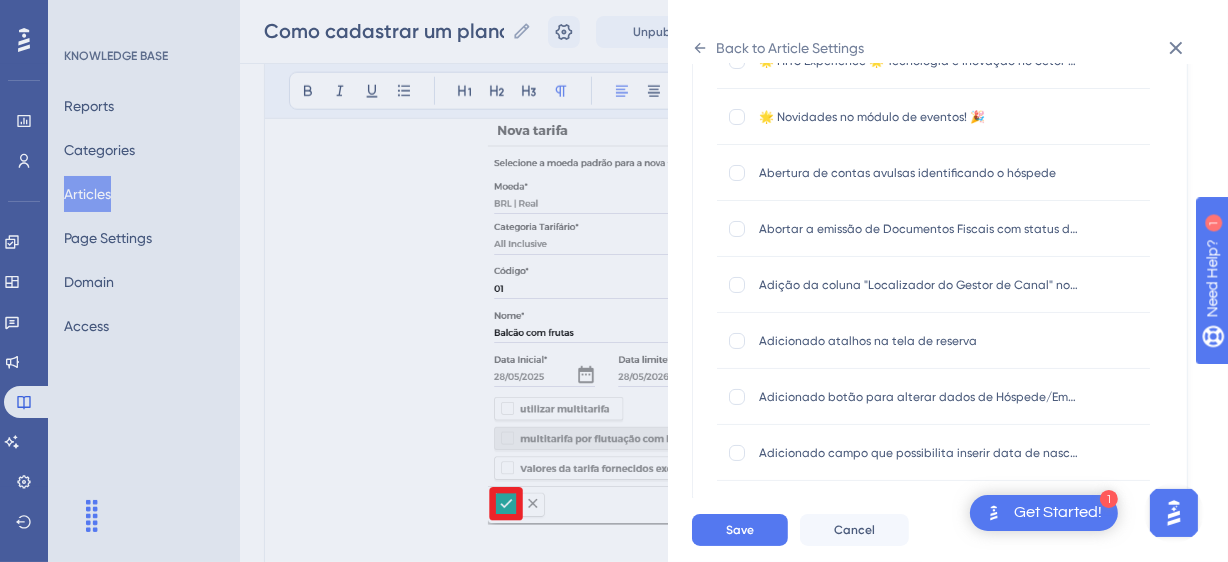 scroll, scrollTop: 0, scrollLeft: 0, axis: both 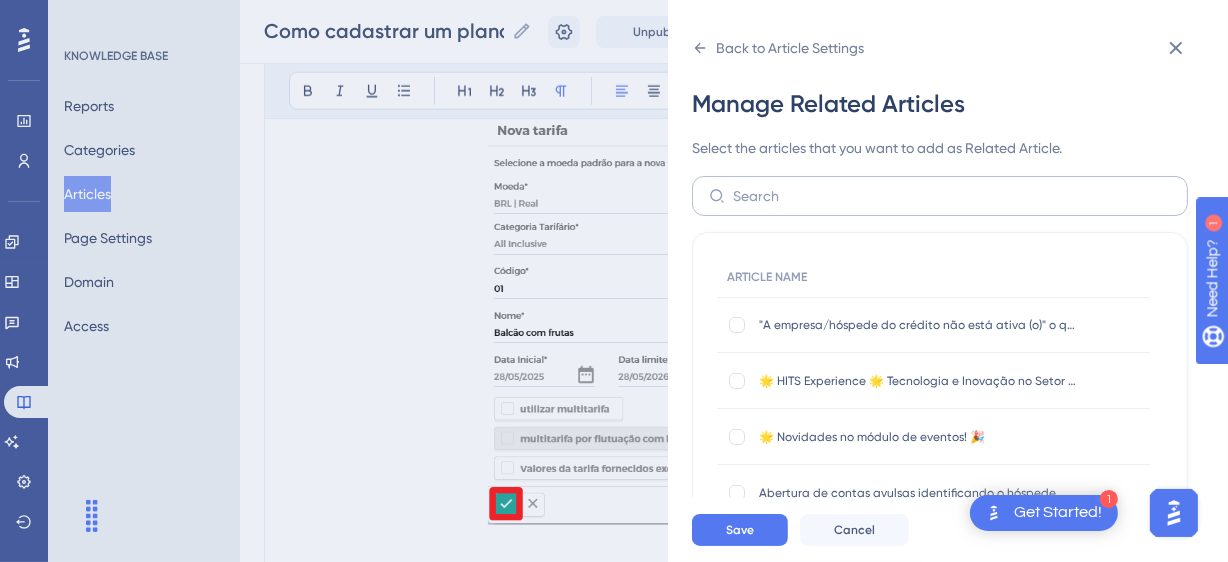 click at bounding box center (940, 196) 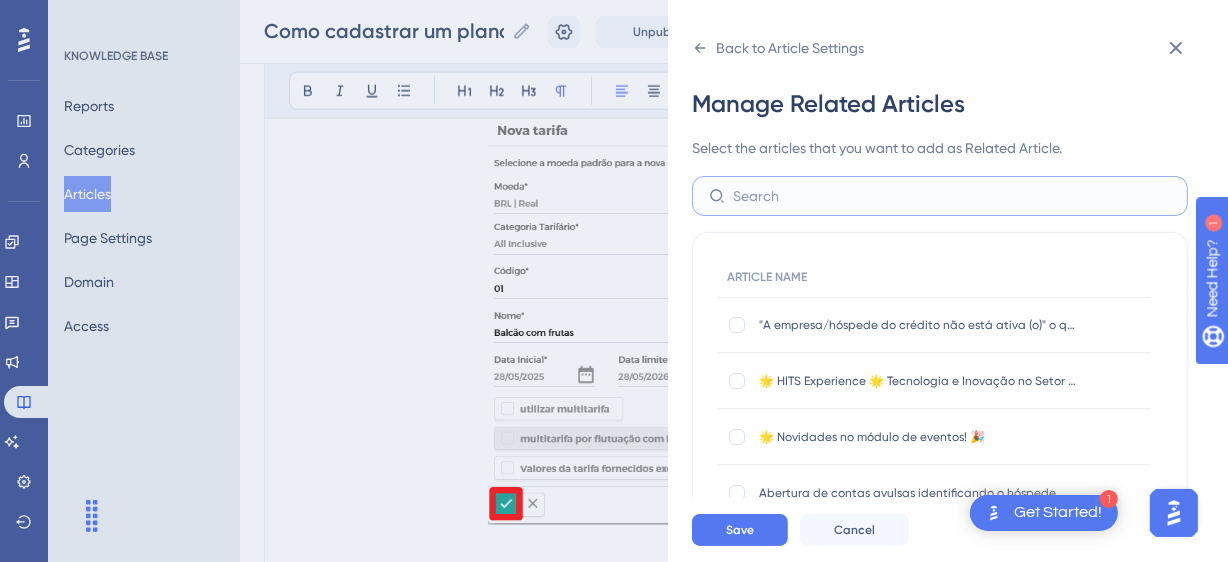 click at bounding box center [952, 196] 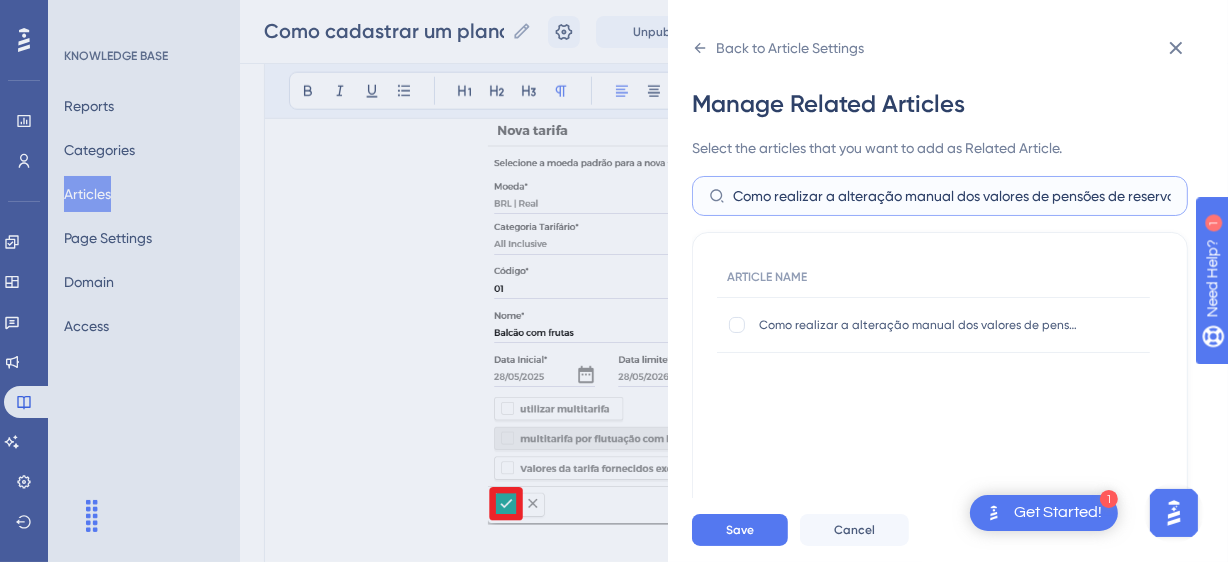 scroll, scrollTop: 0, scrollLeft: 86, axis: horizontal 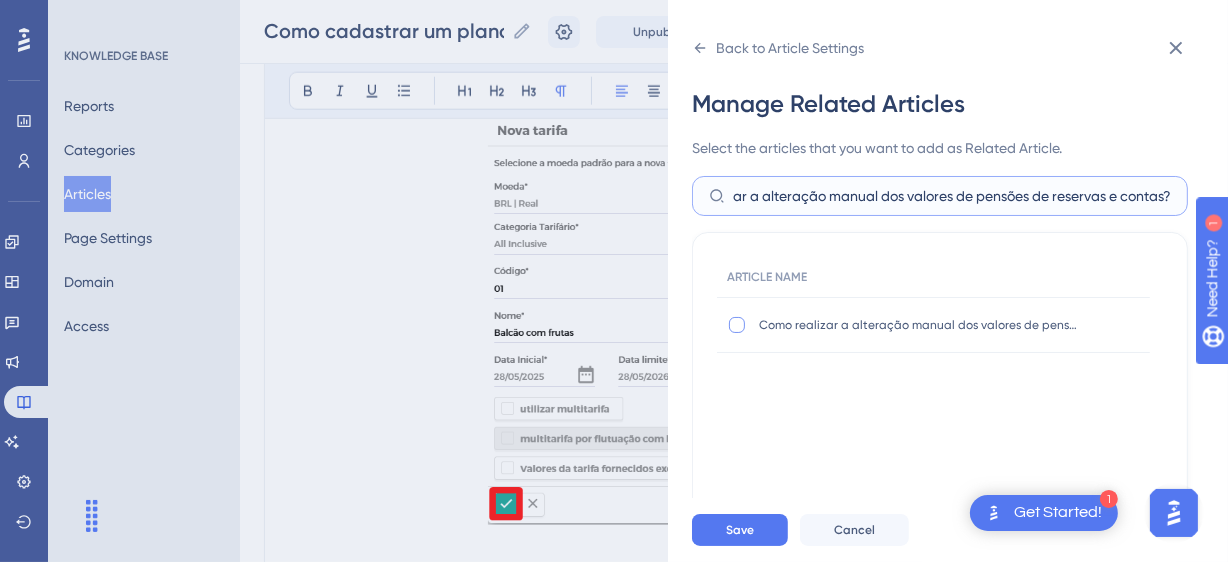 type on "Como realizar a alteração manual dos valores de pensões de reservas e contas?" 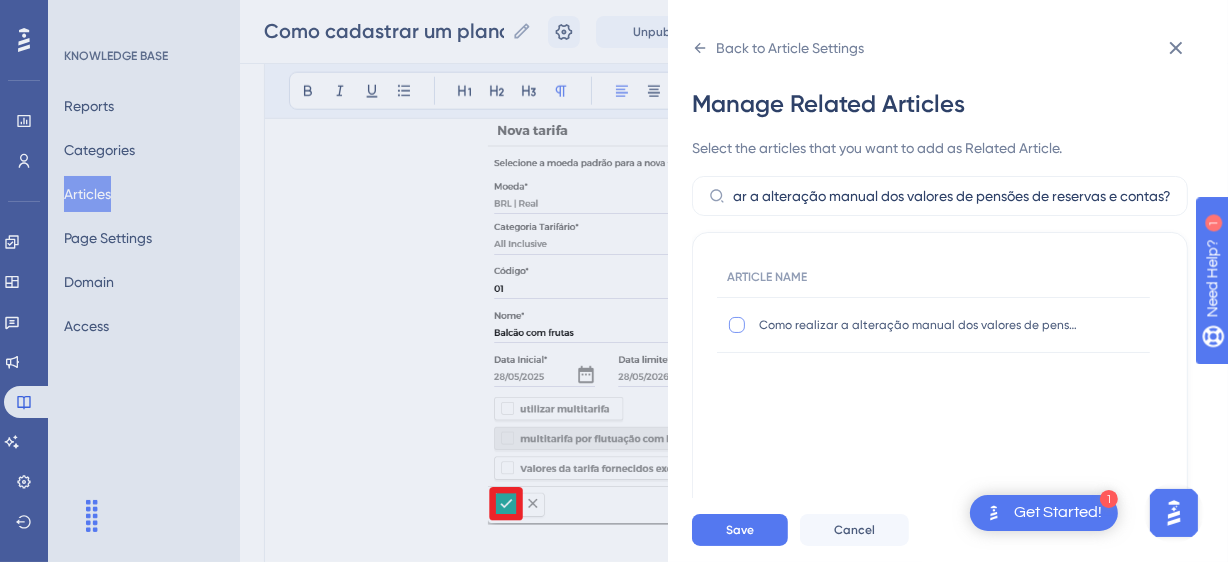 click at bounding box center [737, 325] 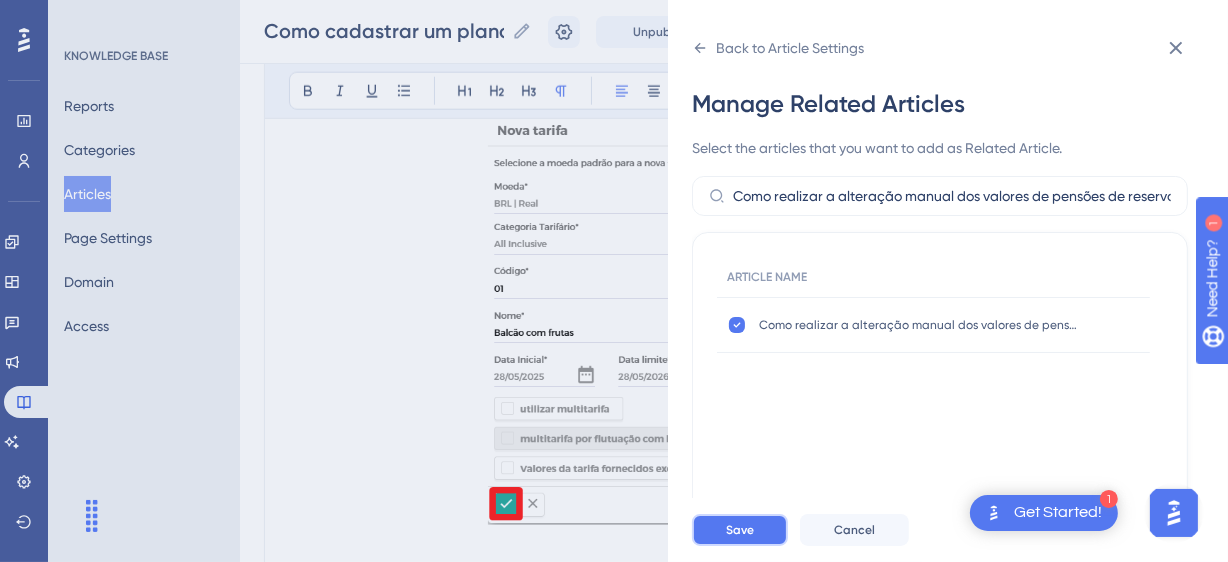 click on "Save" at bounding box center (740, 530) 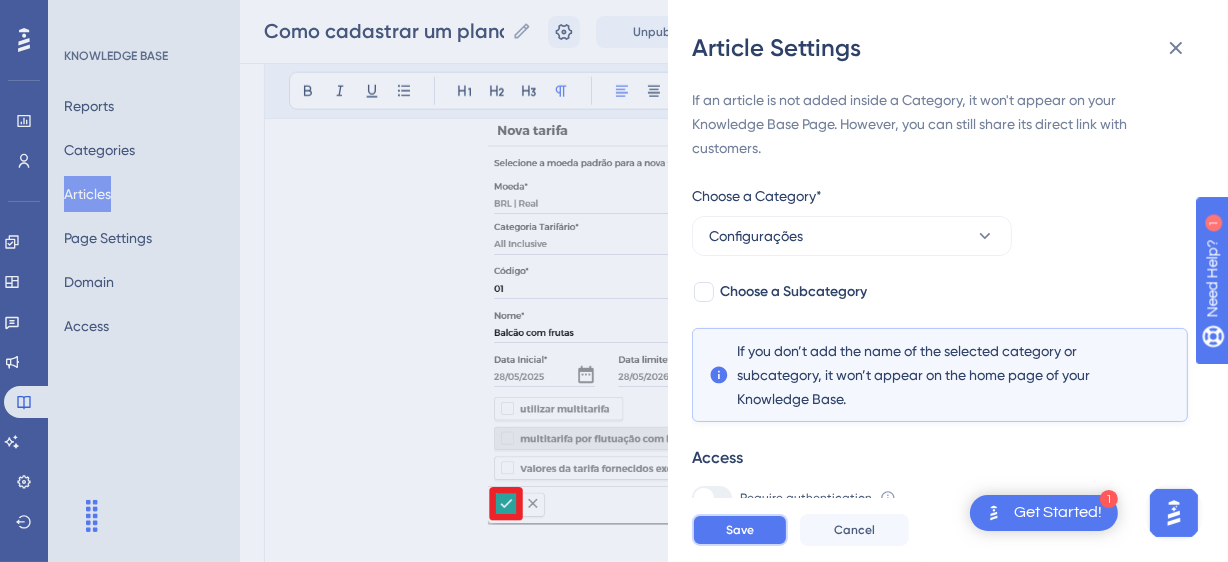 click on "Save" at bounding box center [740, 530] 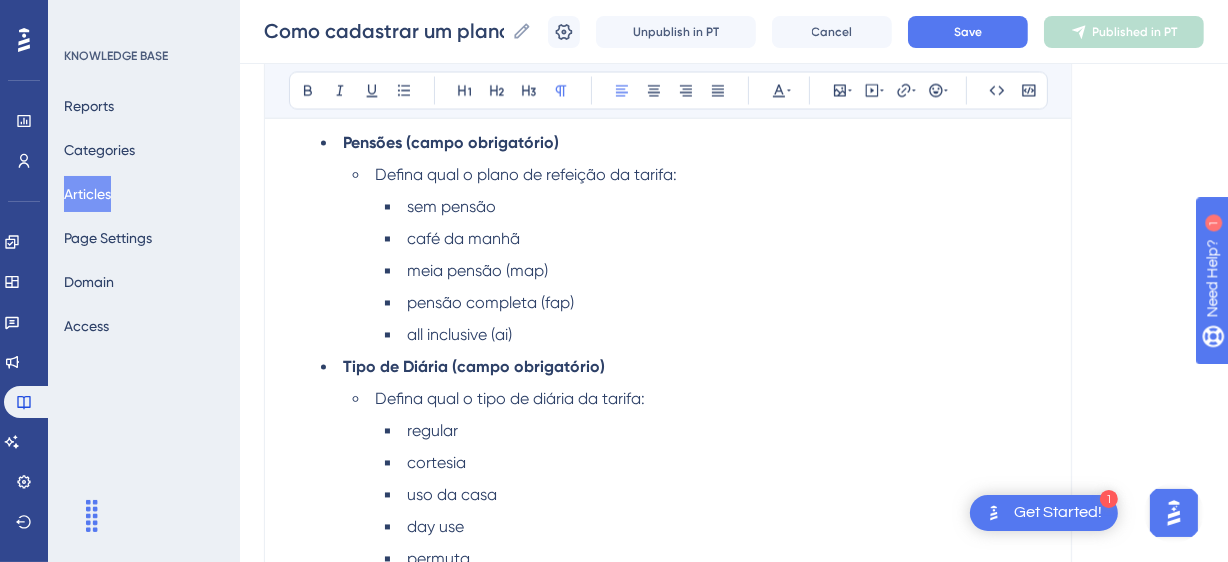 scroll, scrollTop: 4170, scrollLeft: 0, axis: vertical 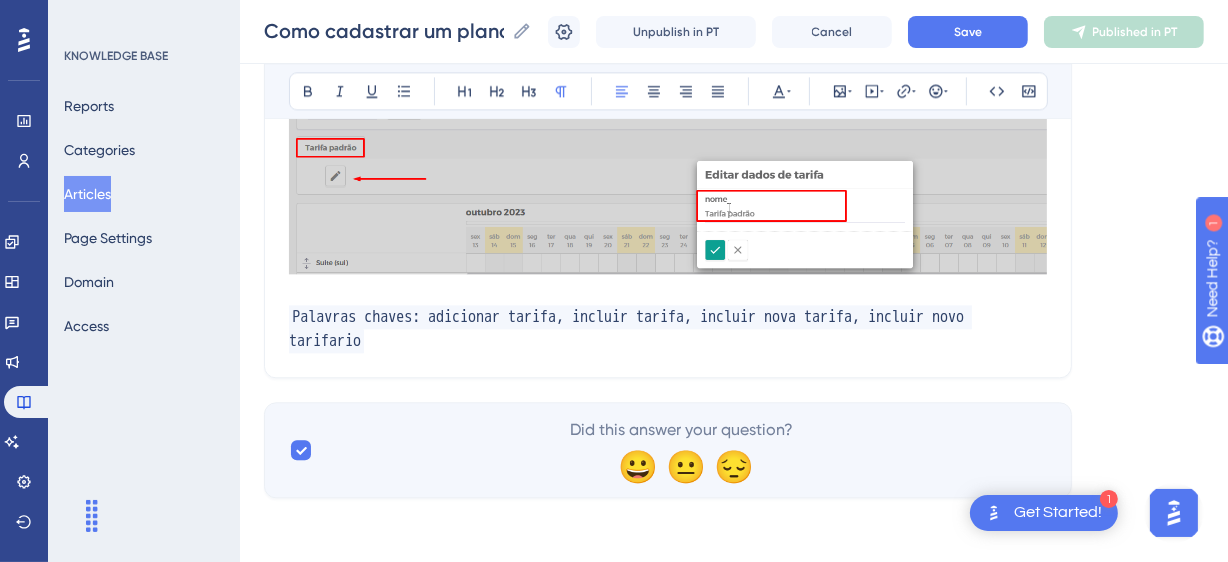 click on "Como cadastrar um plano tarifário? Para cadastrar uma nova tarifa basta seguir os seguintes passos: Bold Italic Underline Bullet Point Heading 1 Heading 2 Heading 3 Normal Align Left Align Center Align Right Align Justify Text Color Insert Image Embed Video Hyperlink Emojis Code Code Block Acesse o Menu de Configurações > Plano Tarifário > Planos Tarifários Clique no botão verde localizado no canto inferior direito da tela para incluir uma Nova Tarifa Ao clicar no botão de incluir ➕, localizado no canto direito da tela, será automaticamente aberto a seguinte tela: Preencha as informações solicitadas: Categoria tarifário:  (campo obrigatório)   O primeiro campo a ser preenchido é a categoria do tarifário que deve ser previamente cadastrada, a categoria serve para catalogar e separar os planos tarifários  Como cadastrar uma categoria de plano tarifário? Código:  (campo obrigatório)   Normalmente é utilizado uma abreviação do nome do plano tarifário Nome: Multitarifa (campo opcional)" at bounding box center (668, -1774) 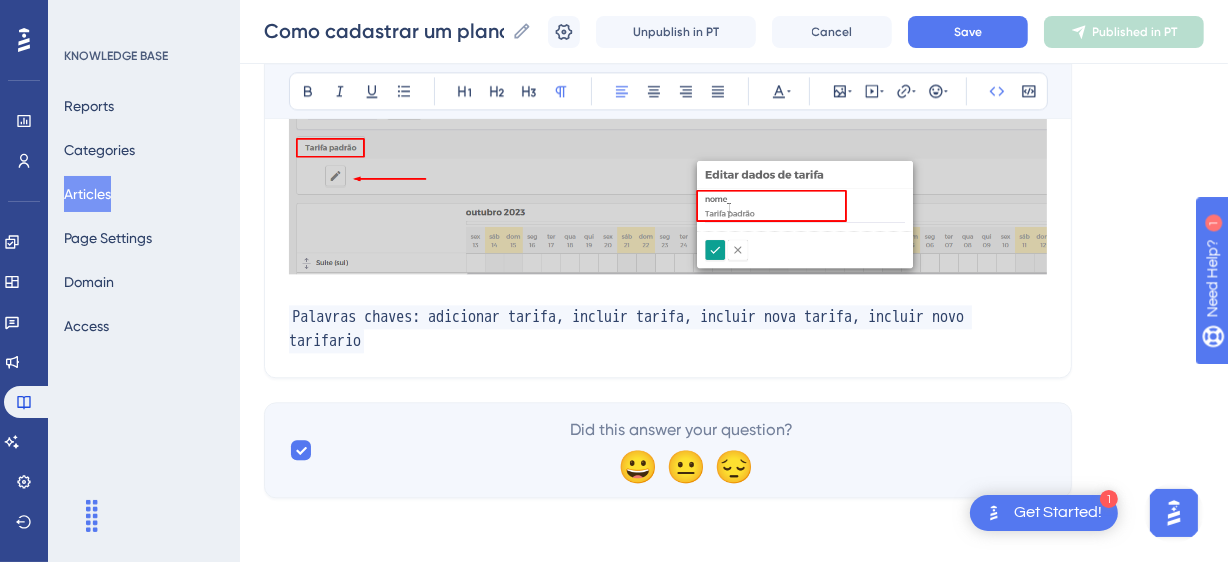 type 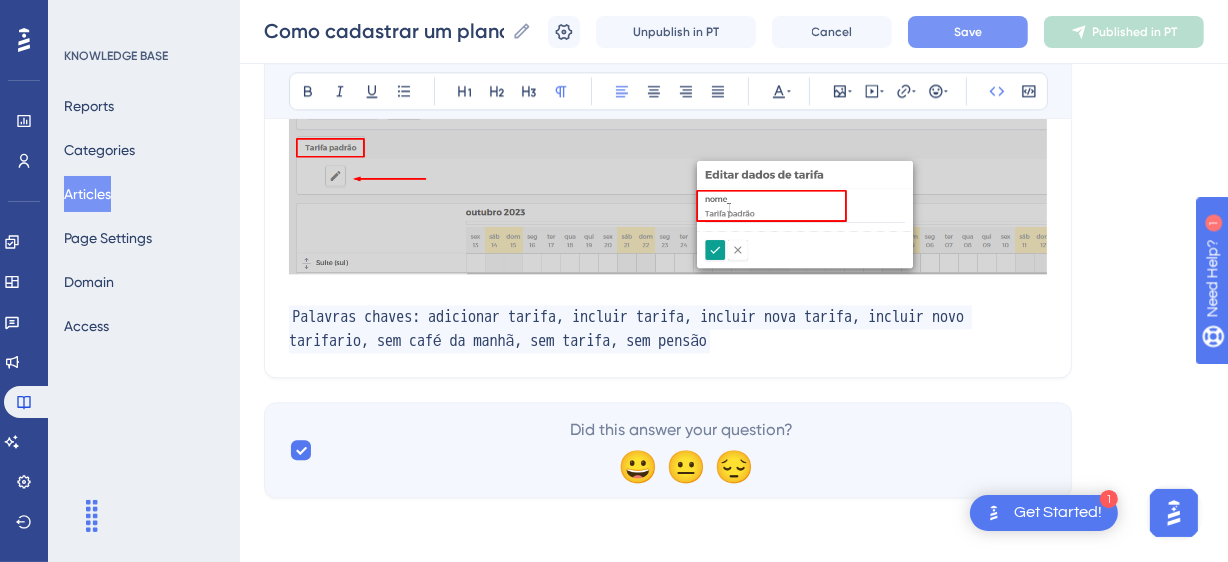click on "Save" at bounding box center [968, 32] 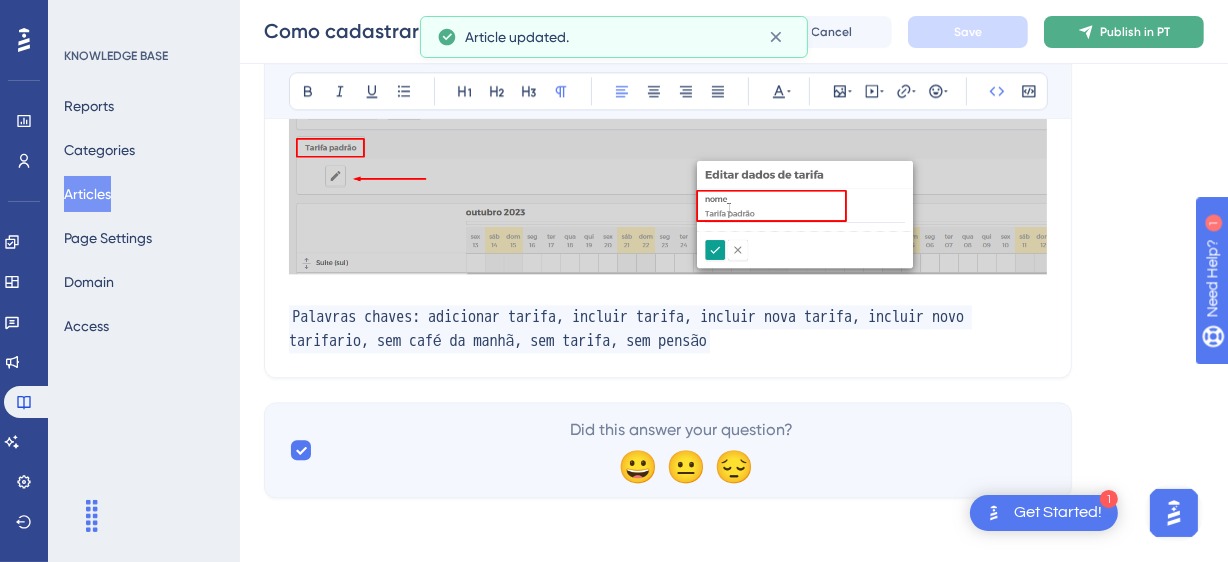 click on "Publish in PT" at bounding box center [1135, 32] 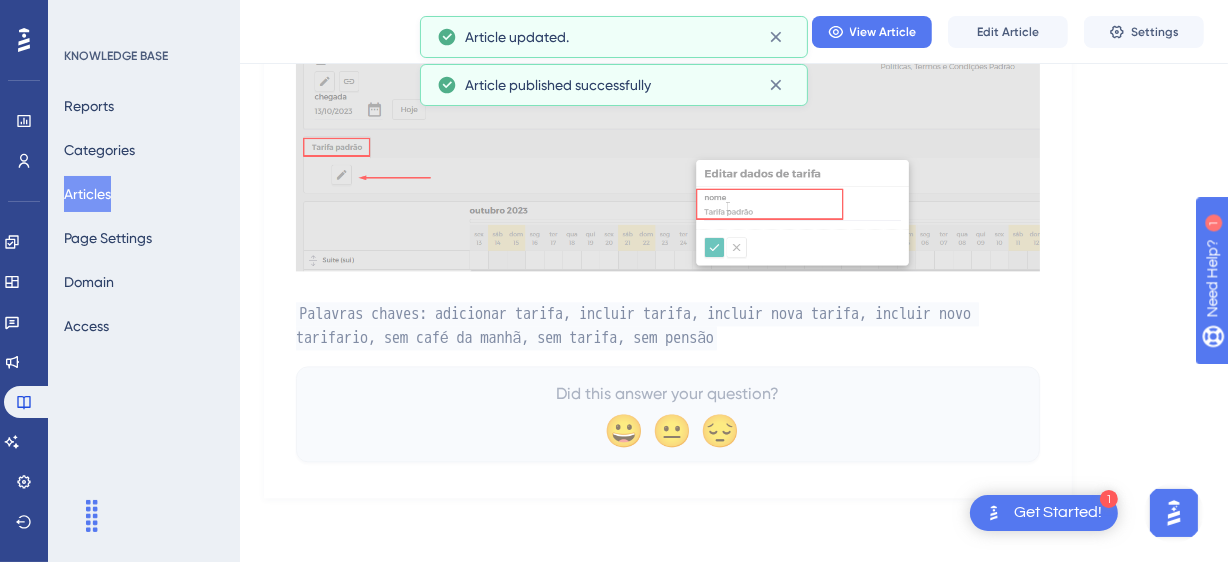 scroll, scrollTop: 4063, scrollLeft: 0, axis: vertical 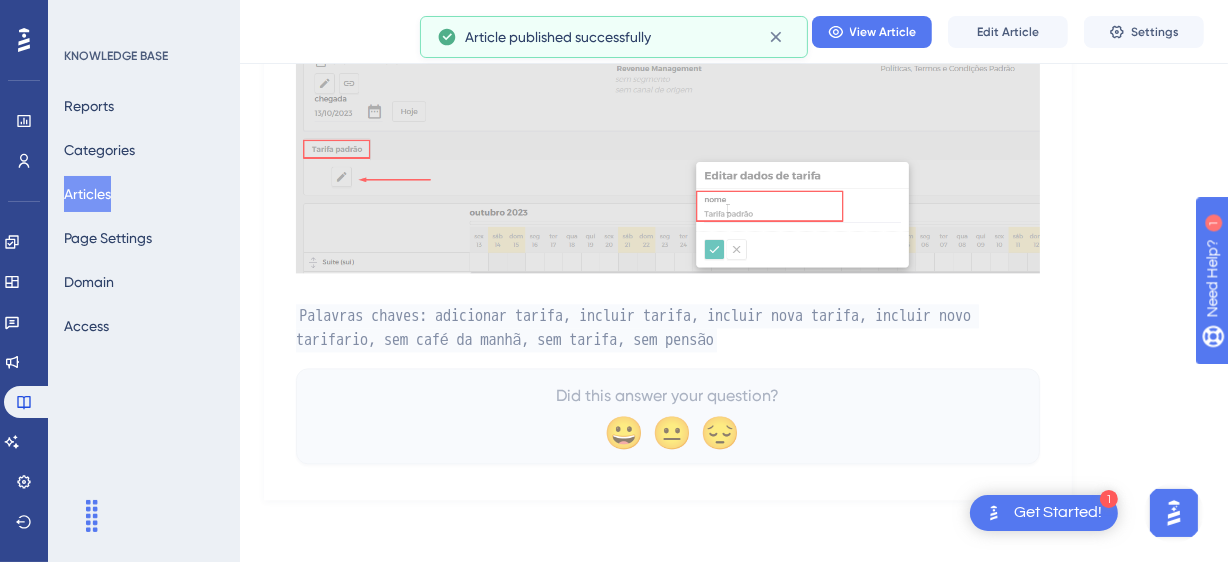 click on "Articles" at bounding box center [87, 194] 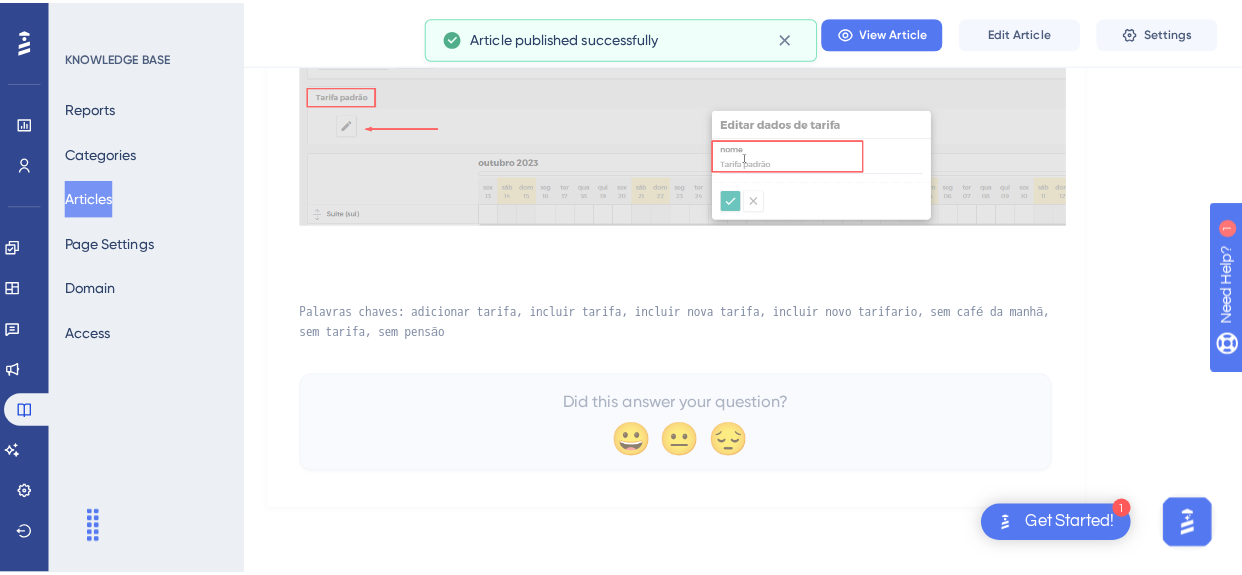 scroll, scrollTop: 0, scrollLeft: 0, axis: both 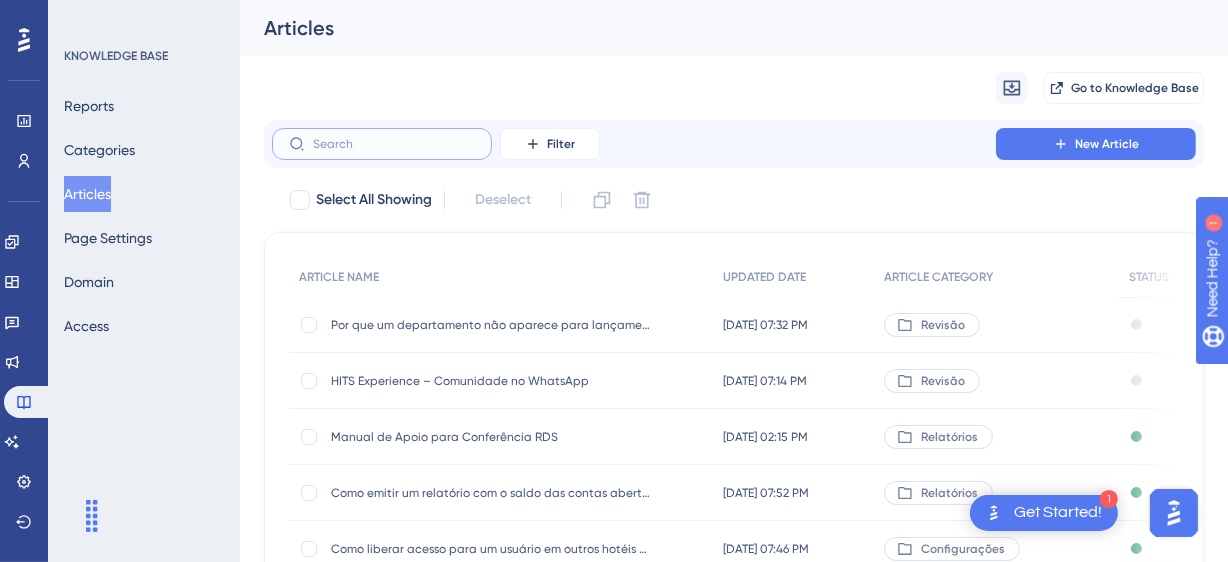 click at bounding box center [394, 144] 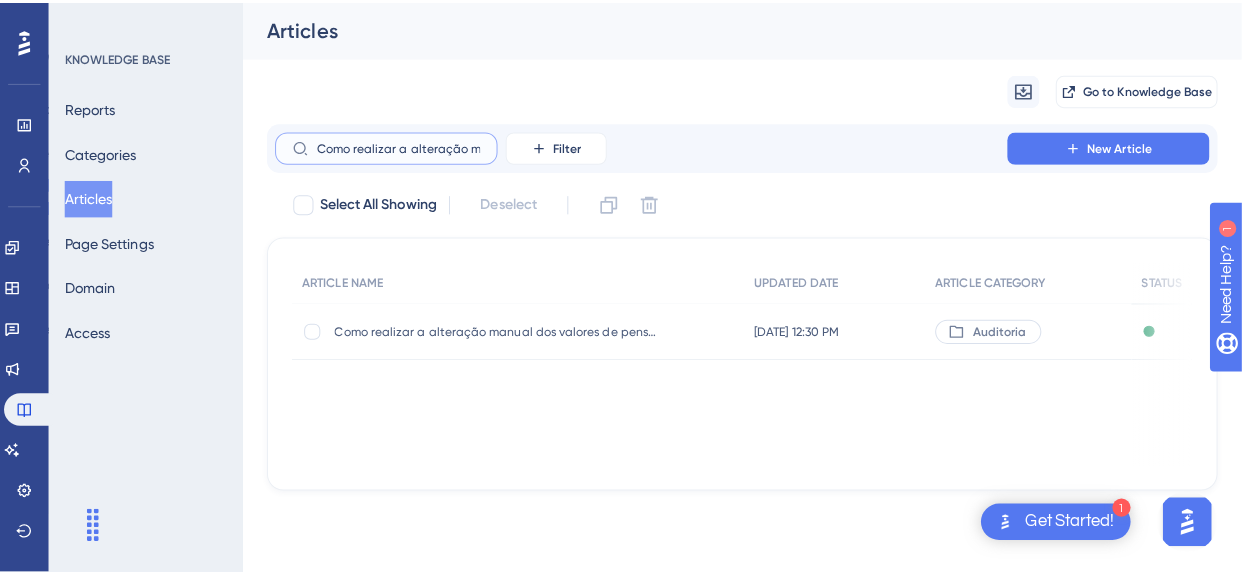 scroll, scrollTop: 0, scrollLeft: 281, axis: horizontal 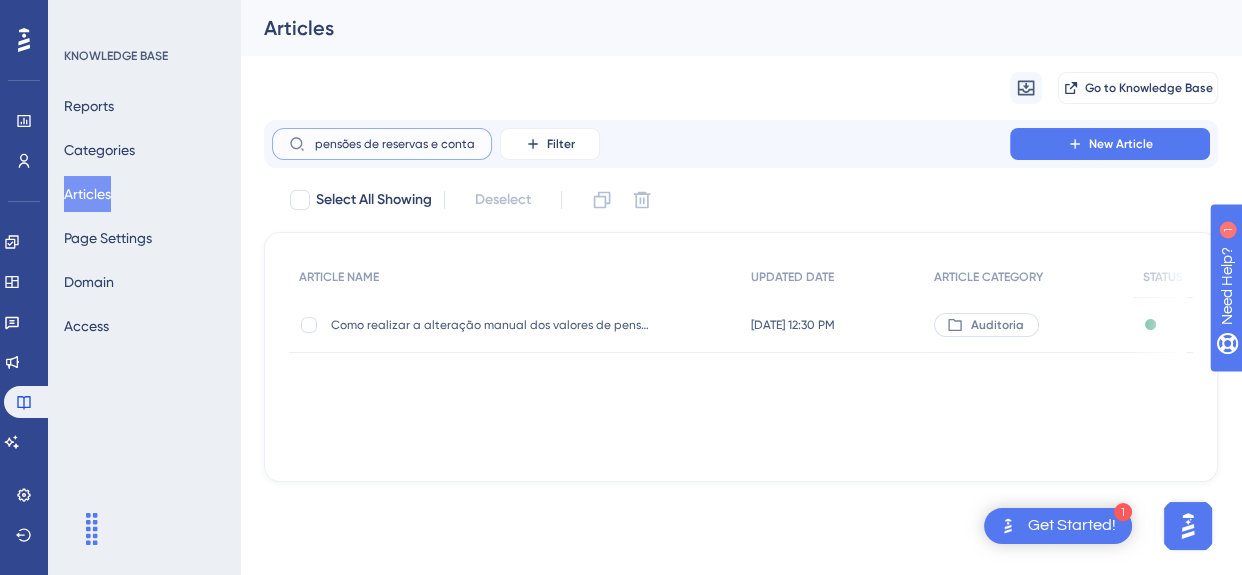 type on "Como realizar a alteração manual dos valores de pensões de reservas e contas?" 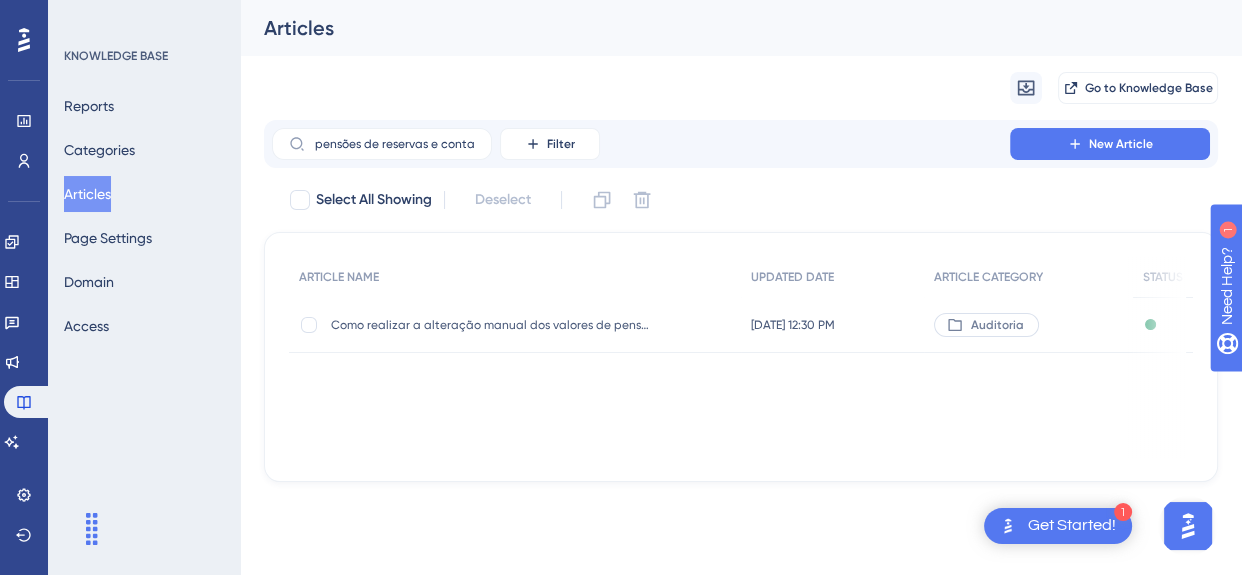 click on "Como realizar a alteração manual dos valores de pensões de reservas e contas?" at bounding box center (491, 325) 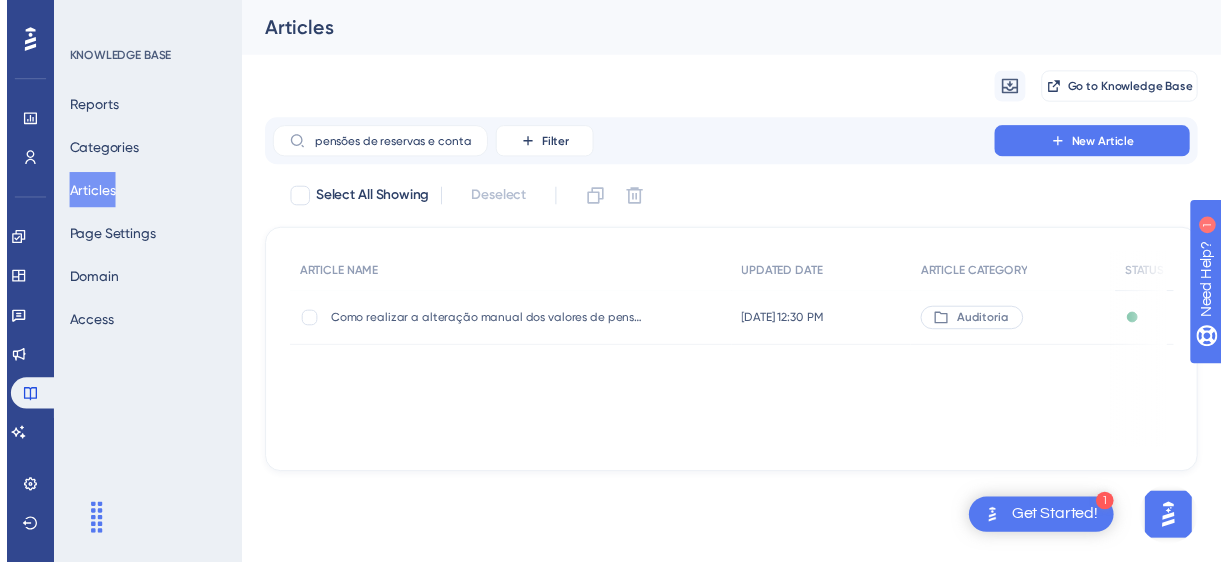 scroll, scrollTop: 0, scrollLeft: 0, axis: both 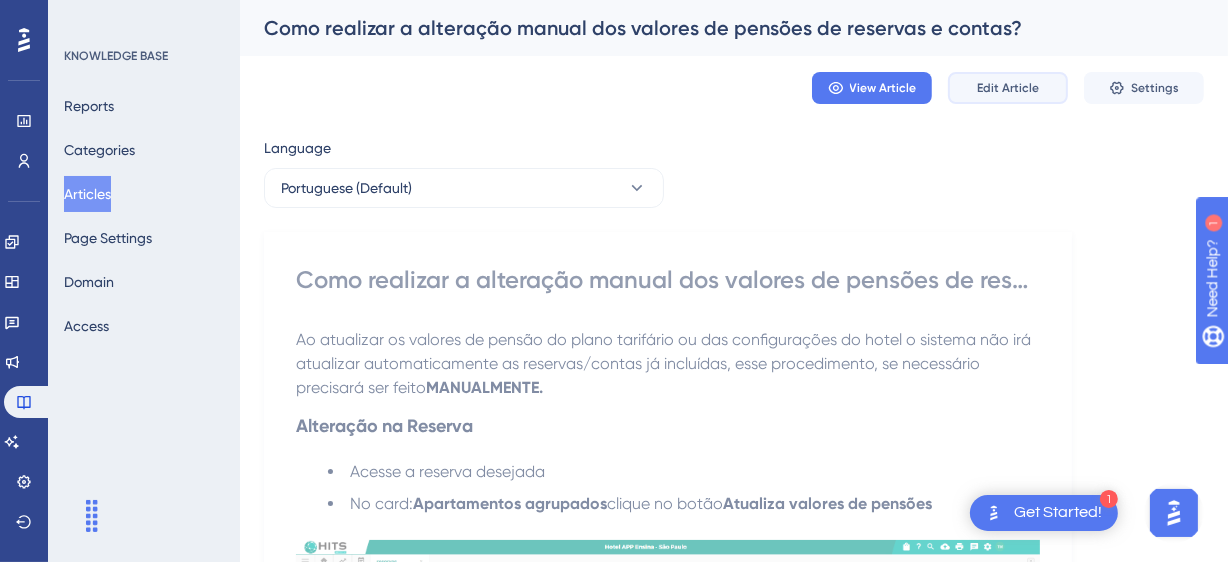 click on "Edit Article" at bounding box center [1008, 88] 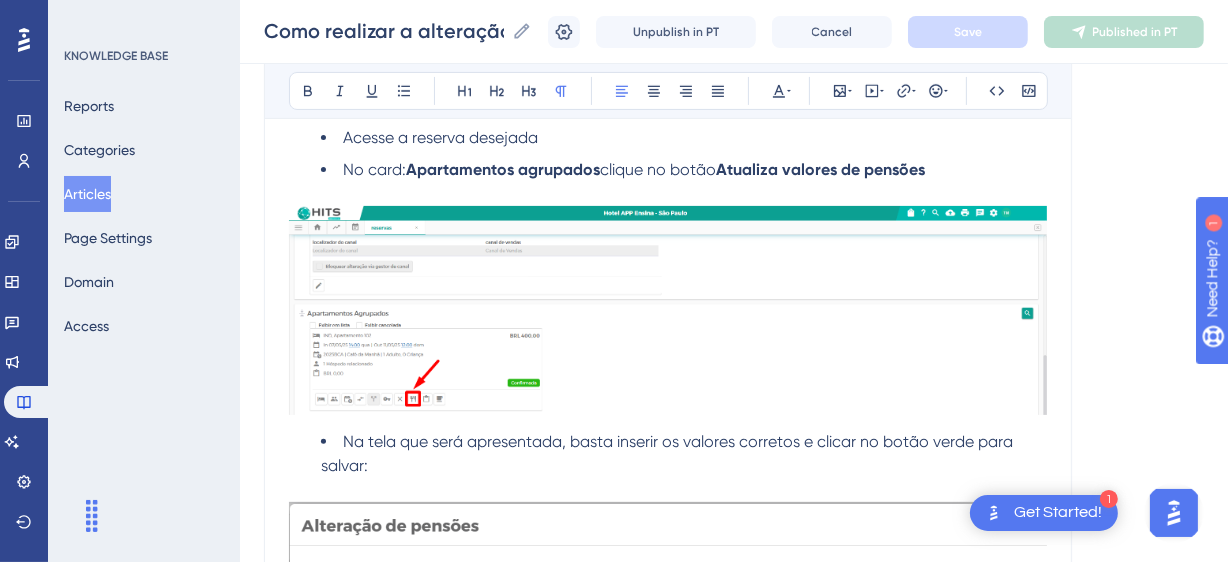 scroll, scrollTop: 1397, scrollLeft: 0, axis: vertical 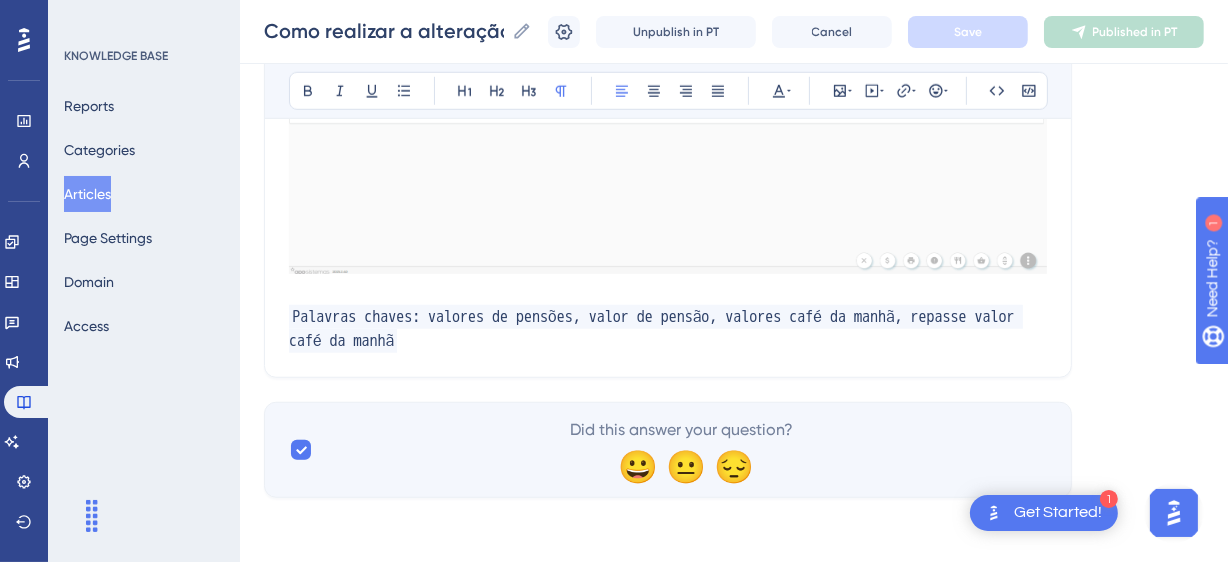 click on "Palavras chaves: valores de pensões, valor de pensão, valores café da manhã, repasse valor café da manhã" at bounding box center (668, 329) 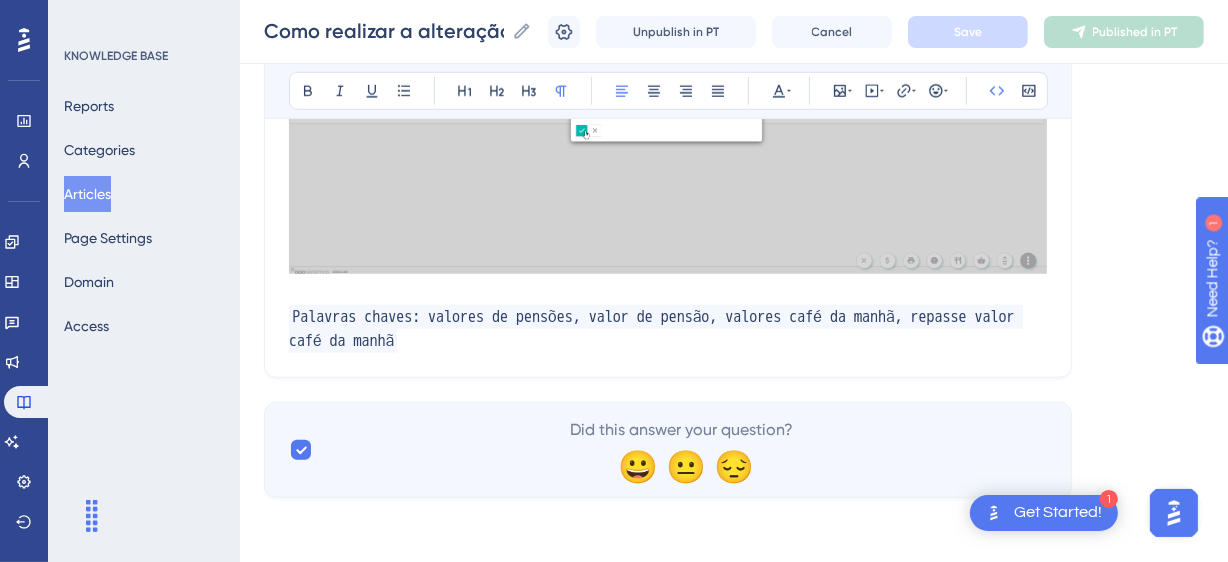 type 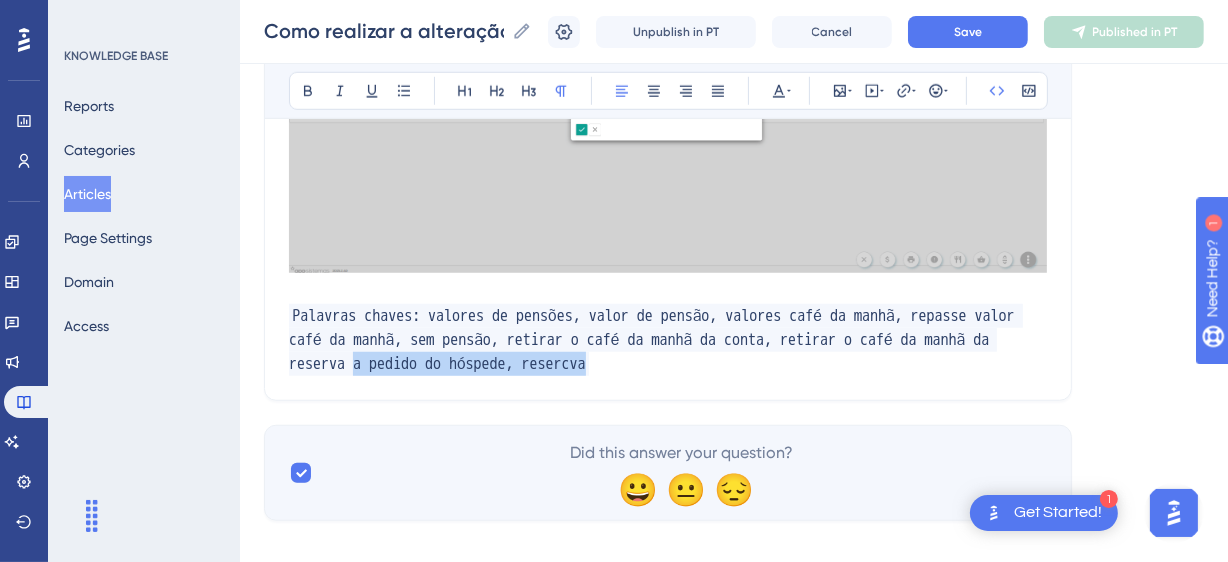drag, startPoint x: 439, startPoint y: 368, endPoint x: 773, endPoint y: 365, distance: 334.01346 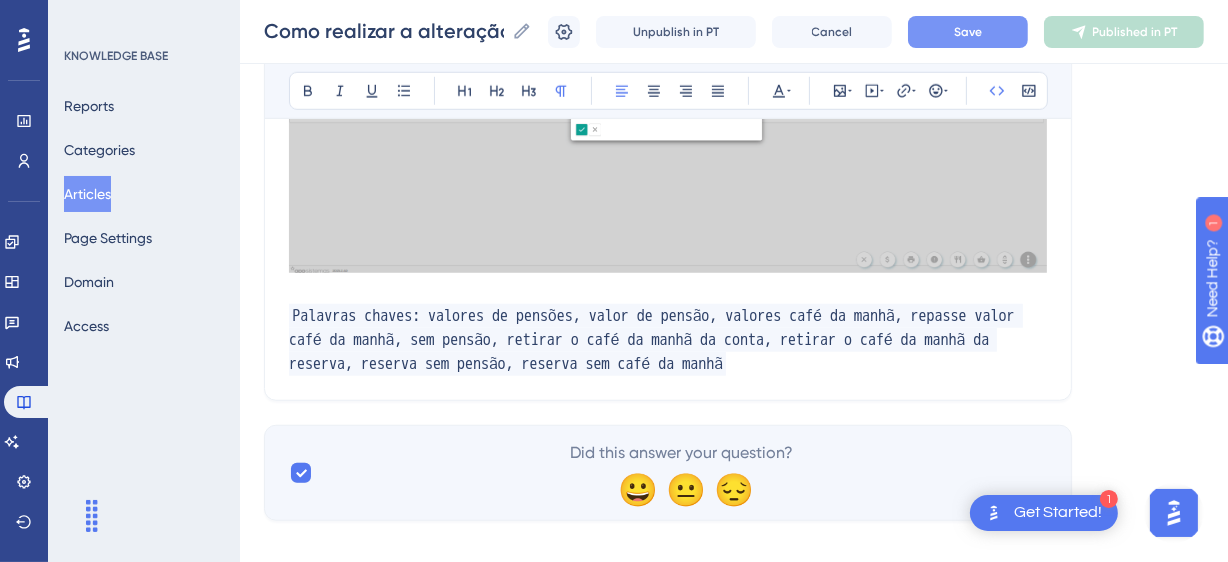 click on "Save" at bounding box center (968, 32) 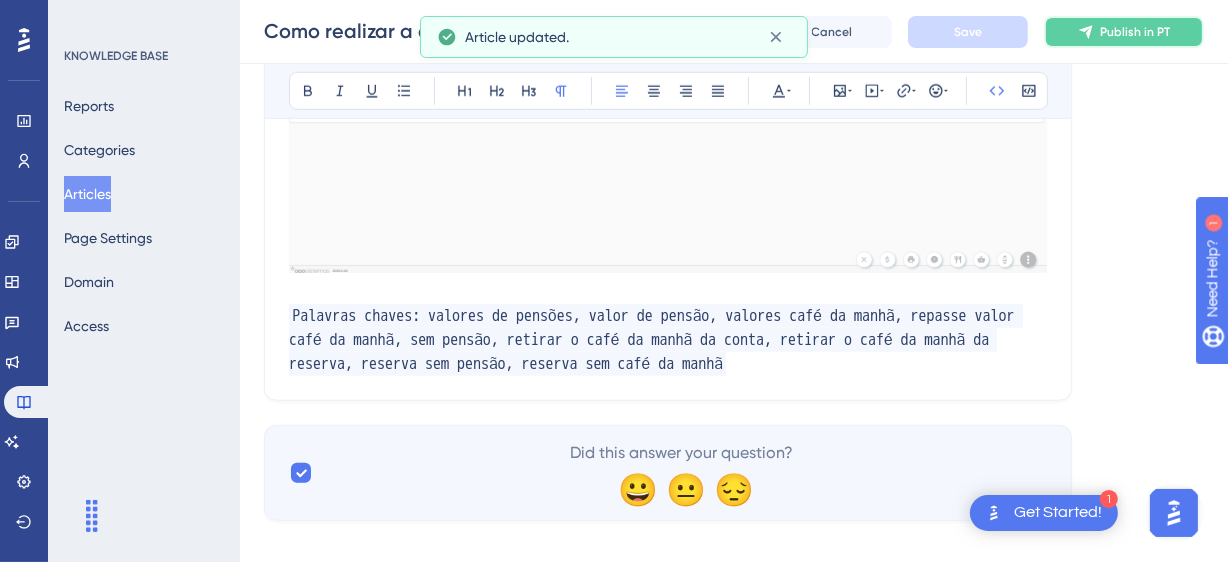 click on "Publish in PT" at bounding box center (1135, 32) 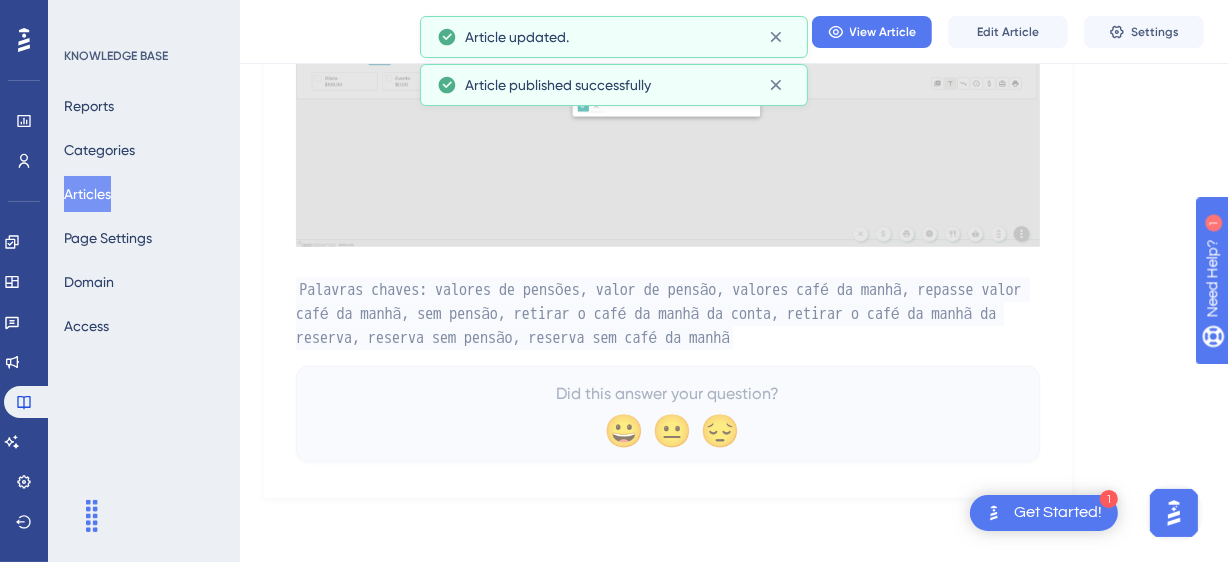 scroll, scrollTop: 1304, scrollLeft: 0, axis: vertical 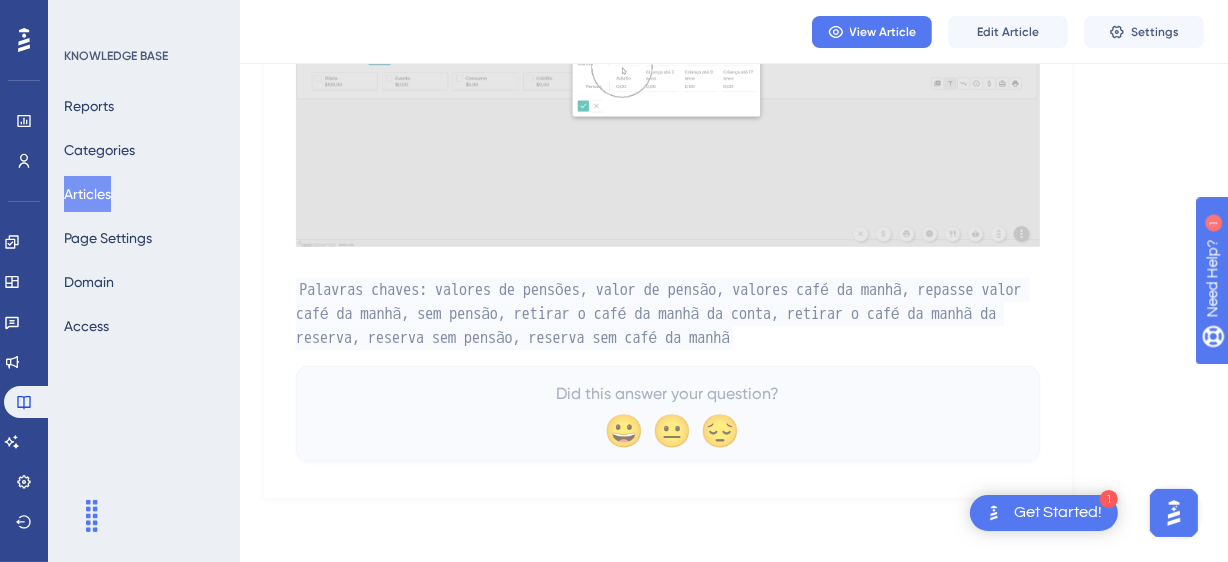 click on "Articles" at bounding box center [87, 194] 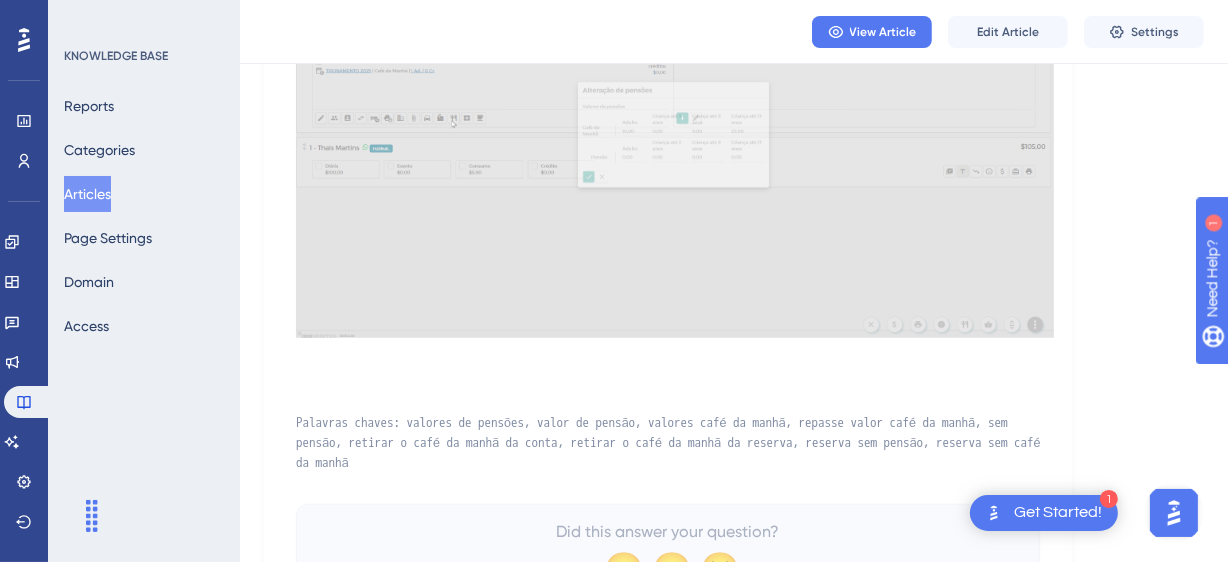 scroll, scrollTop: 0, scrollLeft: 0, axis: both 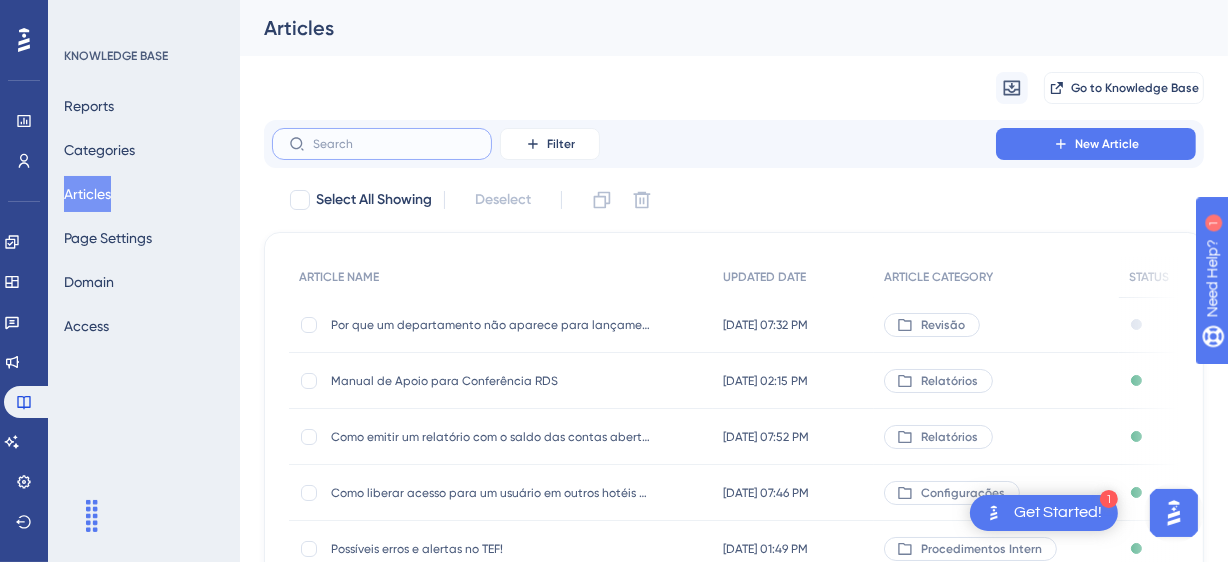 click at bounding box center [394, 144] 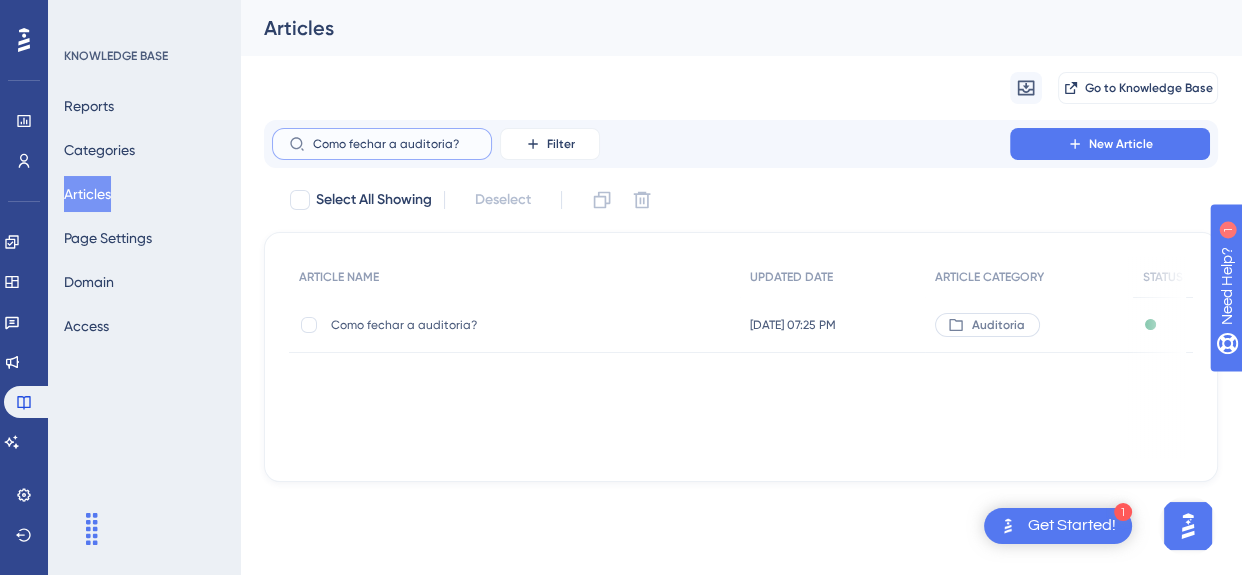type on "Como fechar a auditoria?" 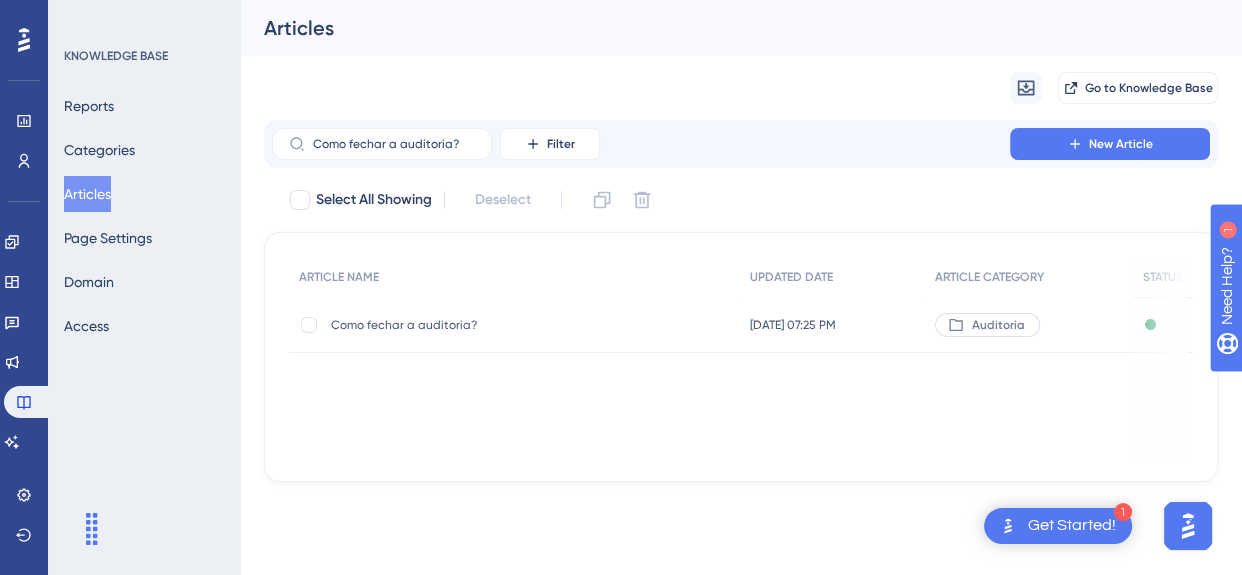 click on "Como fechar a auditoria?" at bounding box center (491, 325) 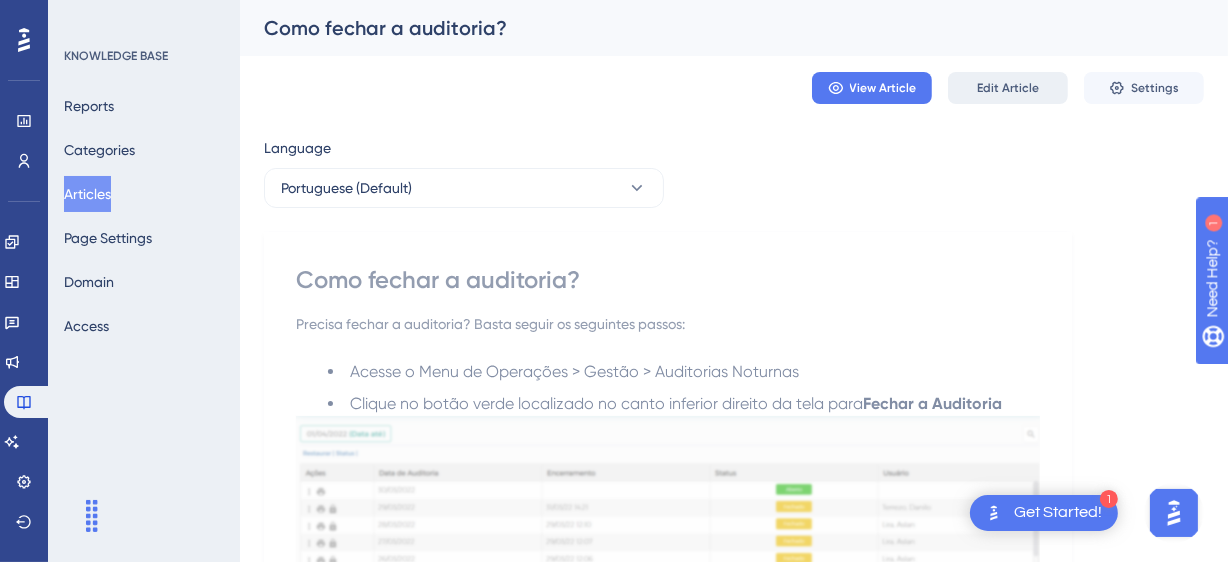 click on "Edit Article" at bounding box center (1008, 88) 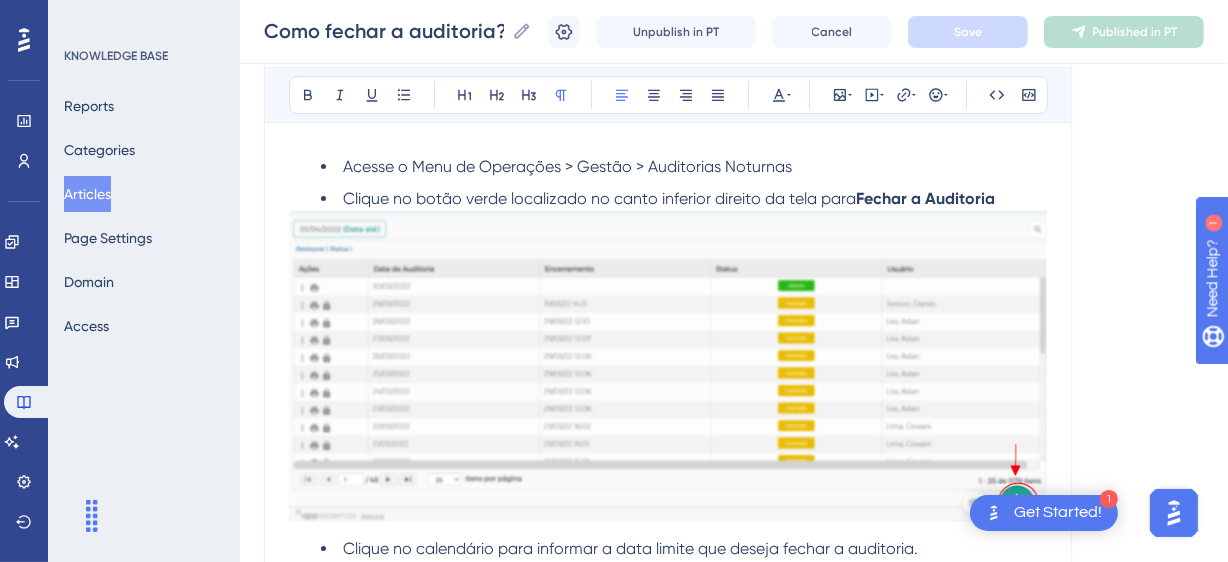scroll, scrollTop: 1144, scrollLeft: 0, axis: vertical 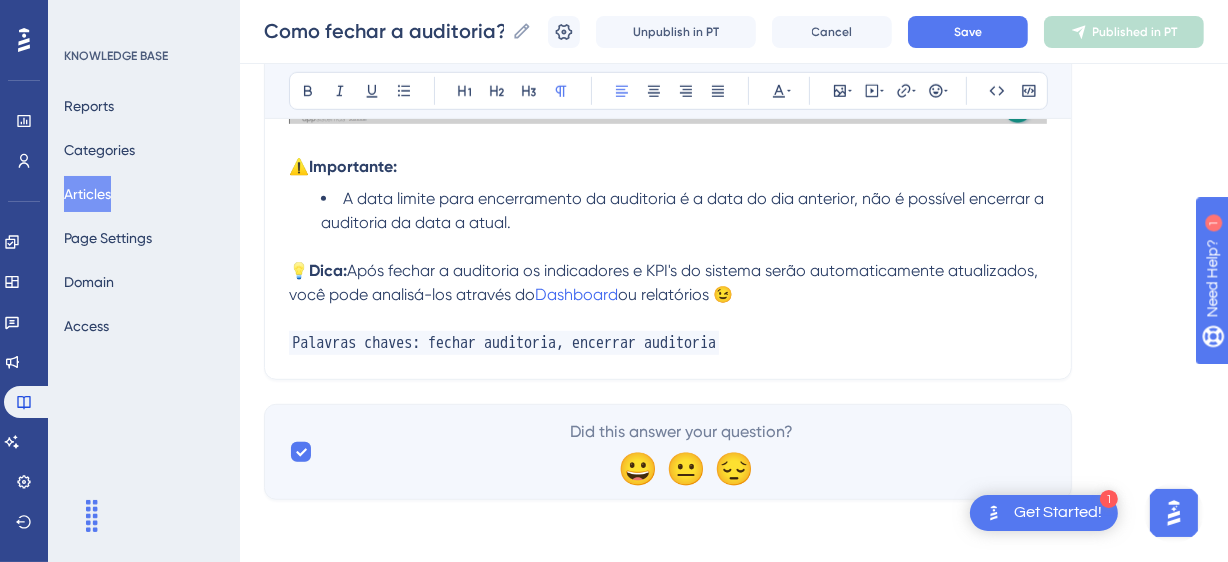 click on "Palavras chaves: fechar auditoria, encerrar auditoria" at bounding box center [668, 343] 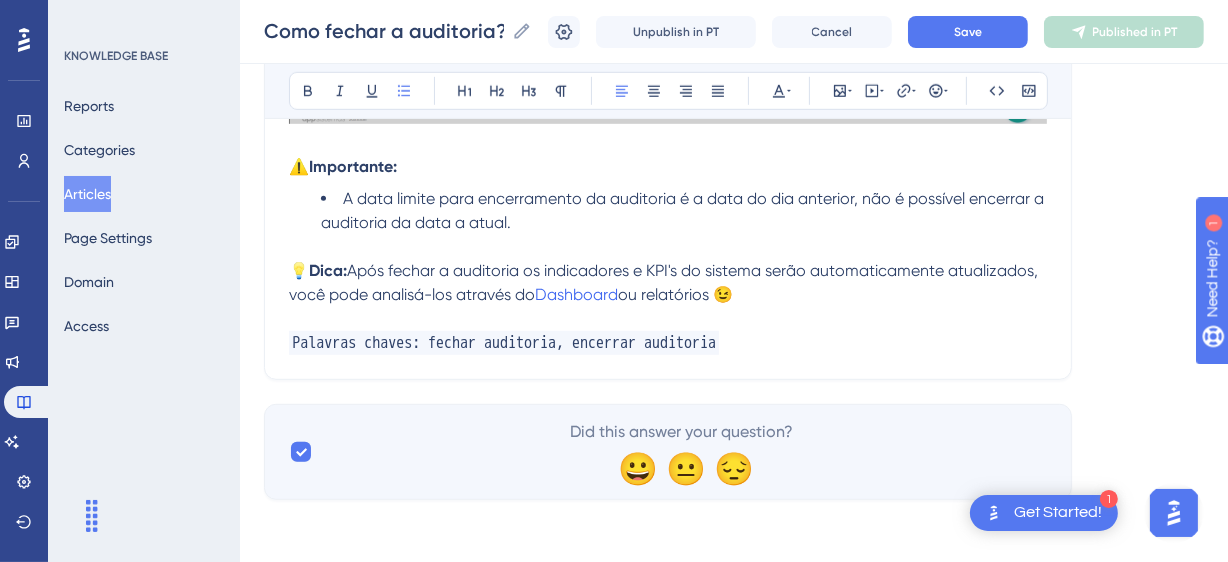click on "A data limite para encerramento da auditoria é a data do dia anterior, não é possível encerrar a auditoria da data a atual." at bounding box center (684, 211) 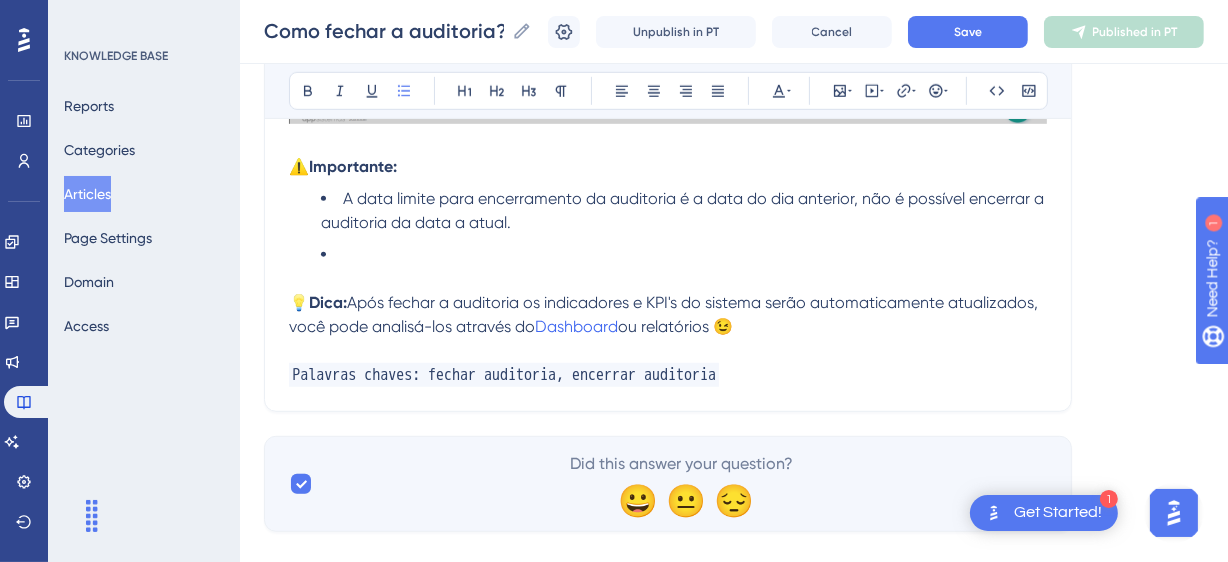 click at bounding box center [684, 255] 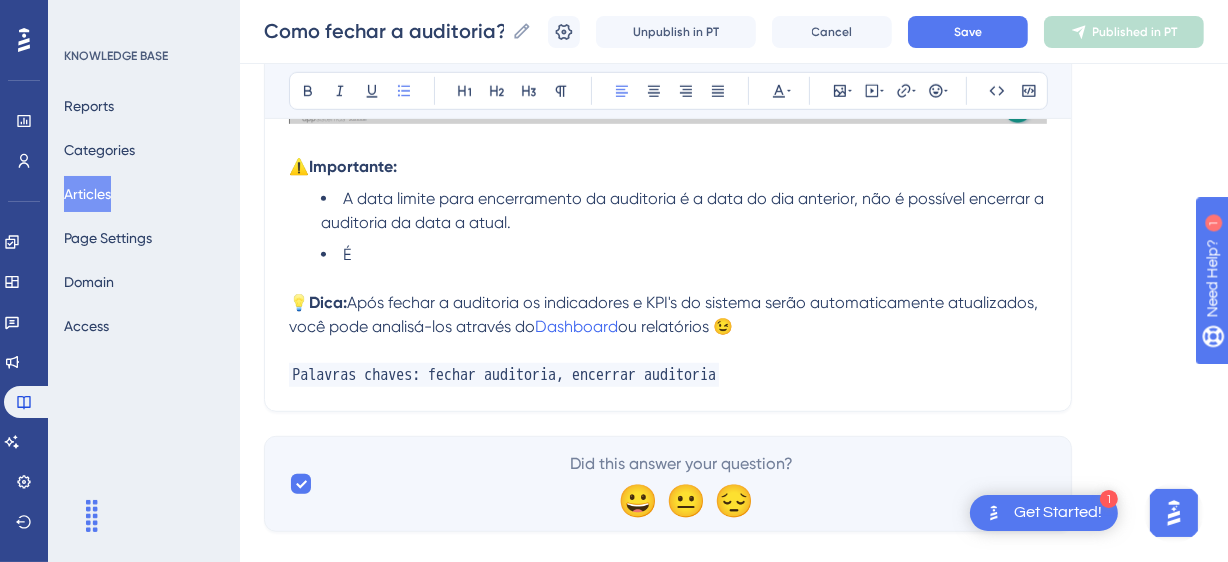 type 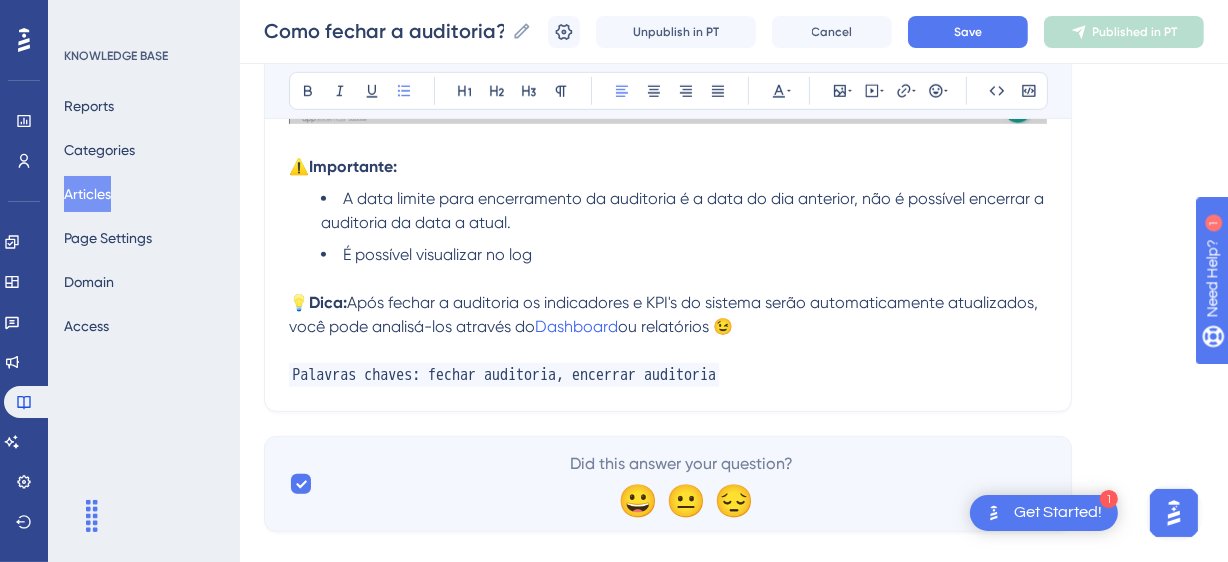 click on "É possível visualizar no log" at bounding box center [437, 254] 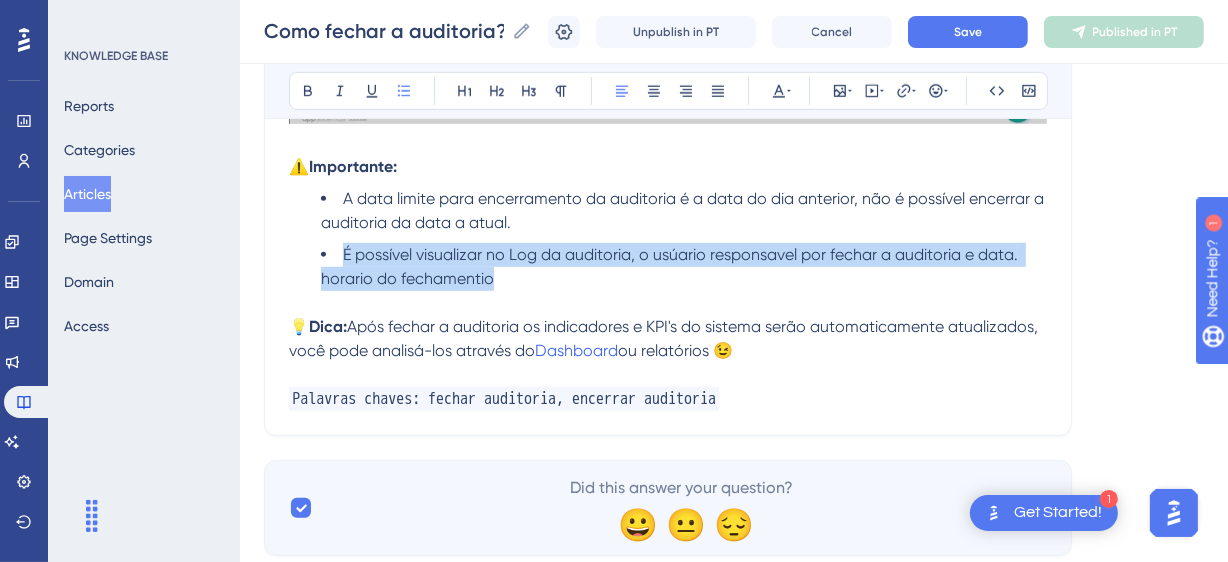 drag, startPoint x: 510, startPoint y: 275, endPoint x: 340, endPoint y: 258, distance: 170.84789 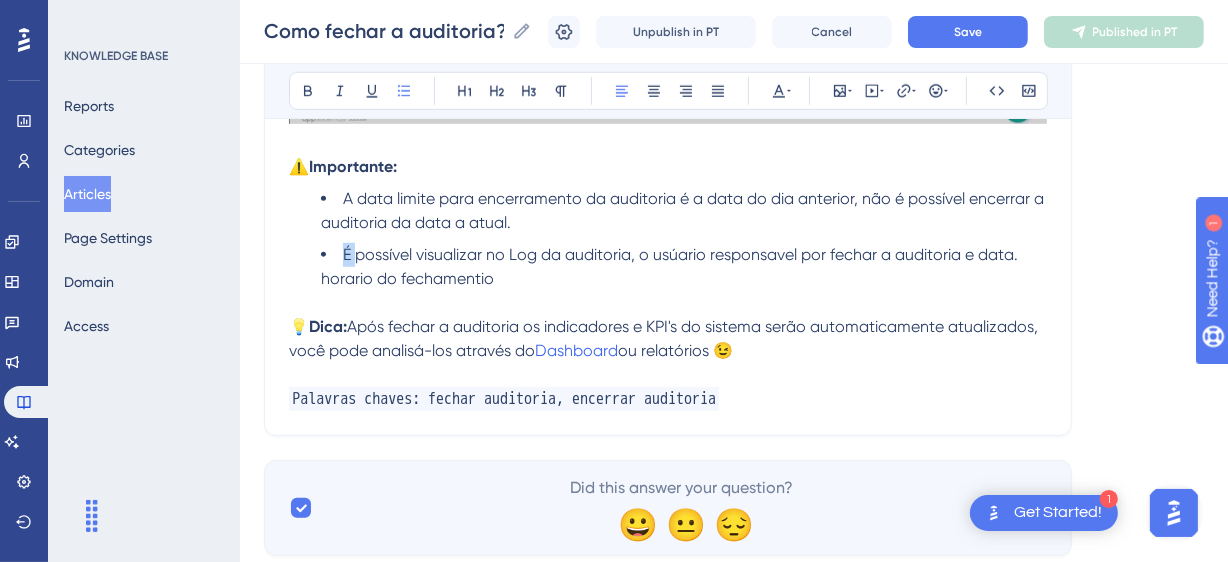 click on "É possível visualizar no Log da auditoria, o usúario responsavel por fechar a auditoria e data. horario do fechamentio" at bounding box center (684, 267) 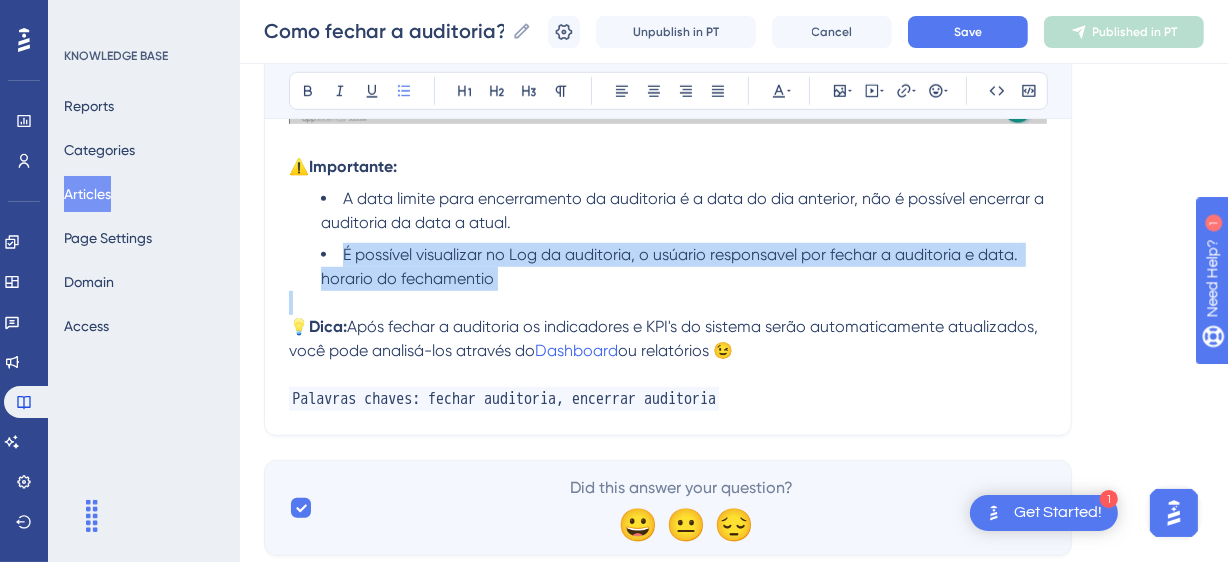 click on "É possível visualizar no Log da auditoria, o usúario responsavel por fechar a auditoria e data. horario do fechamentio" at bounding box center [684, 267] 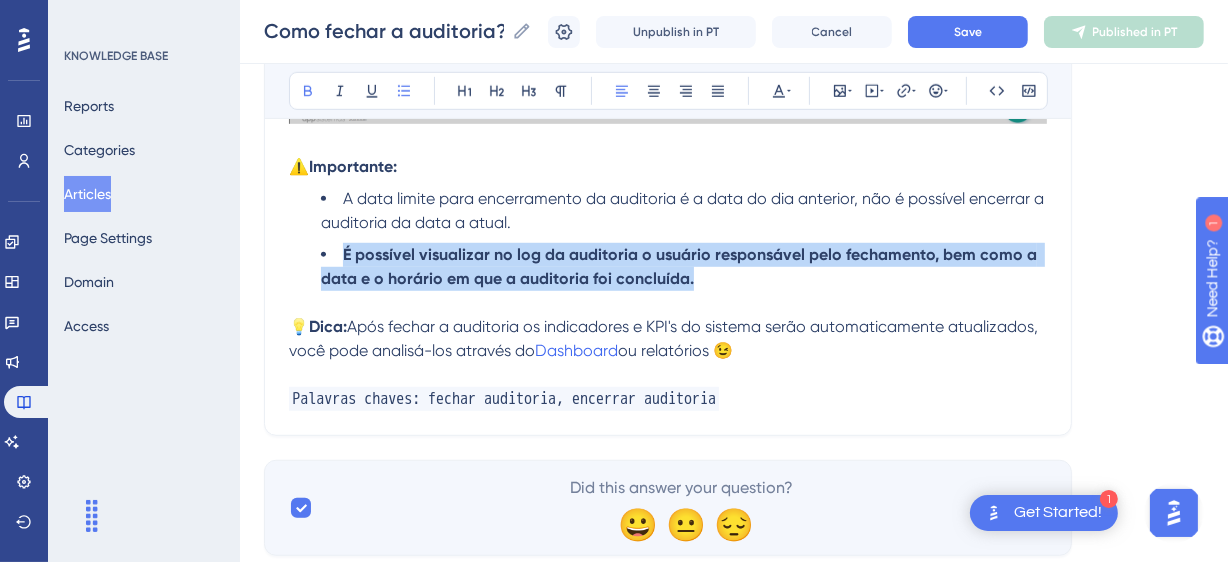 drag, startPoint x: 559, startPoint y: 279, endPoint x: 309, endPoint y: 263, distance: 250.51147 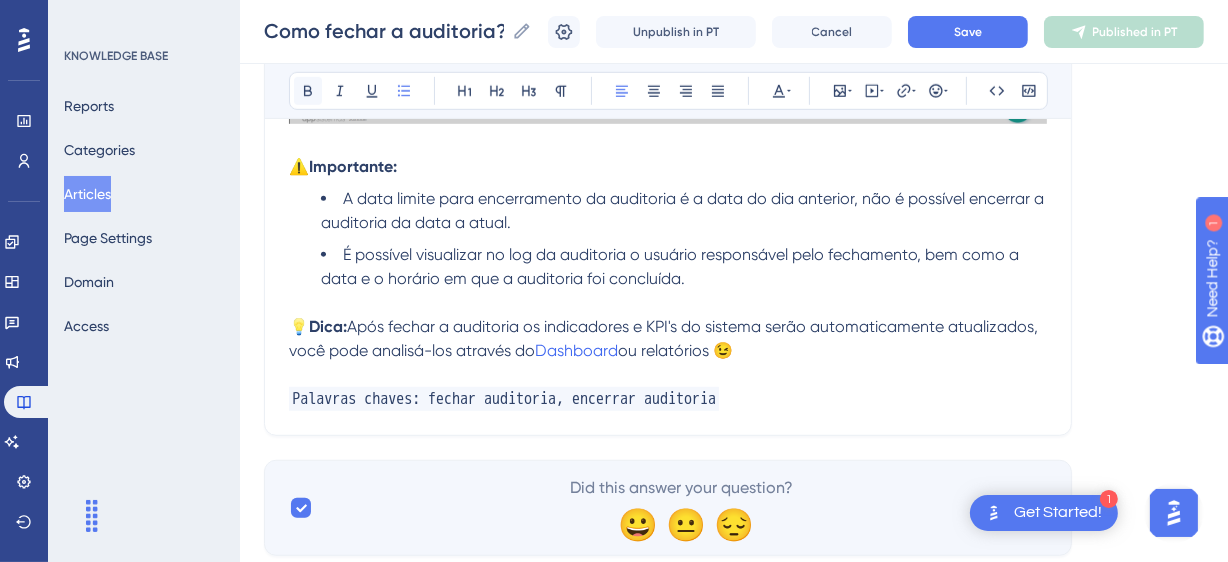 click 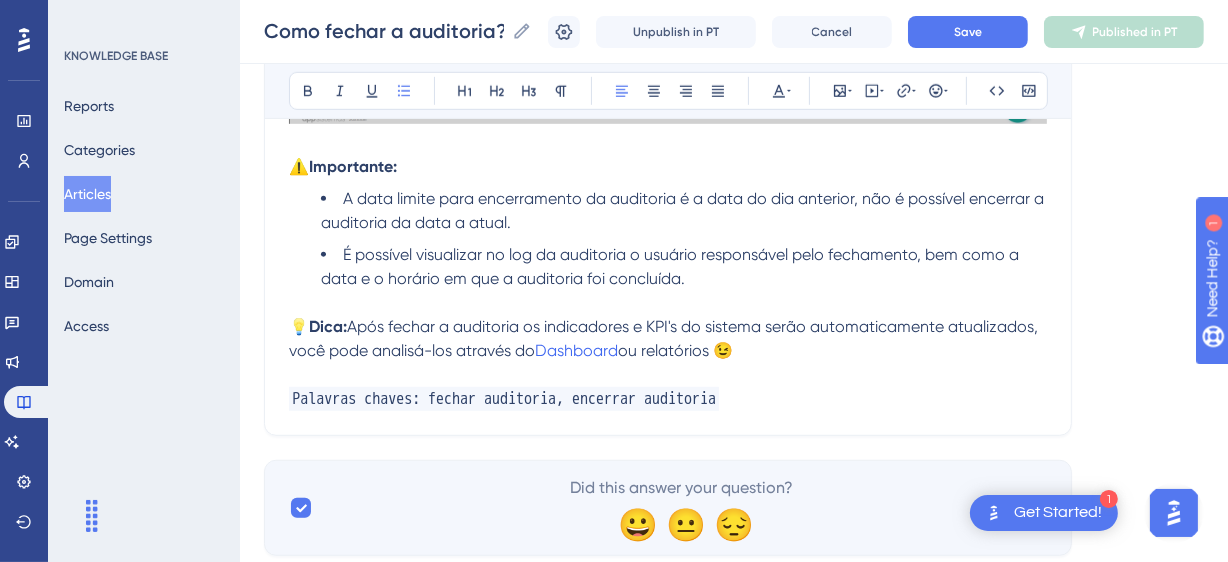 click at bounding box center (668, 303) 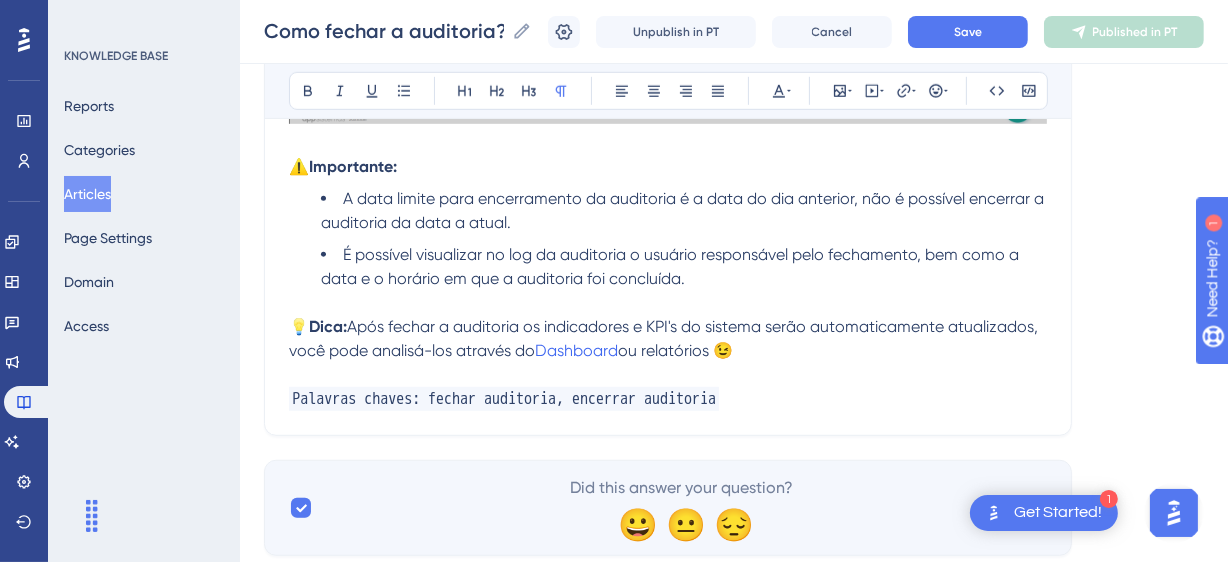 click on "É possível visualizar no log da auditoria o usuário responsável pelo fechamento, bem como a data e o horário em que a auditoria foi concluída." at bounding box center (684, 267) 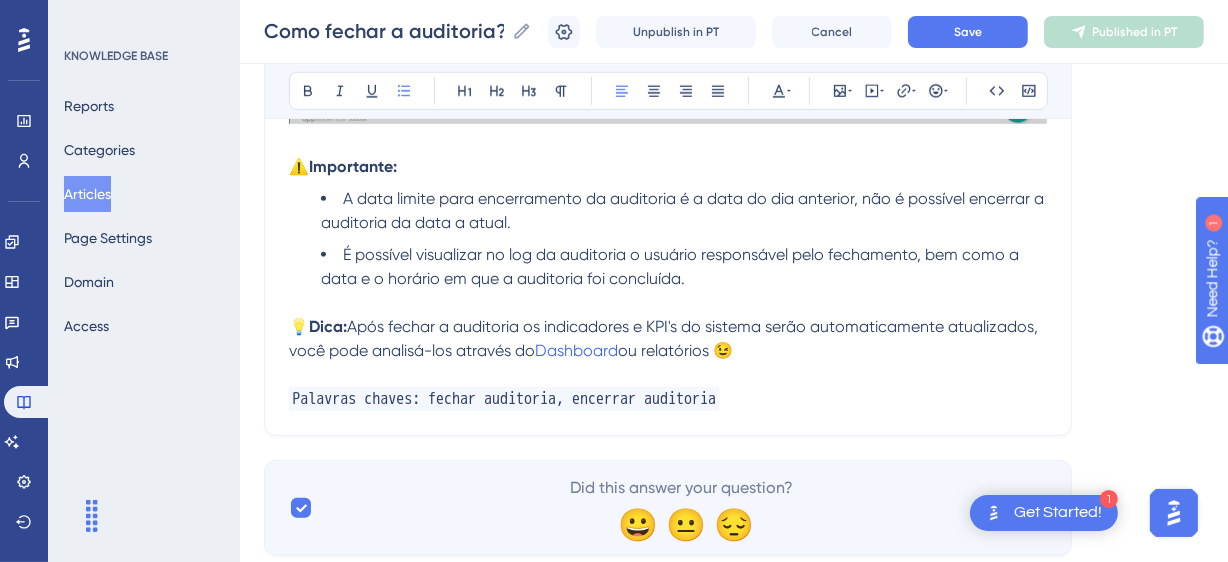 click on "É possível visualizar no log da auditoria o usuário responsável pelo fechamento, bem como a data e o horário em que a auditoria foi concluída." at bounding box center [684, 267] 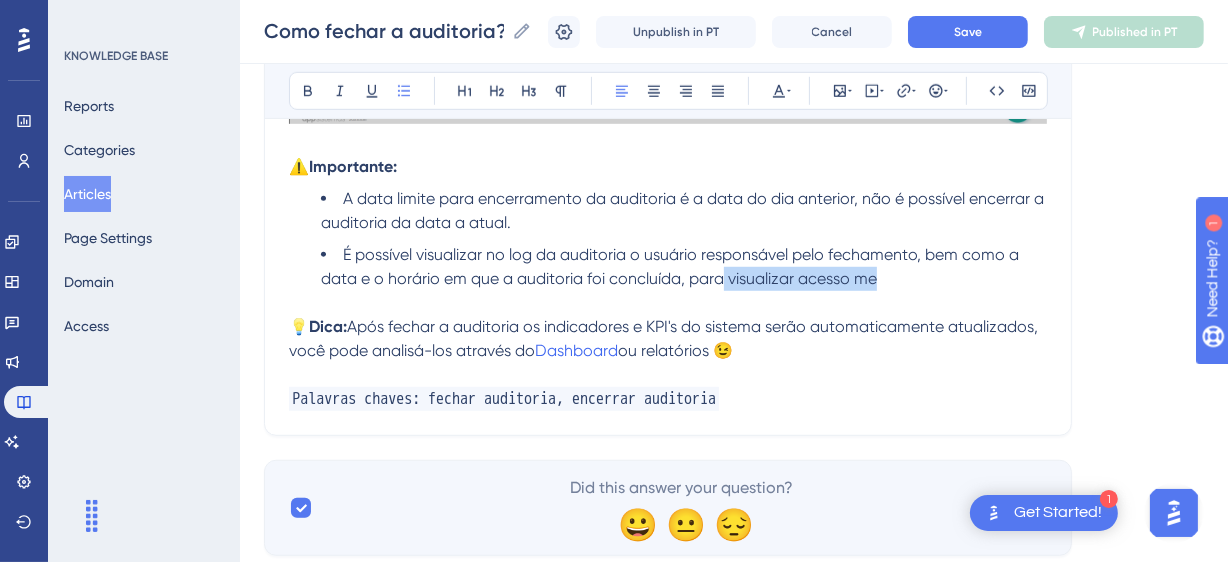 drag, startPoint x: 942, startPoint y: 283, endPoint x: 753, endPoint y: 283, distance: 189 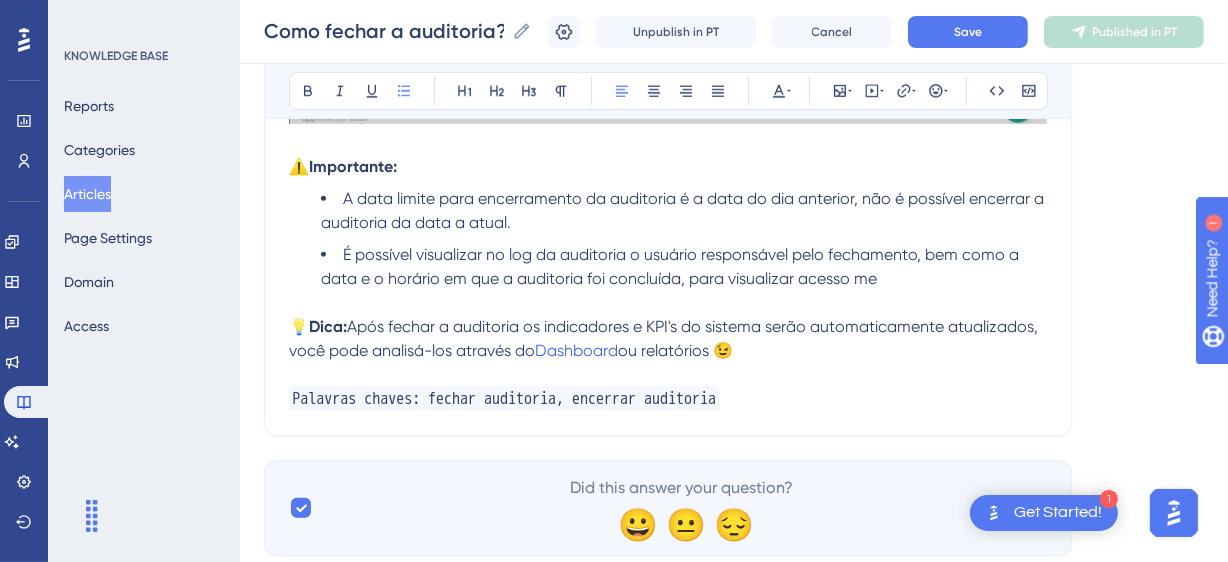 click at bounding box center [668, 303] 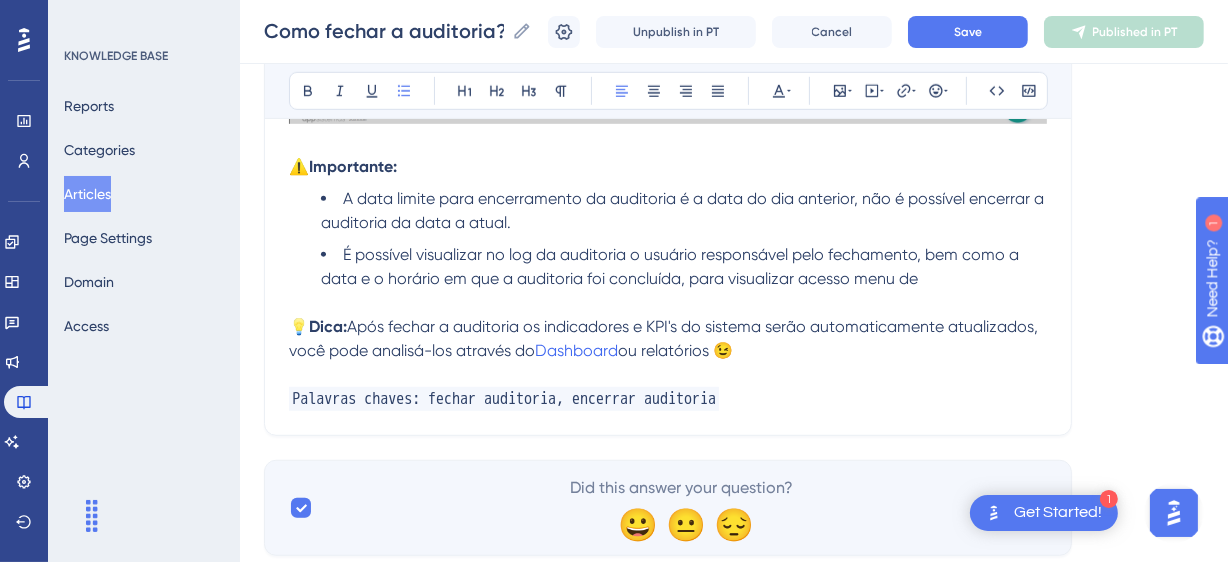 drag, startPoint x: 429, startPoint y: 275, endPoint x: 404, endPoint y: 267, distance: 26.24881 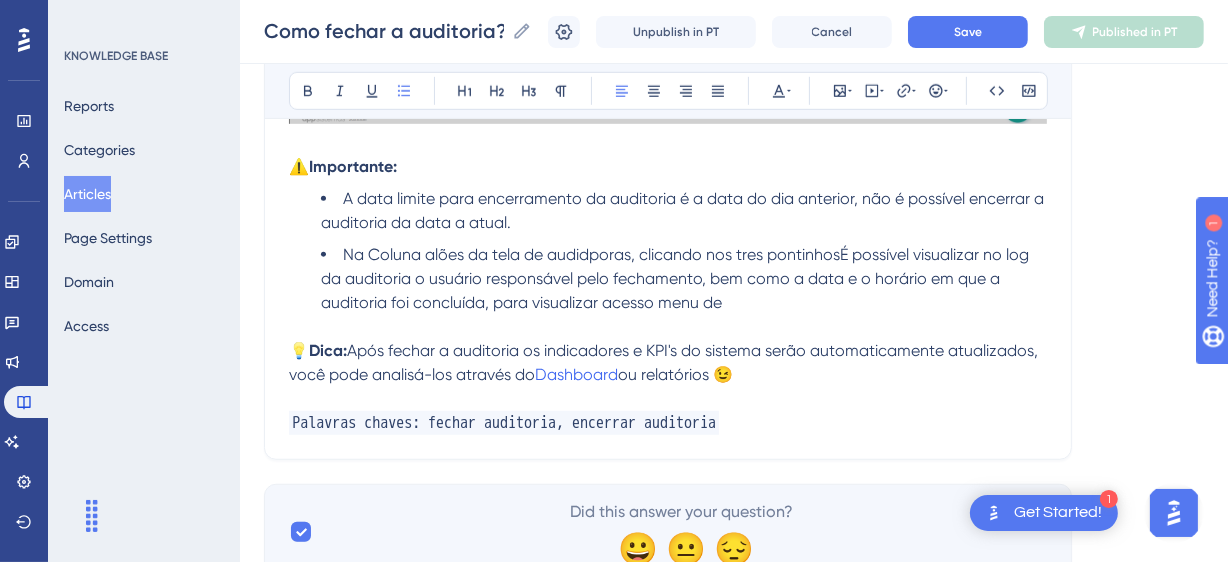 click on "Na Coluna alões da tela de audidporas, clicando nos tres pontinhosÉ possível visualizar no log da auditoria o usuário responsável pelo fechamento, bem como a data e o horário em que a auditoria foi concluída, para visualizar acesso menu de" at bounding box center [684, 279] 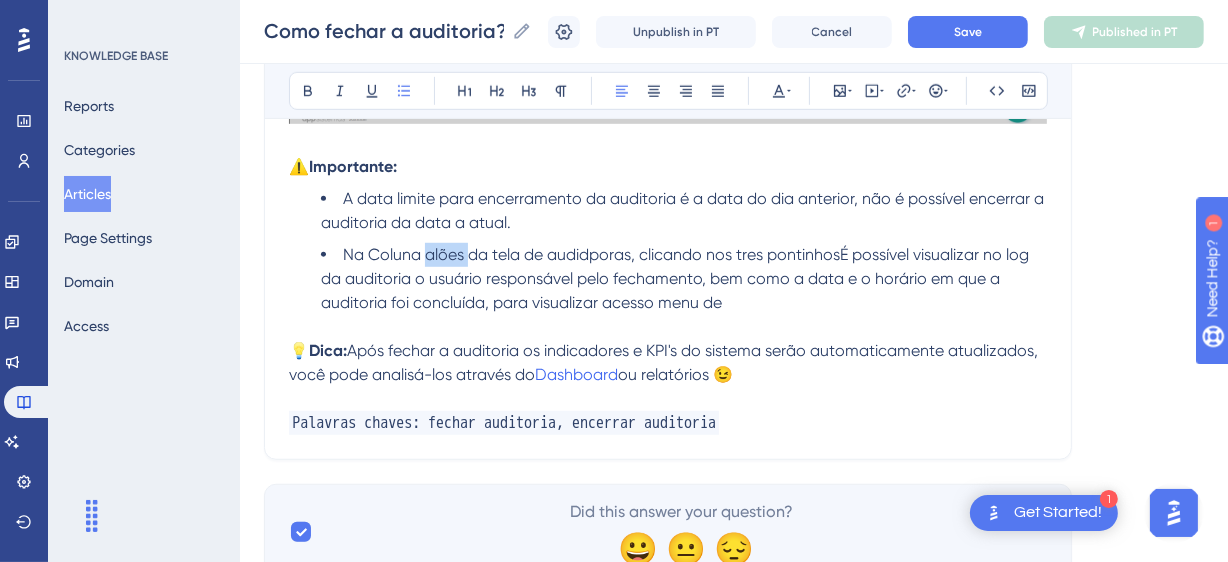 click on "Na Coluna alões da tela de audidporas, clicando nos tres pontinhosÉ possível visualizar no log da auditoria o usuário responsável pelo fechamento, bem como a data e o horário em que a auditoria foi concluída, para visualizar acesso menu de" at bounding box center (684, 279) 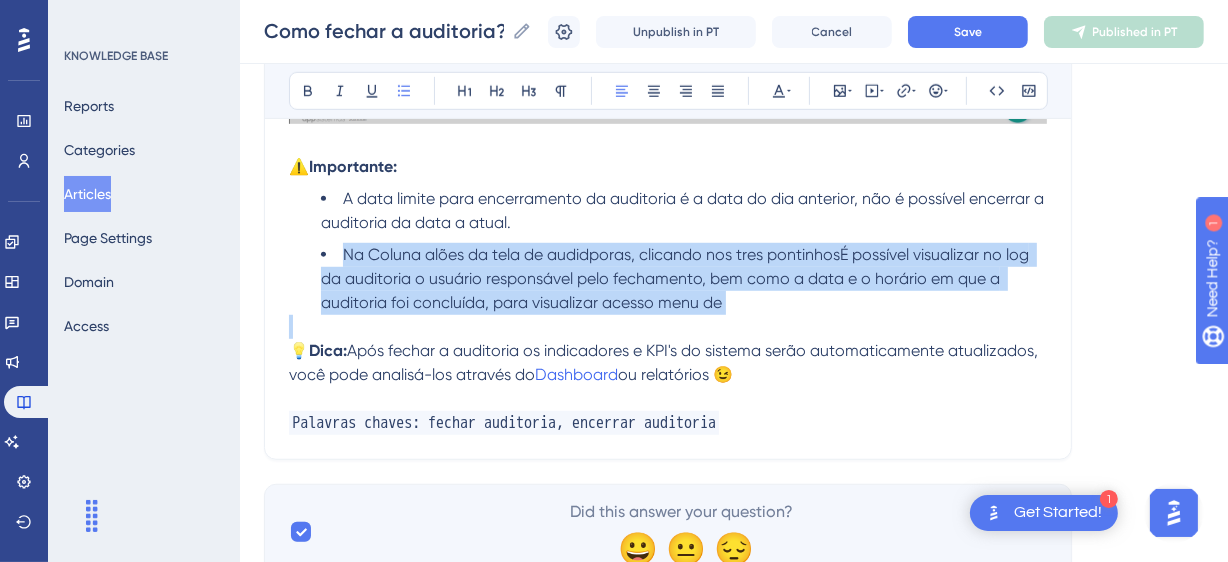 click on "Na Coluna alões da tela de audidporas, clicando nos tres pontinhosÉ possível visualizar no log da auditoria o usuário responsável pelo fechamento, bem como a data e o horário em que a auditoria foi concluída, para visualizar acesso menu de" at bounding box center (684, 279) 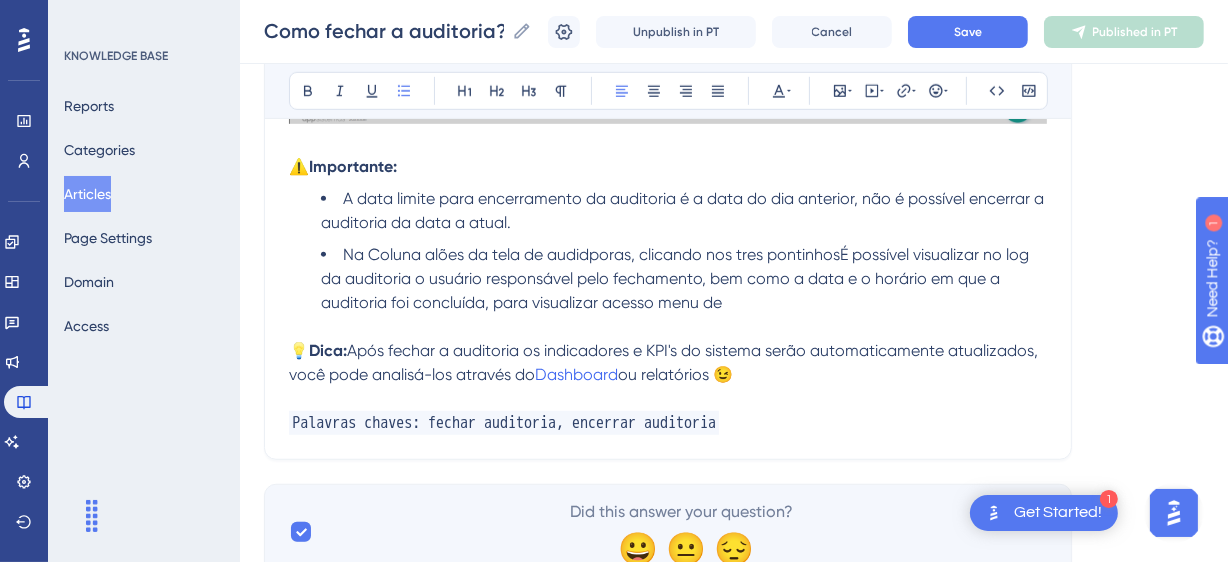 click on "Na Coluna alões da tela de audidporas, clicando nos tres pontinhosÉ possível visualizar no log da auditoria o usuário responsável pelo fechamento, bem como a data e o horário em que a auditoria foi concluída, para visualizar acesso menu de" at bounding box center [677, 278] 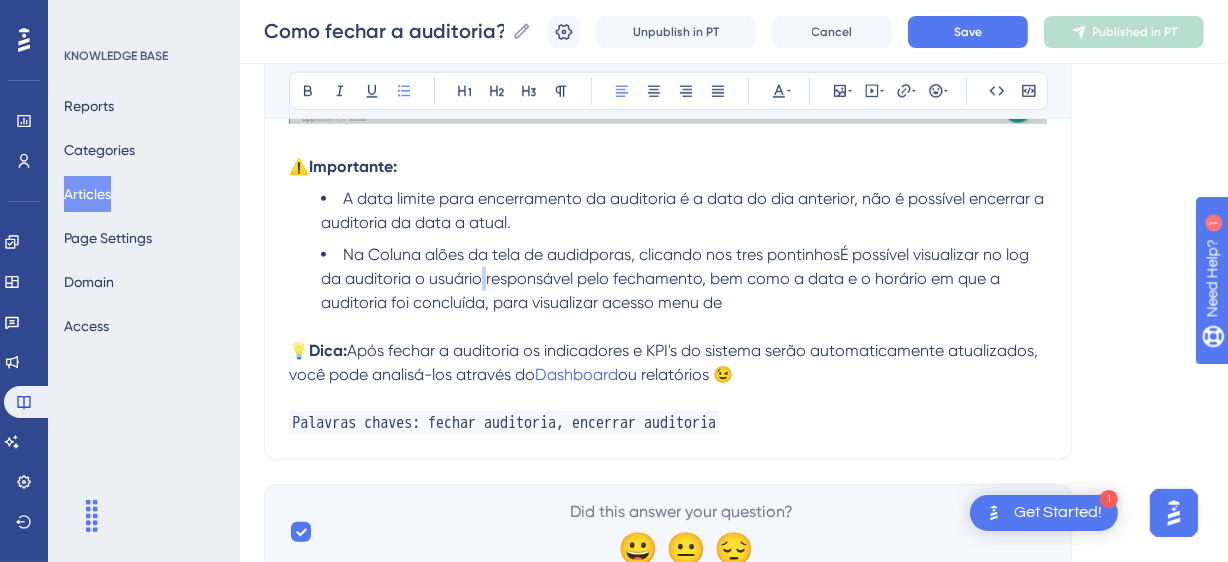 click on "Na Coluna alões da tela de audidporas, clicando nos tres pontinhosÉ possível visualizar no log da auditoria o usuário responsável pelo fechamento, bem como a data e o horário em que a auditoria foi concluída, para visualizar acesso menu de" at bounding box center [677, 278] 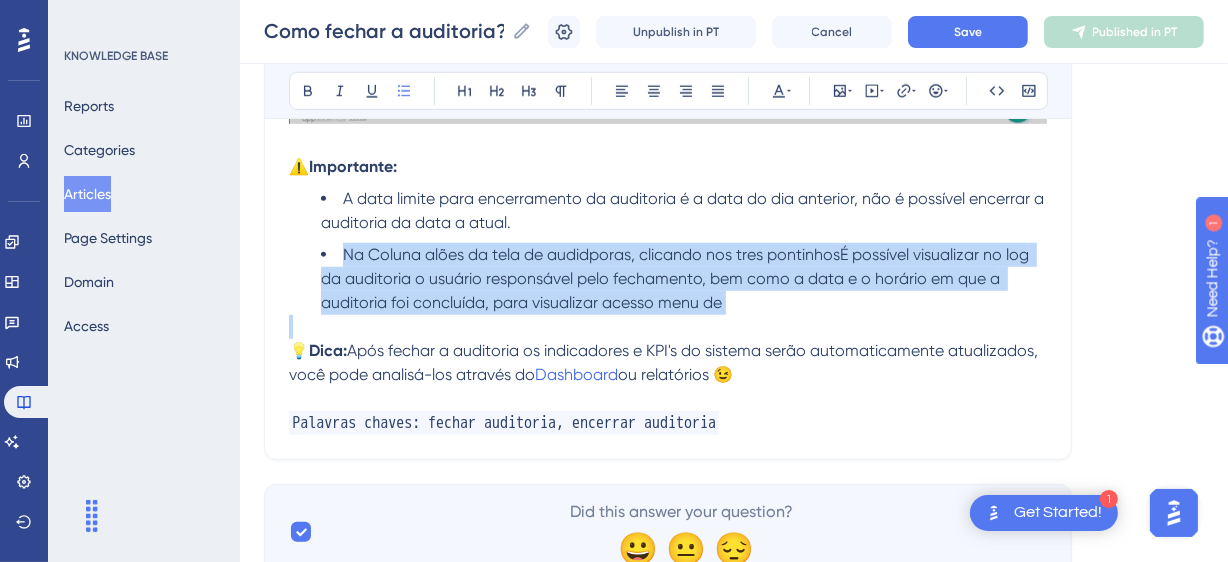 click on "Na Coluna alões da tela de audidporas, clicando nos tres pontinhosÉ possível visualizar no log da auditoria o usuário responsável pelo fechamento, bem como a data e o horário em que a auditoria foi concluída, para visualizar acesso menu de" at bounding box center (677, 278) 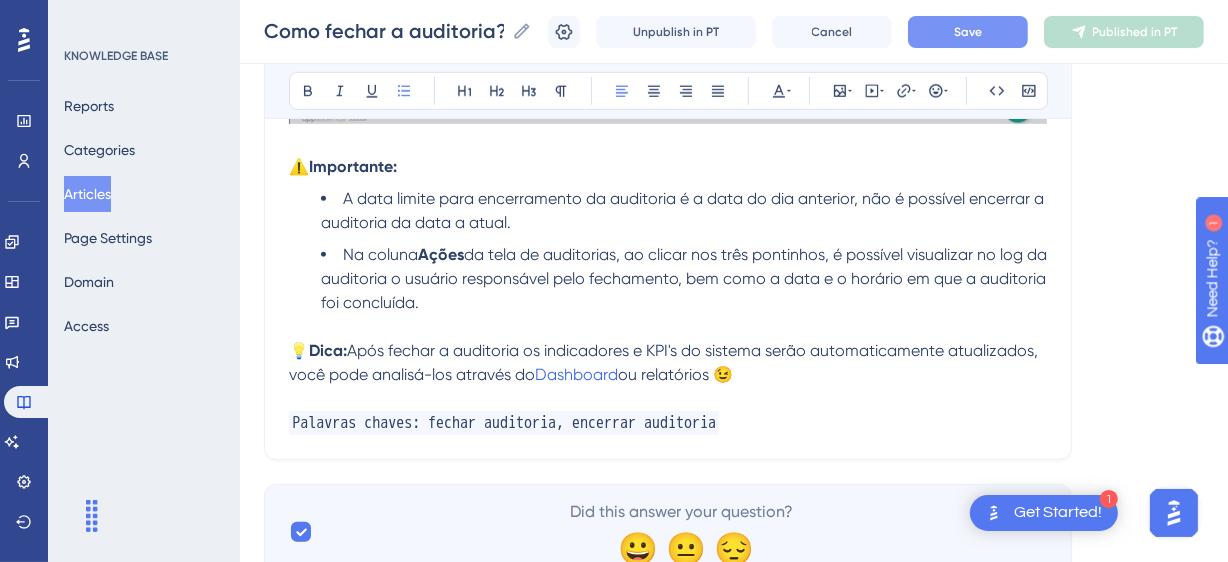 click on "Save" at bounding box center (968, 32) 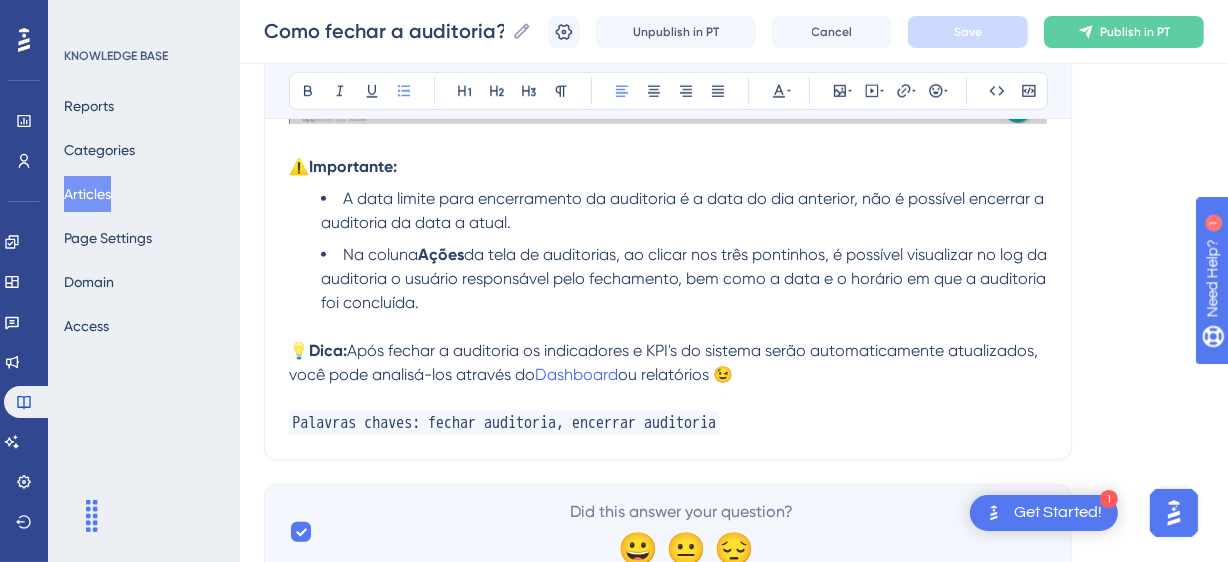 click on "Palavras chaves: fechar auditoria, encerrar auditoria" at bounding box center [668, 423] 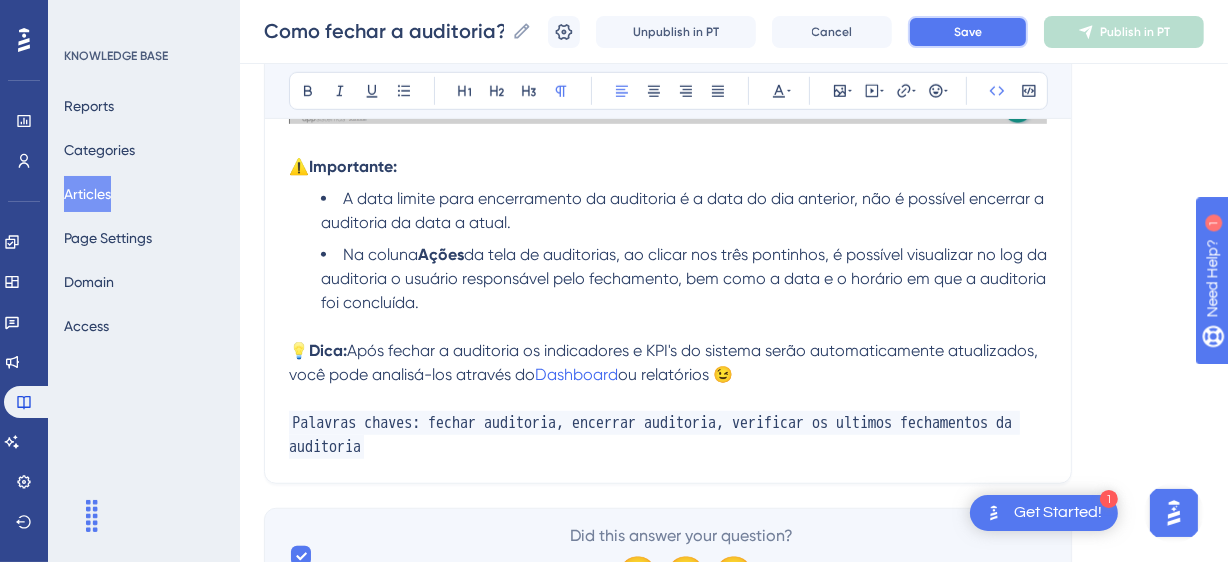 click on "Save" at bounding box center [968, 32] 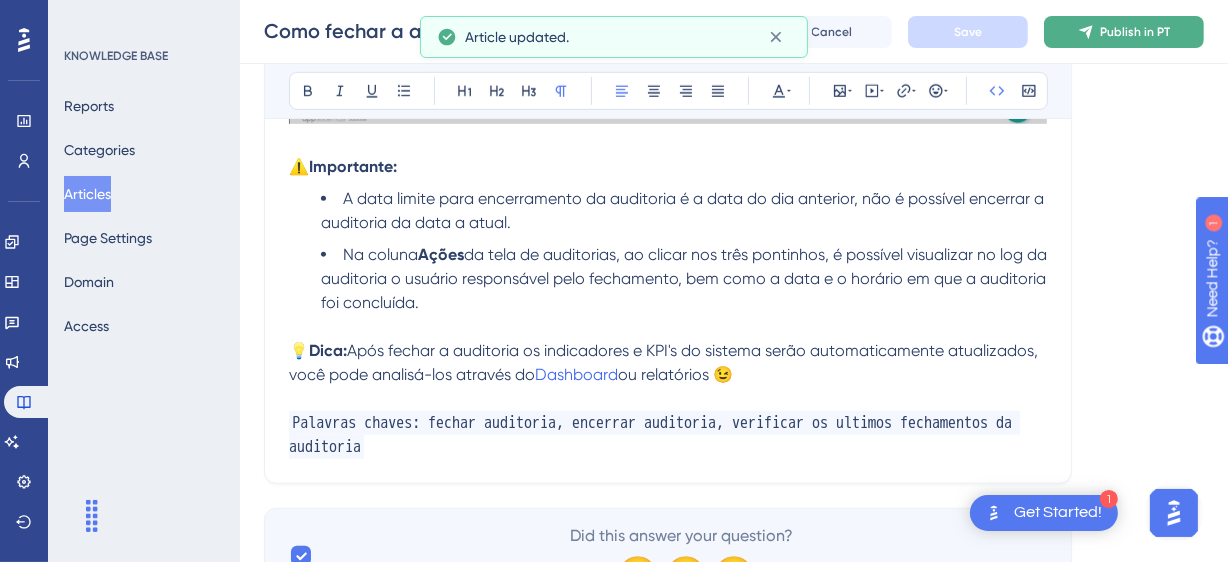 click 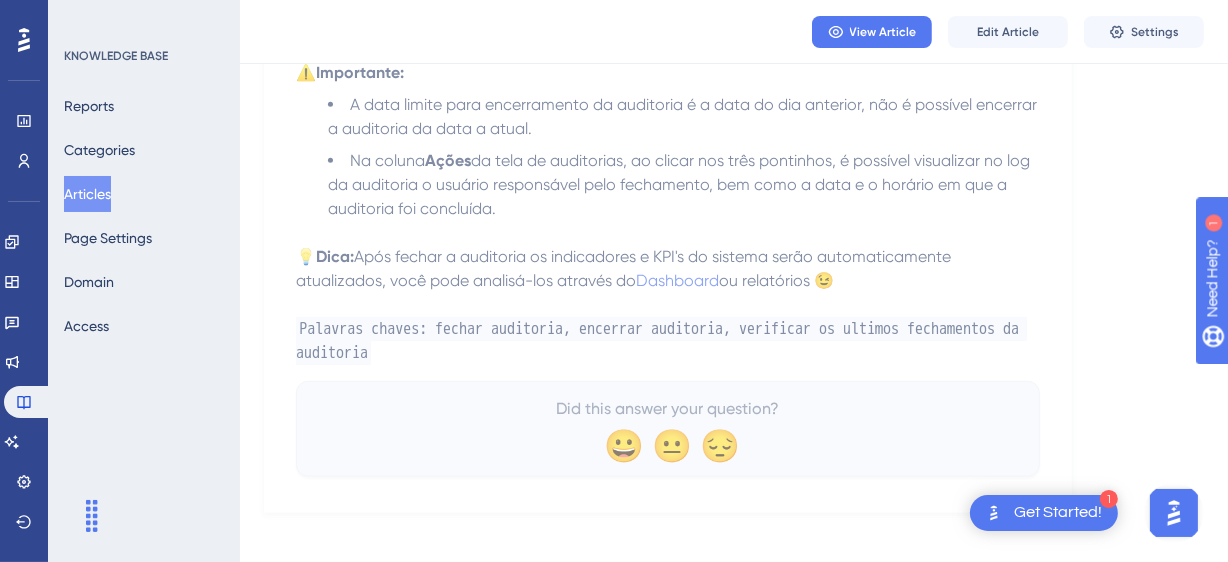 drag, startPoint x: 117, startPoint y: 199, endPoint x: 1190, endPoint y: 122, distance: 1075.7593 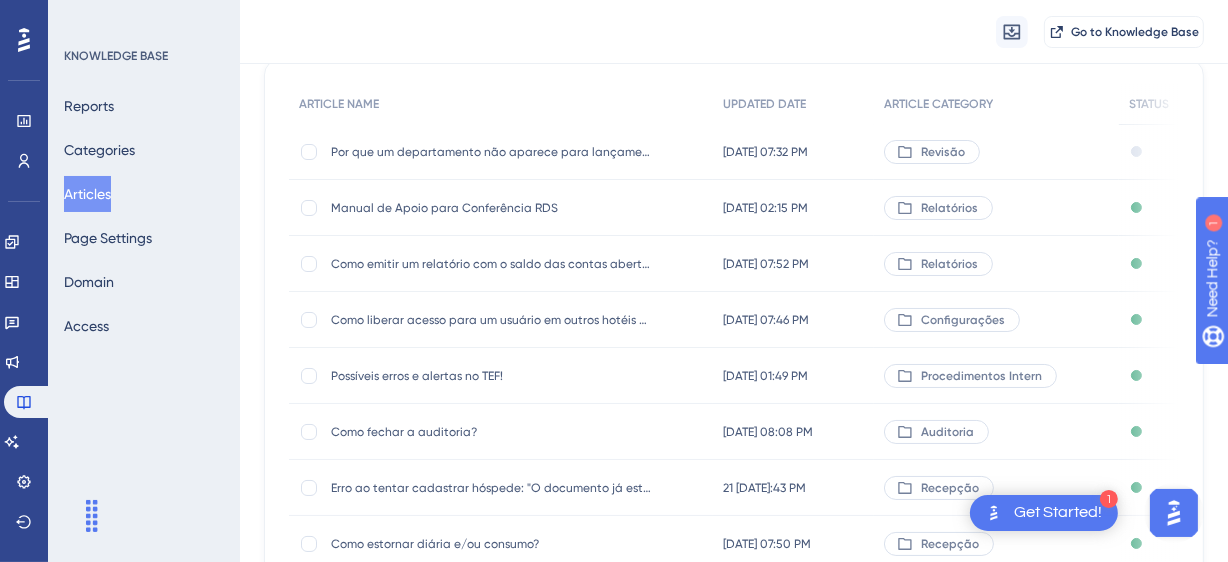 scroll, scrollTop: 0, scrollLeft: 0, axis: both 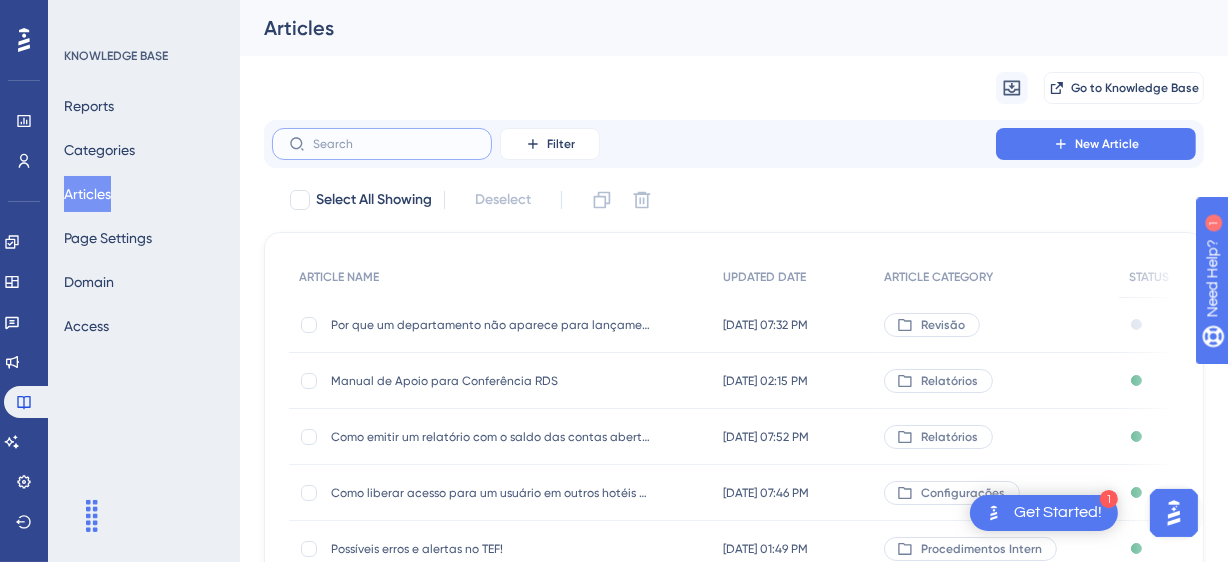 click at bounding box center (394, 144) 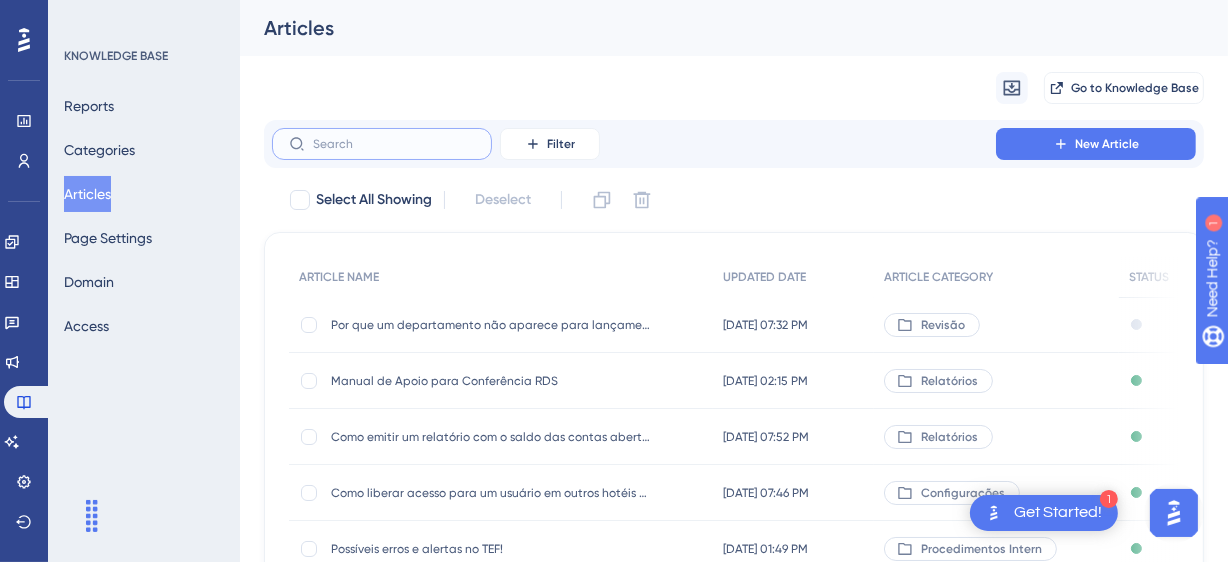 paste on "Como fechar a auditoria?" 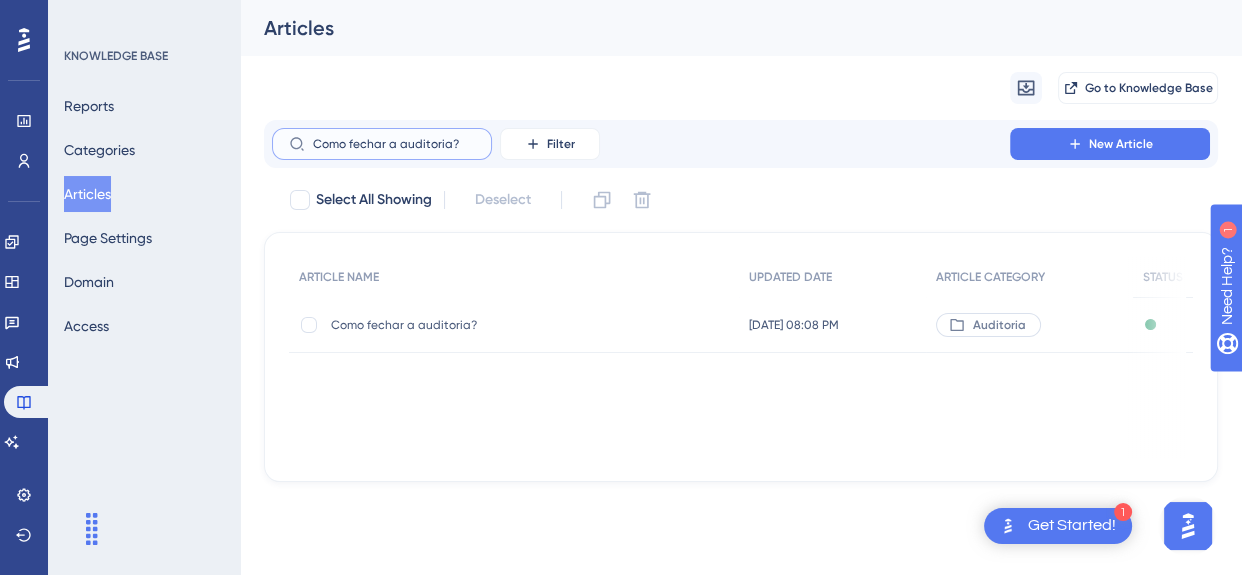 type on "Como fechar a auditoria?" 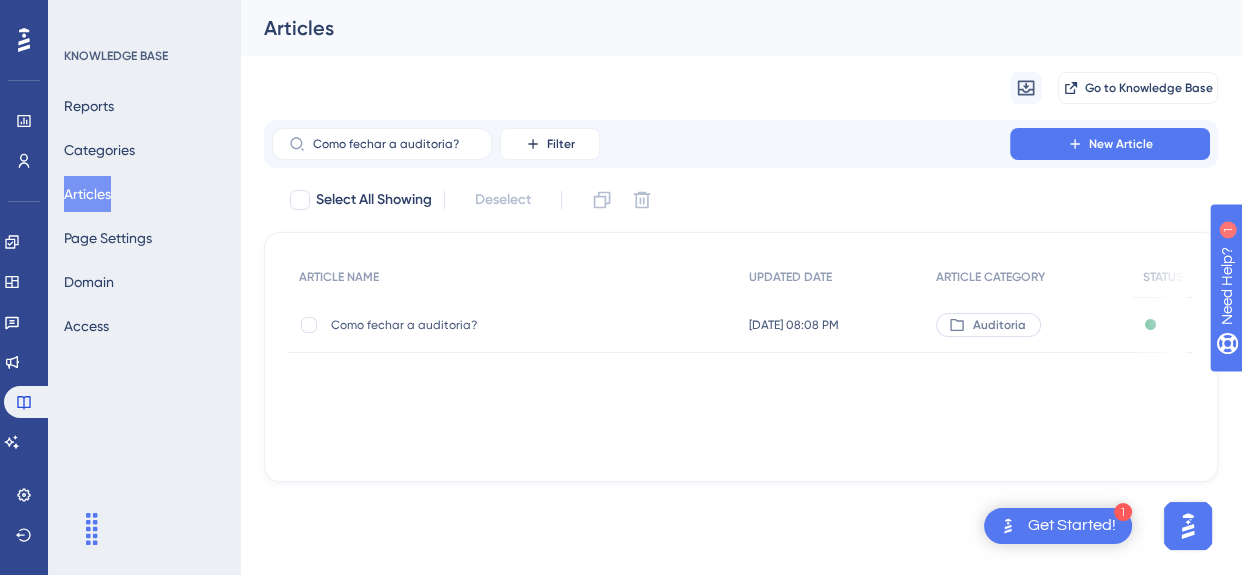 click on "Como fechar a auditoria?" at bounding box center (491, 325) 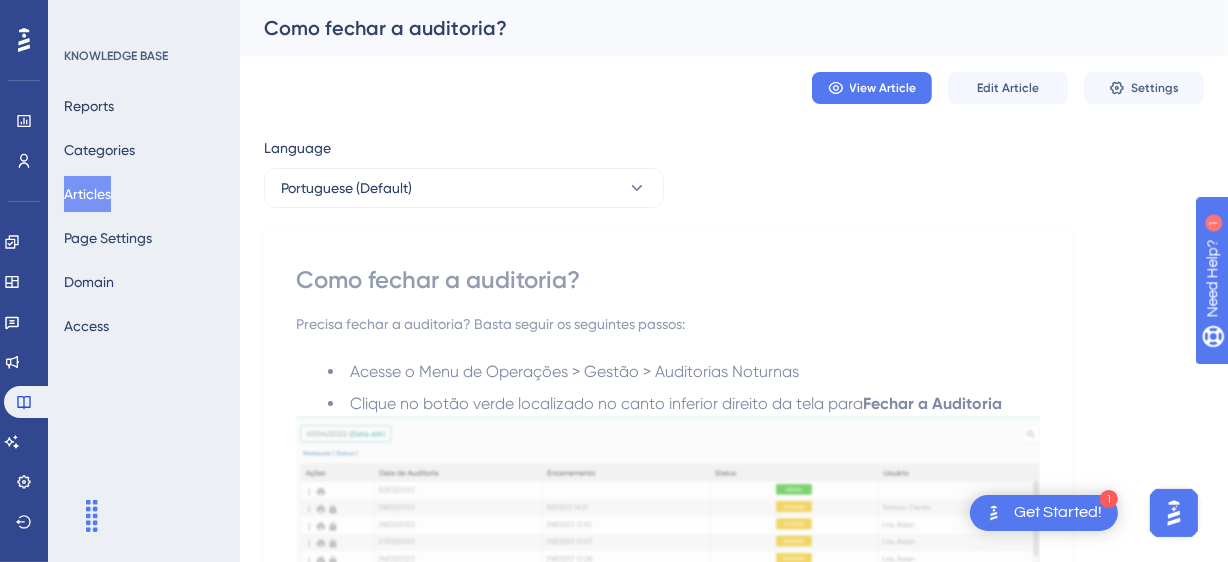 click on "Articles" at bounding box center (87, 194) 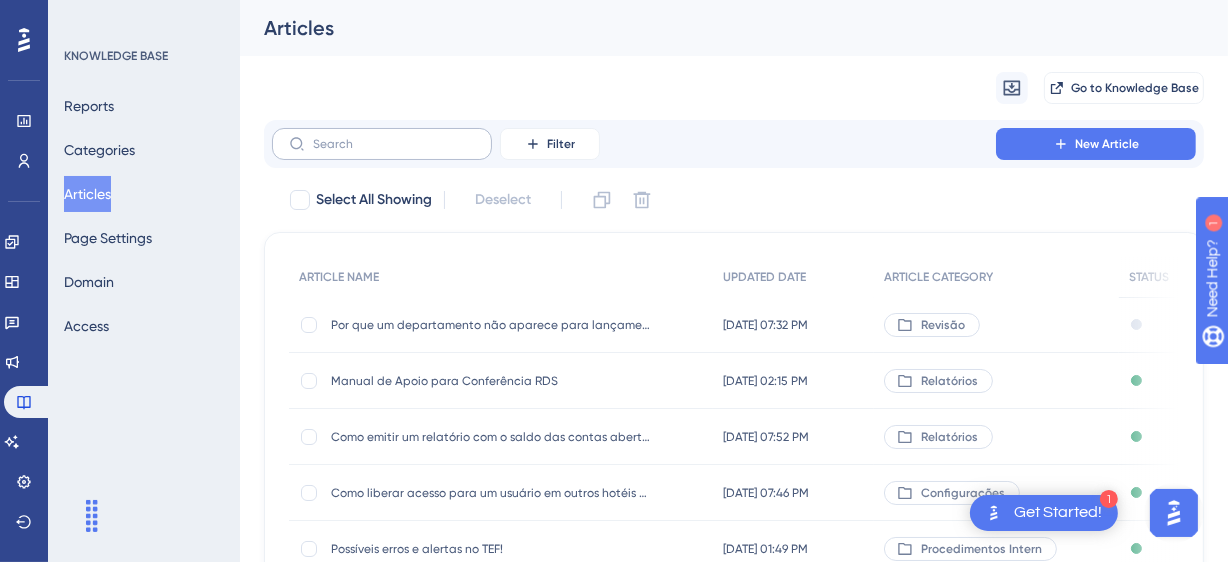 click at bounding box center (382, 144) 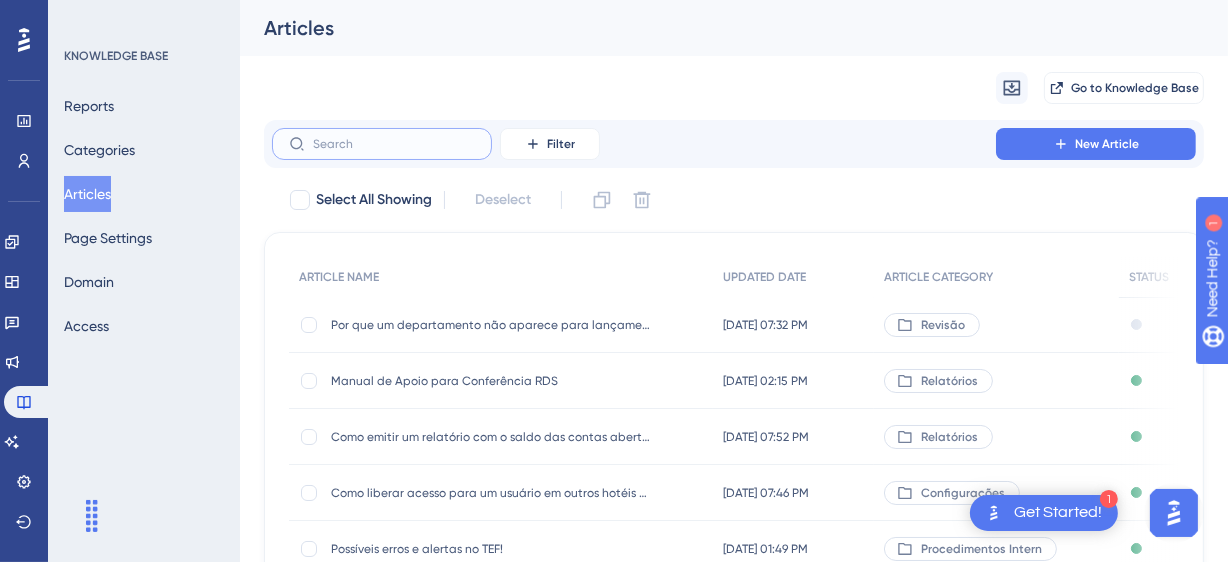 click at bounding box center (394, 144) 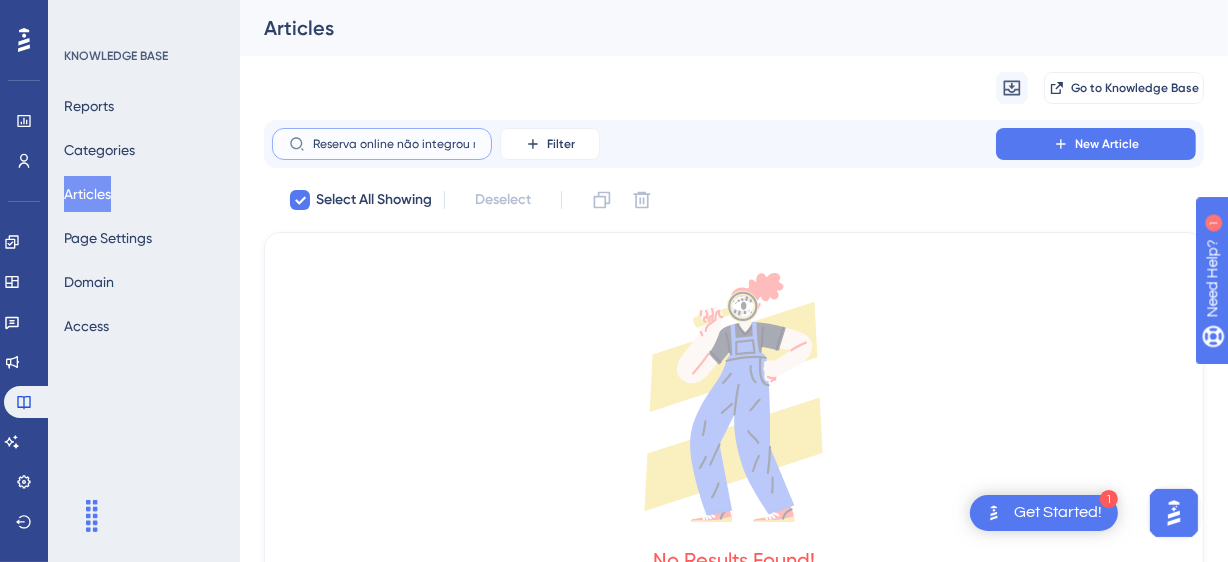scroll, scrollTop: 0, scrollLeft: 105, axis: horizontal 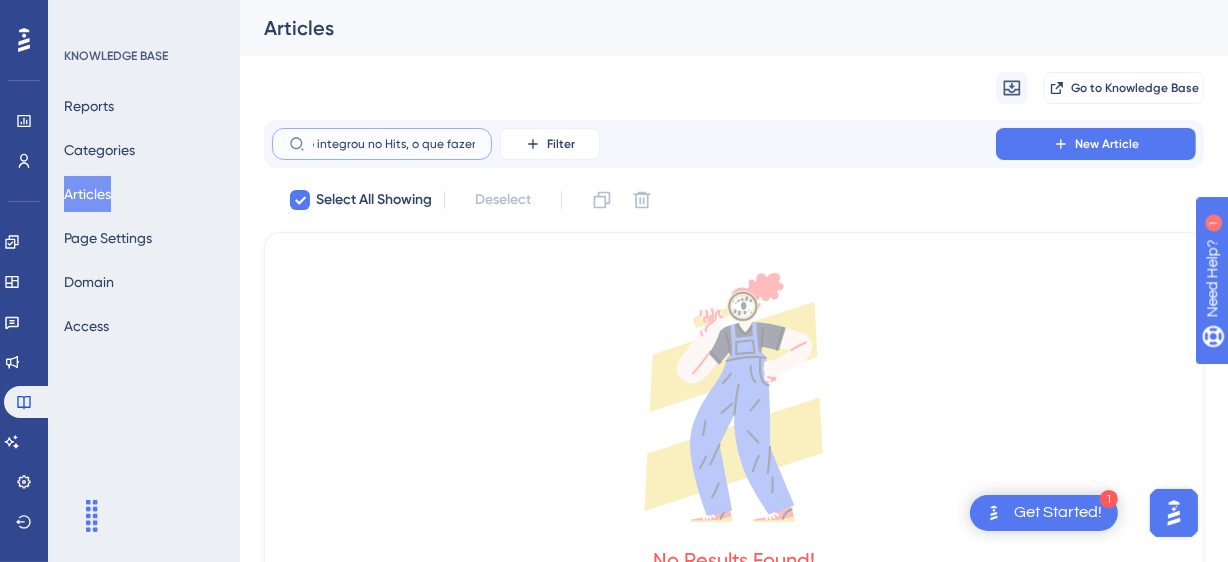 drag, startPoint x: 388, startPoint y: 147, endPoint x: 414, endPoint y: 142, distance: 26.476404 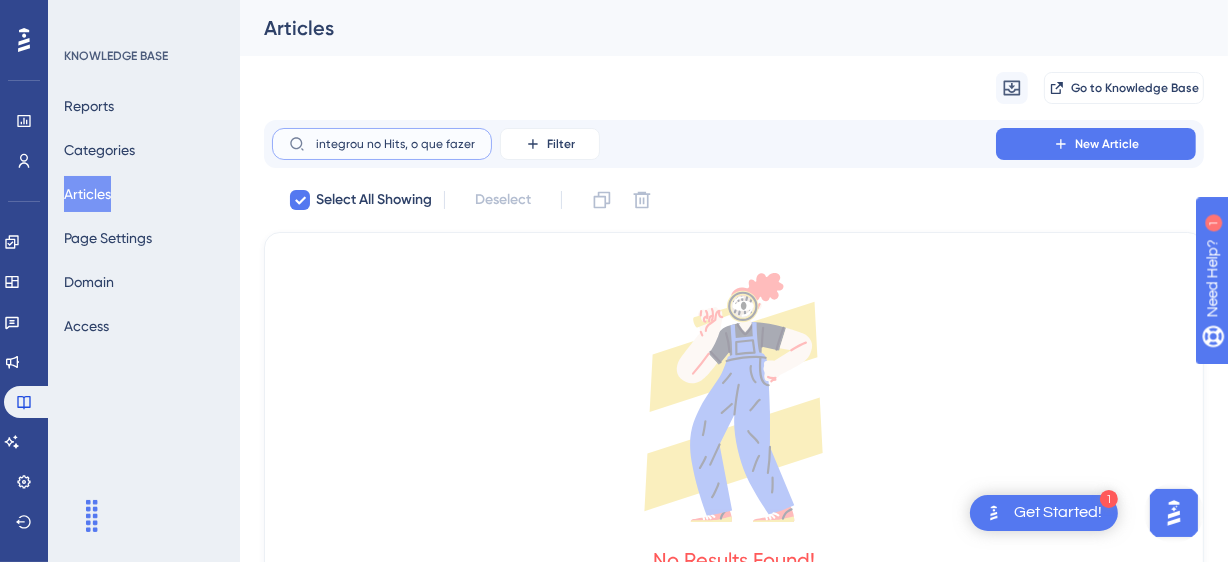 drag, startPoint x: 394, startPoint y: 142, endPoint x: 472, endPoint y: 145, distance: 78.05767 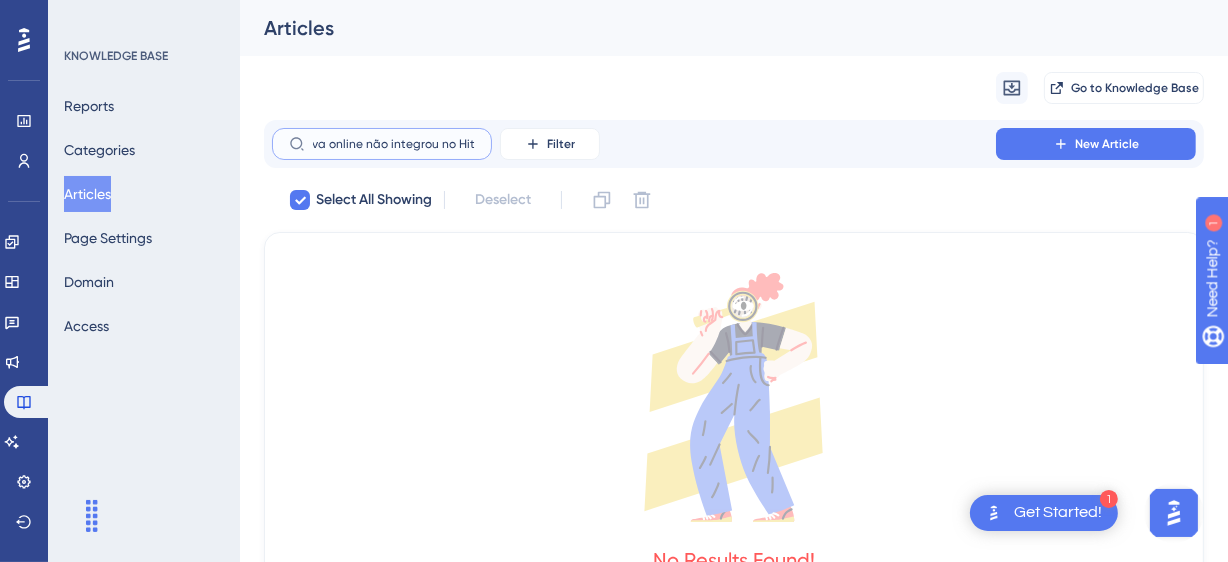 scroll, scrollTop: 0, scrollLeft: 26, axis: horizontal 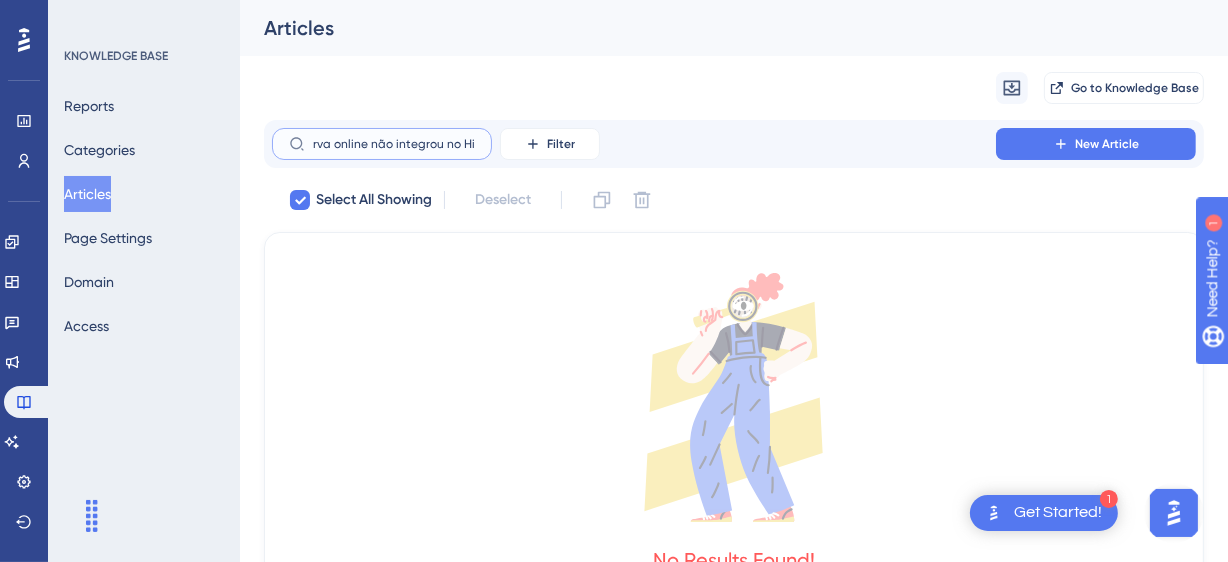 click on "Reserva online não integrou no Hit" at bounding box center (394, 144) 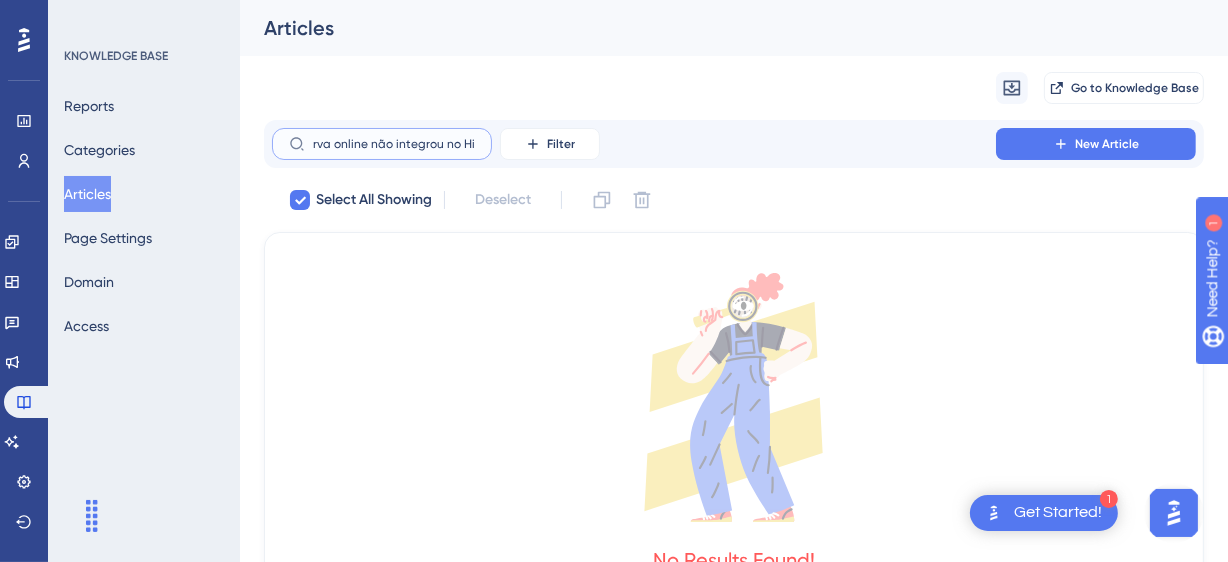 type on "Reserva online" 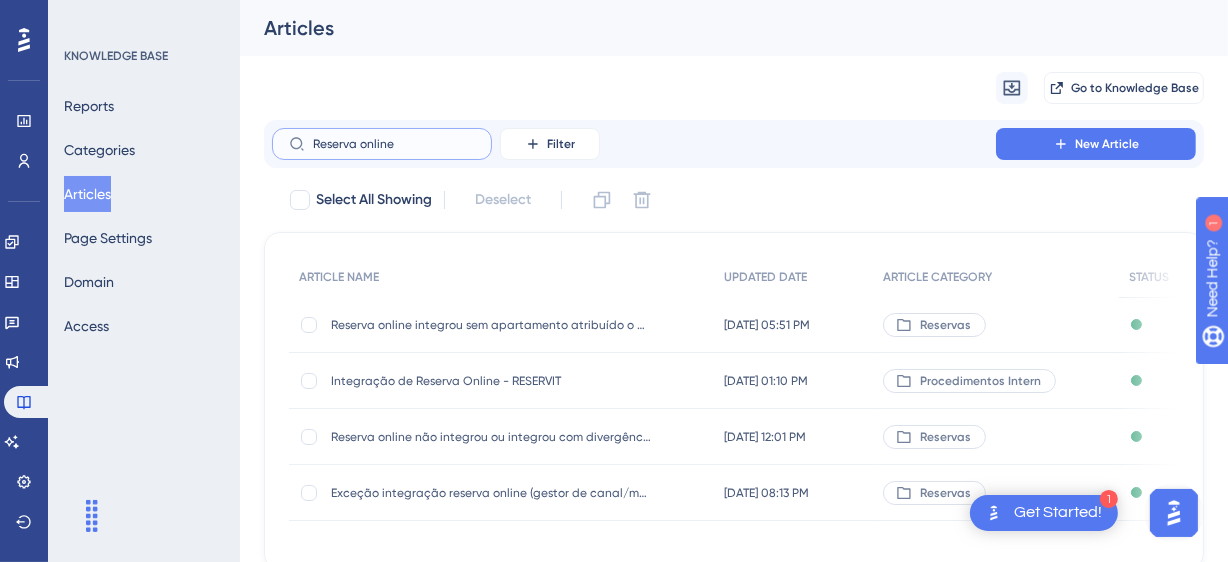 scroll, scrollTop: 0, scrollLeft: 0, axis: both 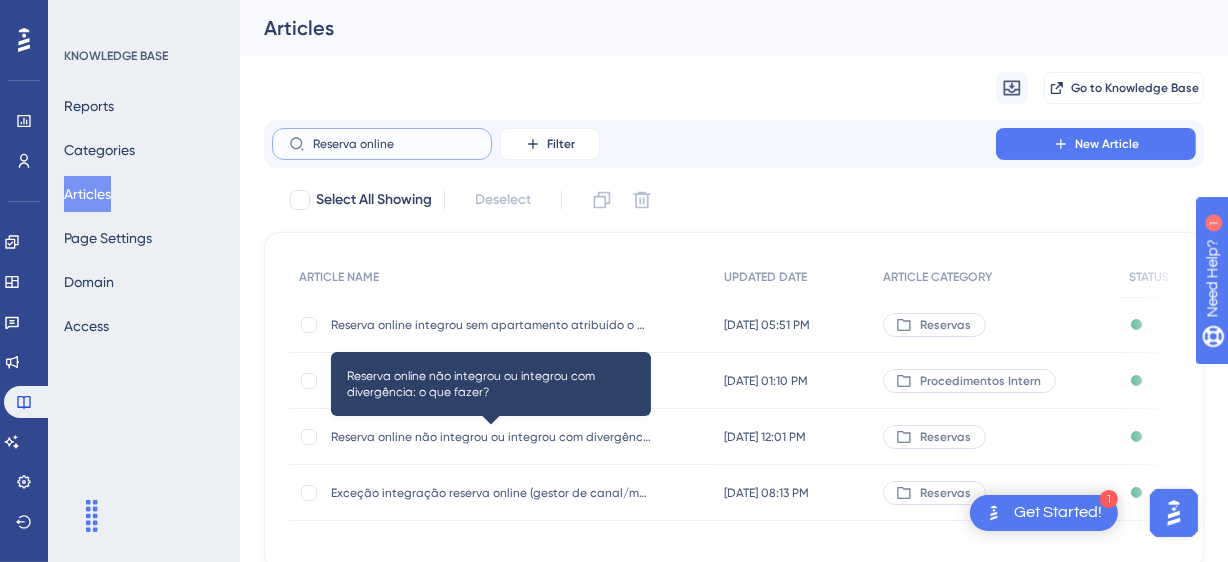 type on "Reserva online" 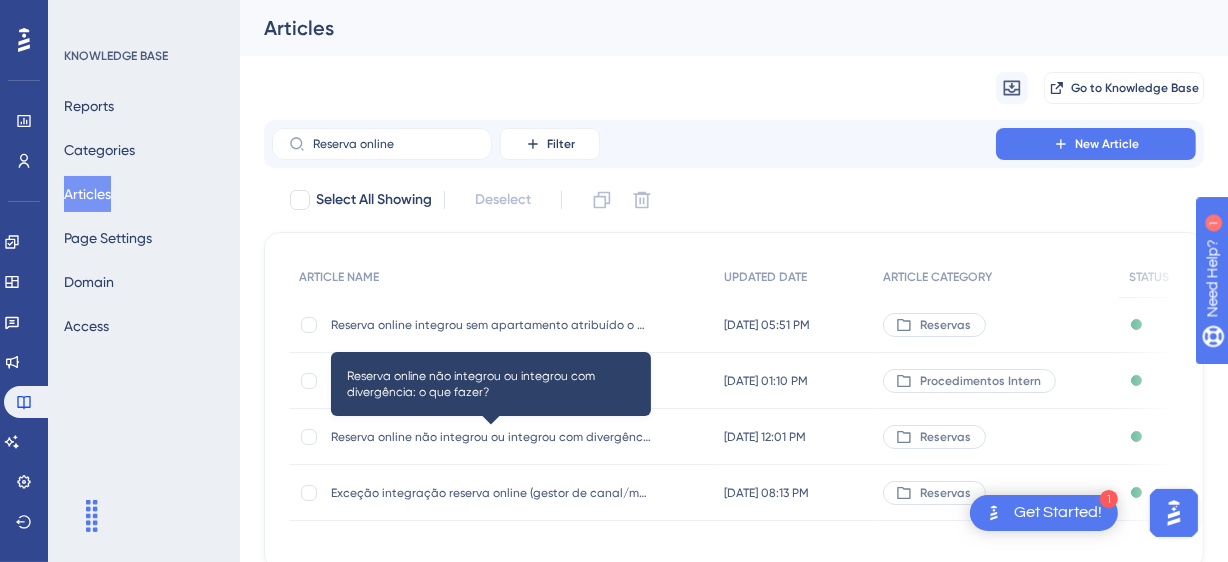 click on "Reserva online não integrou ou integrou com divergência: o que fazer?" at bounding box center (491, 437) 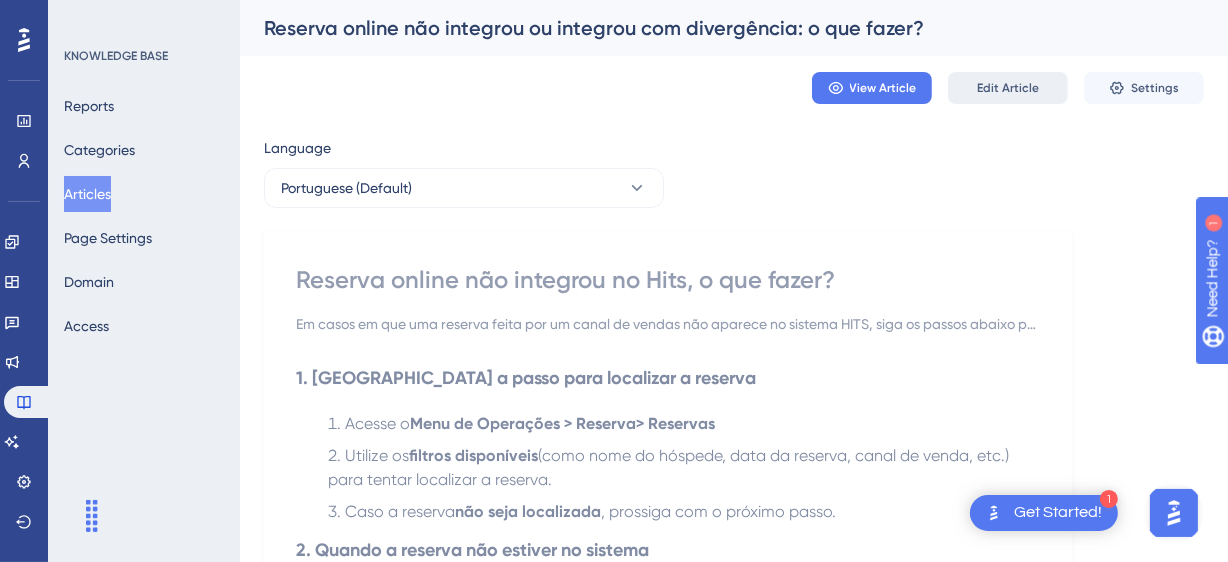 click on "Edit Article" at bounding box center [1008, 88] 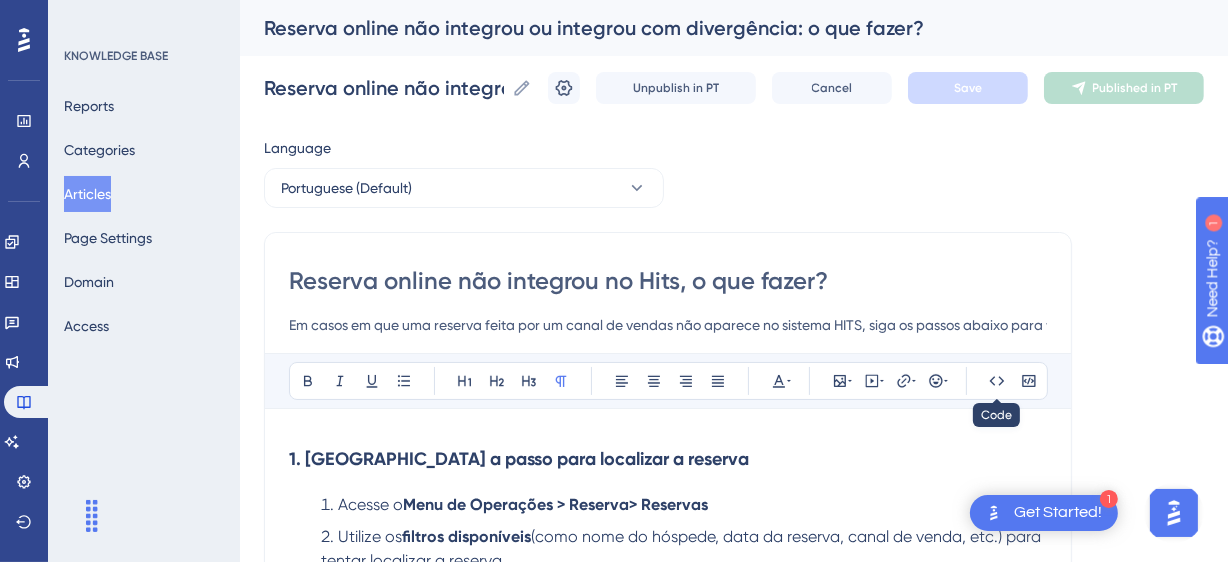 scroll, scrollTop: 753, scrollLeft: 0, axis: vertical 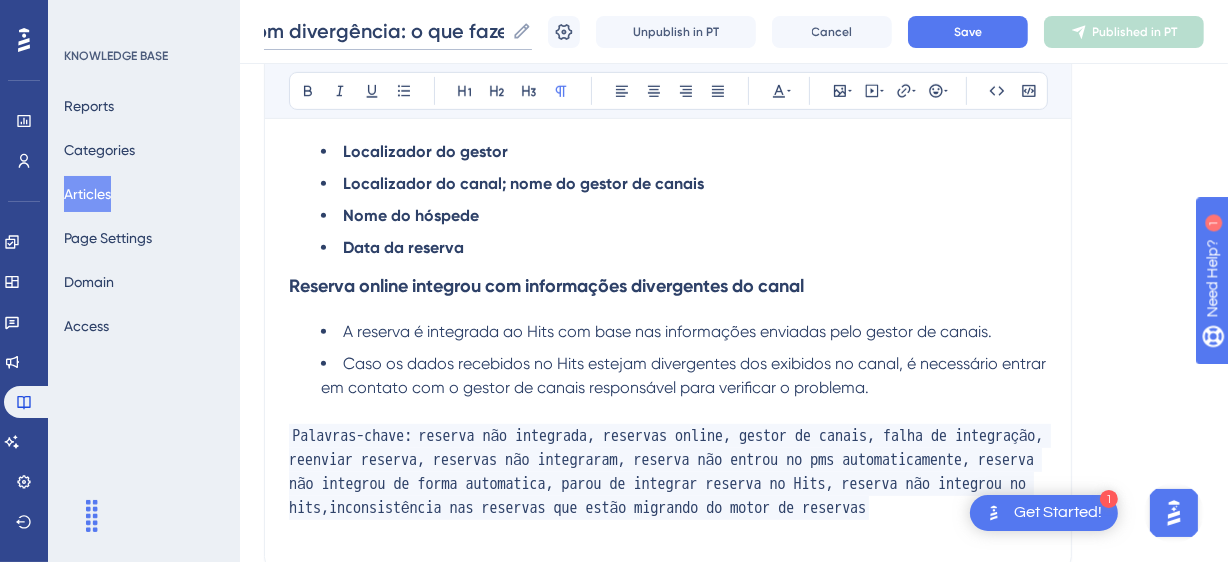 drag, startPoint x: 372, startPoint y: 29, endPoint x: 523, endPoint y: 33, distance: 151.05296 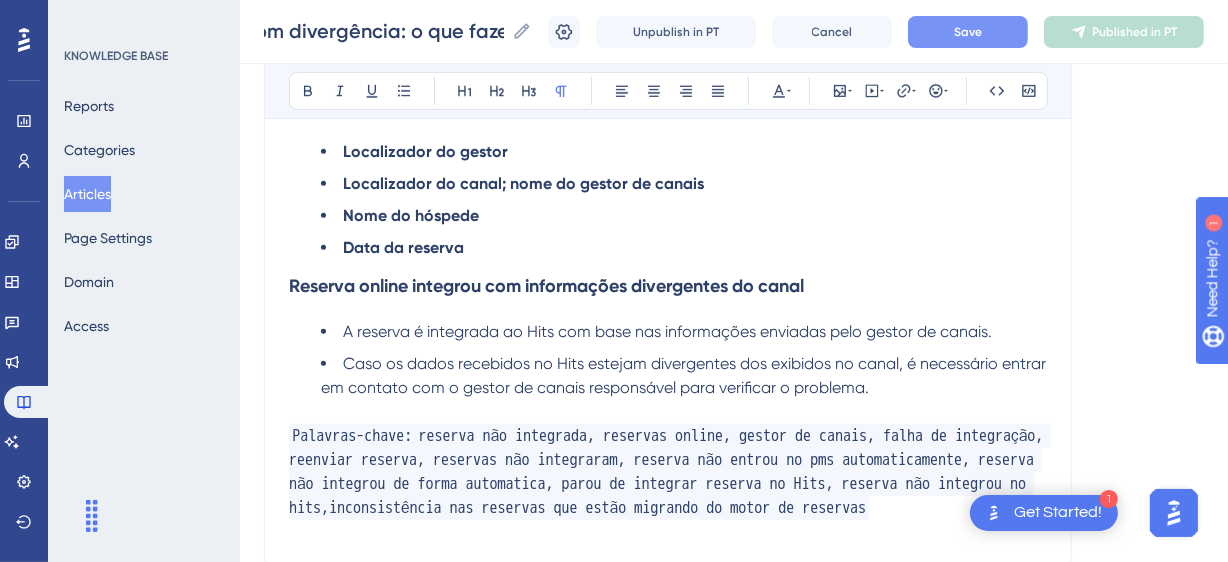 click on "Save" at bounding box center [968, 32] 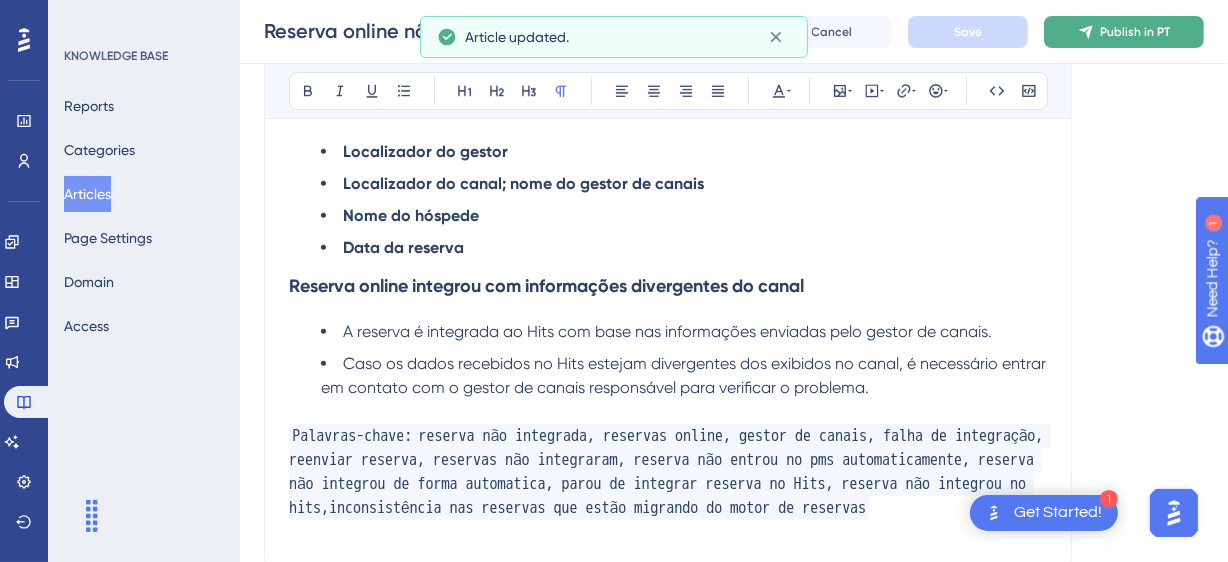 click 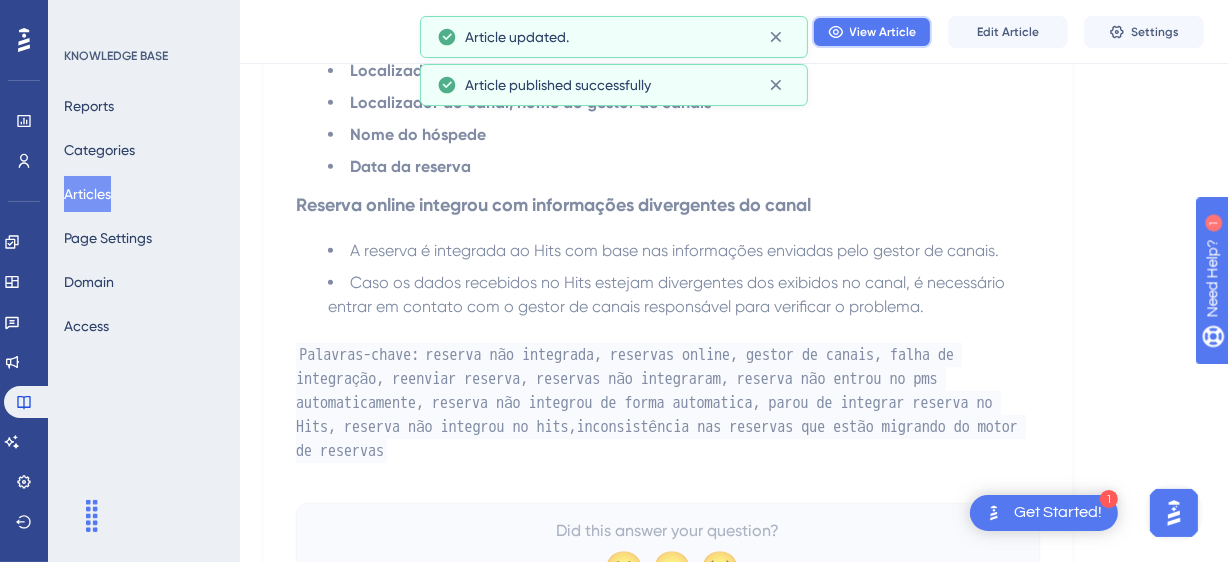 click on "View Article" at bounding box center [872, 32] 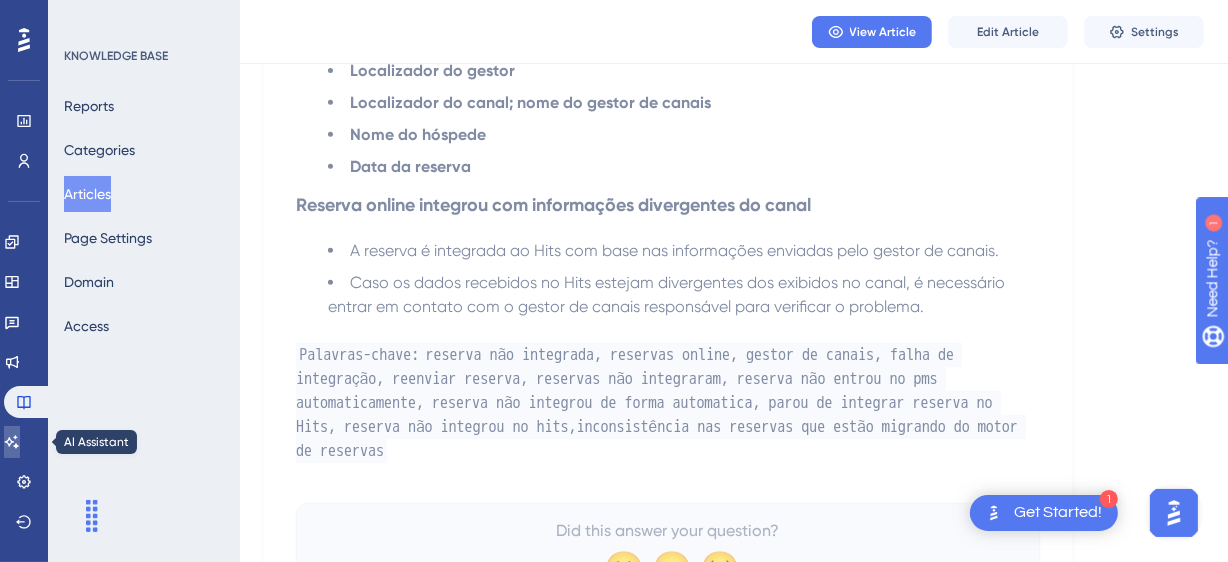 click at bounding box center (12, 442) 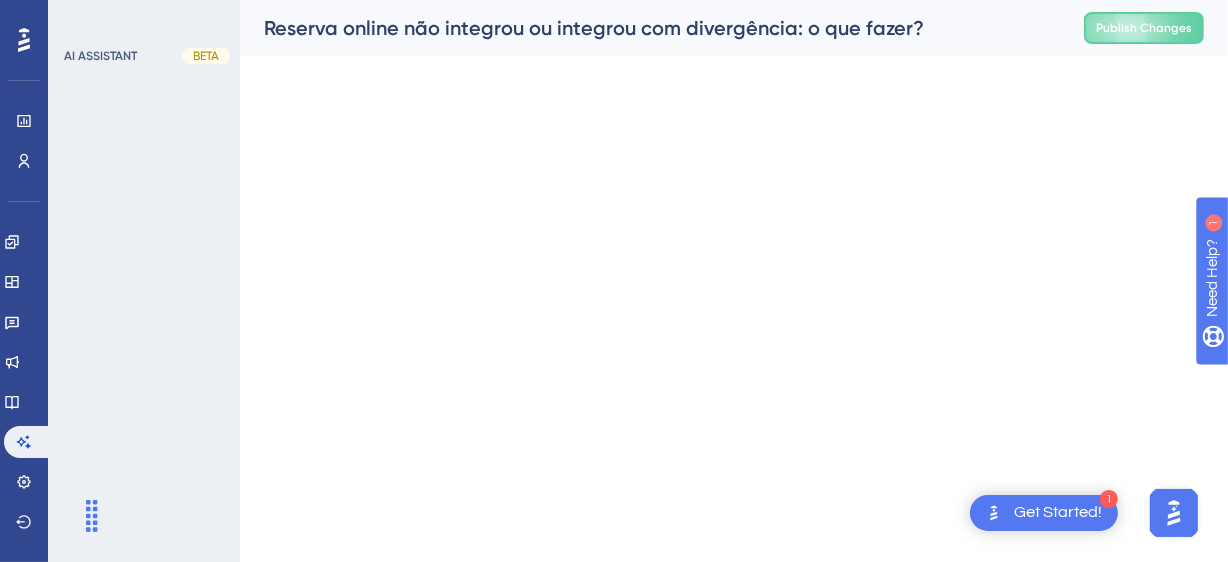 scroll, scrollTop: 0, scrollLeft: 0, axis: both 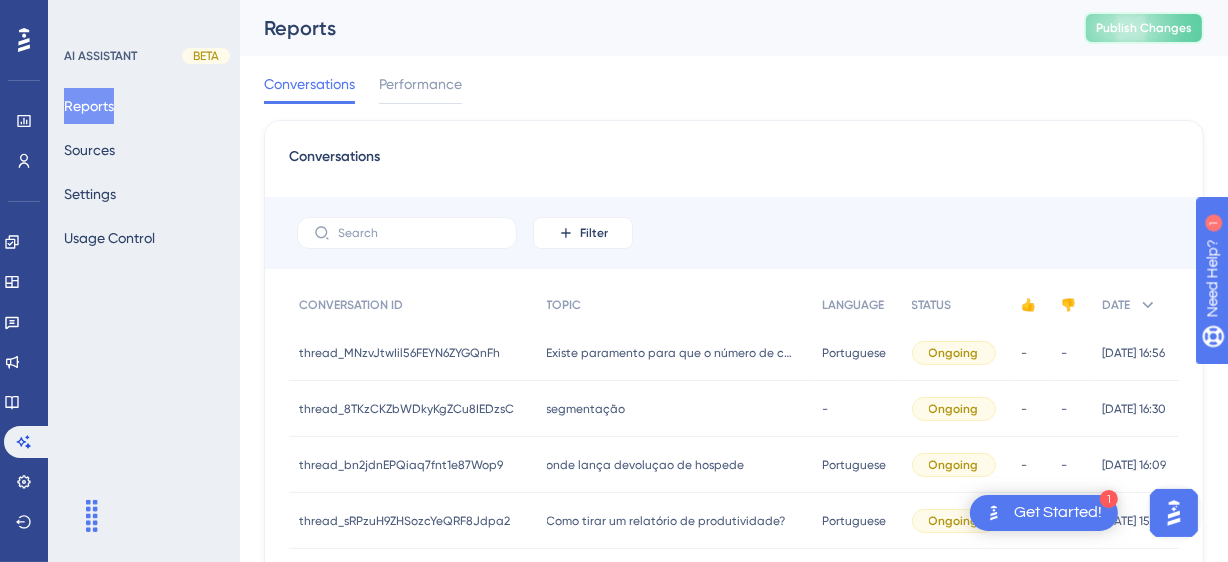 click on "Publish Changes" at bounding box center [1144, 28] 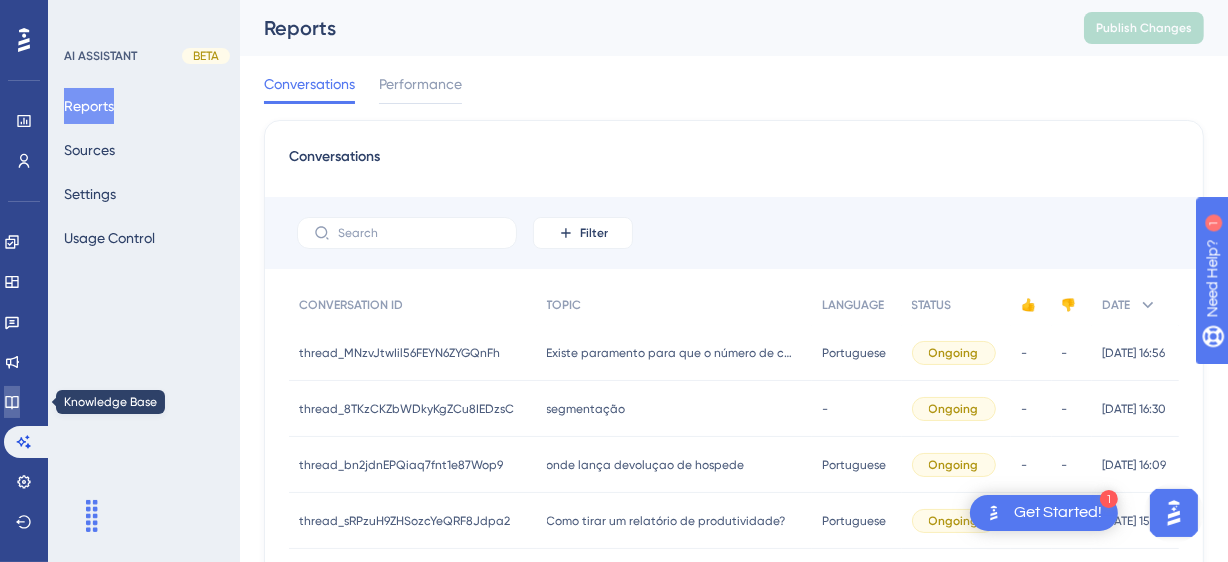 click 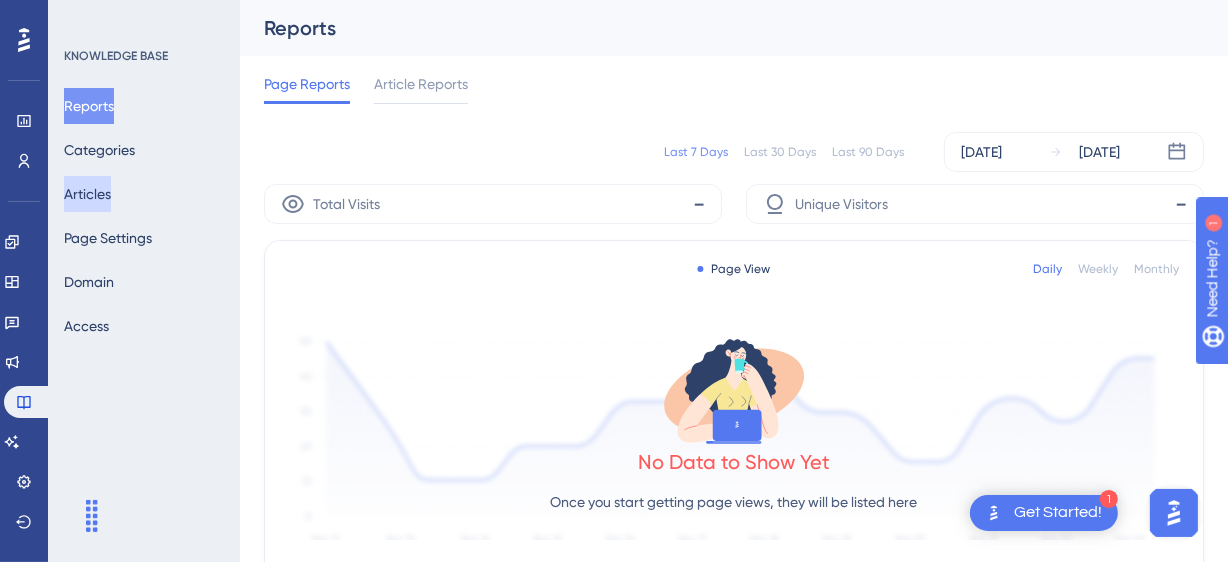 click on "Articles" at bounding box center [87, 194] 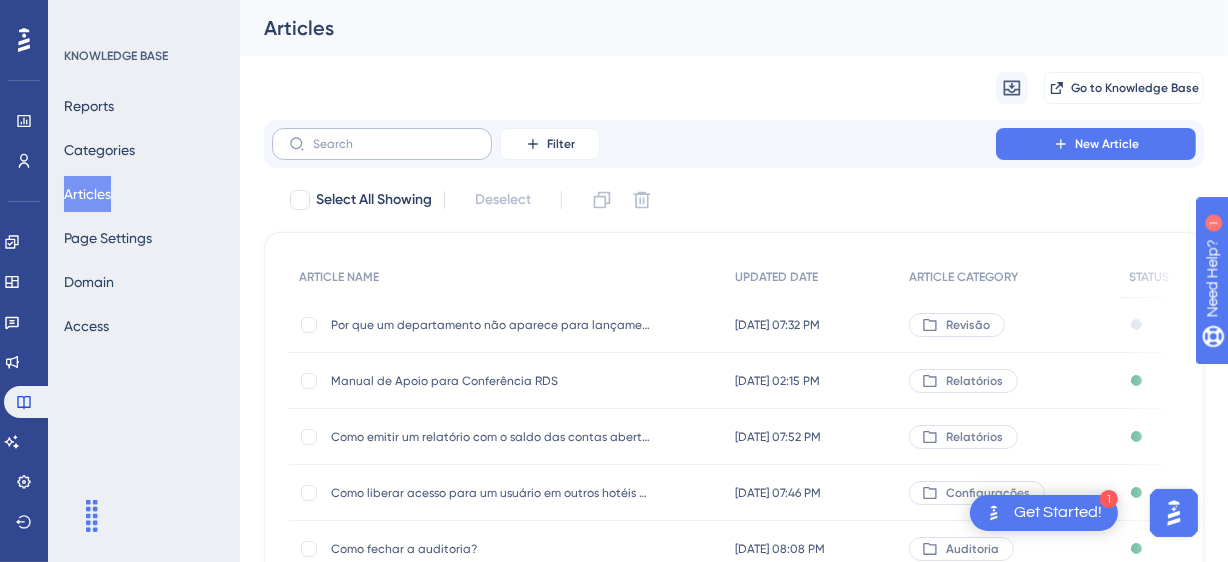 click at bounding box center (382, 144) 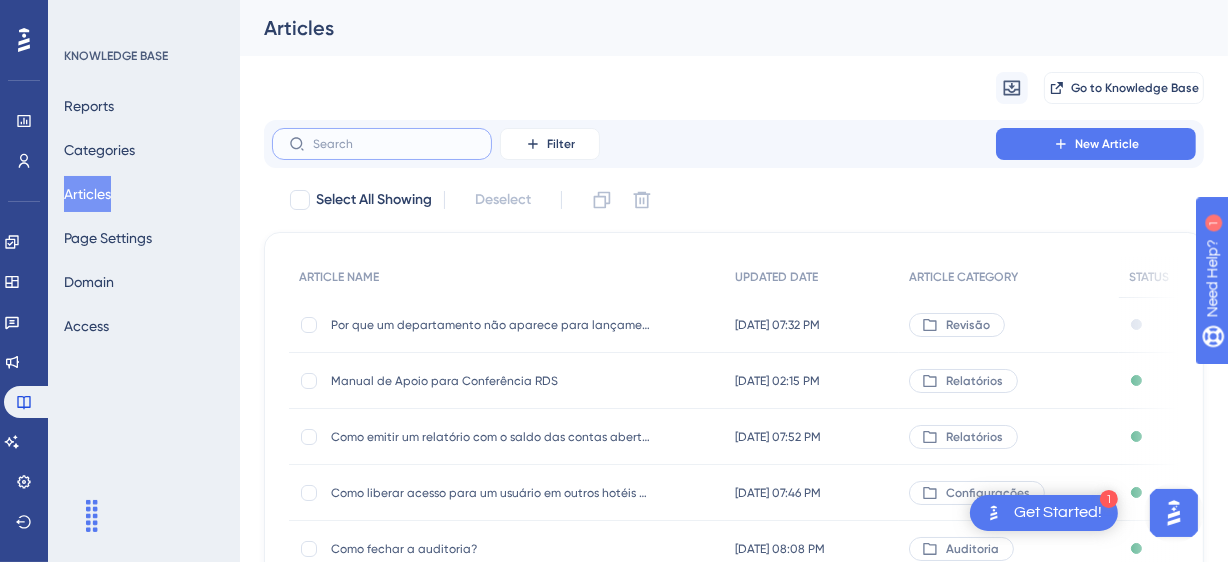 click at bounding box center [394, 144] 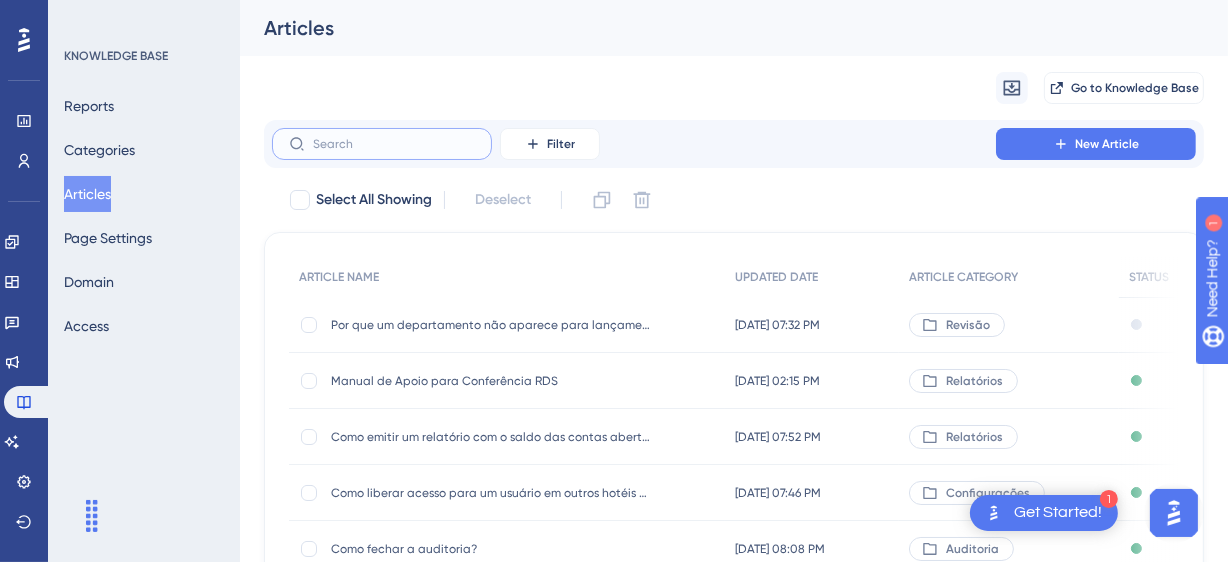 paste on "Reserva online não integrou no Hits, o que fazer?" 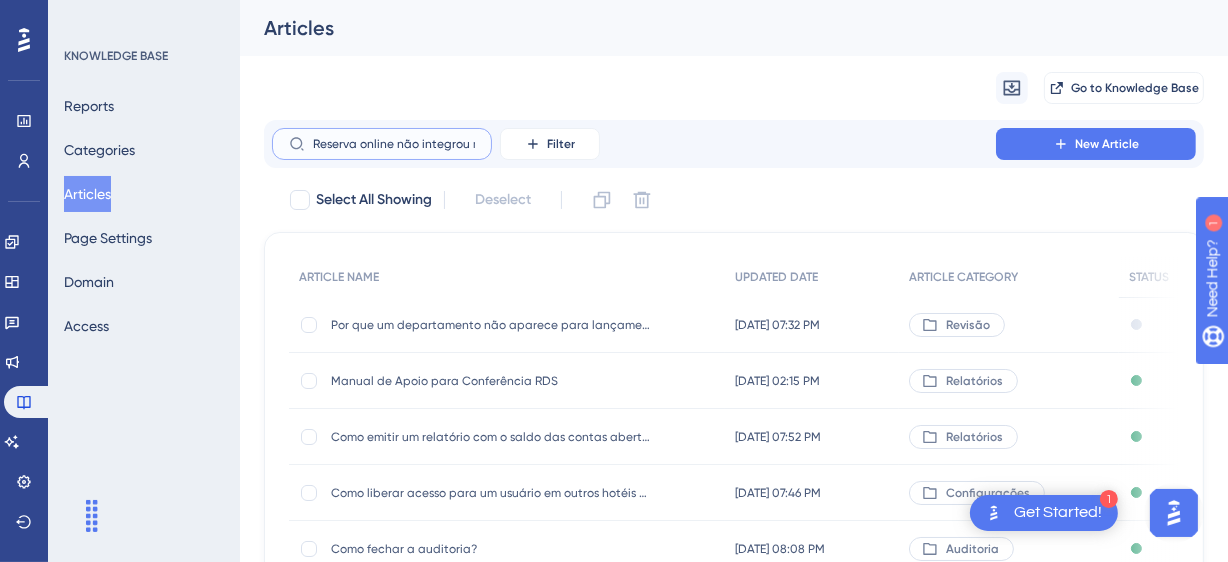 scroll, scrollTop: 0, scrollLeft: 105, axis: horizontal 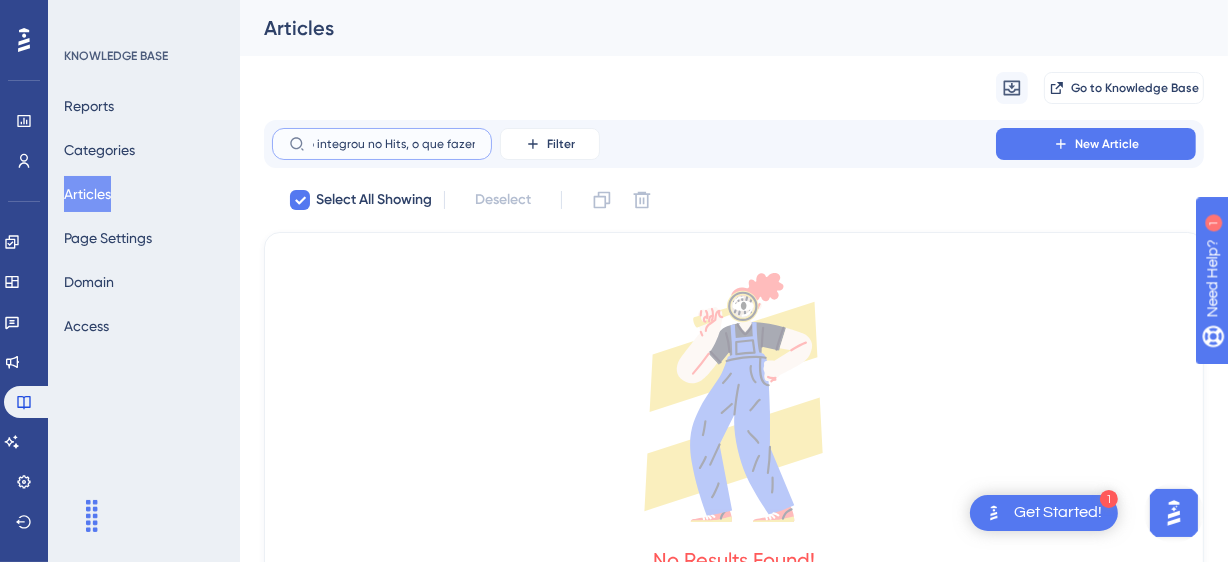 drag, startPoint x: 405, startPoint y: 142, endPoint x: 463, endPoint y: 143, distance: 58.00862 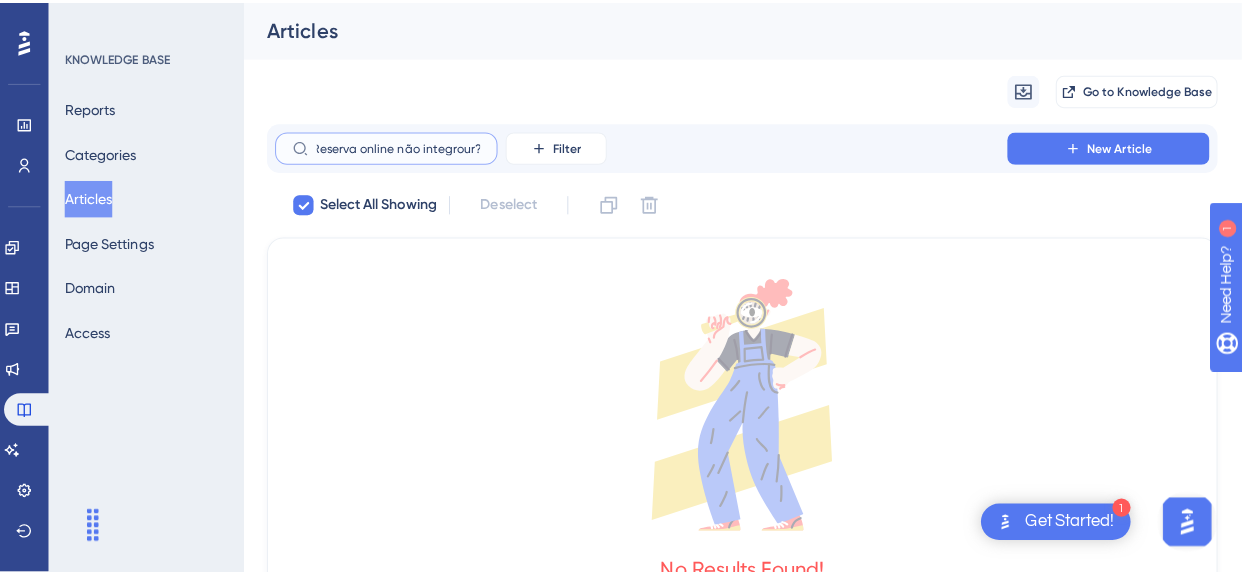 scroll, scrollTop: 0, scrollLeft: 1, axis: horizontal 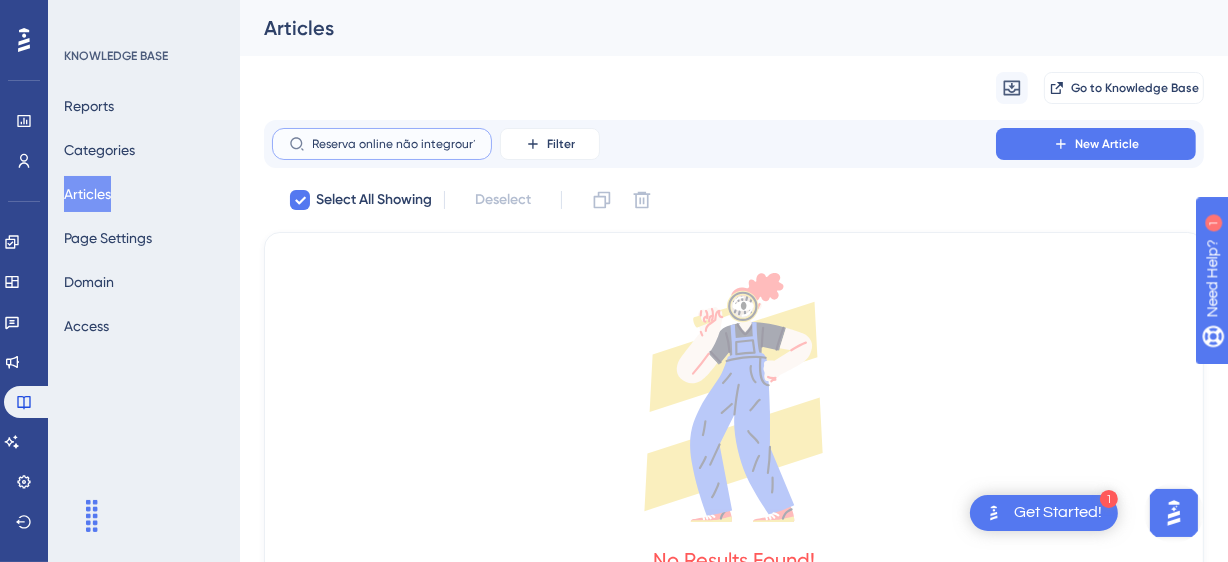 drag, startPoint x: 463, startPoint y: 150, endPoint x: 490, endPoint y: 146, distance: 27.294687 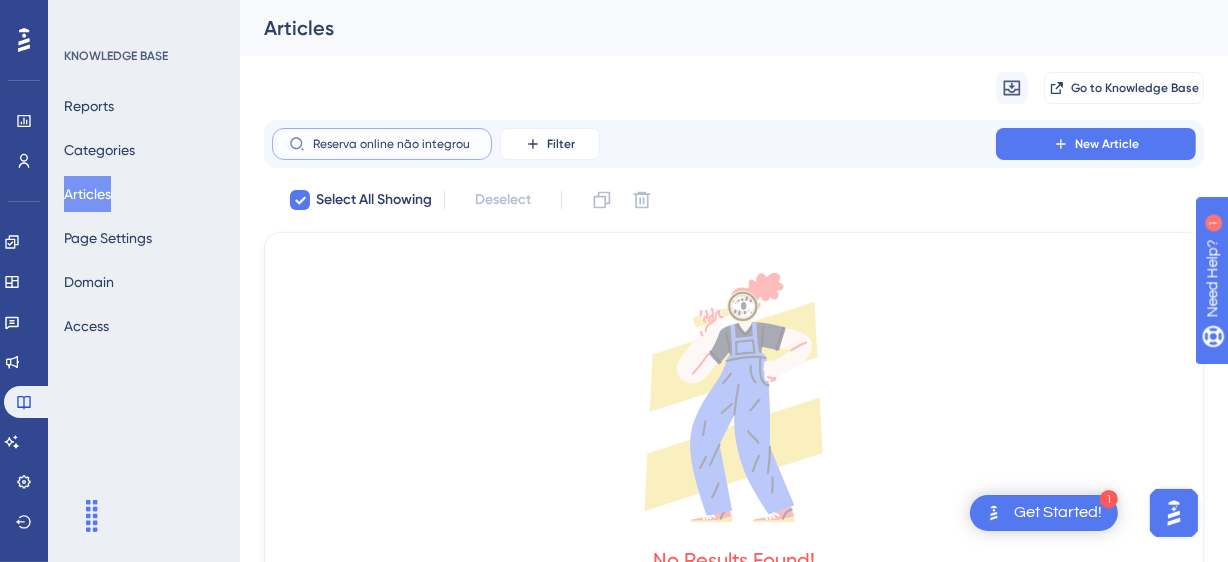 scroll, scrollTop: 0, scrollLeft: 0, axis: both 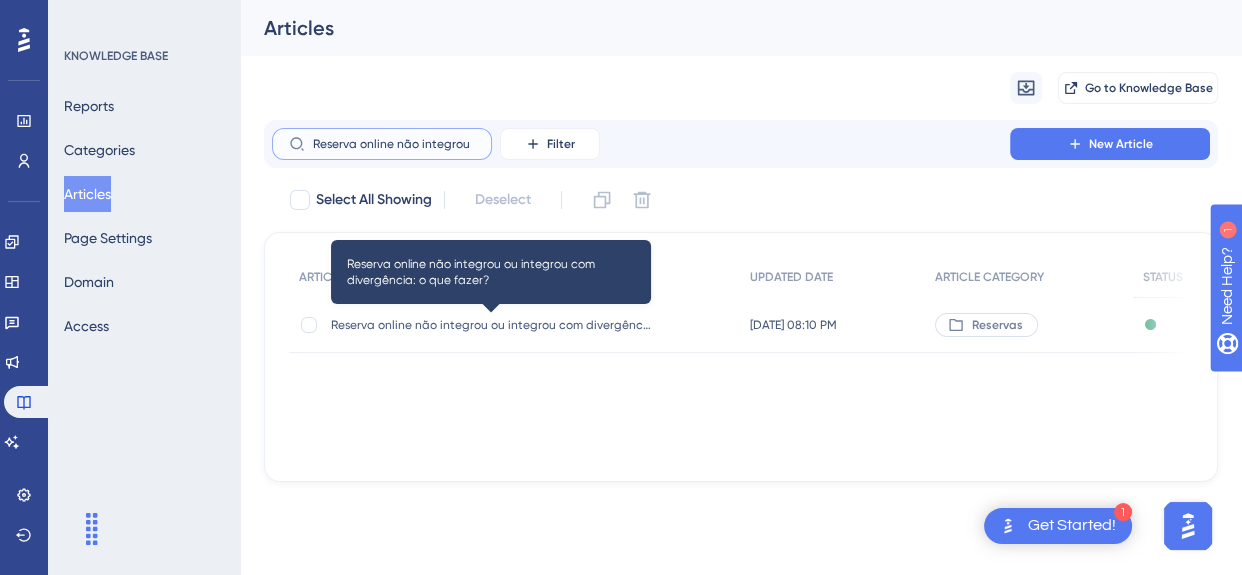 type on "Reserva online não integrou" 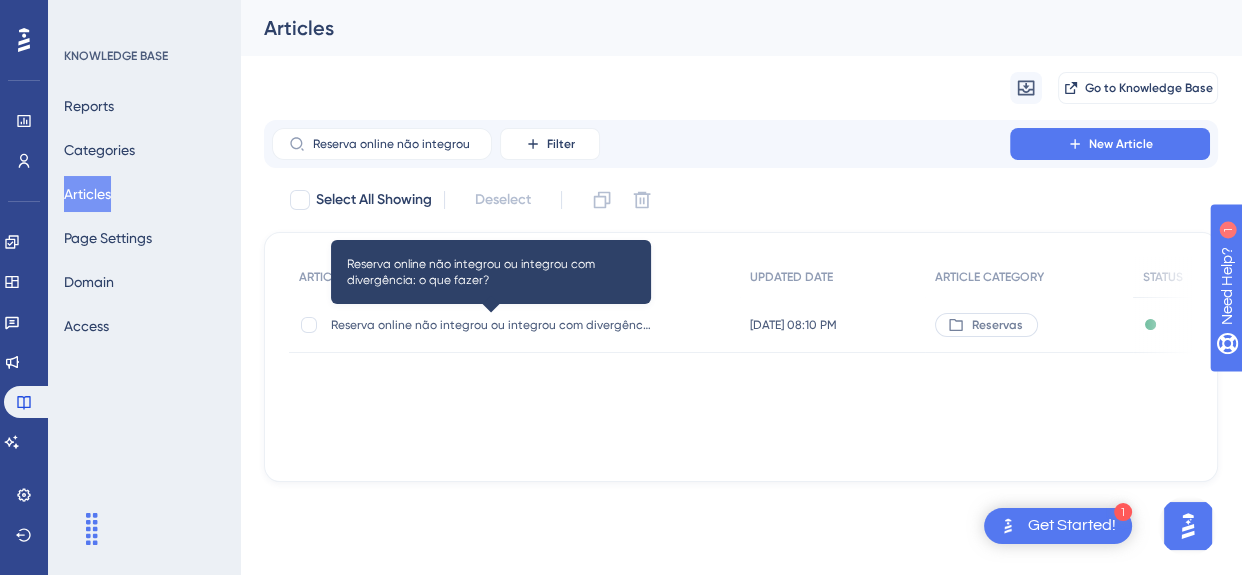 click on "Reserva online não integrou ou integrou com divergência: o que fazer?" at bounding box center (491, 325) 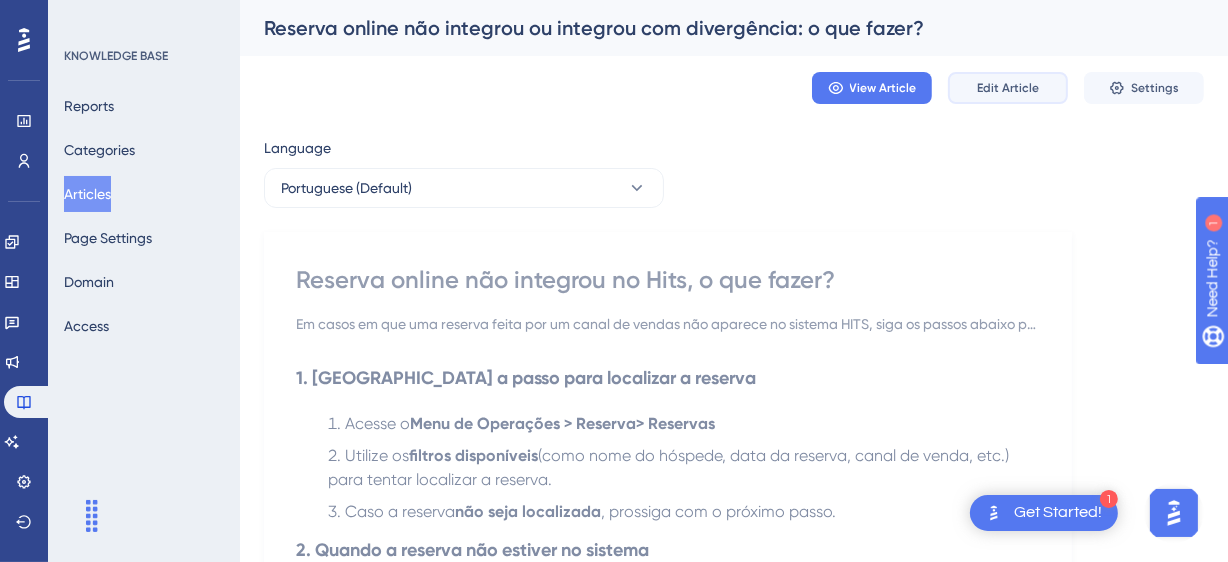 click on "Edit Article" at bounding box center (1008, 88) 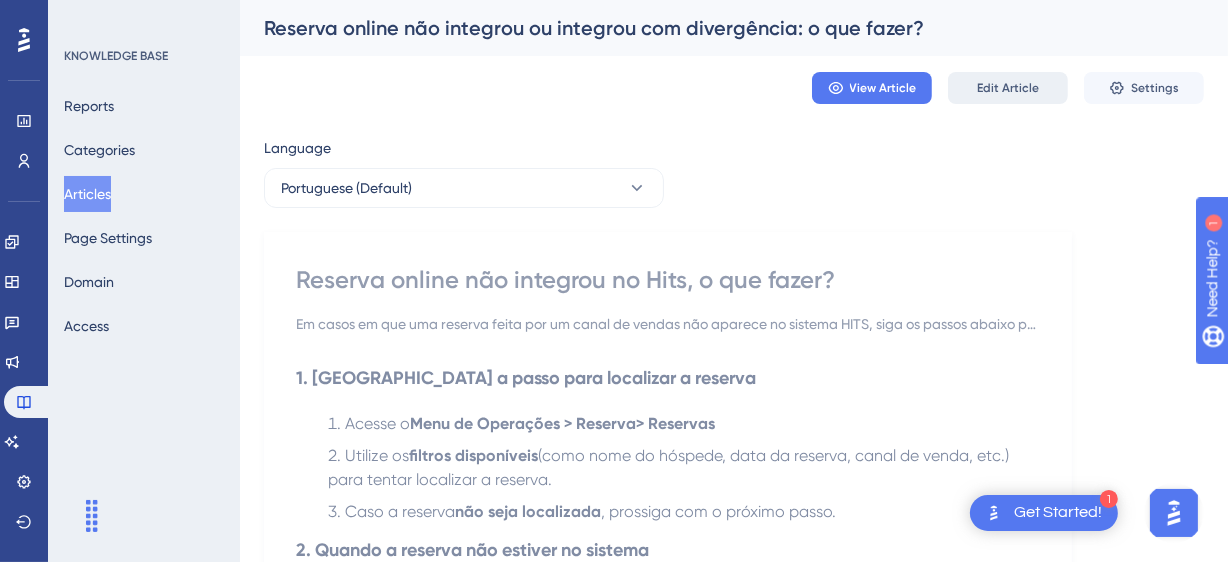 scroll, scrollTop: 753, scrollLeft: 0, axis: vertical 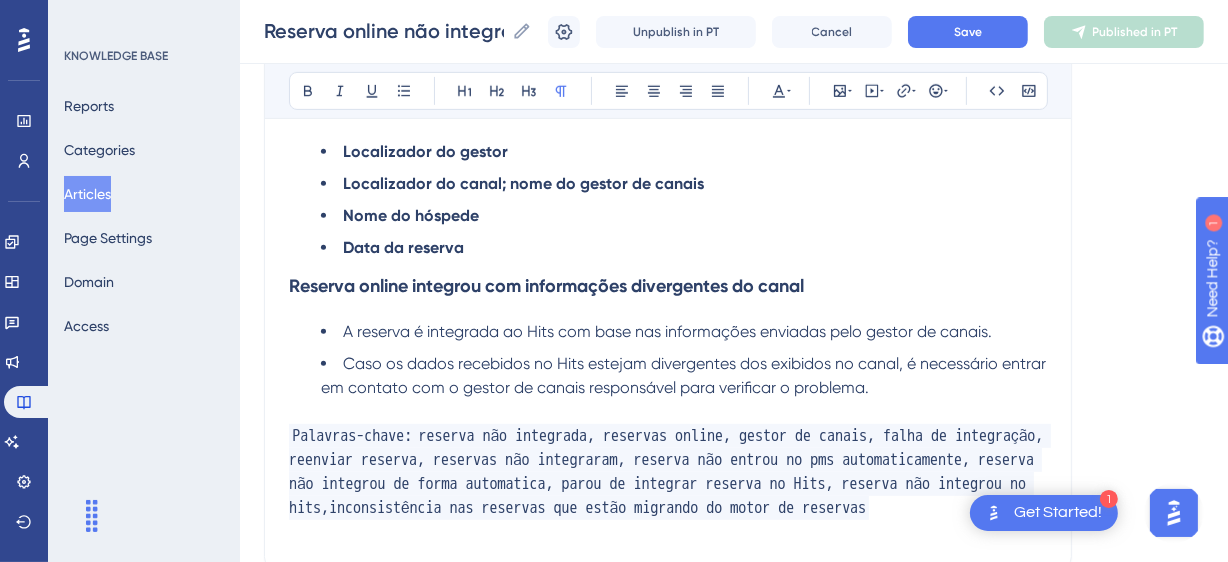 click on "Reserva online integrou com informações divergentes do canal" at bounding box center (546, 286) 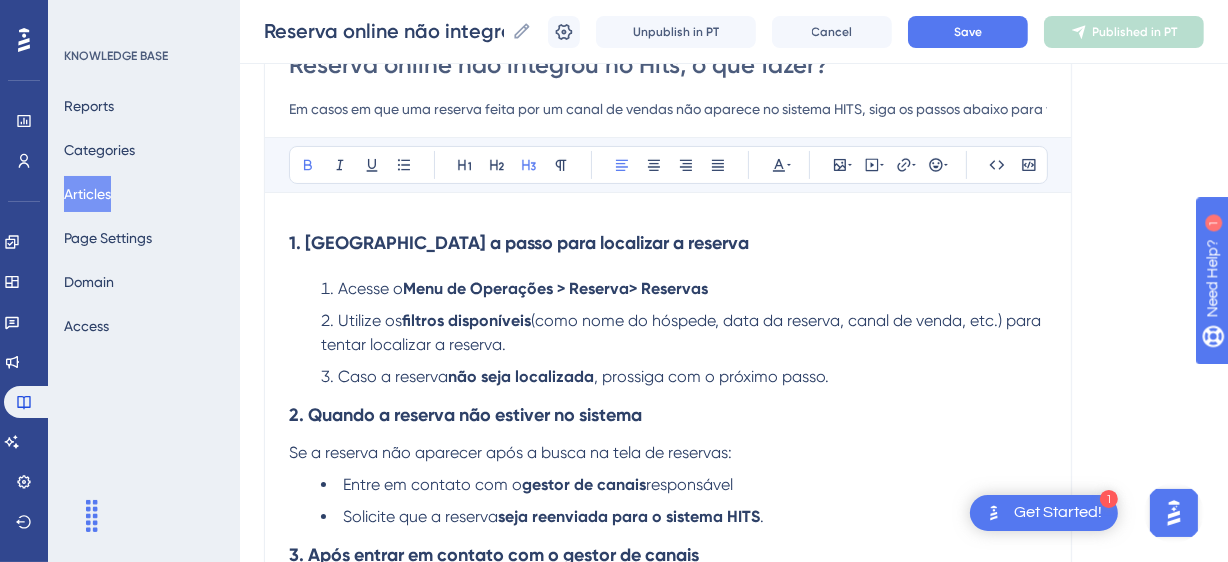 scroll, scrollTop: 0, scrollLeft: 0, axis: both 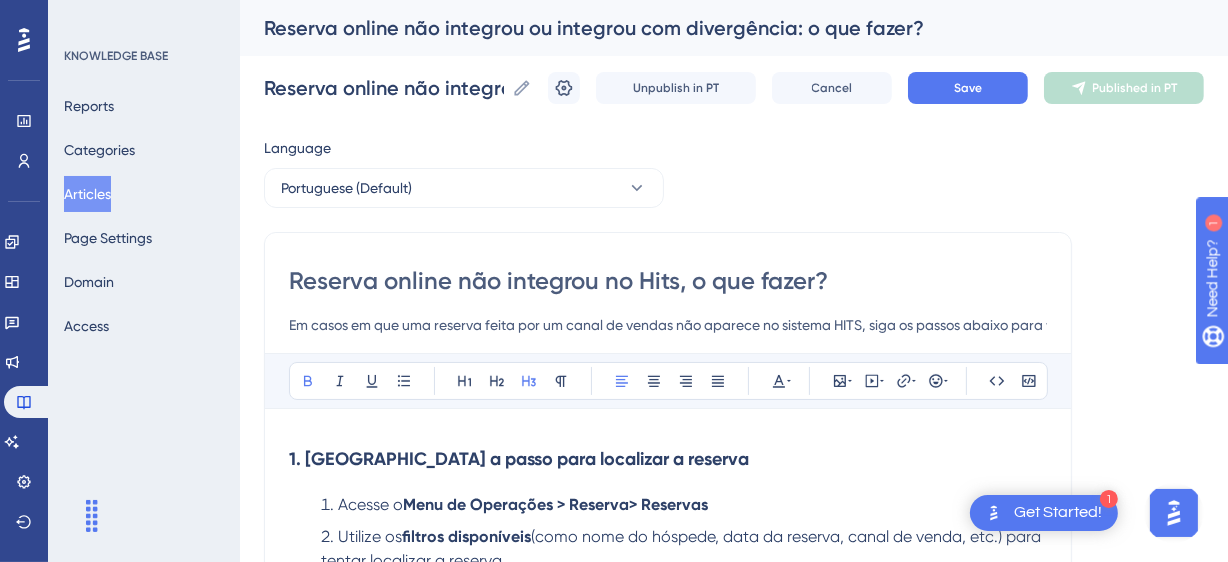 click on "Reserva online não integrou no Hits, o que fazer?" at bounding box center [668, 281] 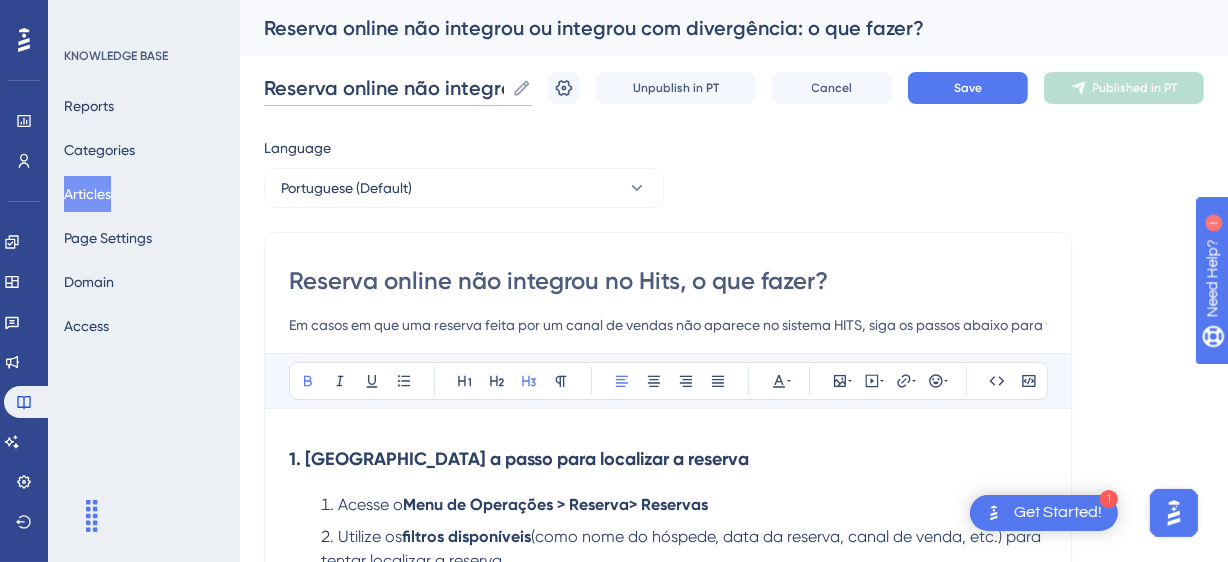 click on "Reserva online não integrou ou integrou com divergência: o que fazer?" at bounding box center (384, 88) 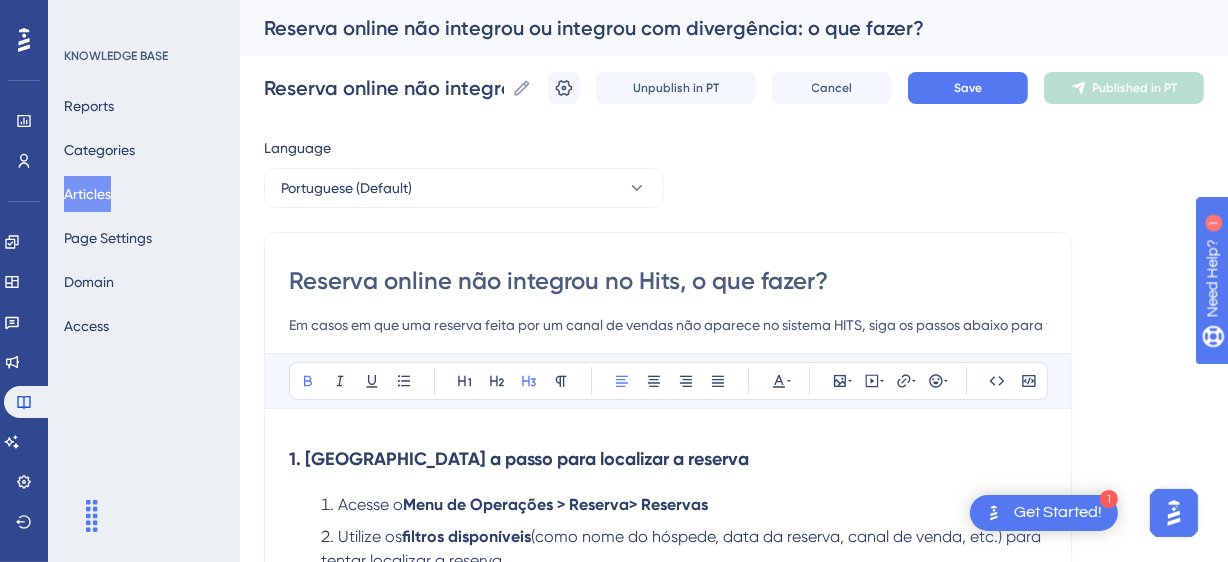 click on "Reserva online não integrou no Hits, o que fazer?" at bounding box center [668, 281] 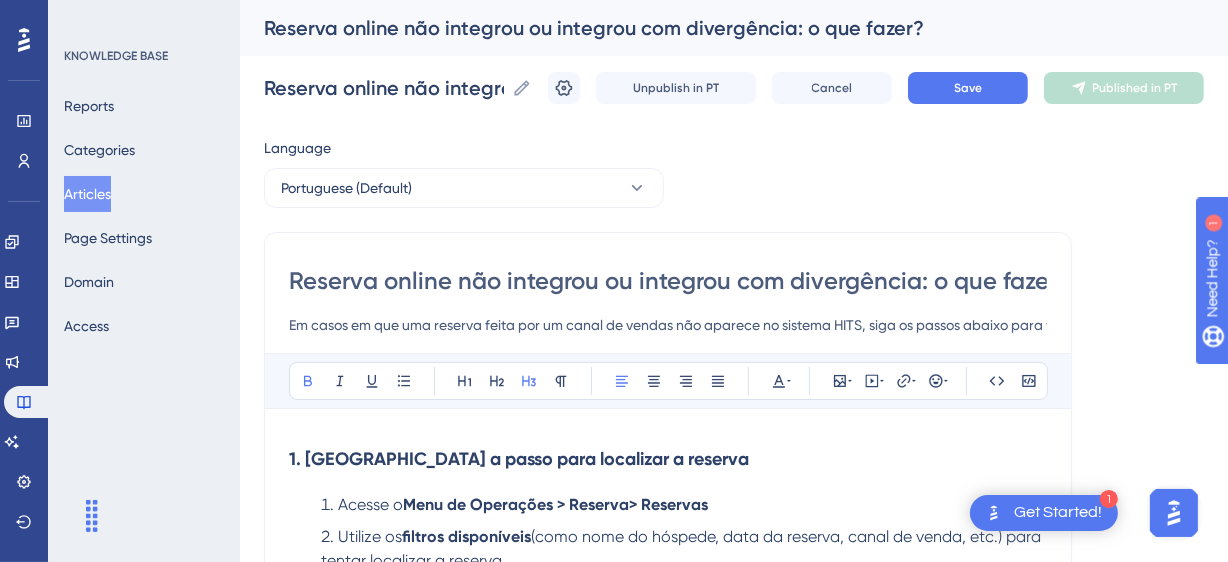 scroll, scrollTop: 0, scrollLeft: 22, axis: horizontal 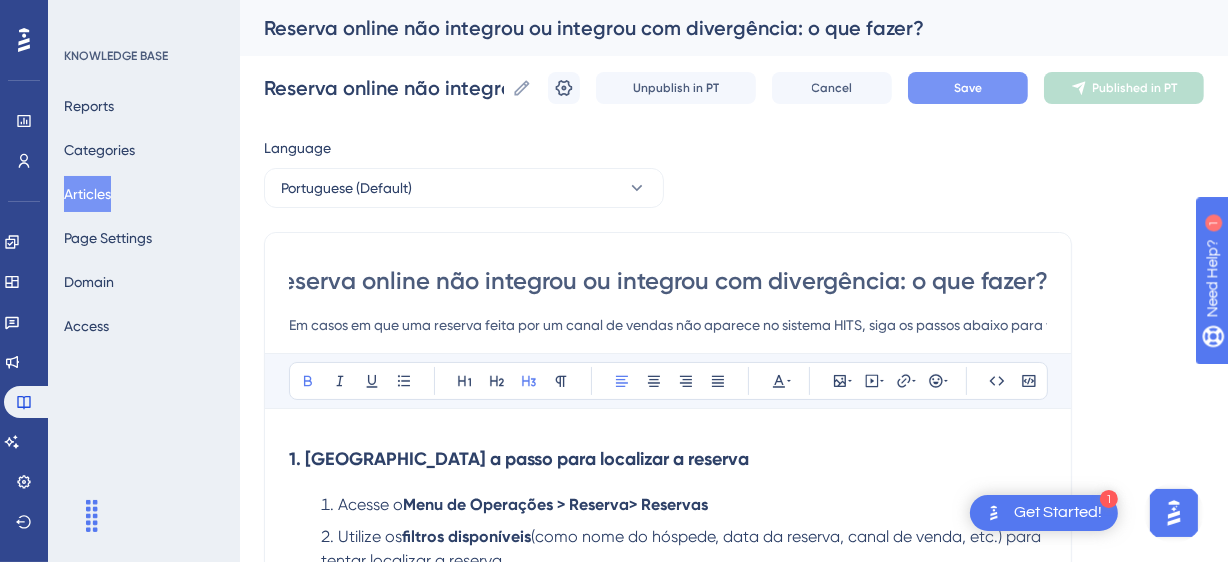 type on "Reserva online não integrou ou integrou com divergência: o que fazer?" 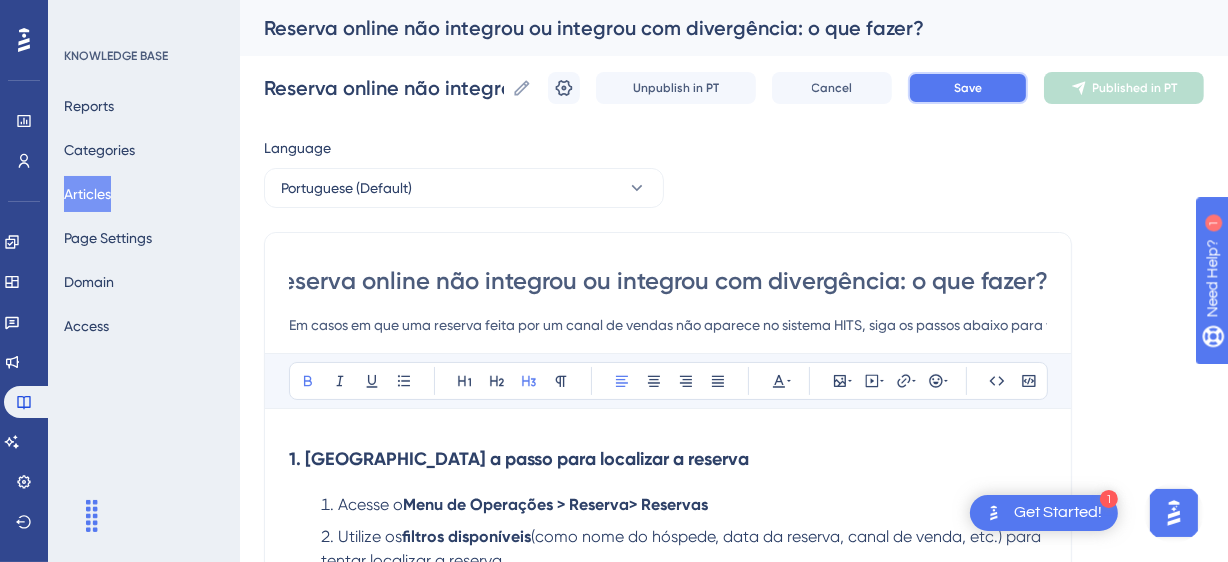 click on "Save" at bounding box center [968, 88] 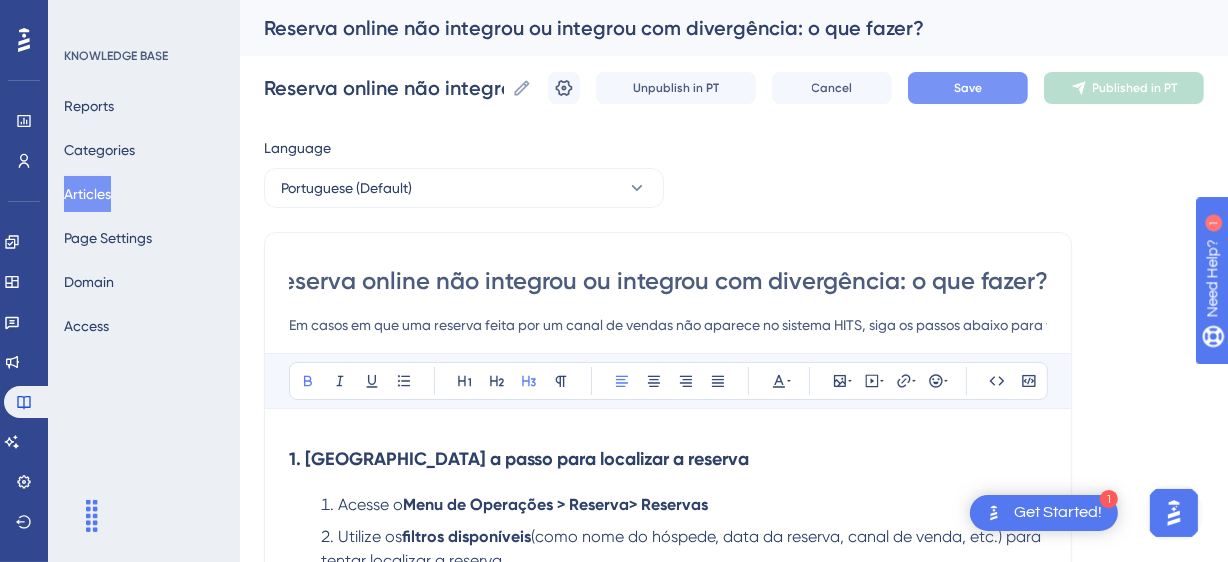 scroll, scrollTop: 0, scrollLeft: 0, axis: both 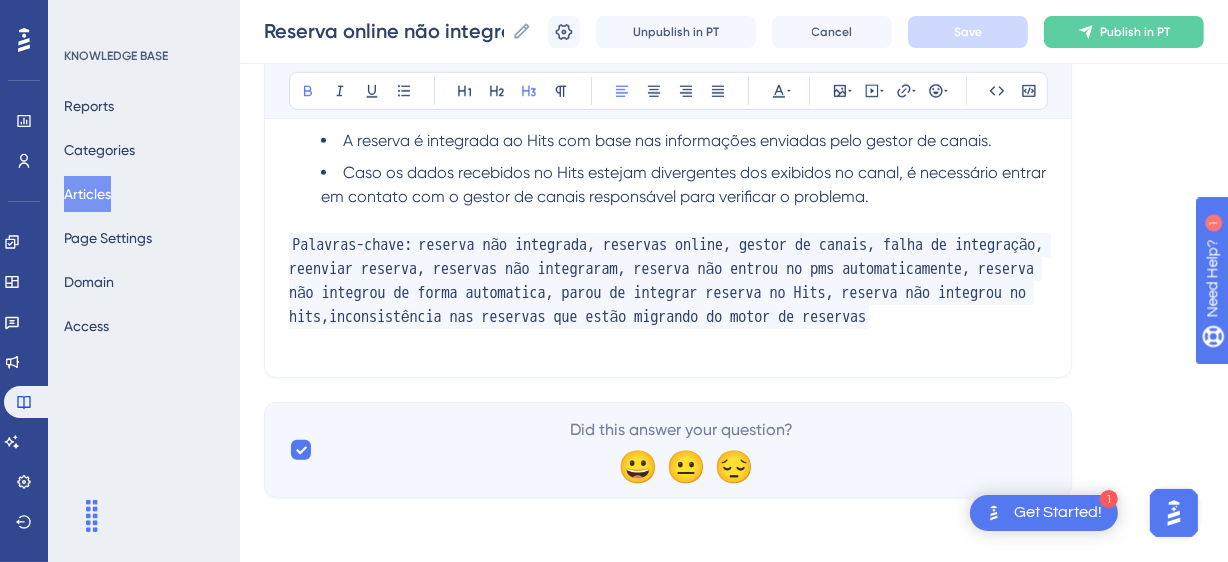 click on "Palavras-chave:  reserva não integrada, reservas online, gestor de canais, falha de integração, reenviar reserva, reservas não integraram, reserva não entrou no pms automaticamente, reserva não integrou de forma automatica, parou de integrar reserva no Hits, reserva não integrou no hits,inconsistência nas reservas que estão migrando do motor de reservas" at bounding box center (668, 281) 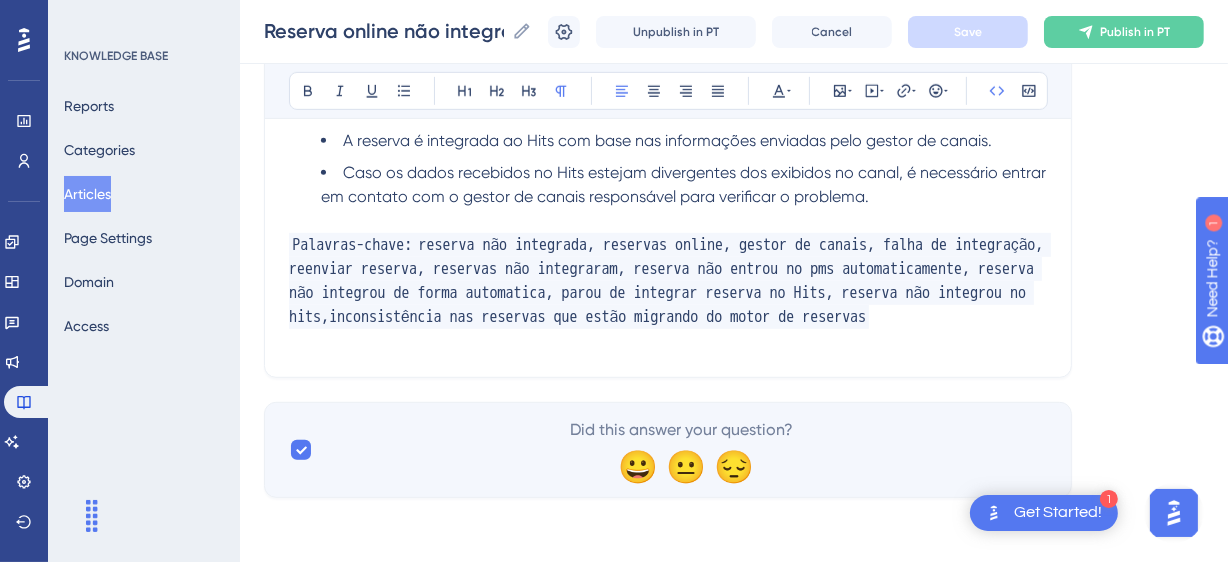 type 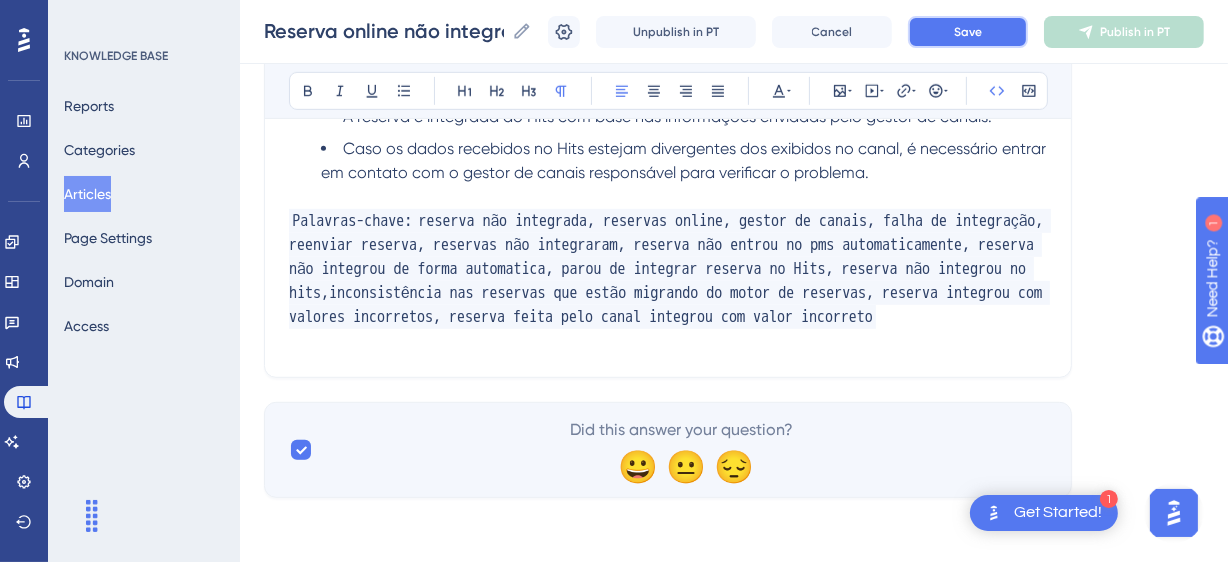 click on "Save" at bounding box center [968, 32] 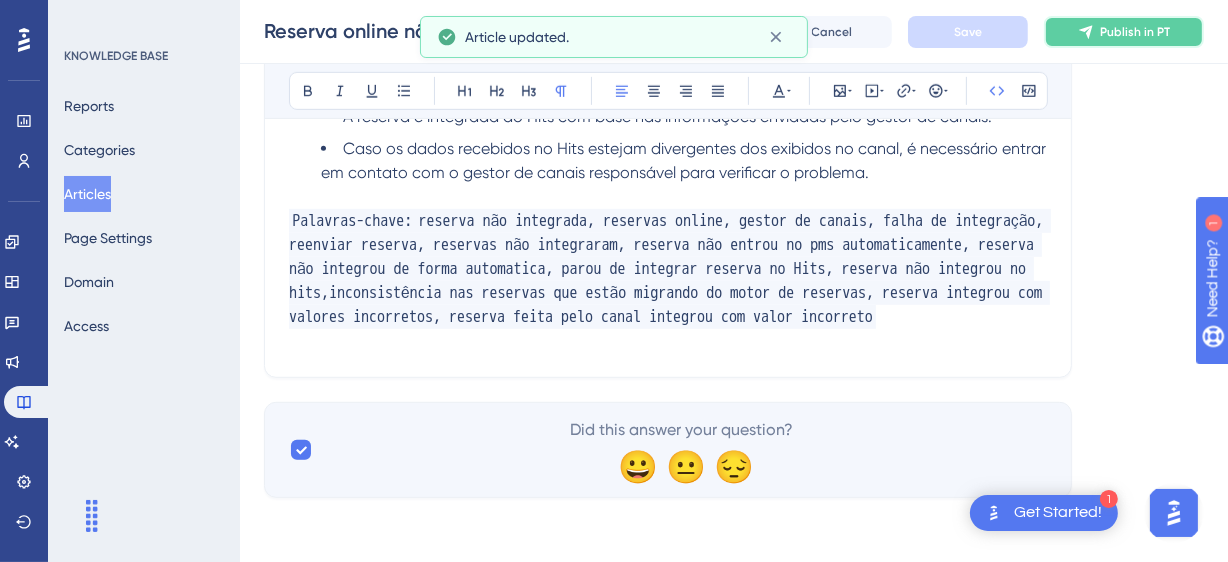 click on "Publish in PT" at bounding box center (1135, 32) 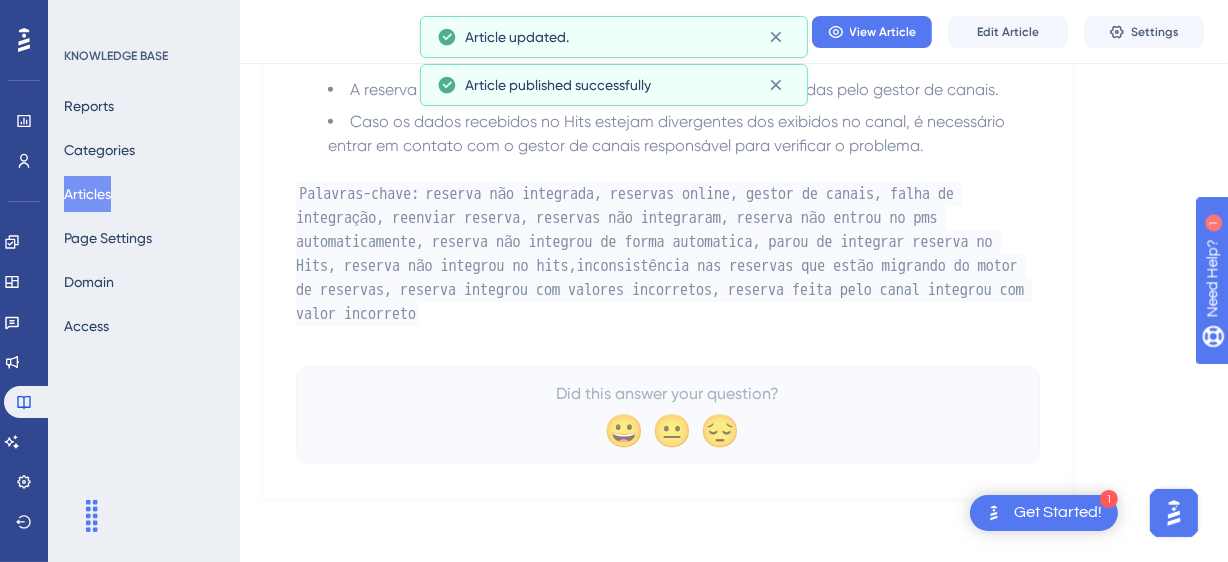 scroll, scrollTop: 917, scrollLeft: 0, axis: vertical 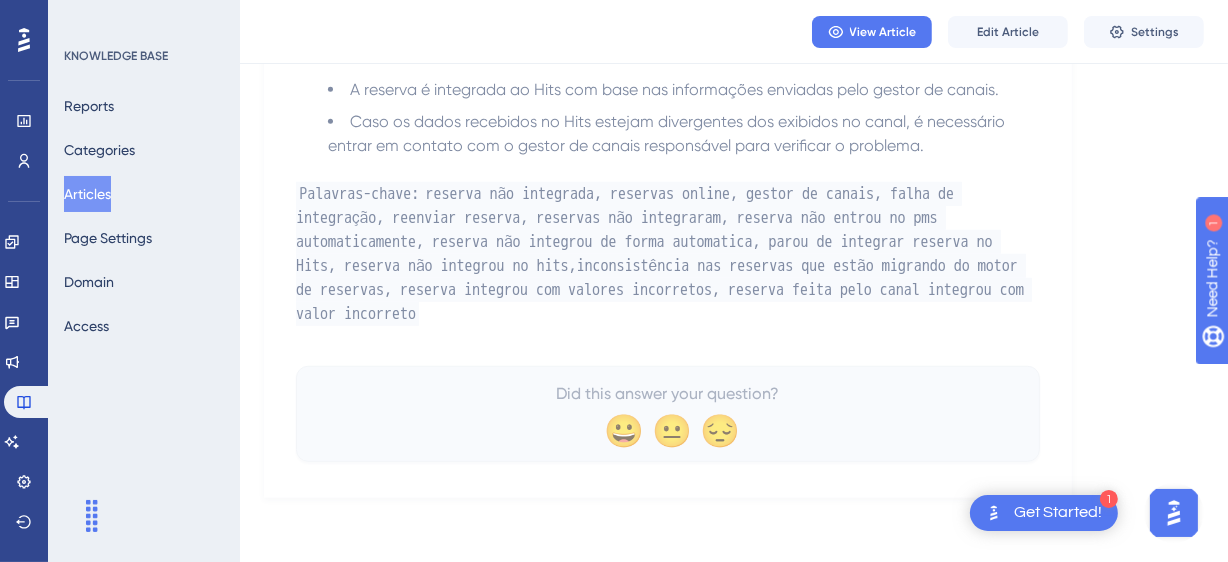 click on "Articles" at bounding box center [87, 194] 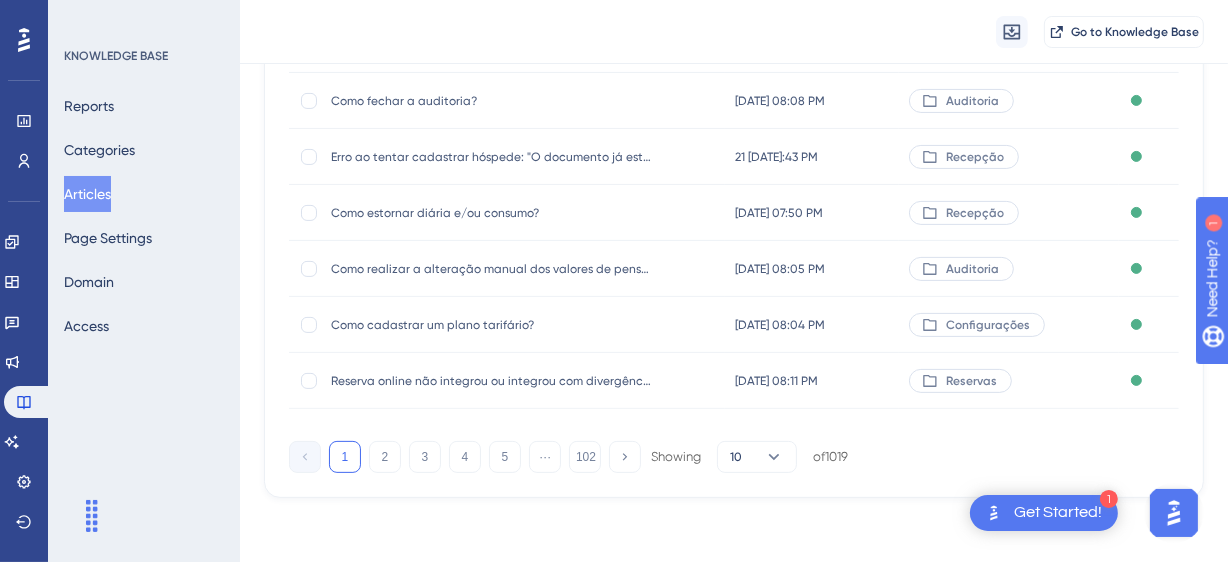 scroll, scrollTop: 0, scrollLeft: 0, axis: both 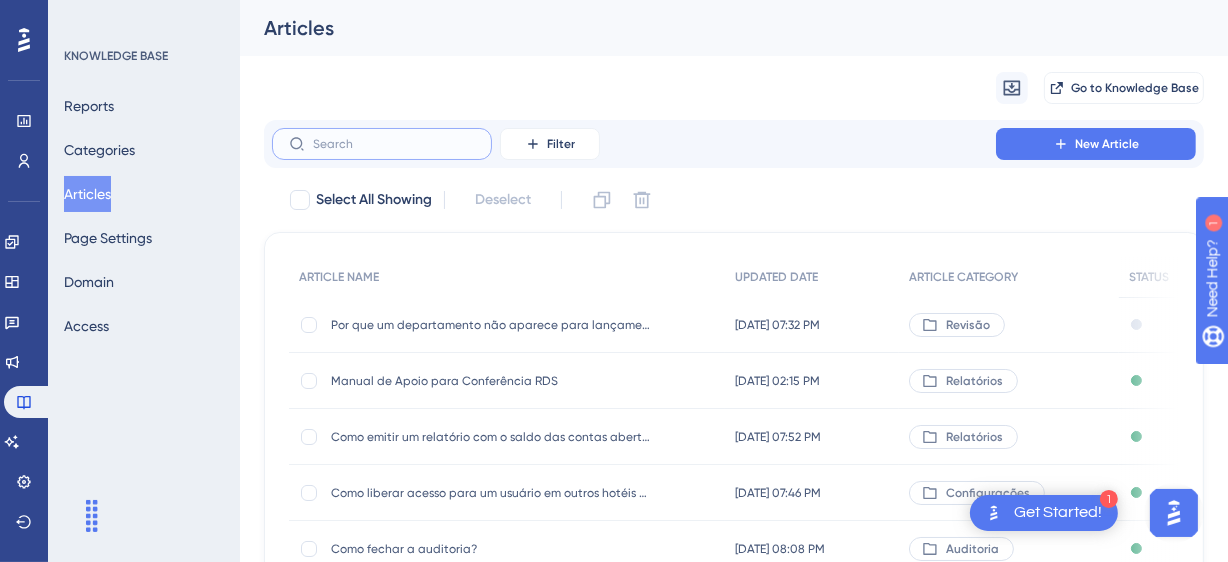 click at bounding box center [394, 144] 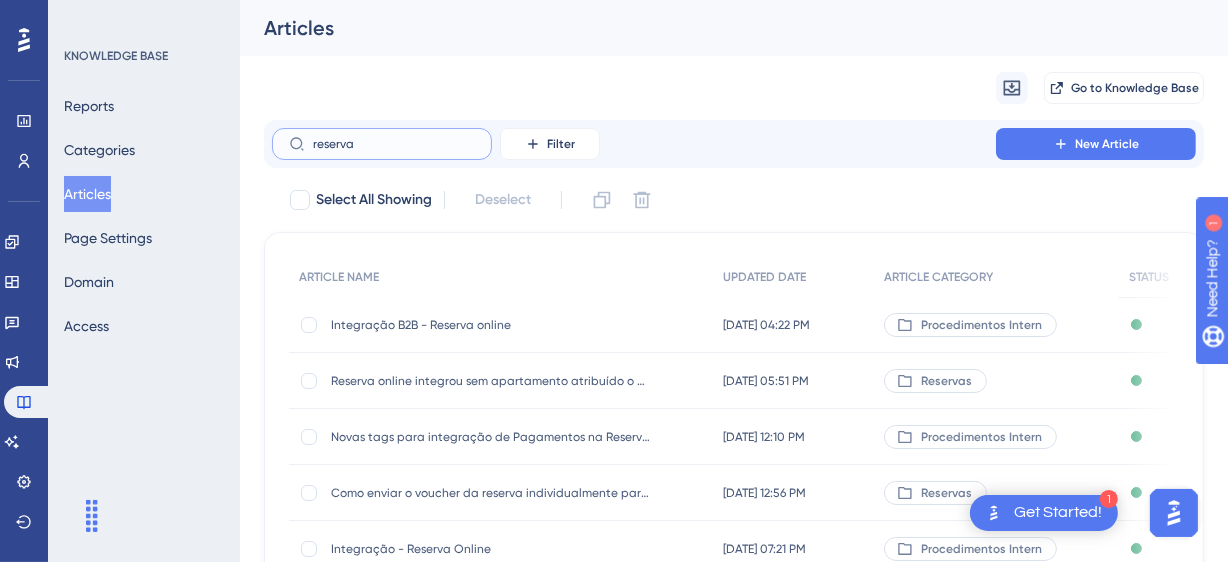 type on "reserva v" 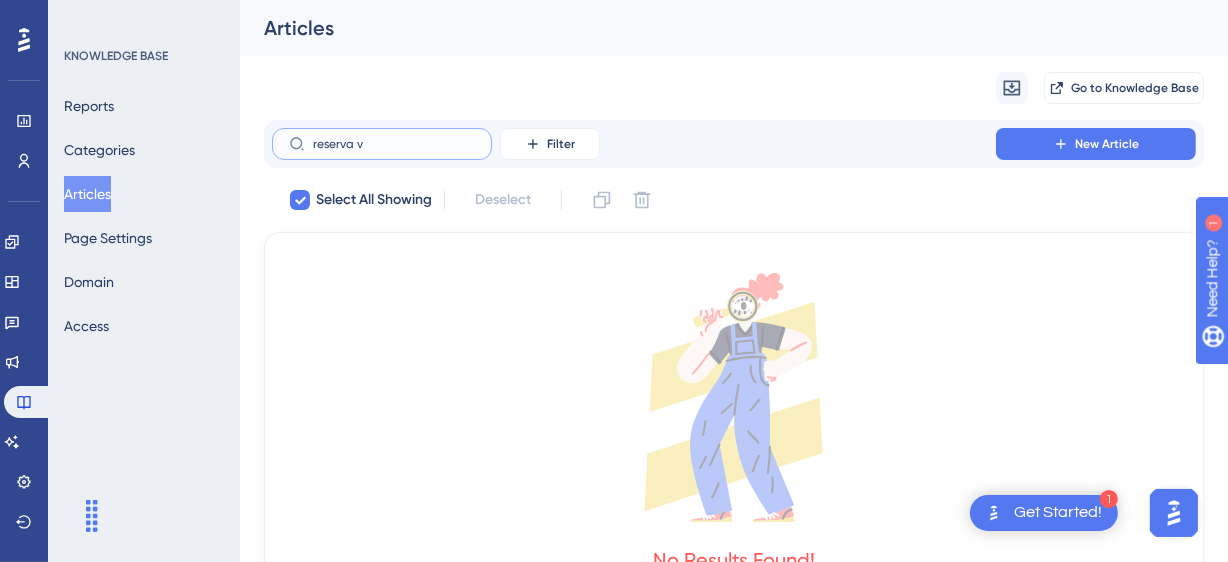 type on "reserva" 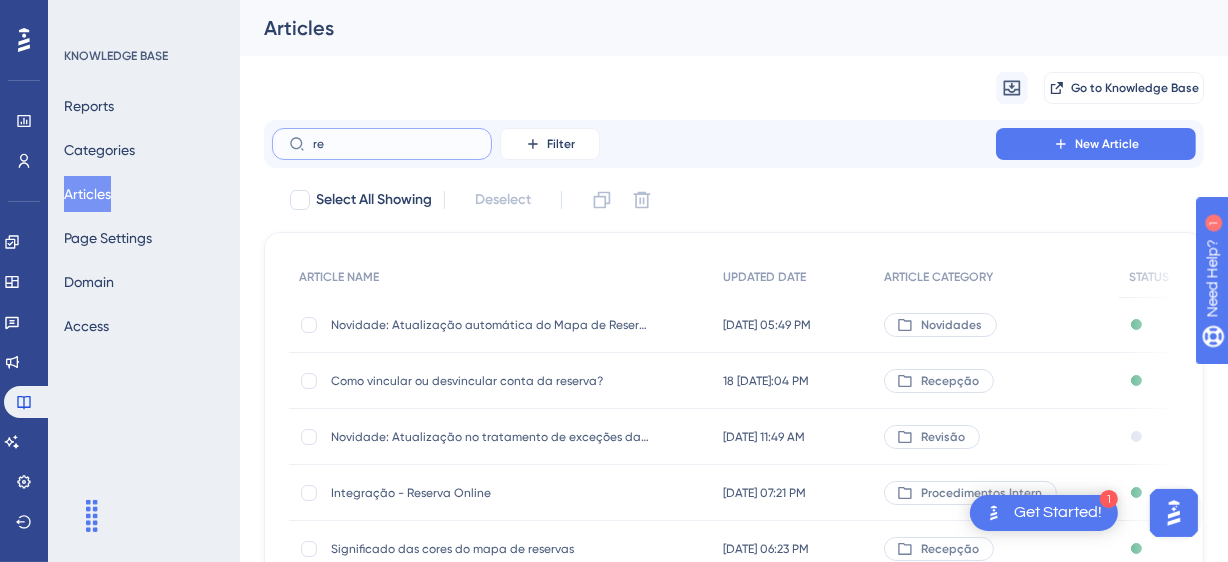 type on "r" 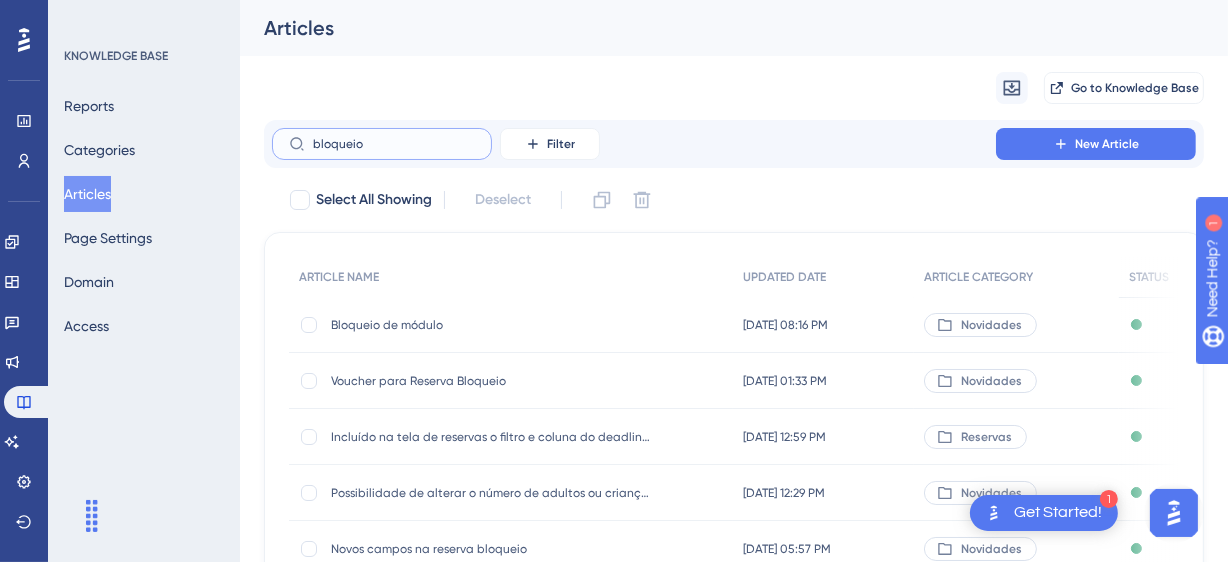 scroll, scrollTop: 181, scrollLeft: 0, axis: vertical 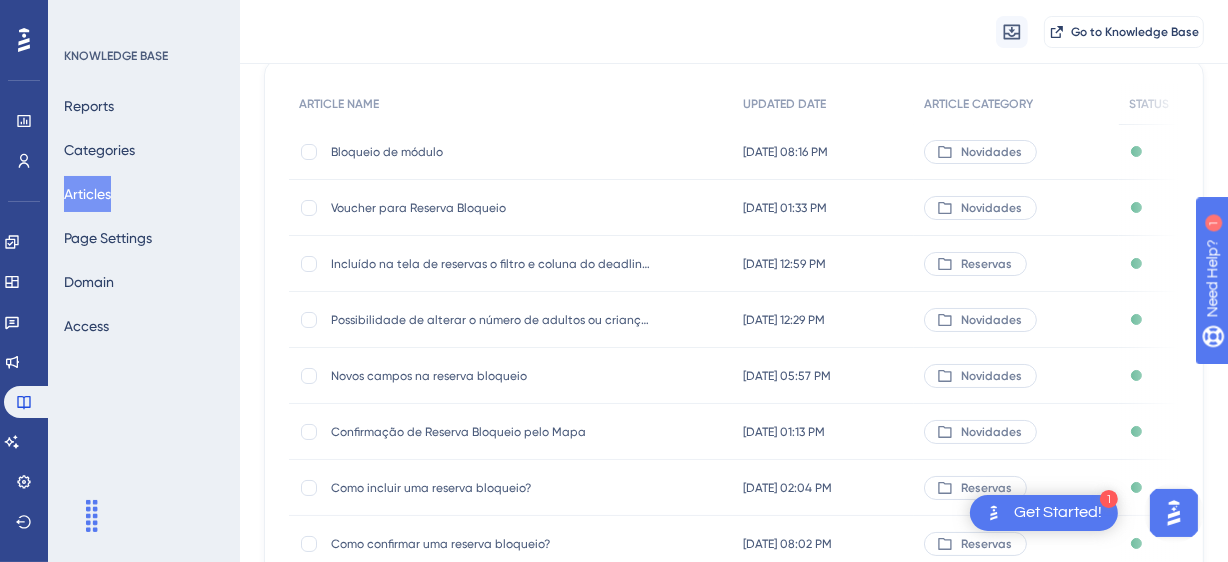 type on "bloqueio" 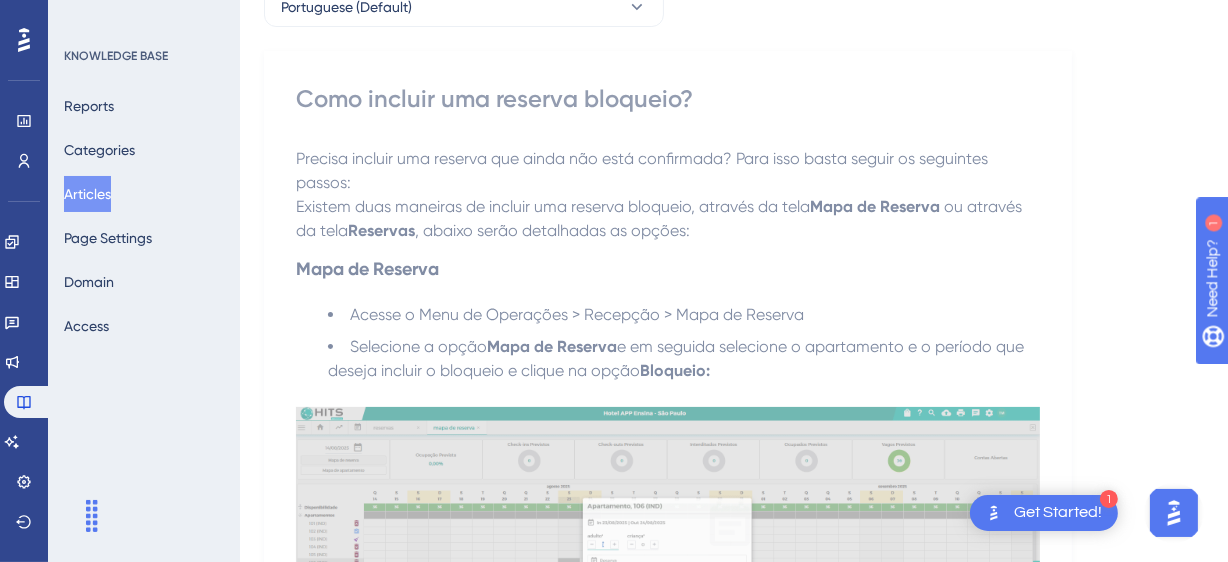 scroll, scrollTop: 0, scrollLeft: 0, axis: both 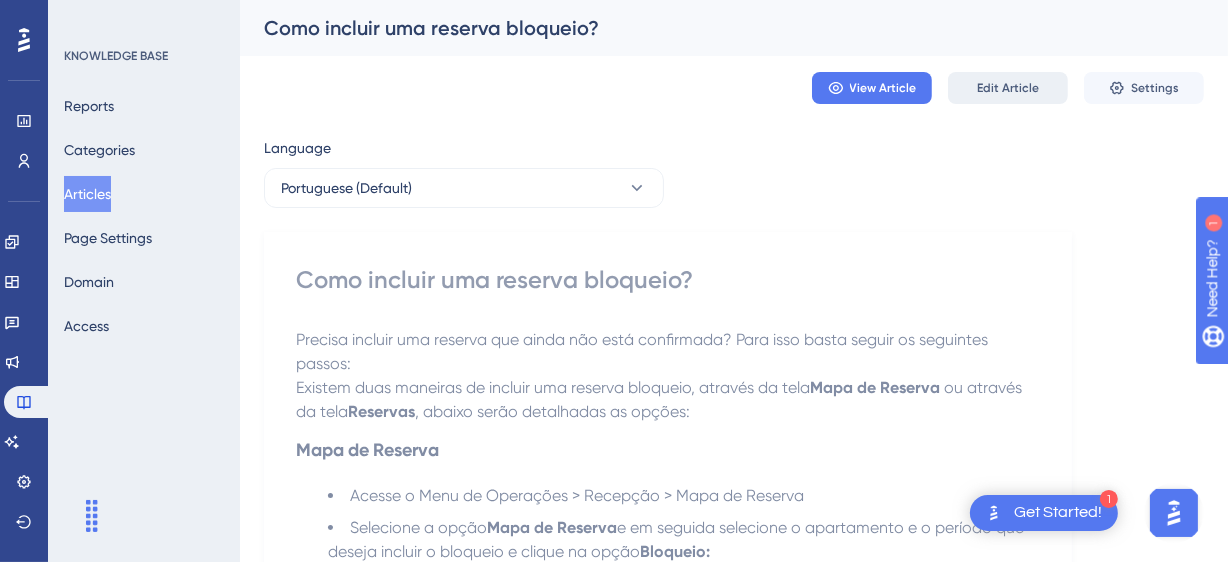 click on "Edit Article" at bounding box center (1008, 88) 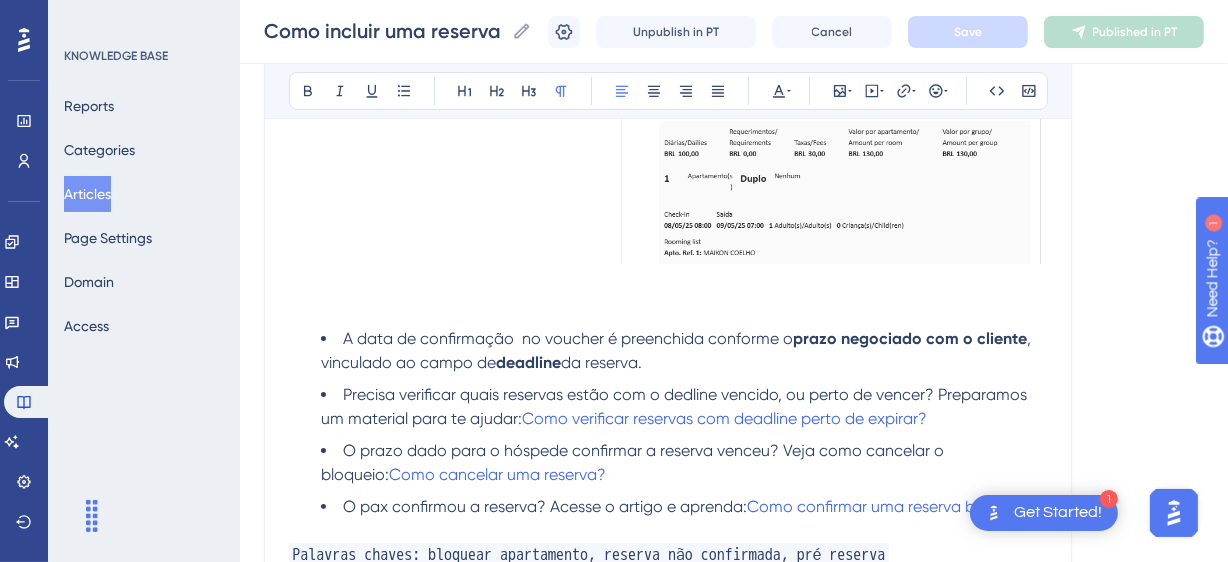 scroll, scrollTop: 7280, scrollLeft: 0, axis: vertical 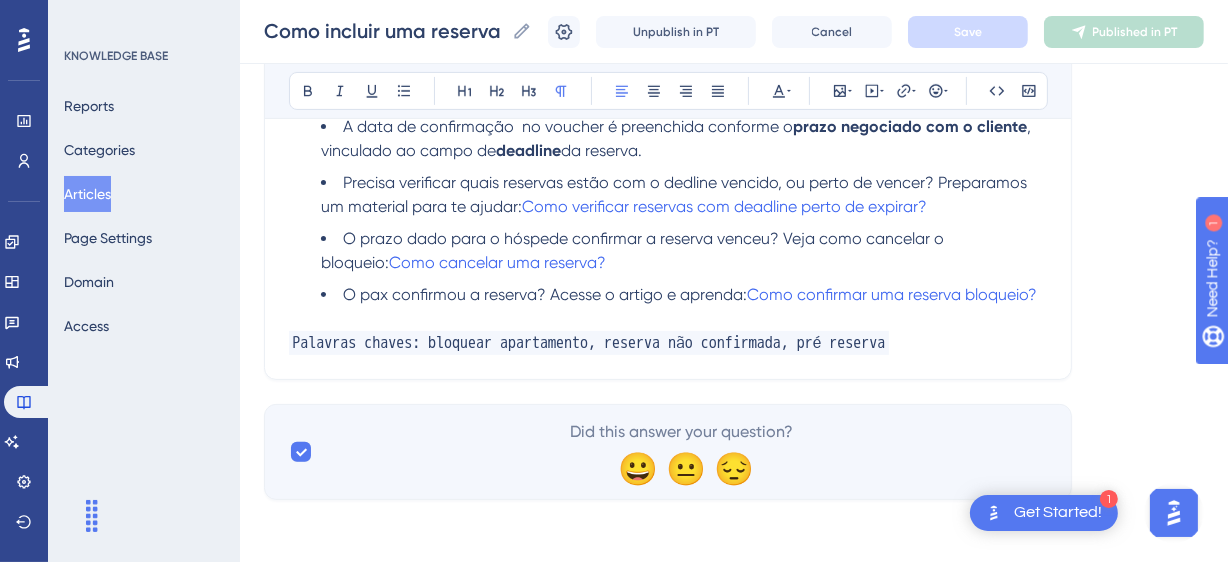 click at bounding box center (668, 319) 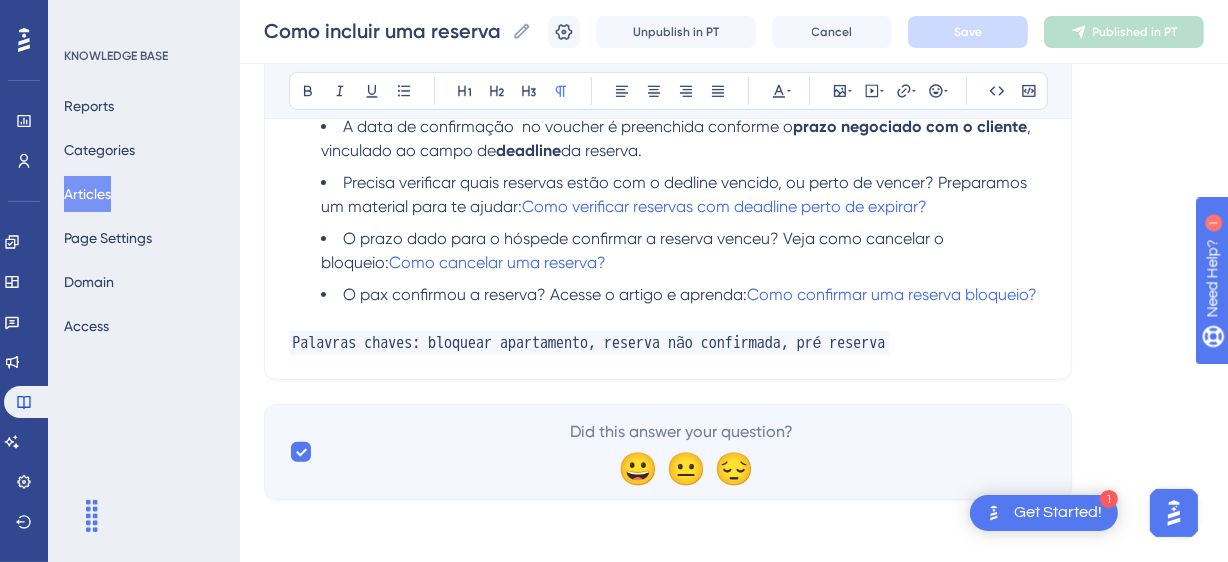click at bounding box center (668, 319) 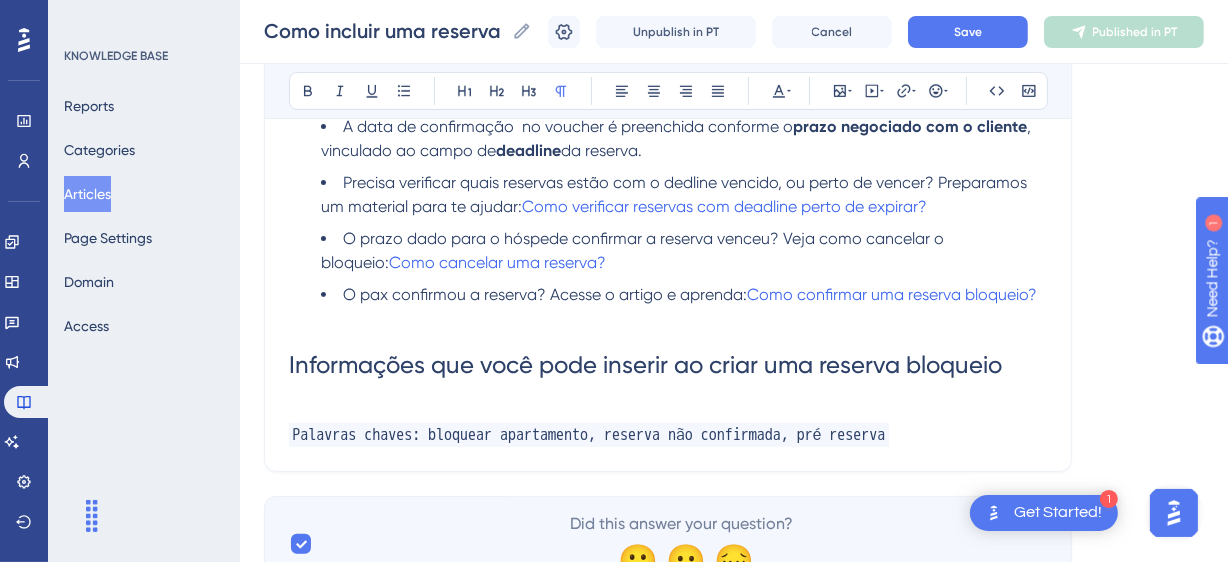 click on "Informações que você pode inserir ao criar uma reserva bloqueio" at bounding box center [645, 365] 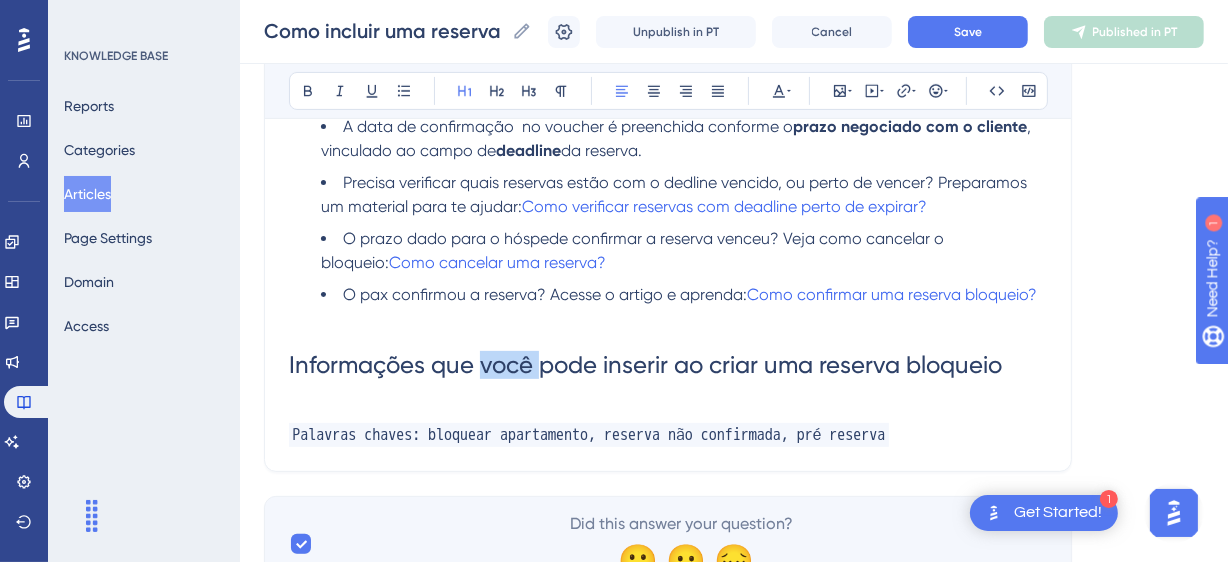 click on "Informações que você pode inserir ao criar uma reserva bloqueio" at bounding box center (645, 365) 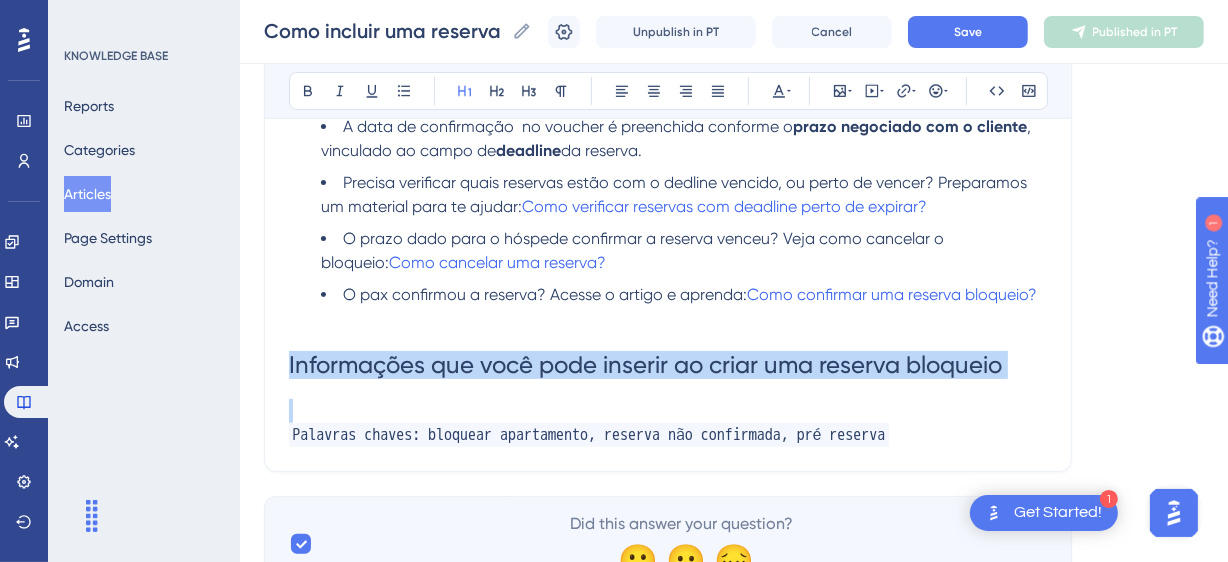 click on "Informações que você pode inserir ao criar uma reserva bloqueio" at bounding box center [645, 365] 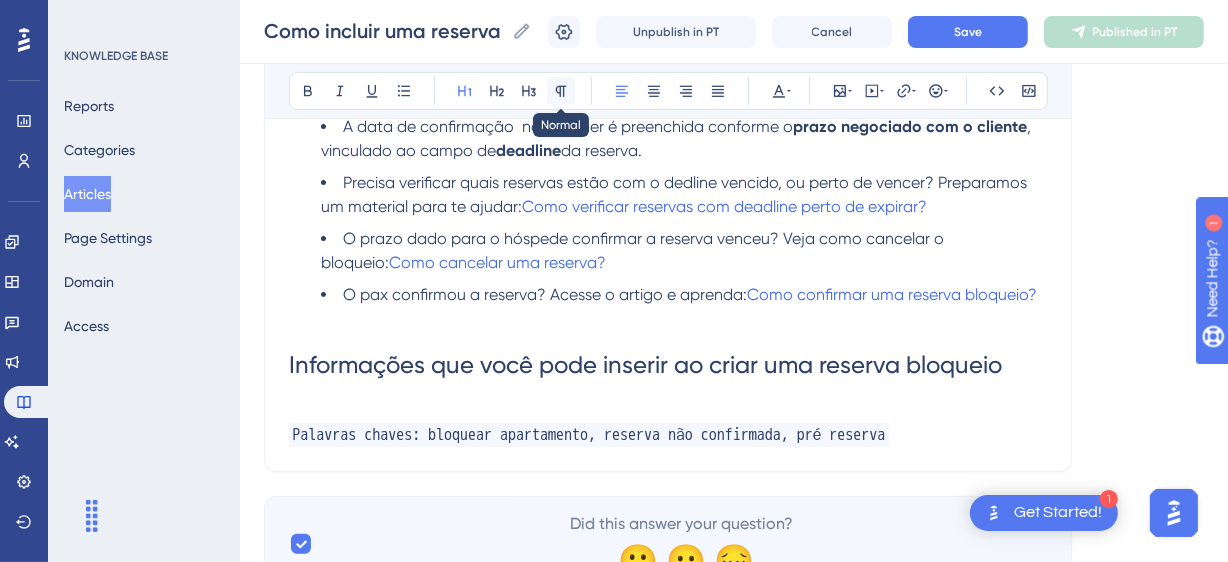 click 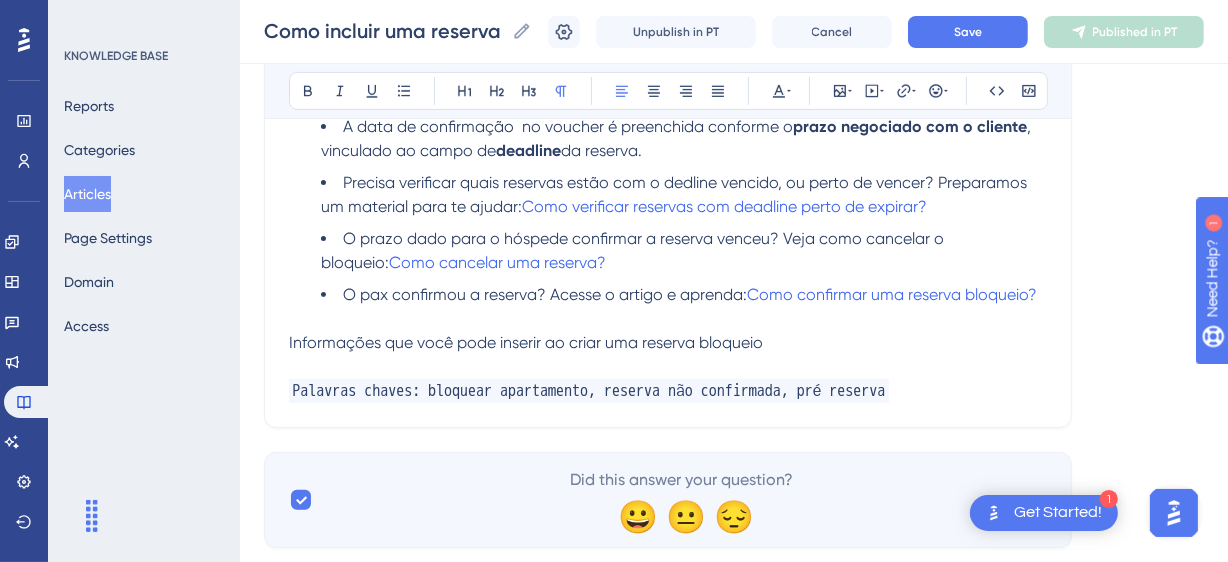click at bounding box center [668, 367] 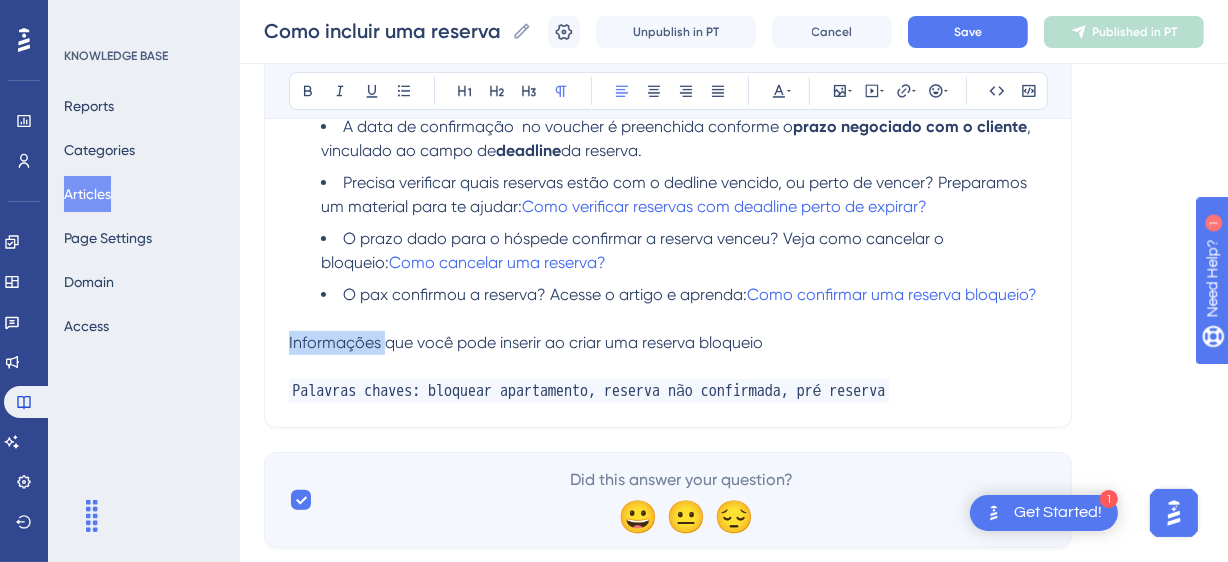 click on "Informações que você pode inserir ao criar uma reserva bloqueio" at bounding box center (526, 342) 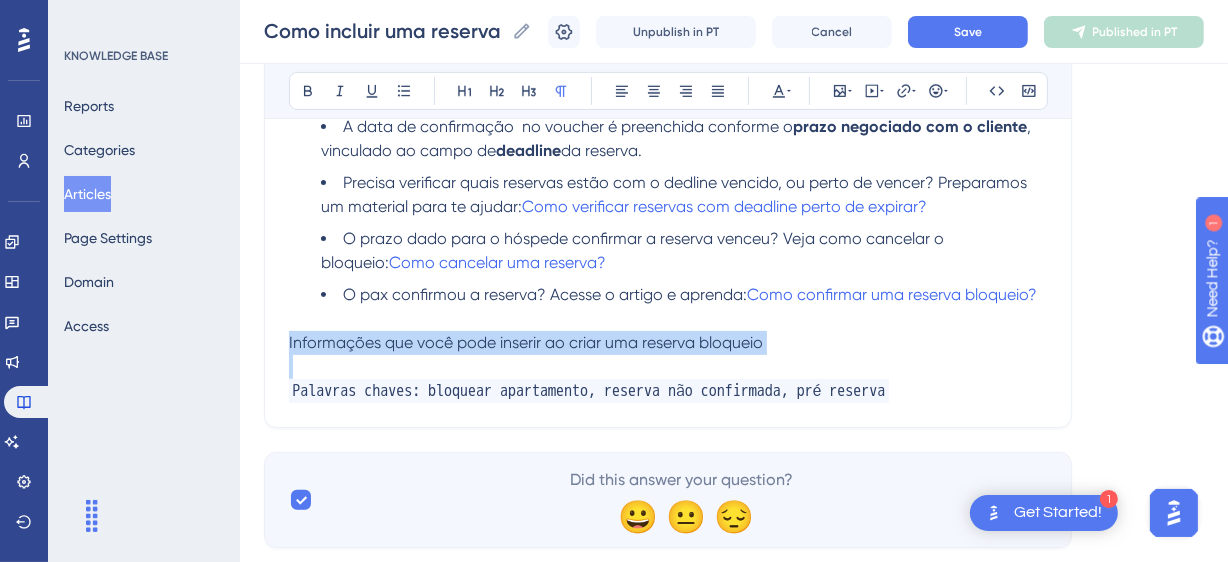 click on "Informações que você pode inserir ao criar uma reserva bloqueio" at bounding box center (526, 342) 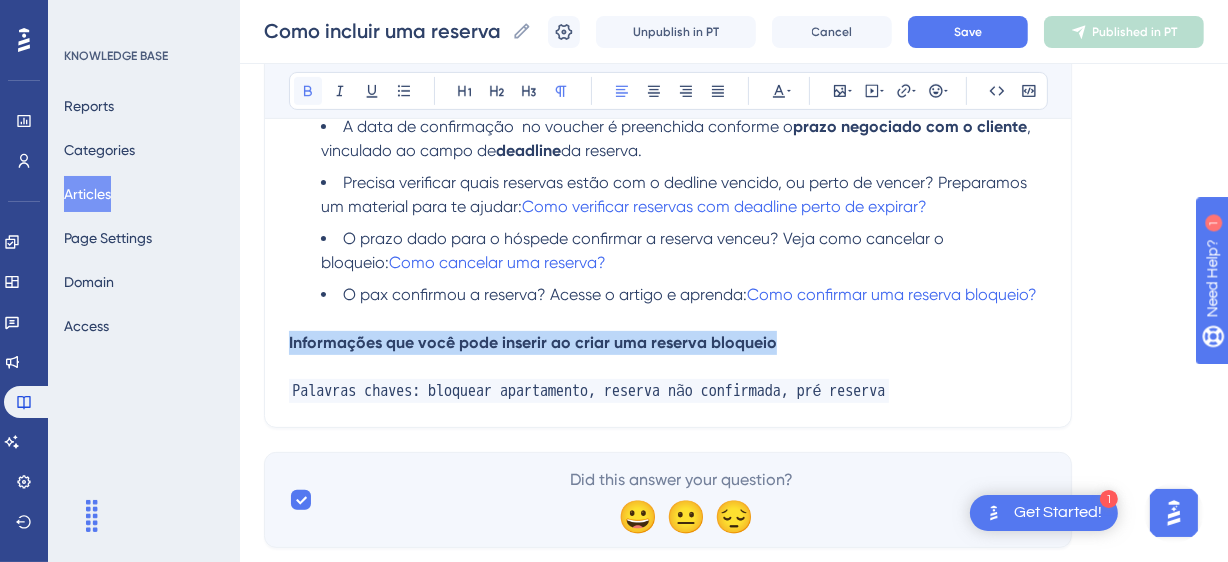 click 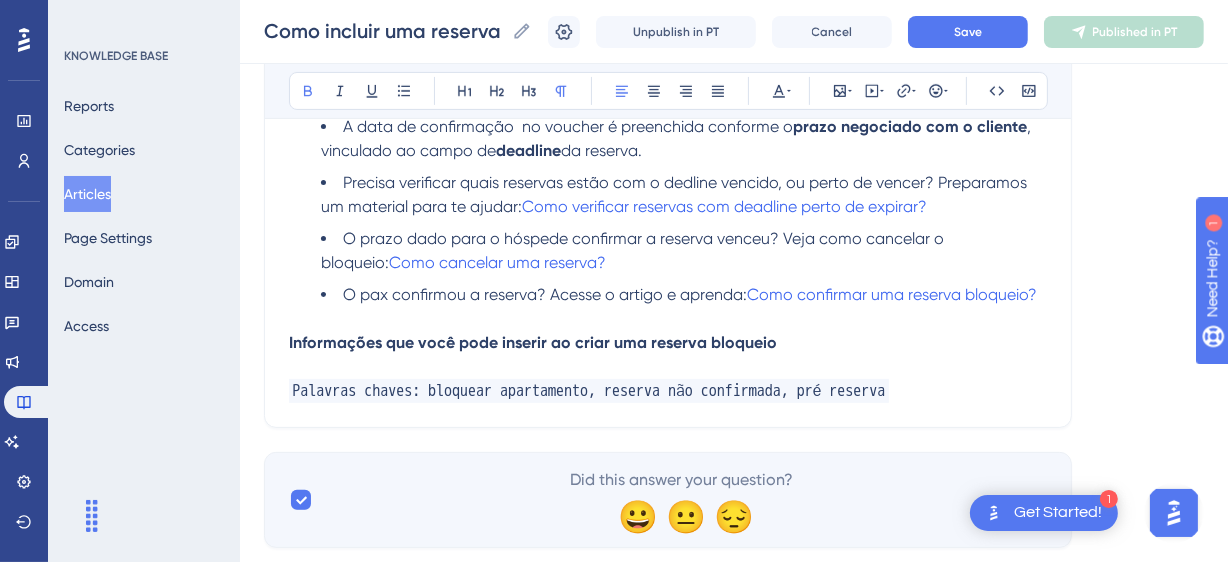 click at bounding box center [668, 367] 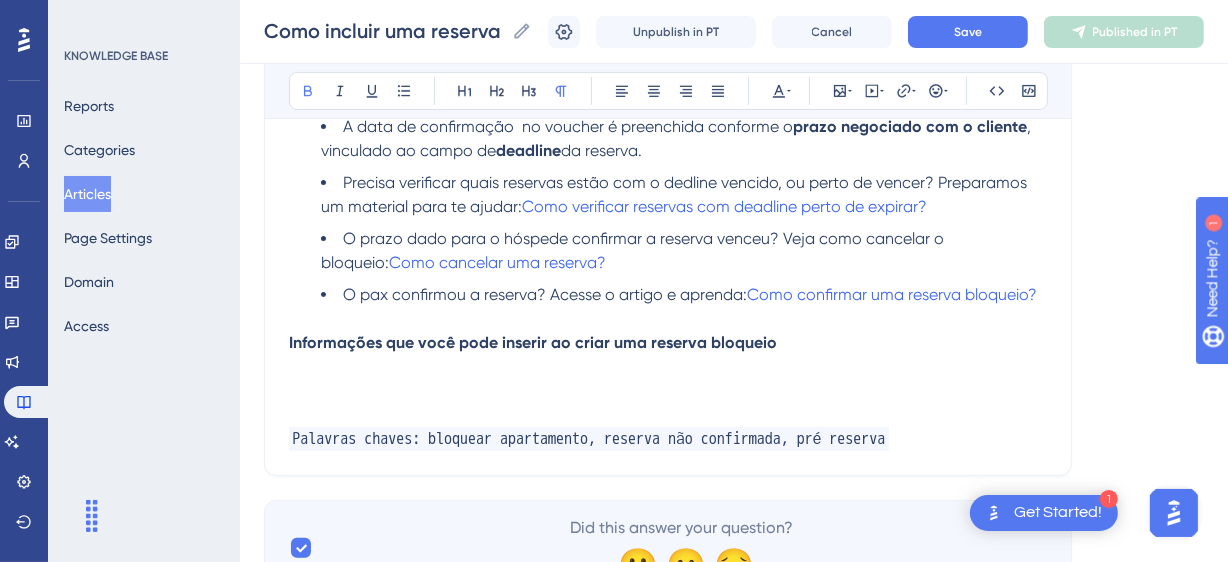 click at bounding box center (668, 391) 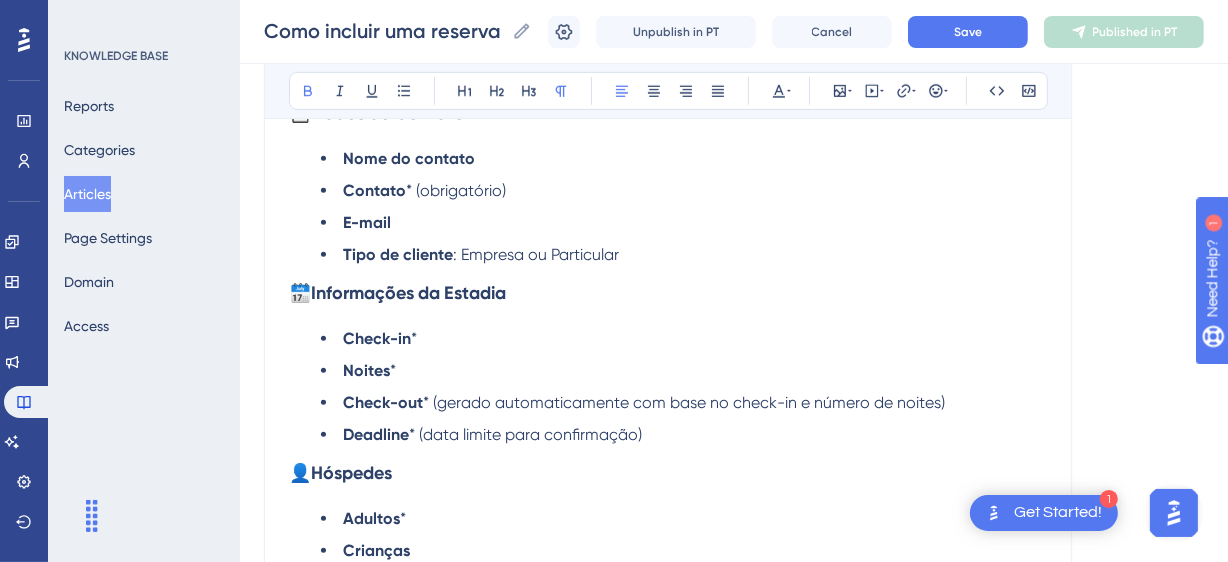 scroll, scrollTop: 7390, scrollLeft: 0, axis: vertical 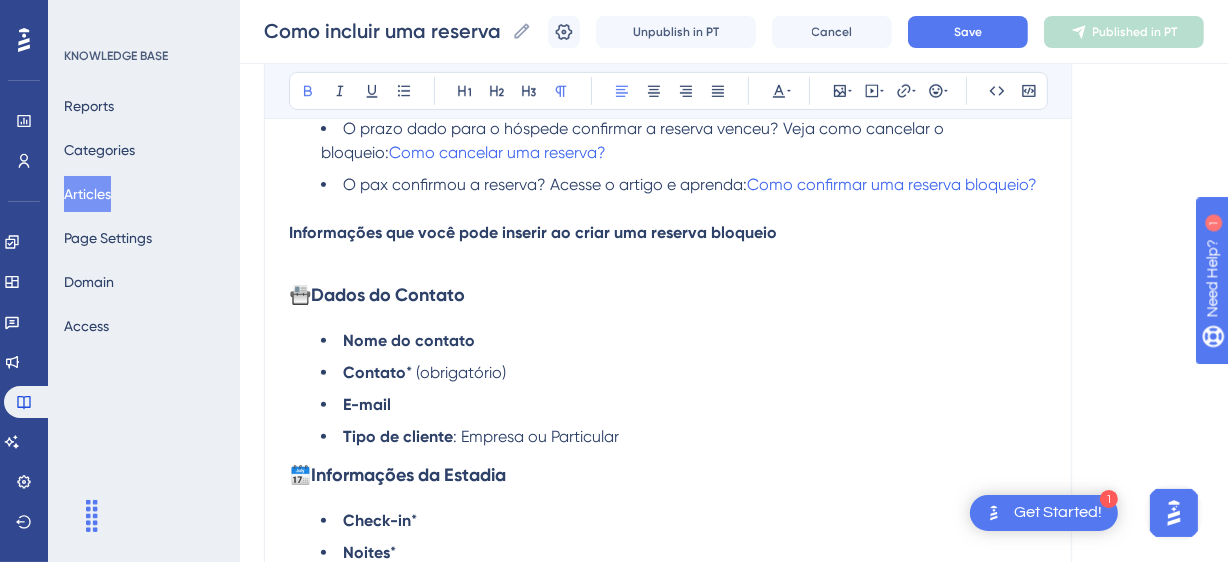 click on "📇" at bounding box center (300, 294) 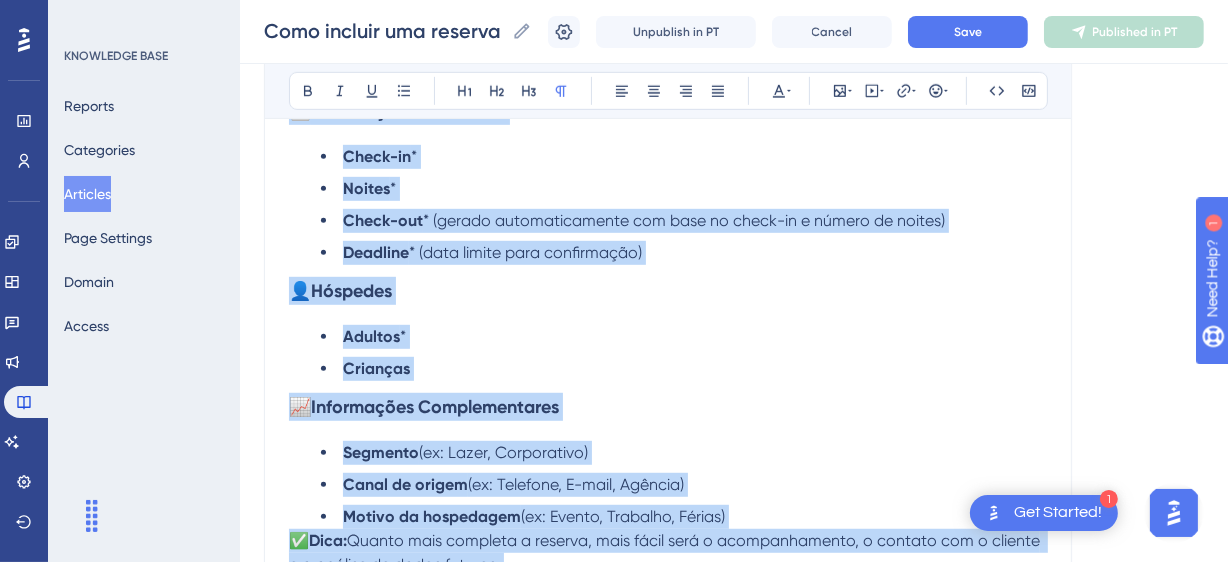 scroll, scrollTop: 8028, scrollLeft: 0, axis: vertical 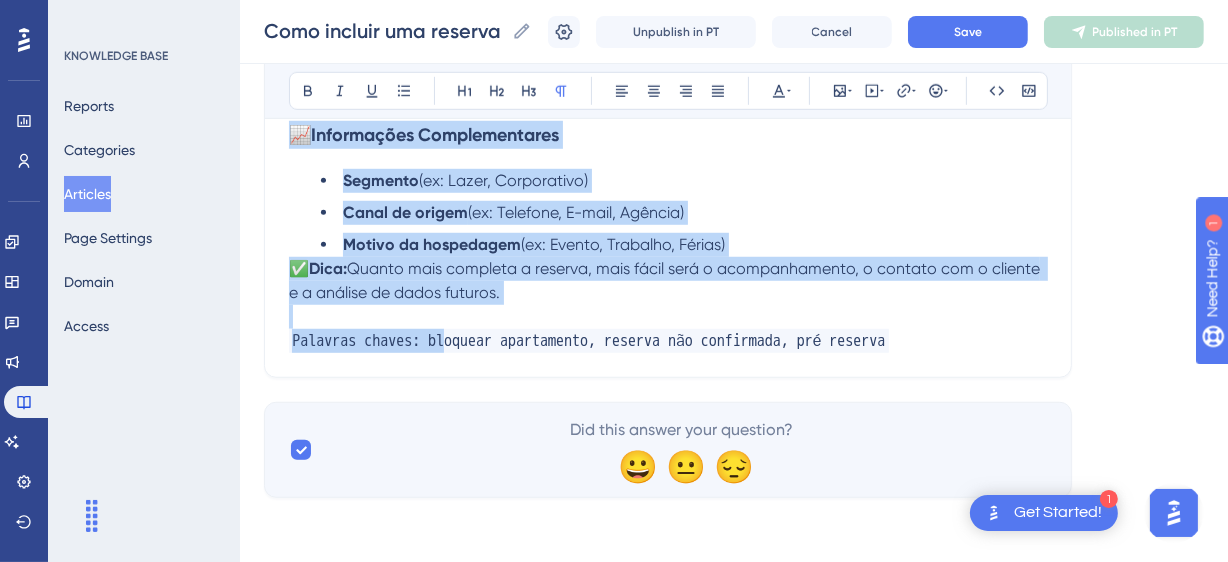 drag, startPoint x: 292, startPoint y: 291, endPoint x: 509, endPoint y: 289, distance: 217.00922 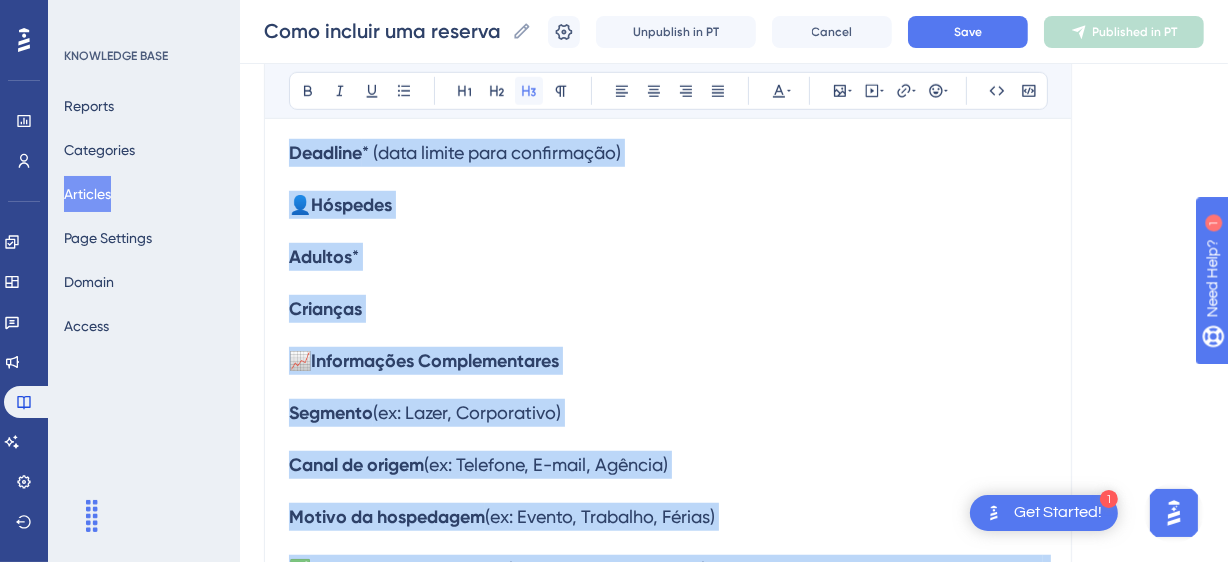 click 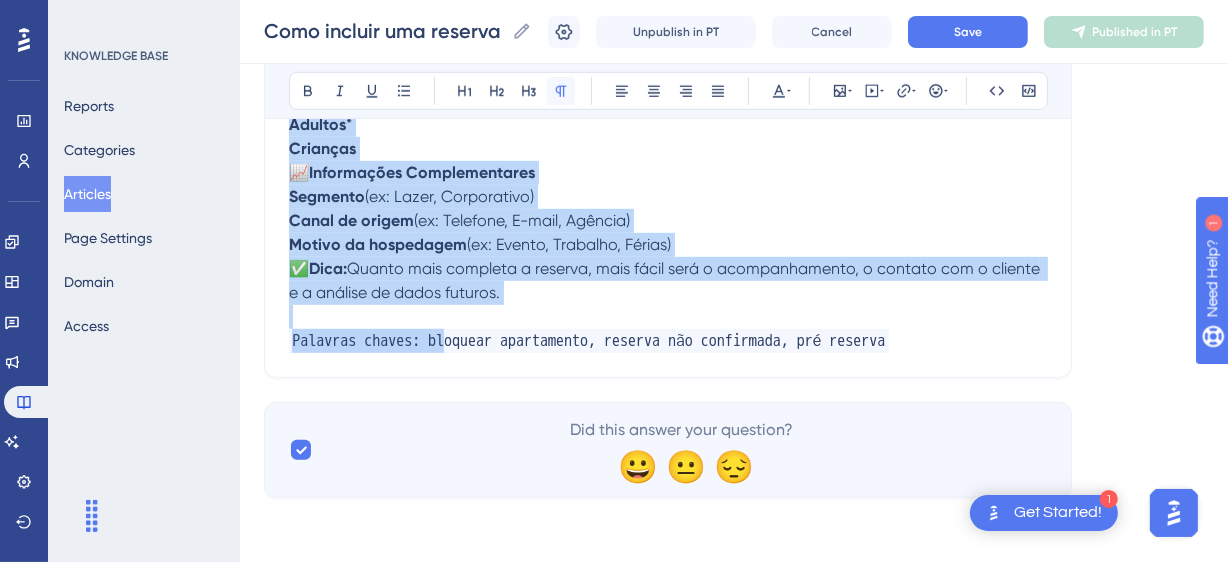 click 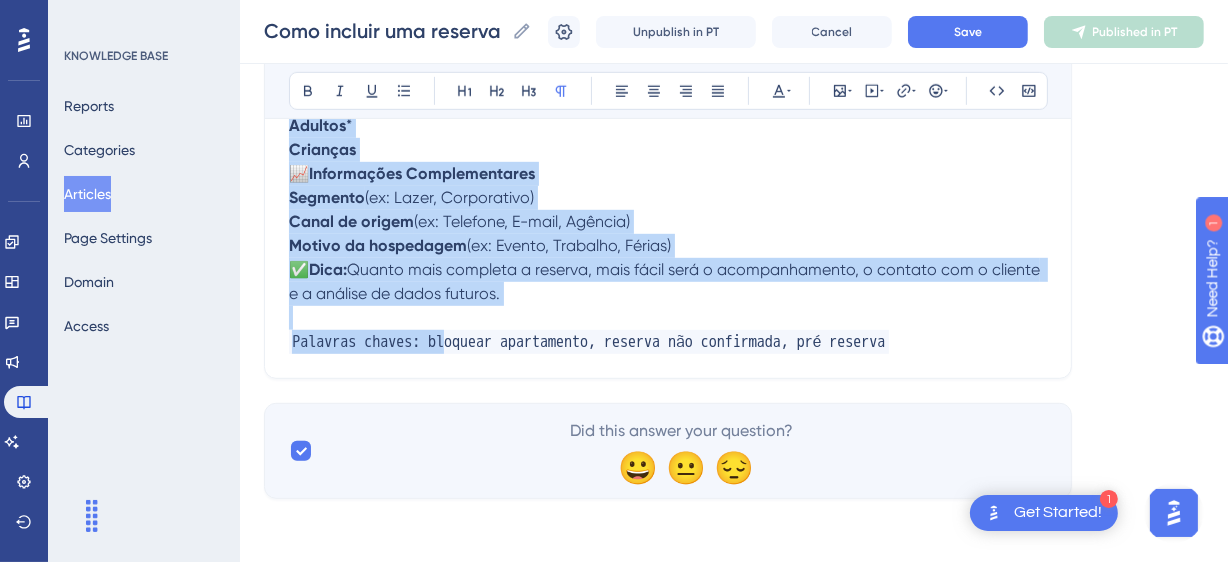 click on "Motivo da hospedagem" at bounding box center [378, 245] 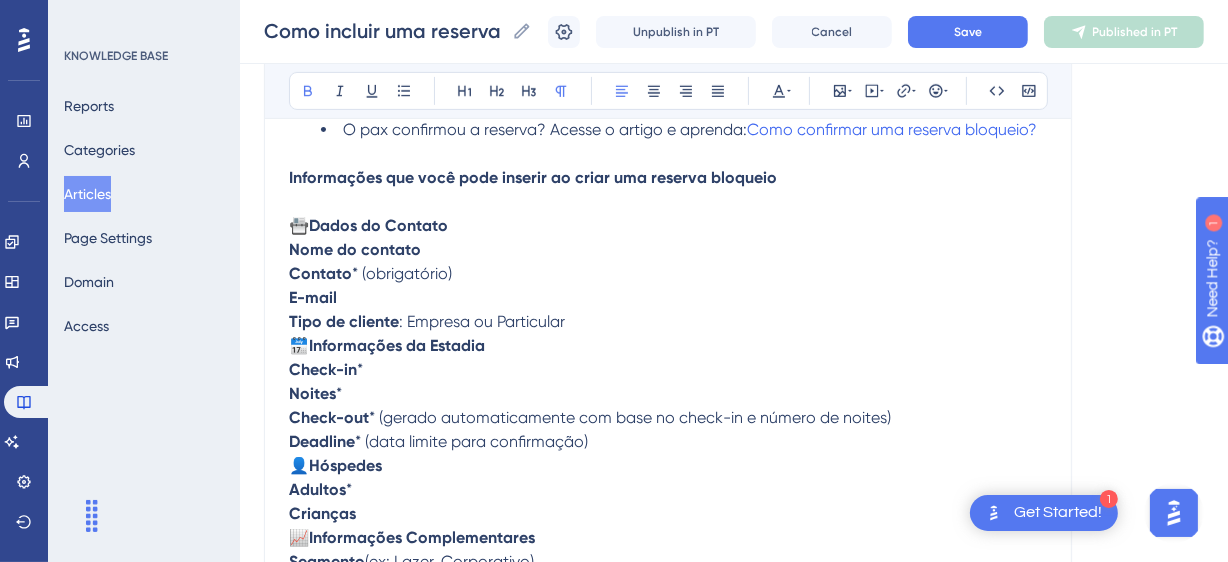 scroll, scrollTop: 7263, scrollLeft: 0, axis: vertical 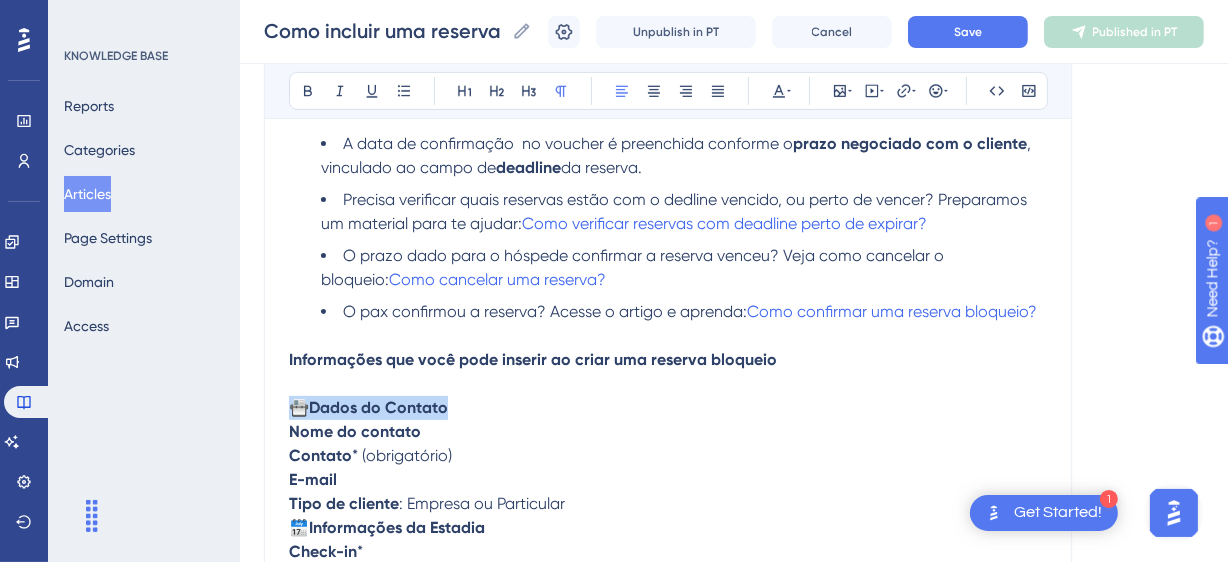 drag, startPoint x: 492, startPoint y: 400, endPoint x: 269, endPoint y: 403, distance: 223.02017 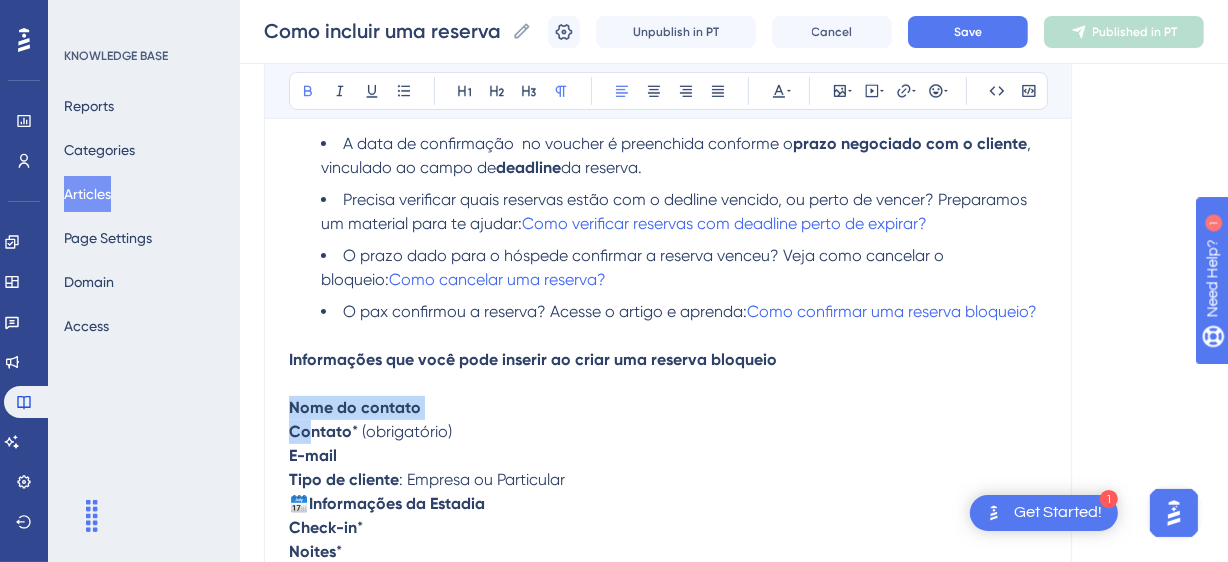 scroll, scrollTop: 7445, scrollLeft: 0, axis: vertical 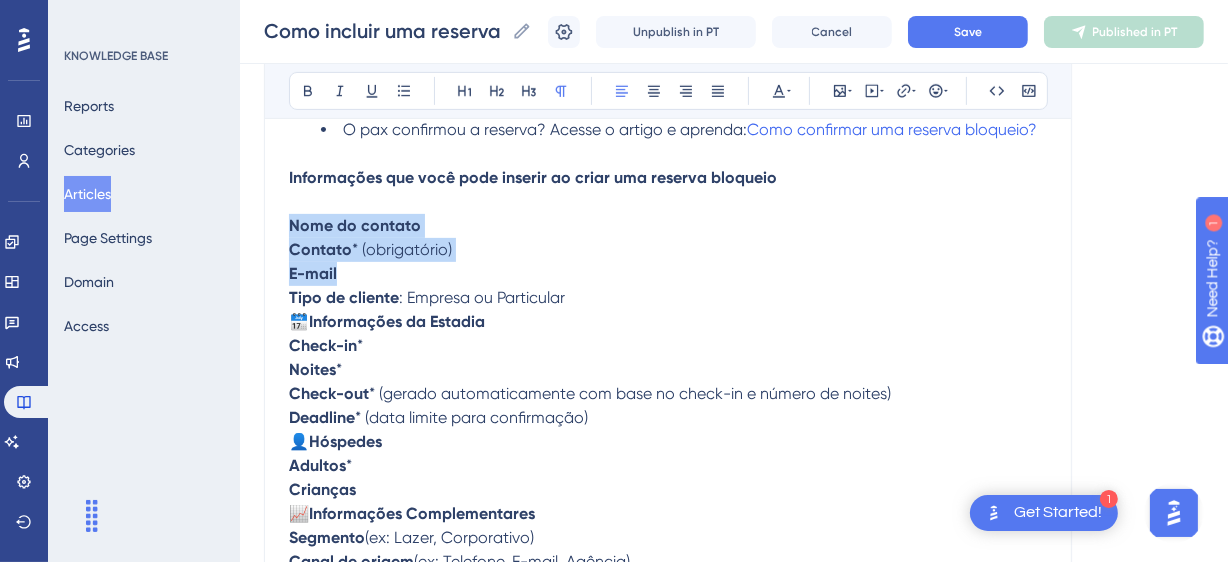 drag, startPoint x: 291, startPoint y: 408, endPoint x: 374, endPoint y: 278, distance: 154.23683 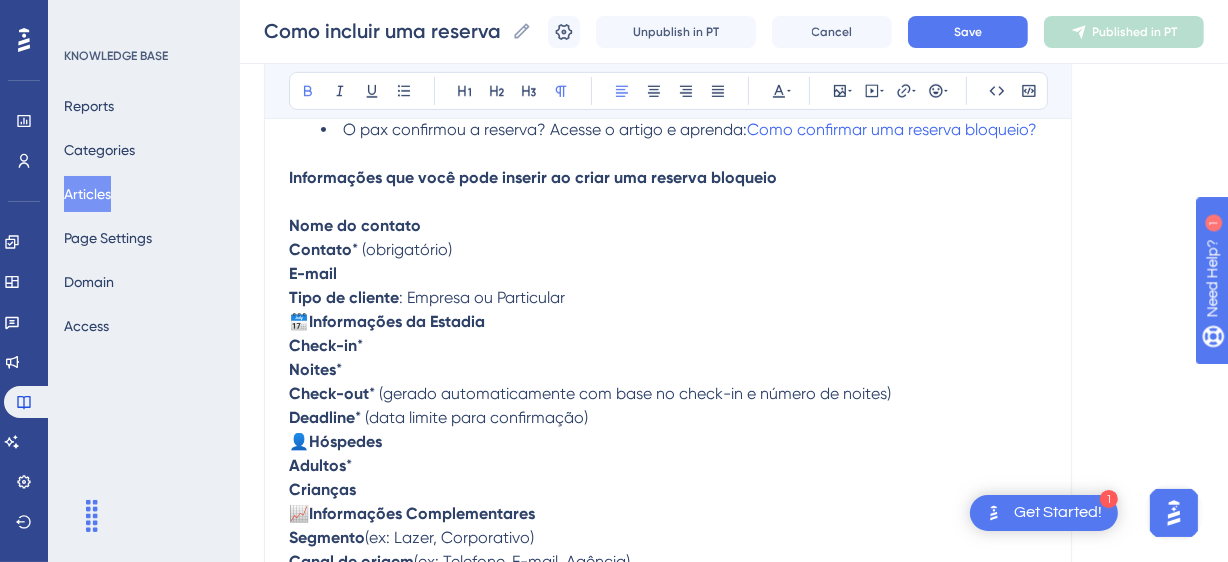click on "🗓️  Informações da Estadia" at bounding box center [668, 322] 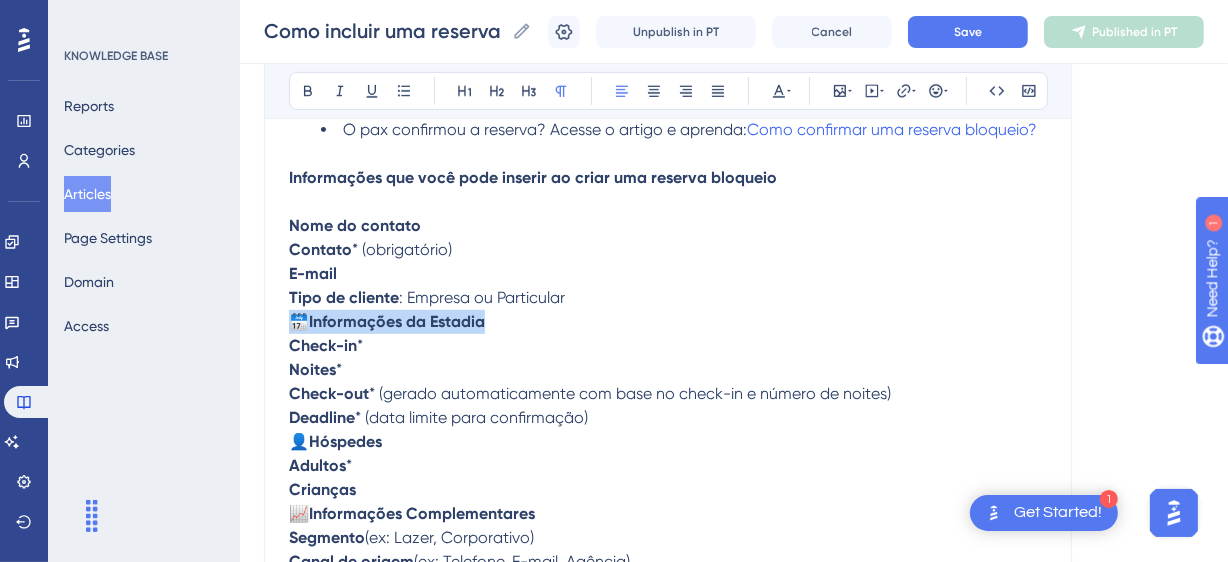 drag, startPoint x: 535, startPoint y: 321, endPoint x: 249, endPoint y: 324, distance: 286.01575 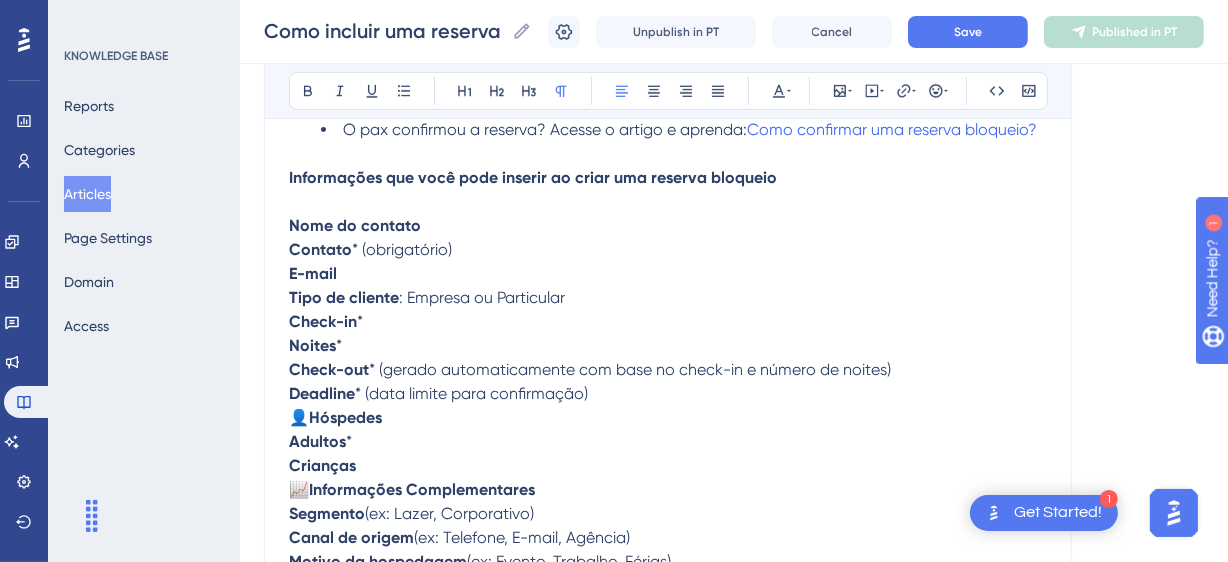 drag, startPoint x: 397, startPoint y: 417, endPoint x: 259, endPoint y: 432, distance: 138.81282 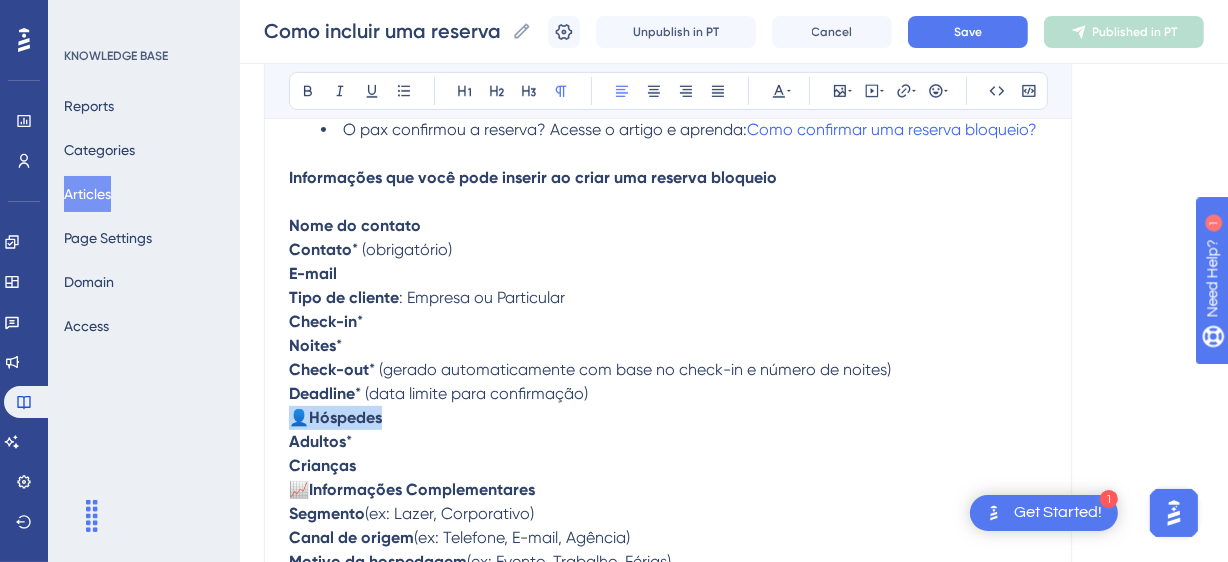 drag, startPoint x: 449, startPoint y: 410, endPoint x: 277, endPoint y: 410, distance: 172 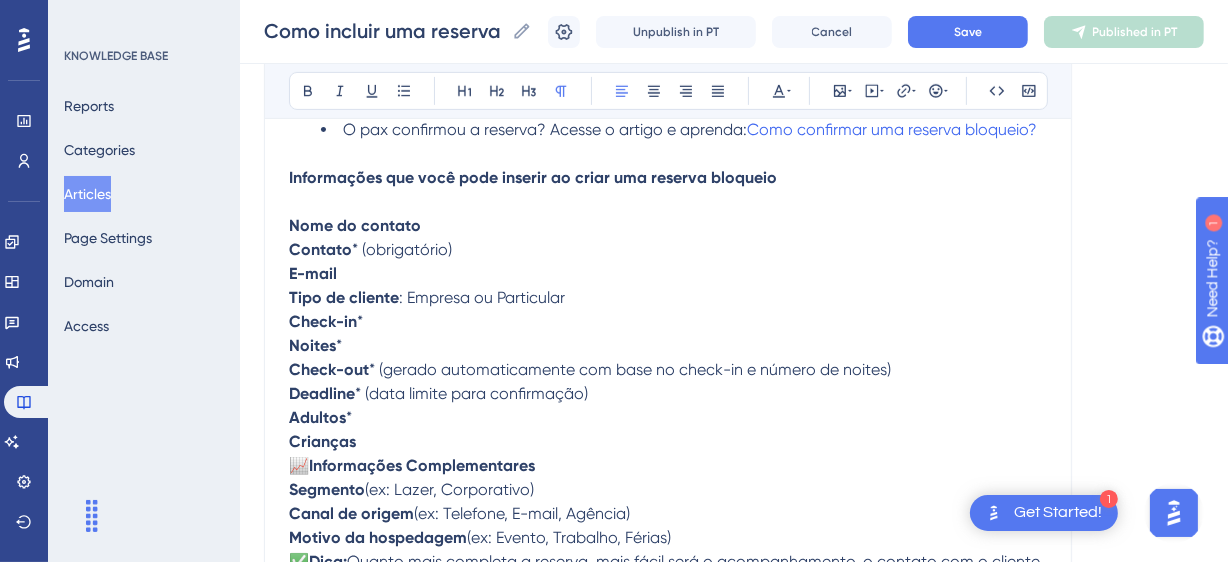 scroll, scrollTop: 7627, scrollLeft: 0, axis: vertical 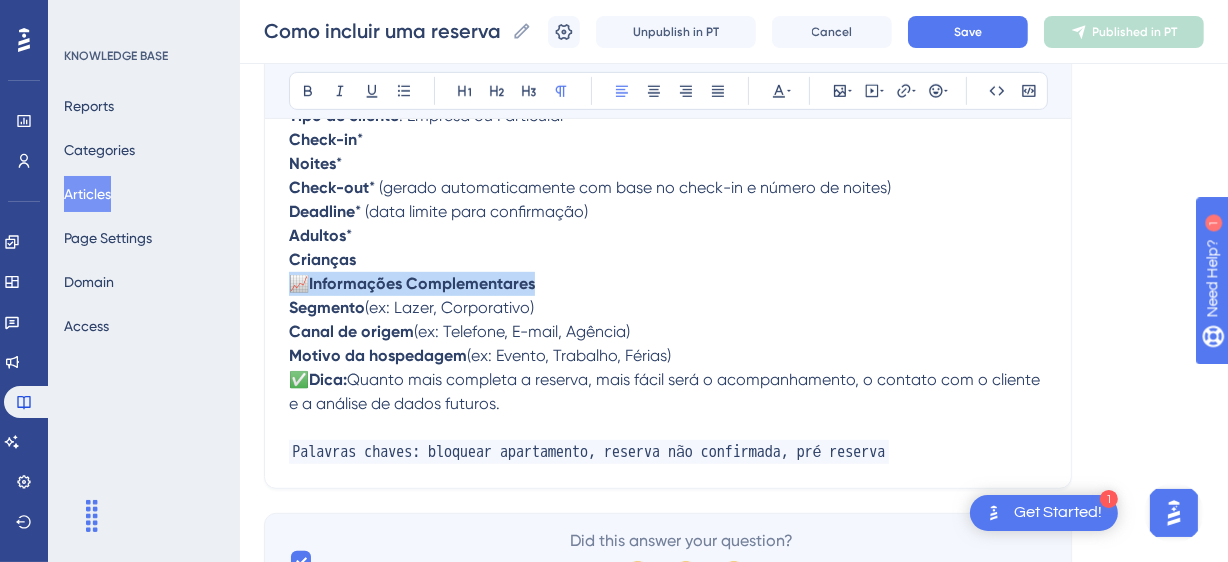 drag, startPoint x: 520, startPoint y: 274, endPoint x: 247, endPoint y: 274, distance: 273 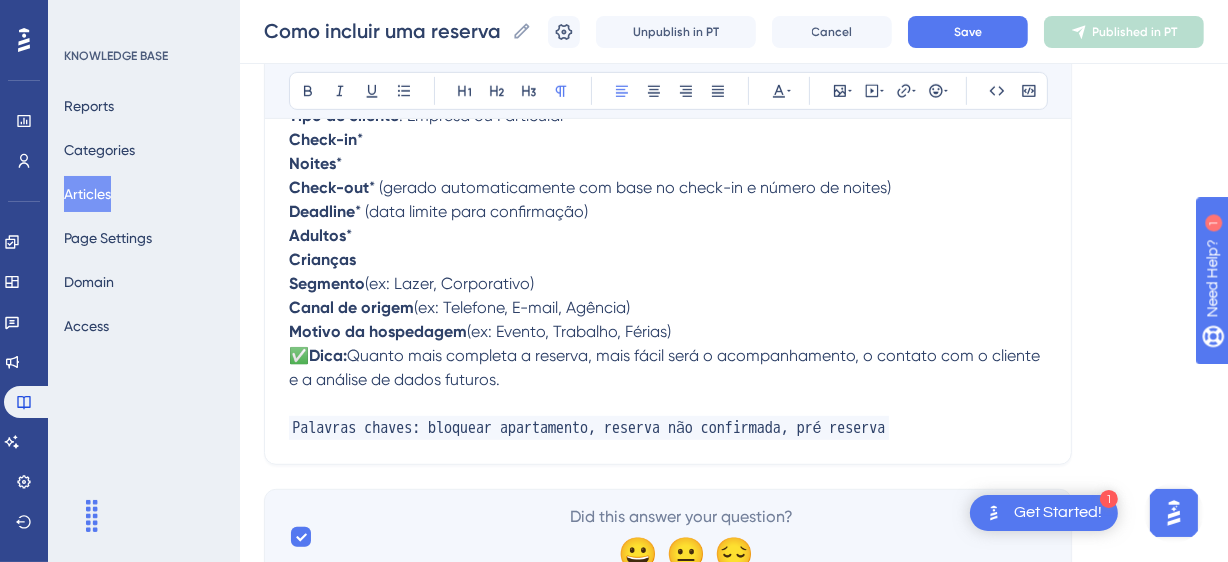 click on "✅" at bounding box center [299, 355] 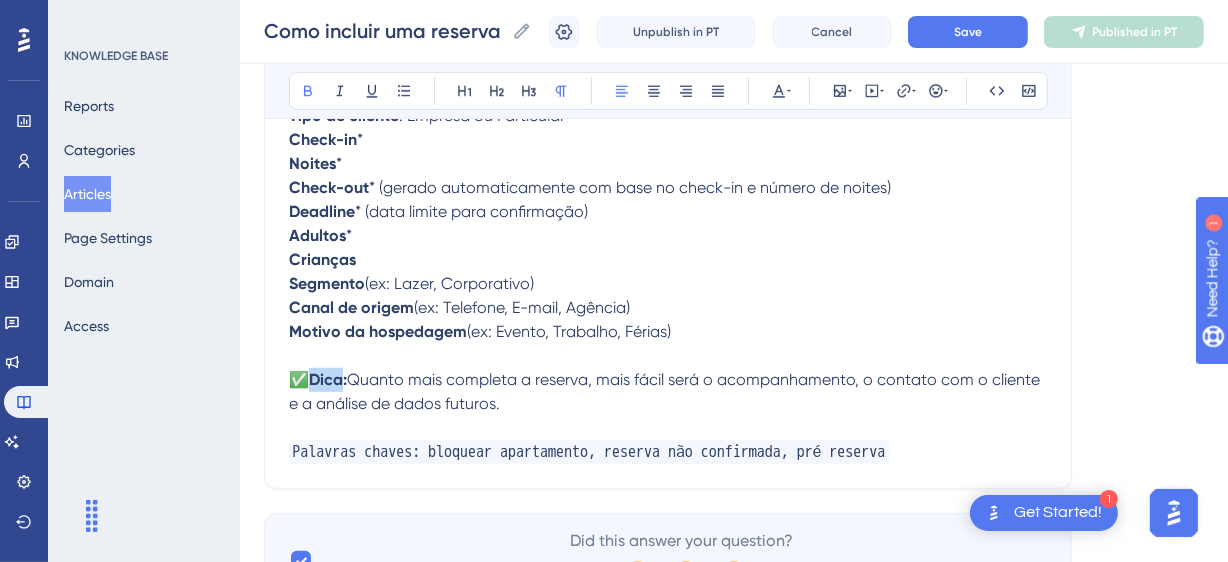 drag, startPoint x: 346, startPoint y: 375, endPoint x: 318, endPoint y: 374, distance: 28.01785 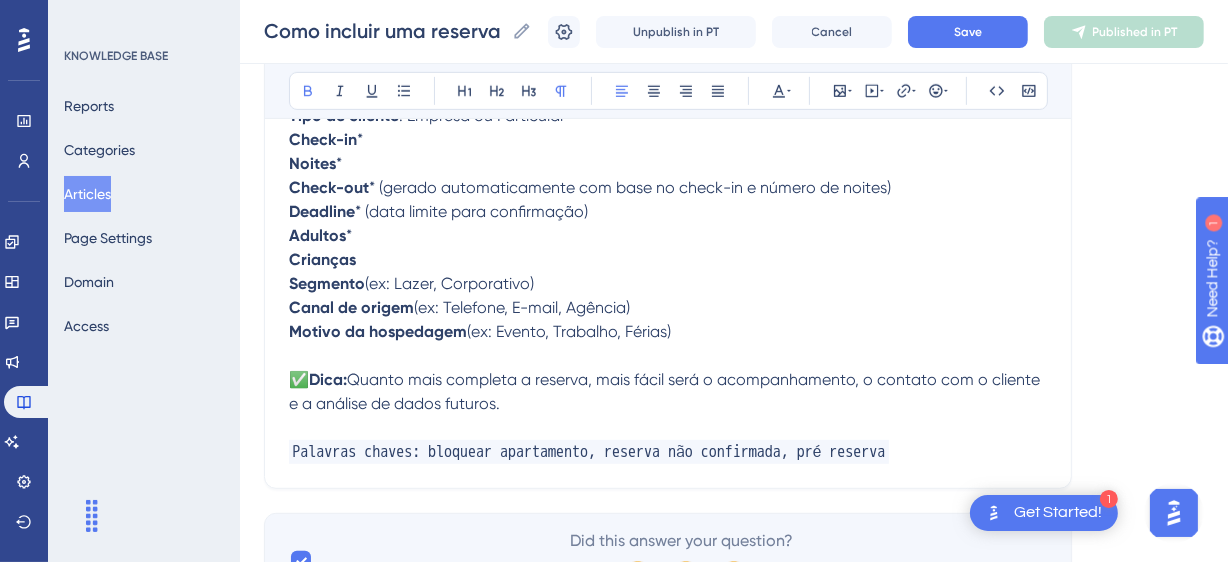 click on "✅" at bounding box center [299, 379] 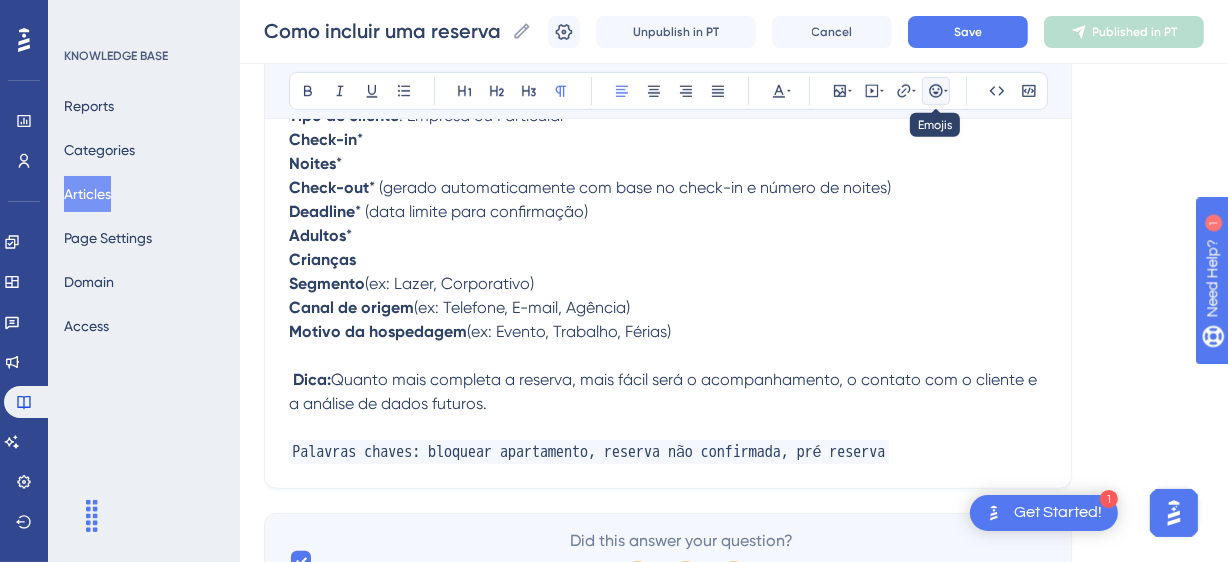 click at bounding box center (936, 91) 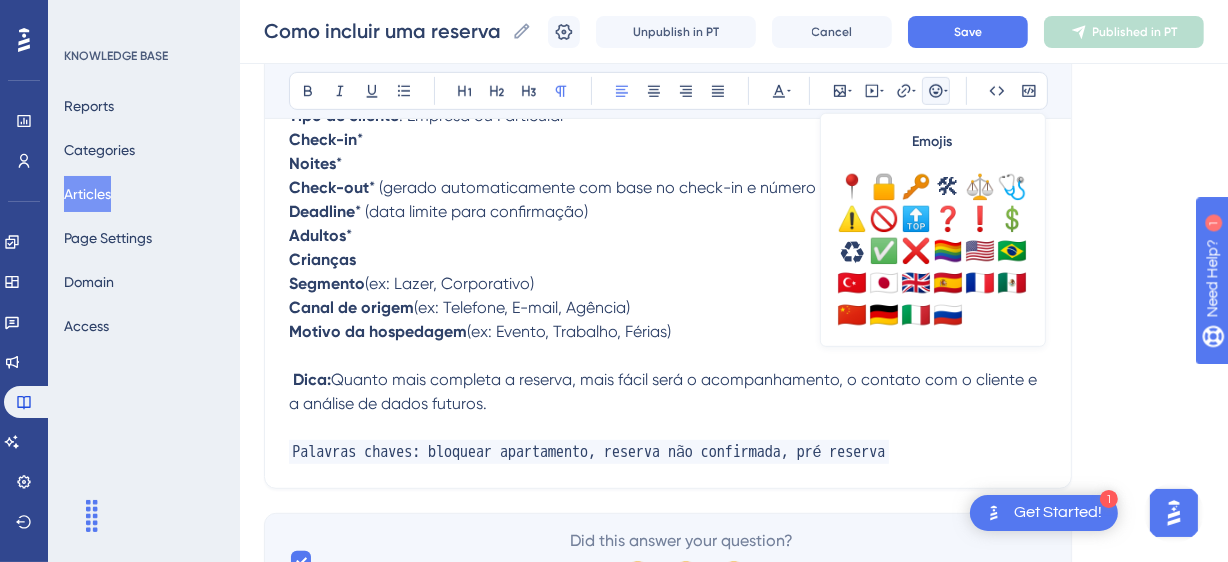 scroll, scrollTop: 521, scrollLeft: 0, axis: vertical 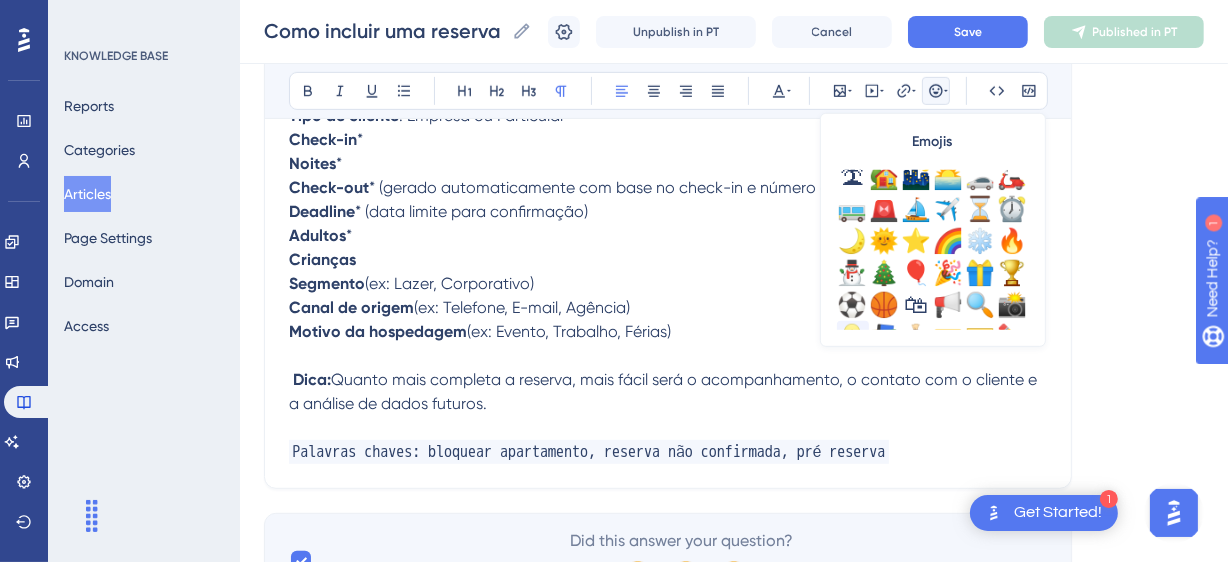 click on "💡" at bounding box center [853, 337] 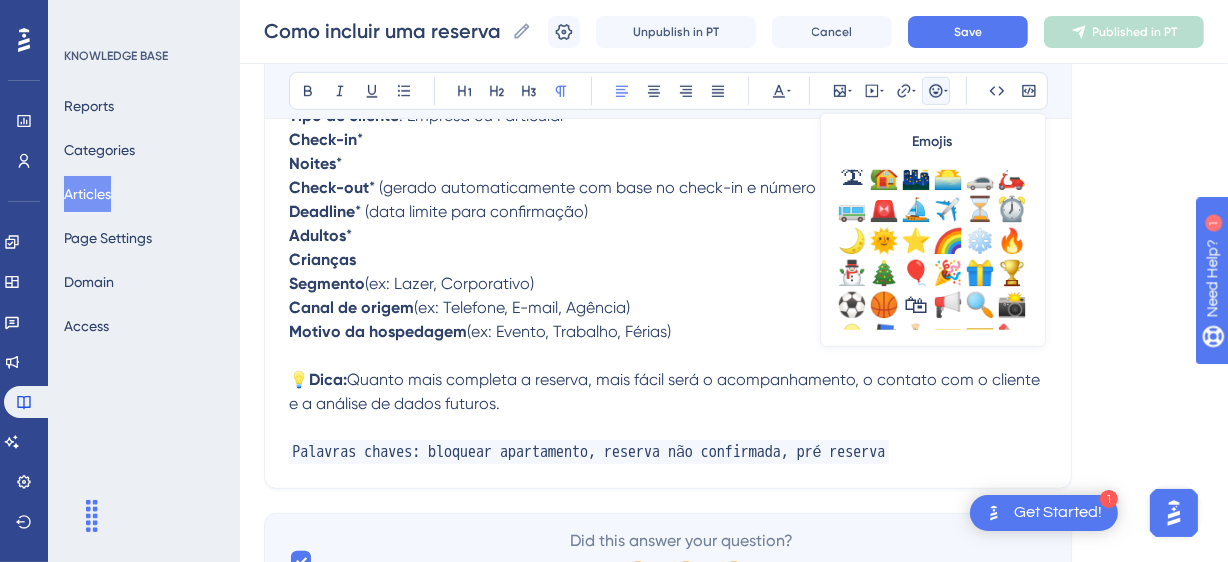 click at bounding box center (668, 428) 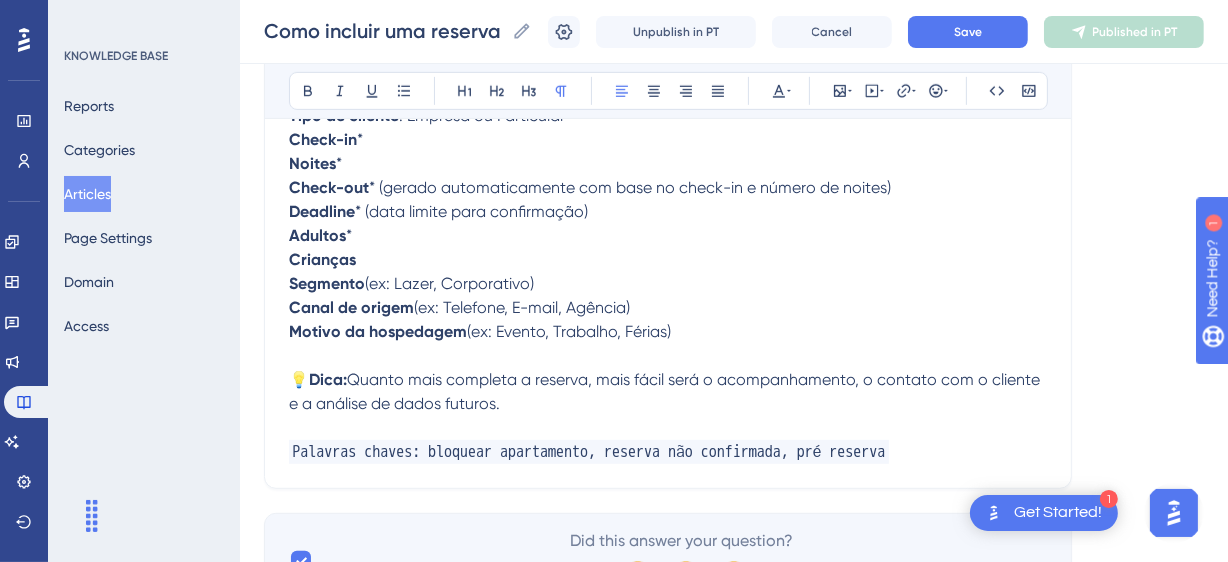 scroll, scrollTop: 7445, scrollLeft: 0, axis: vertical 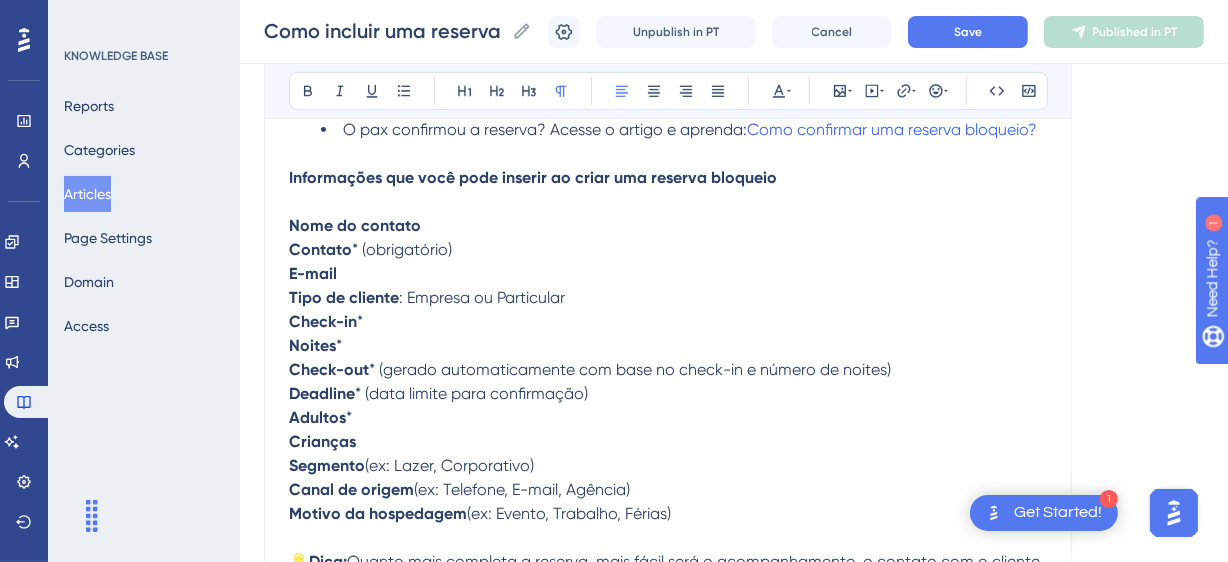 drag, startPoint x: 720, startPoint y: 321, endPoint x: 281, endPoint y: 225, distance: 449.37402 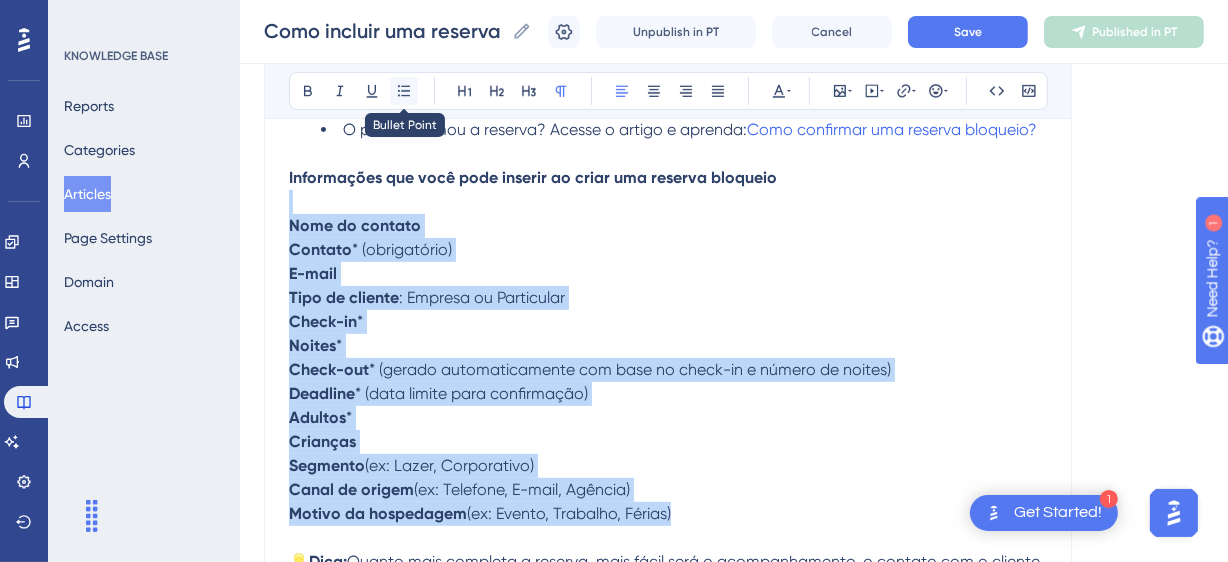 click 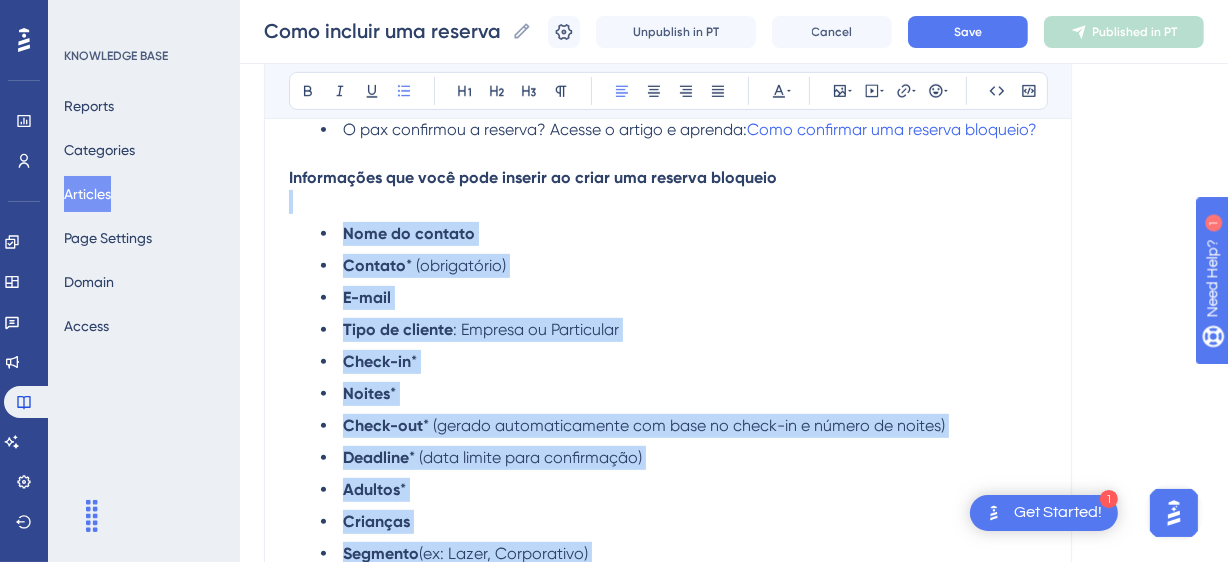 click on "Nome do contato Contato * (obrigatório) E-mail Tipo de cliente : Empresa ou Particular Check-in * Noites * Check-out * (gerado automaticamente com base no check-in e número de noites) Deadline * (data limite para confirmação) Adultos * Crianças Segmento  (ex: Lazer, Corporativo) Canal de origem  (ex: Telefone, E-mail, Agência) Motivo da hospedagem  (ex: Evento, Trabalho, Férias)" at bounding box center (668, 426) 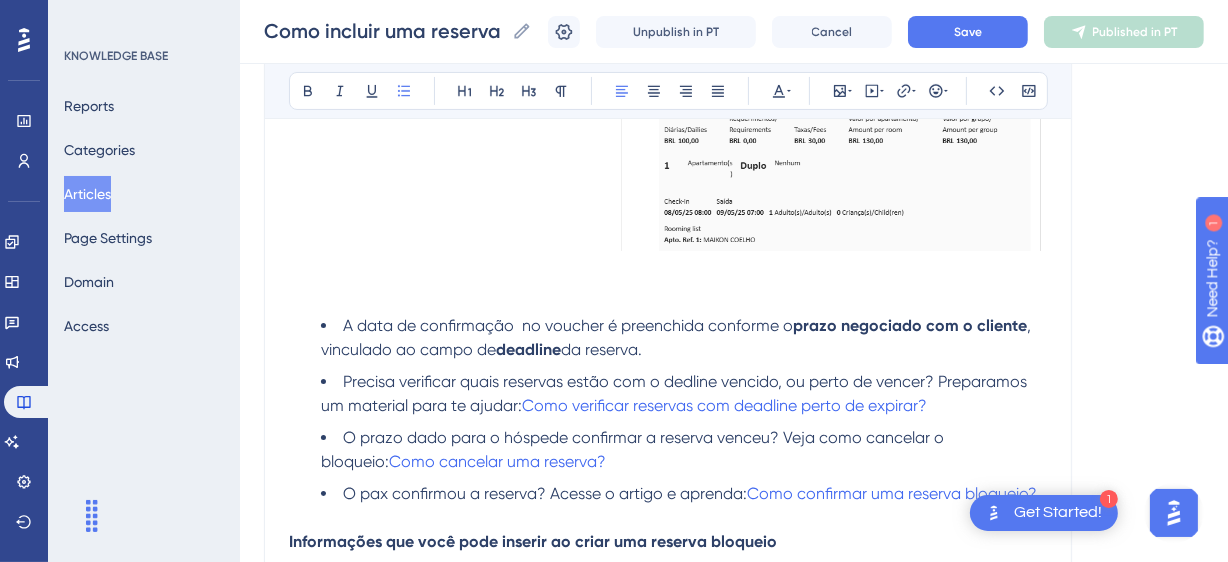 scroll, scrollTop: 7445, scrollLeft: 0, axis: vertical 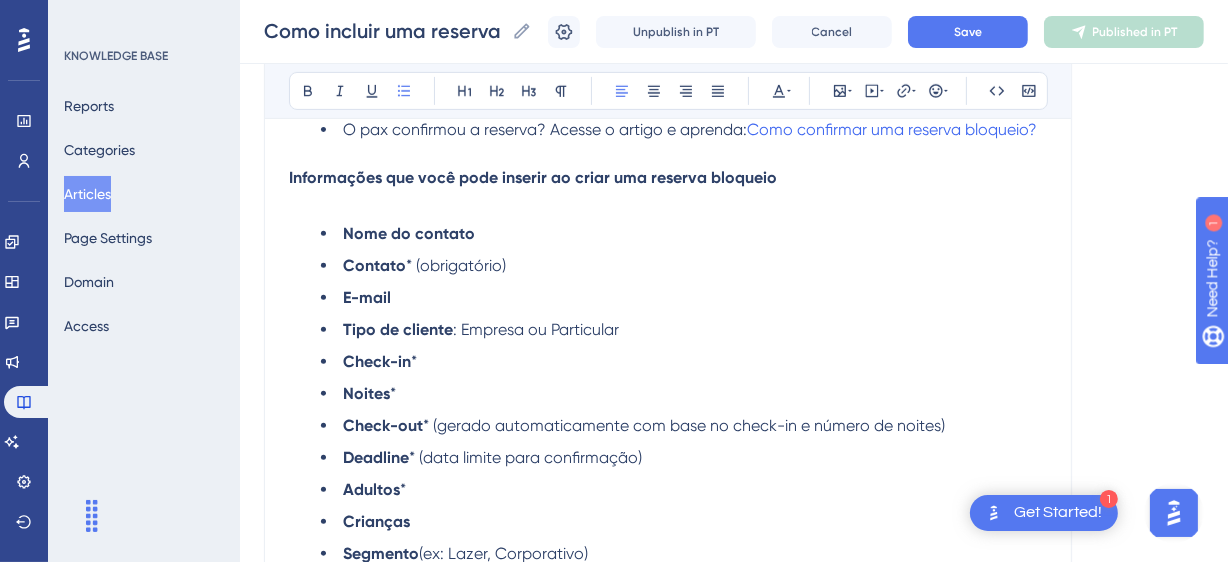 click at bounding box center [668, 202] 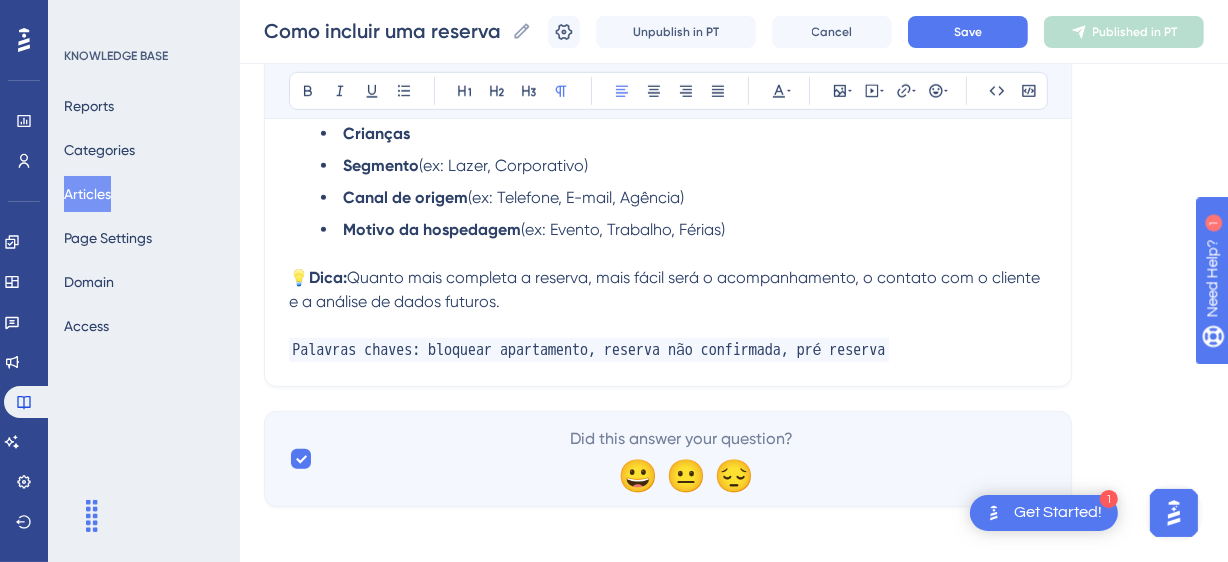 scroll, scrollTop: 7627, scrollLeft: 0, axis: vertical 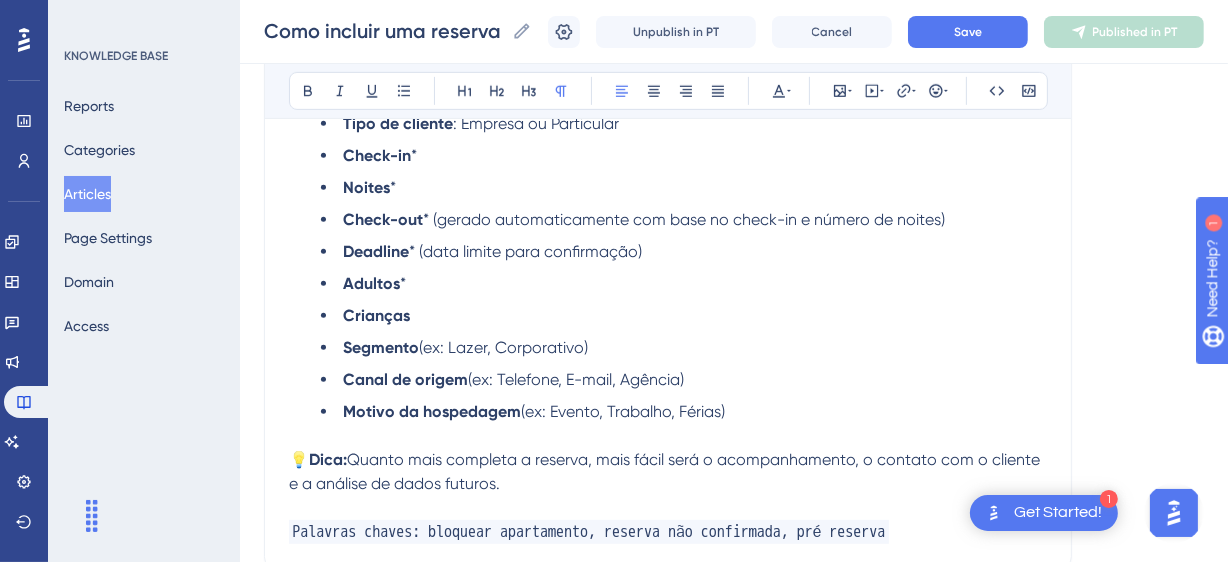 click on "Canal de origem  (ex: Telefone, E-mail, Agência)" at bounding box center [684, 380] 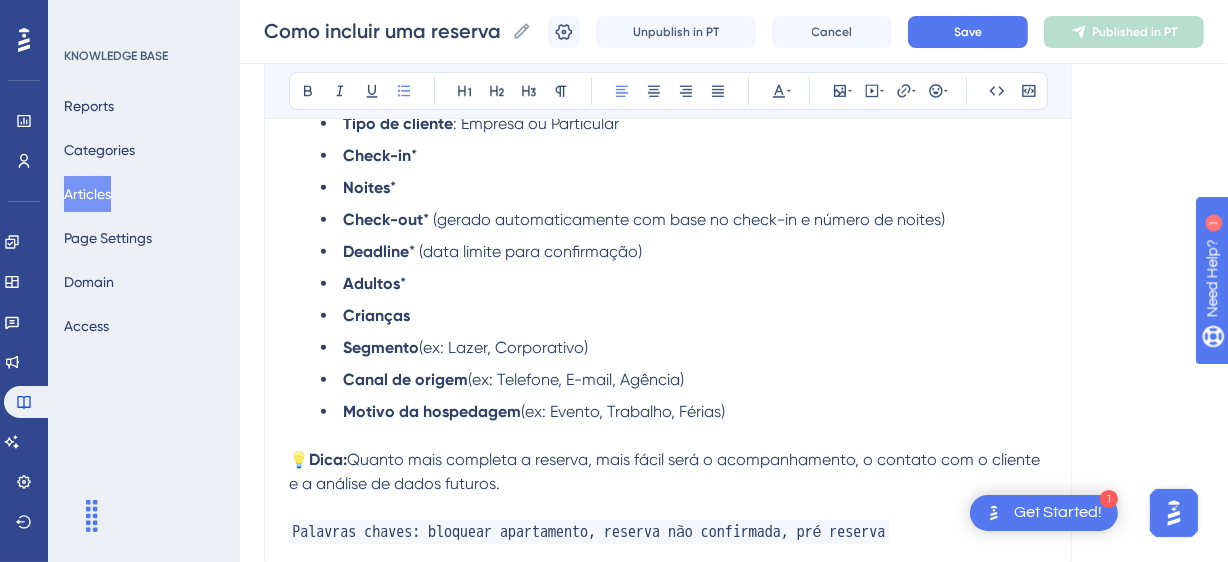 drag, startPoint x: 720, startPoint y: 373, endPoint x: 479, endPoint y: 385, distance: 241.29857 